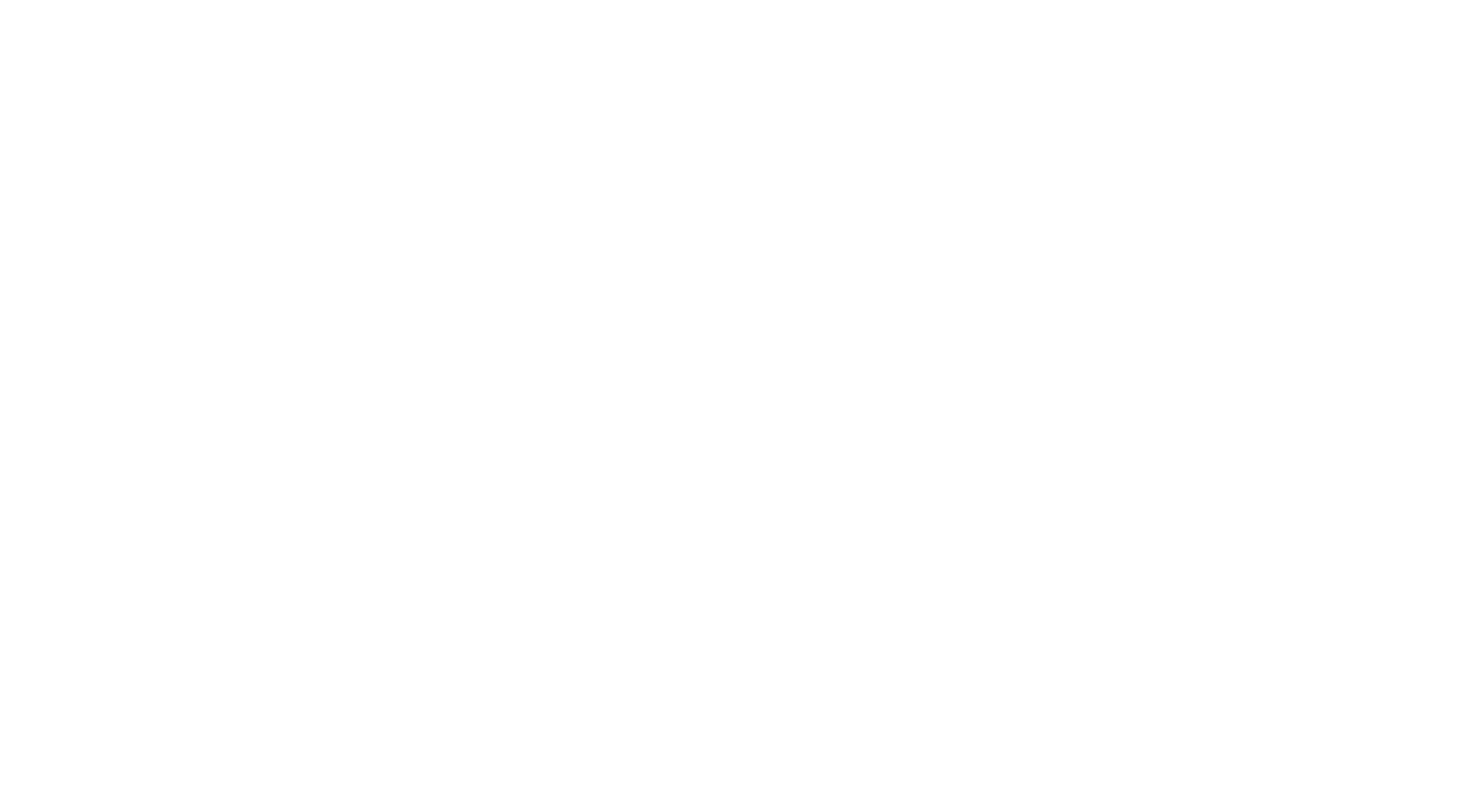scroll, scrollTop: 0, scrollLeft: 0, axis: both 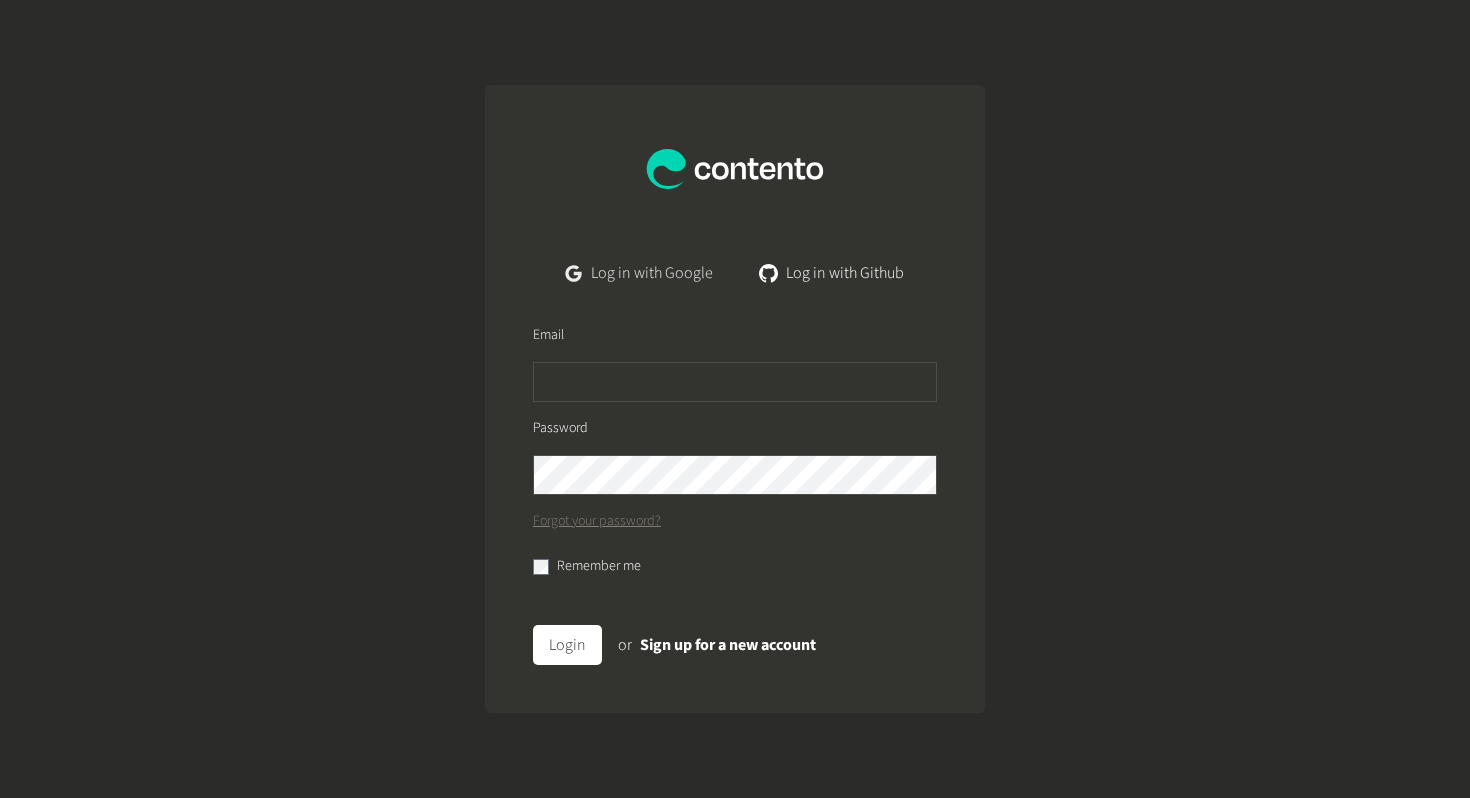 click on "Log in with Google" 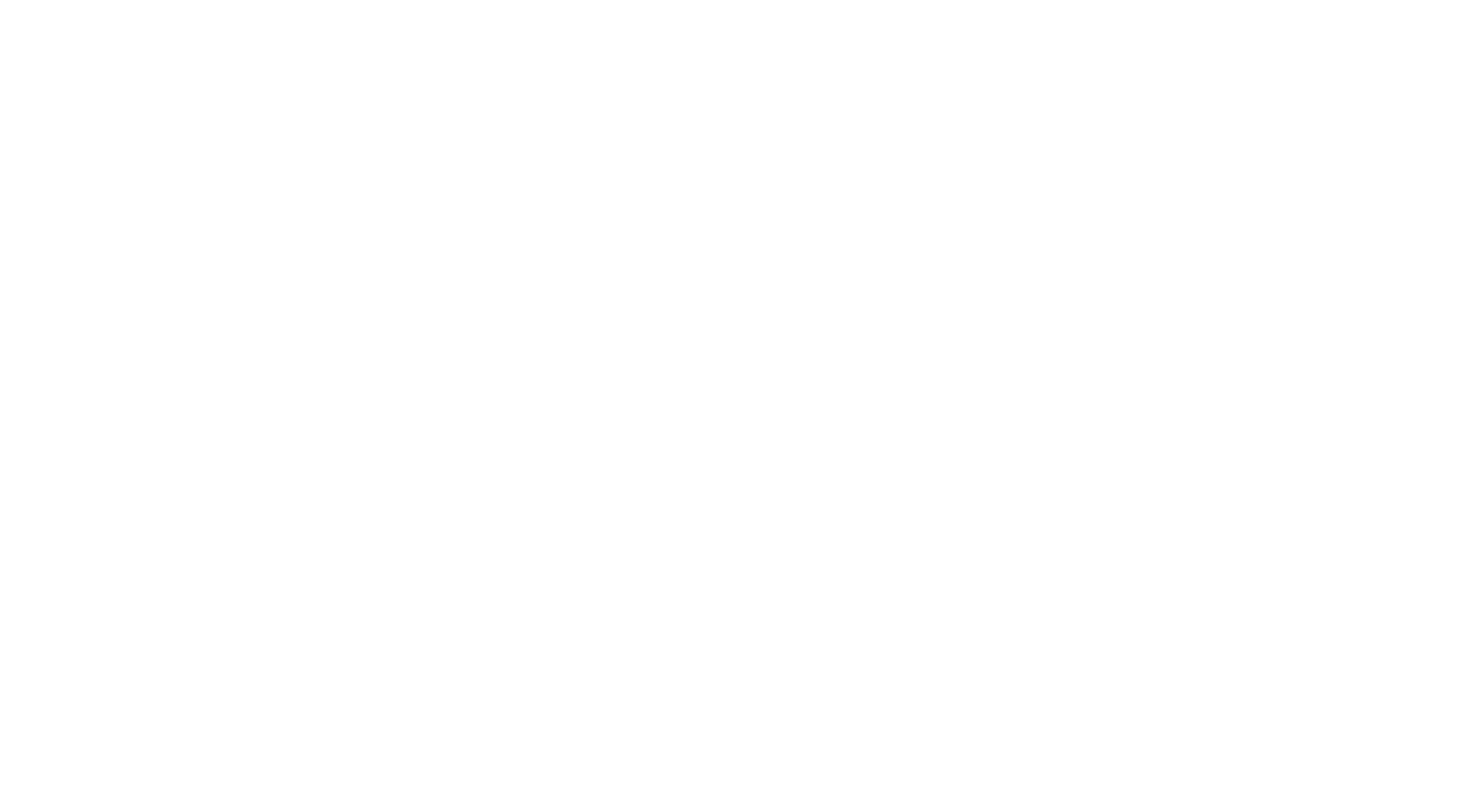 scroll, scrollTop: 0, scrollLeft: 0, axis: both 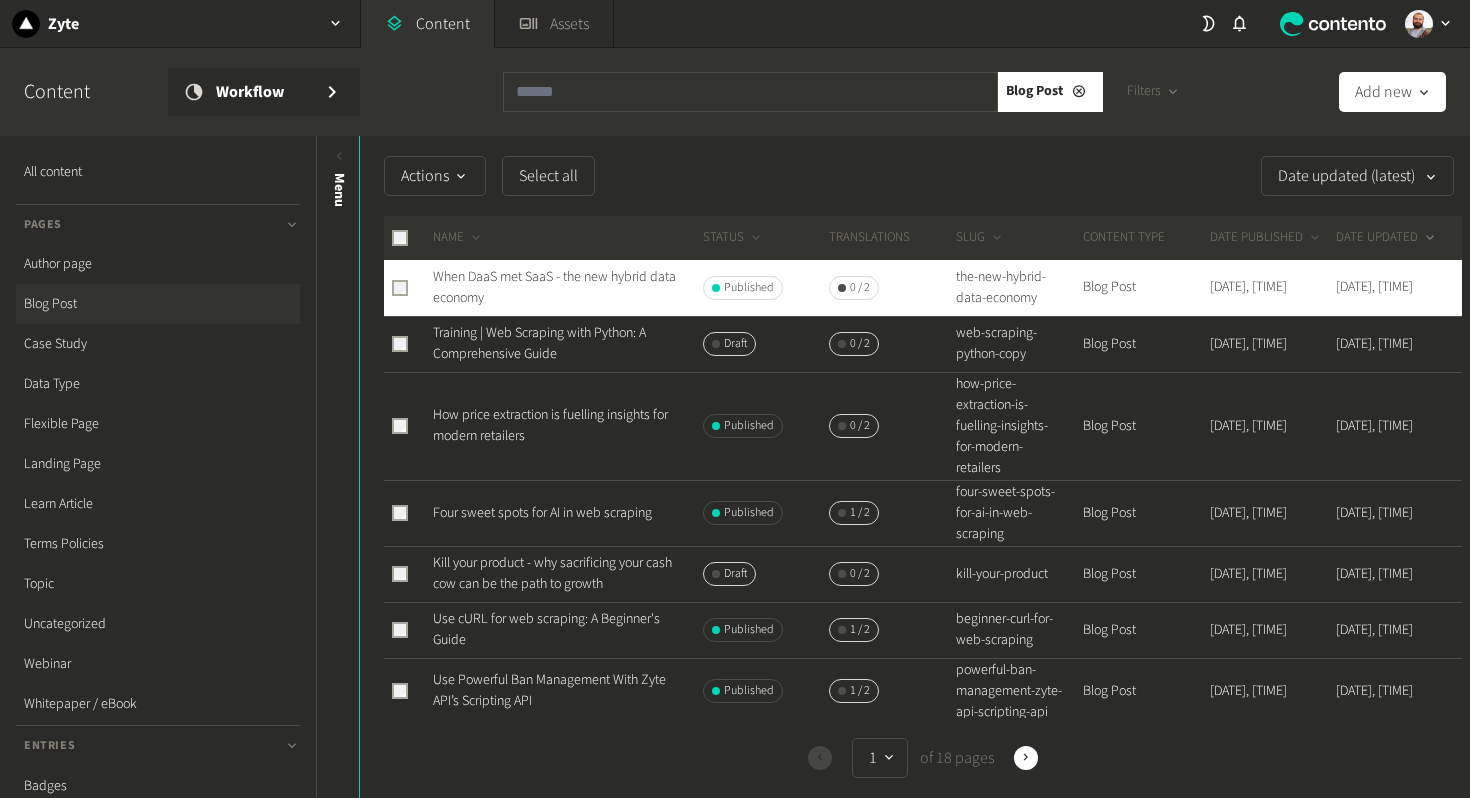 click on "Actions   Select all  Date updated (latest)   NAME   STATUS   Translations   SLUG   CONTENT TYPE   DATE PUBLISHED   DATE UPDATED  When DaaS met SaaS - the new hybrid data economy Published 0 / 2 the-new-hybrid-data-economy Blog Post Jul 29, 2025, 18:59 Jul 30, 2025, 01:59 Training | Web Scraping with Python: A Comprehensive Guide Draft 0 / 2 web-scraping-python-copy Blog Post Feb 5, 2024, 16:09 Jul 26, 2025, 00:12 How price extraction is fuelling insights for modern retailers Published 0 / 2 how-price-extraction-is-fuelling-insights-for-modern-retailers Blog Post Jul 23, 2025, 10:24 Jul 23, 2025, 17:24 Four sweet spots for AI in web scraping Published 1 / 2 four-sweet-spots-for-ai-in-web-scraping Blog Post Jul 14, 2025, 08:39 Jul 14, 2025, 15:39 Kill your product - why sacrificing your cash cow can be the path to growth Draft 0 / 2 kill-your-product Blog Post Jul 9, 2025, 14:26 Jul 10, 2025, 02:58 Use cURL for web scraping: A Beginner's Guide Published 1 / 2 beginner-curl-for-web-scraping Blog Post Published" 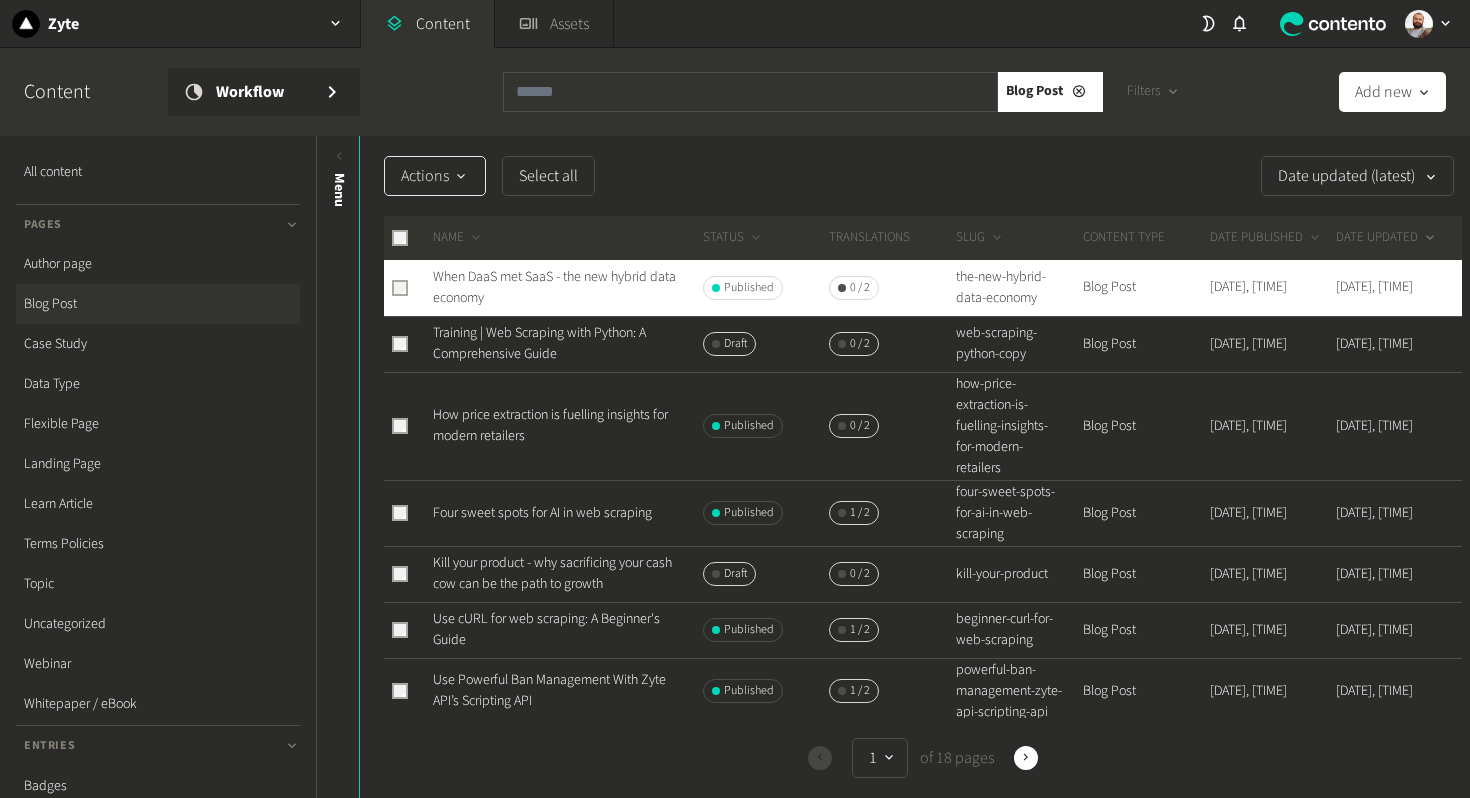 click on "Actions" 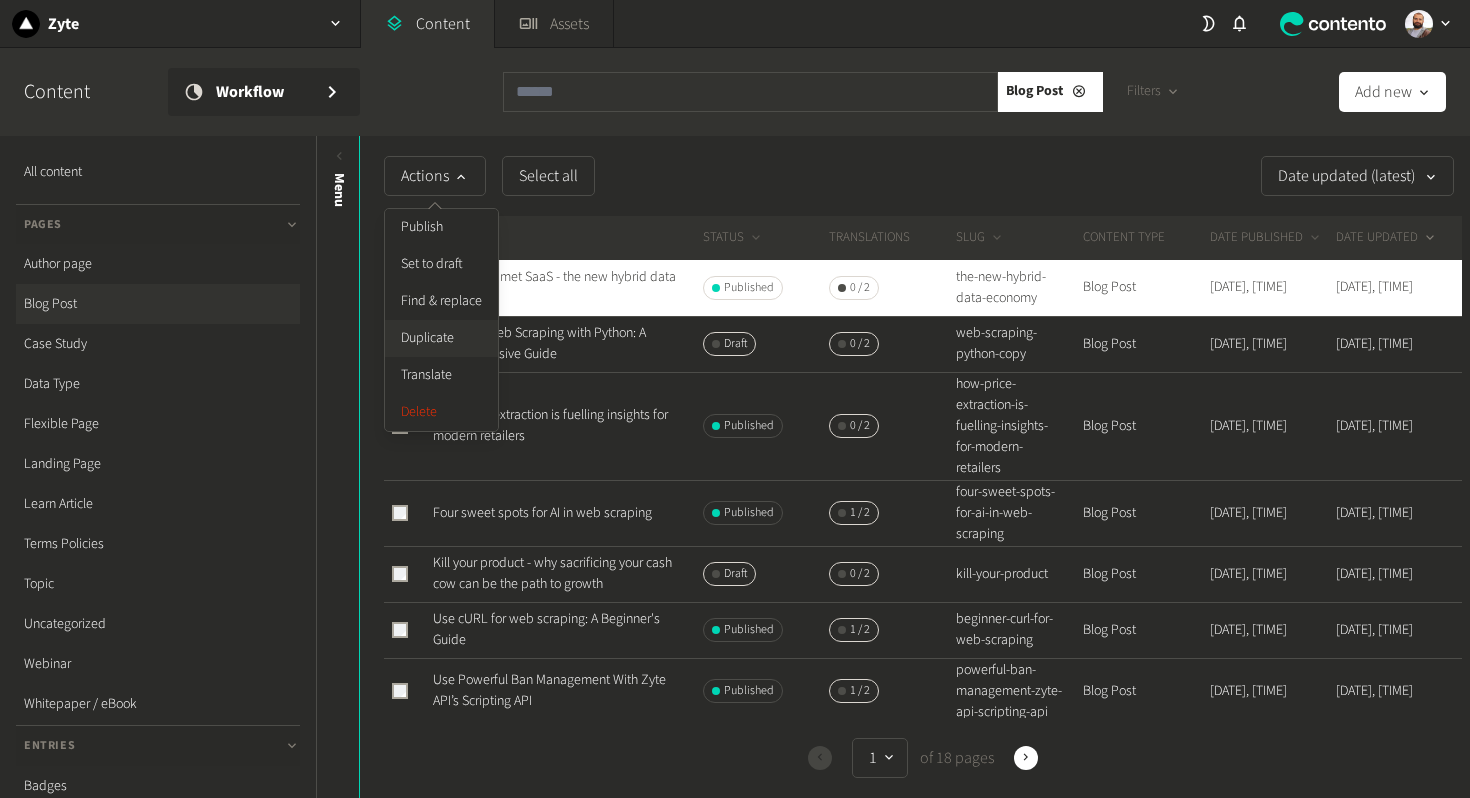 click on "Duplicate" 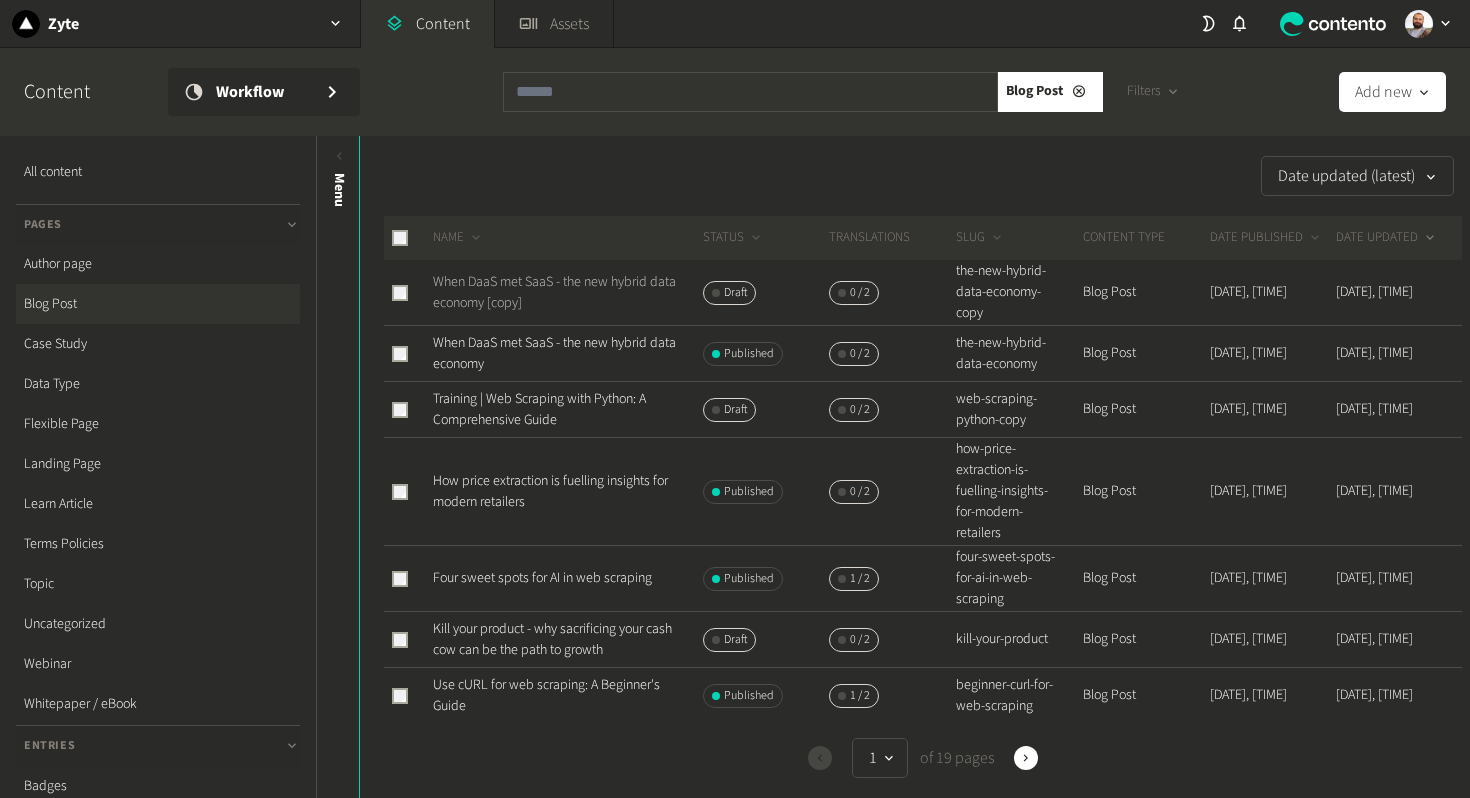 click on "When DaaS met SaaS - the new hybrid data economy [copy]" 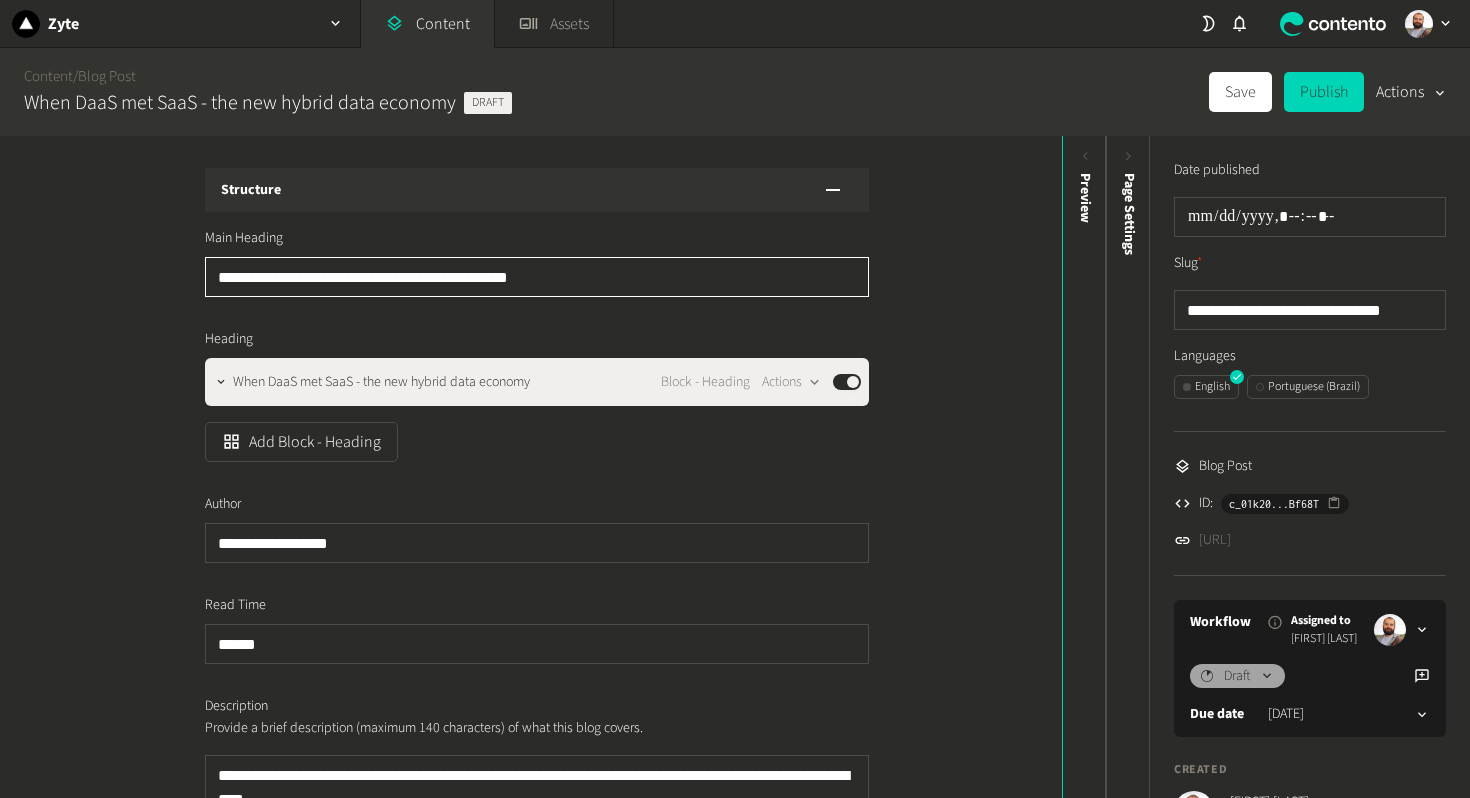 click on "**********" 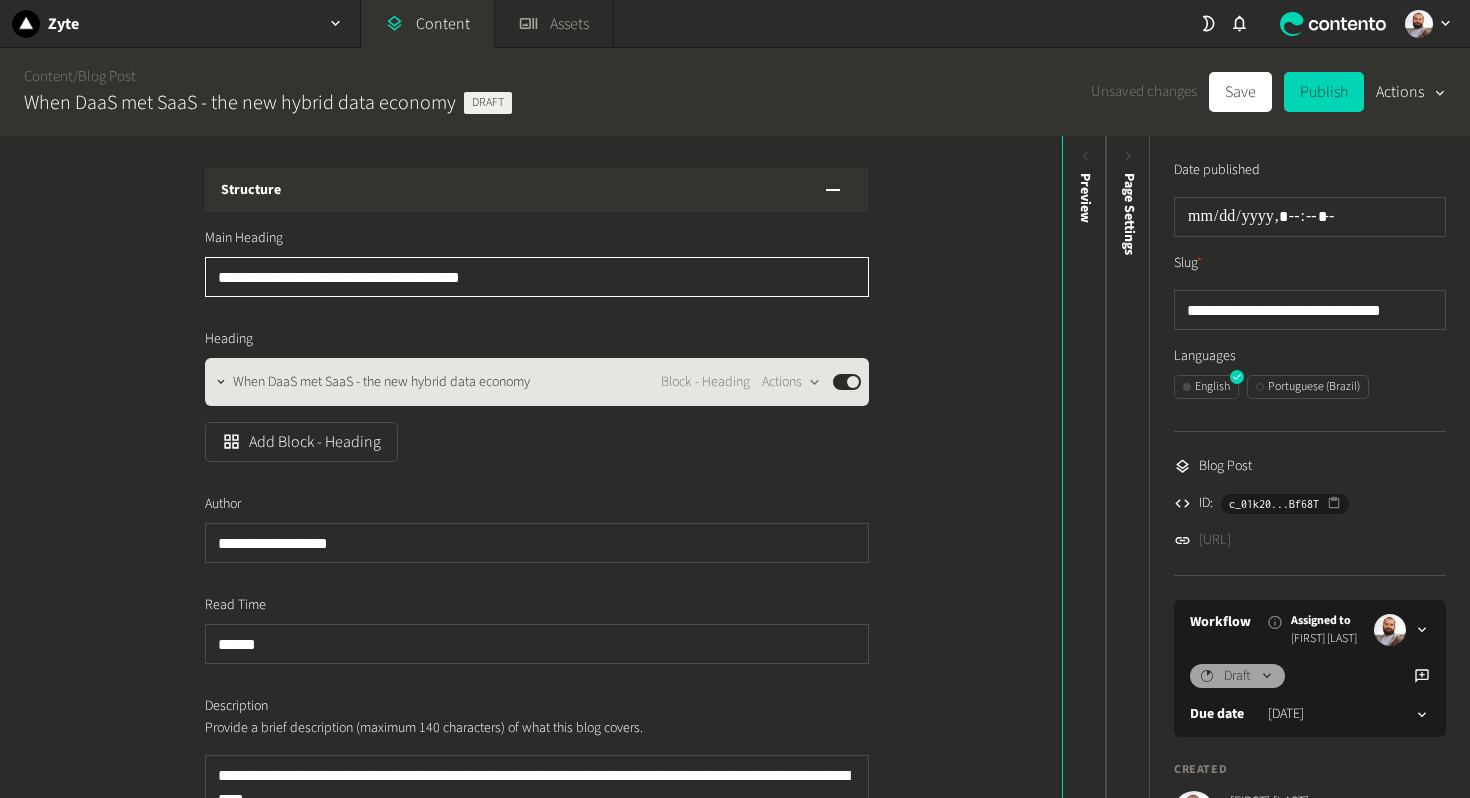 type on "**********" 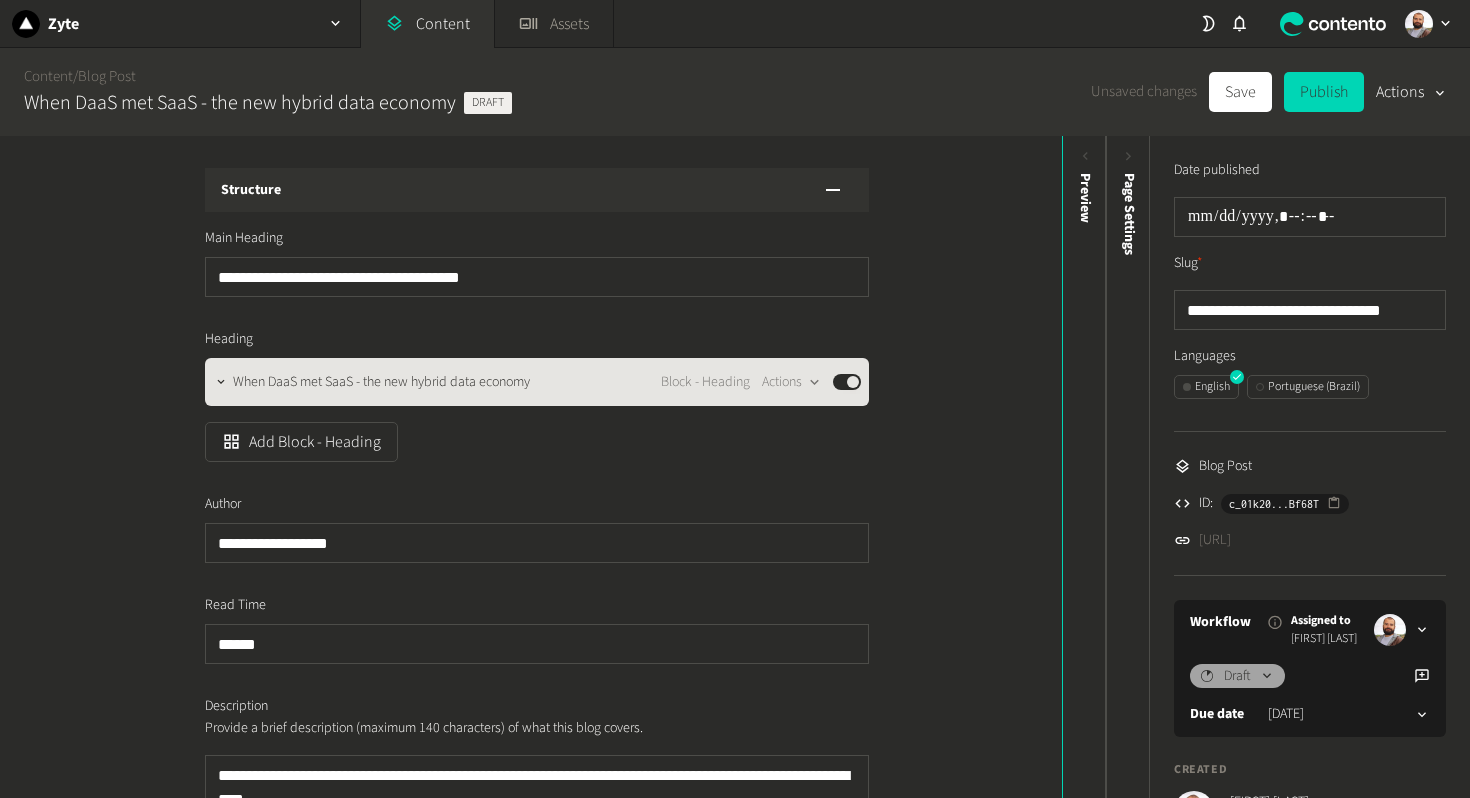 click on "When DaaS met SaaS - the new hybrid data economy Block - Heading  Actions  Published" 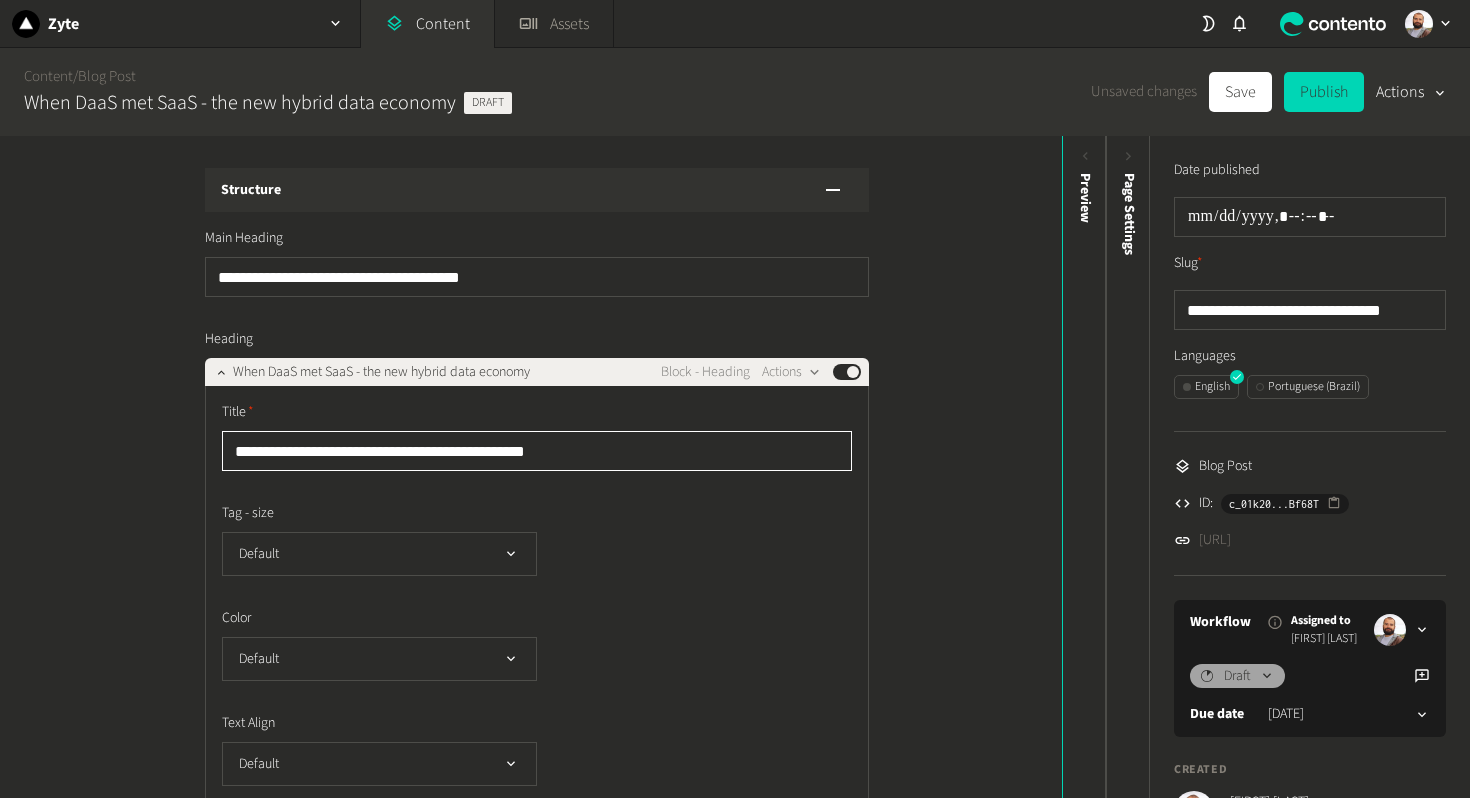 click on "**********" 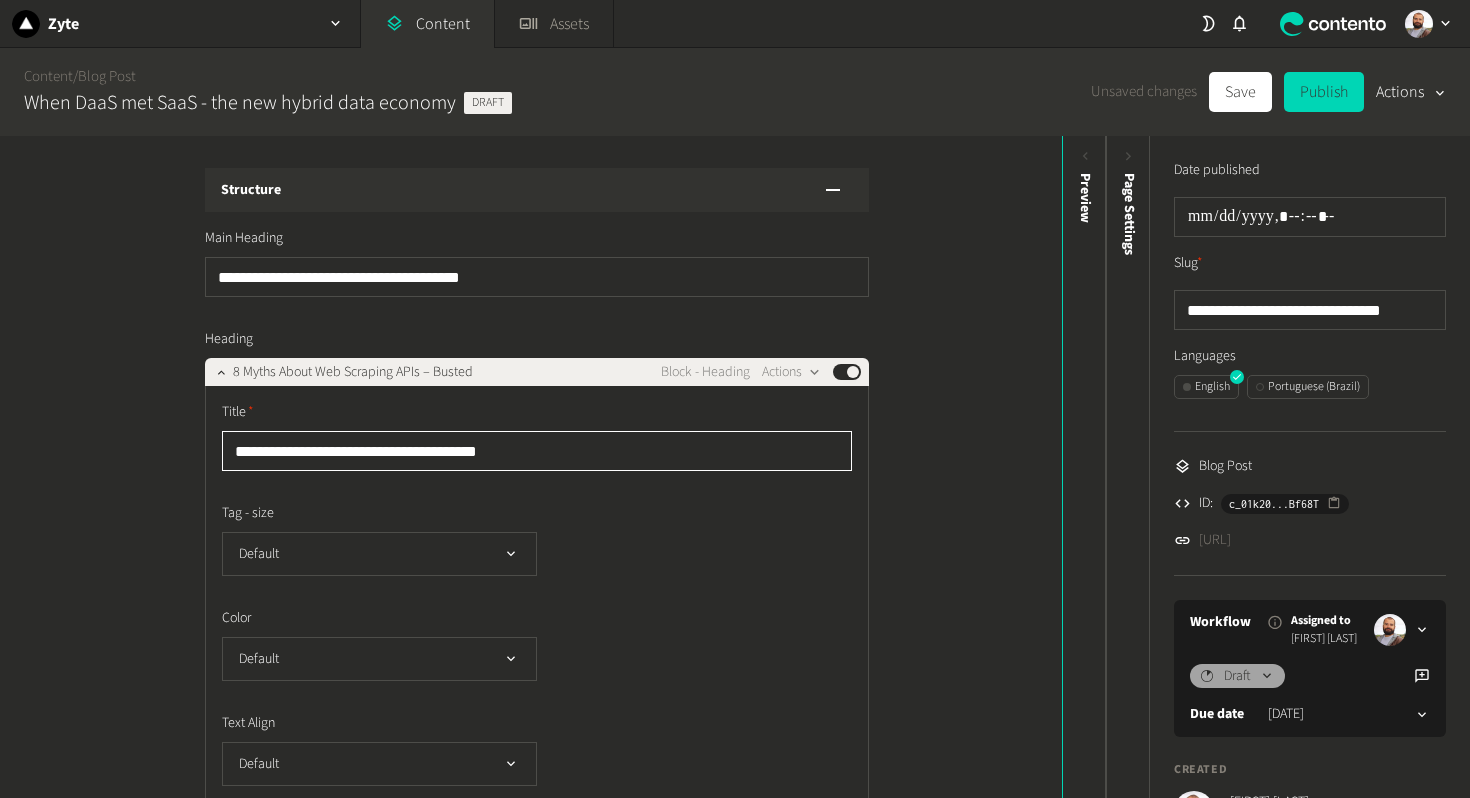 type on "**********" 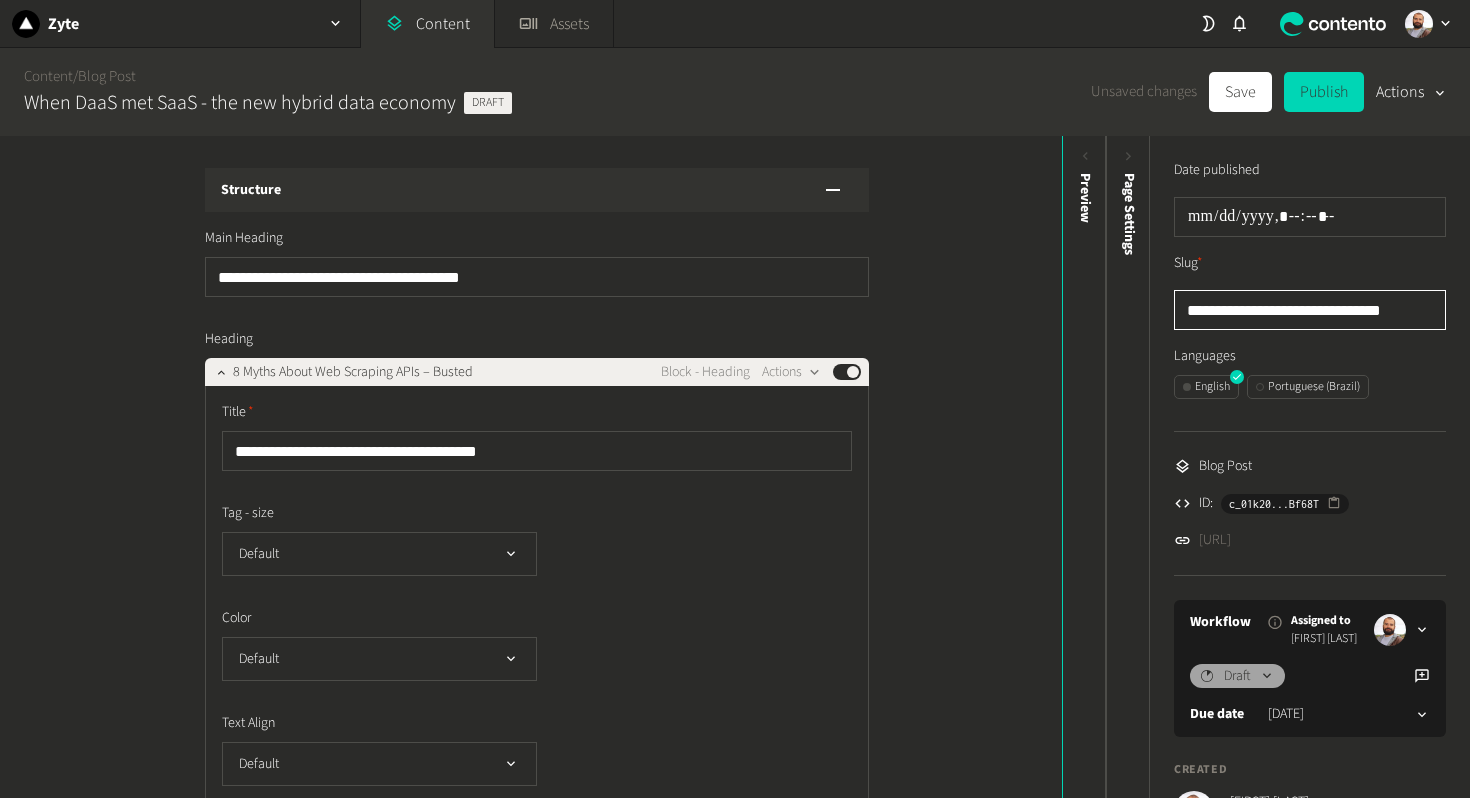 click on "**********" 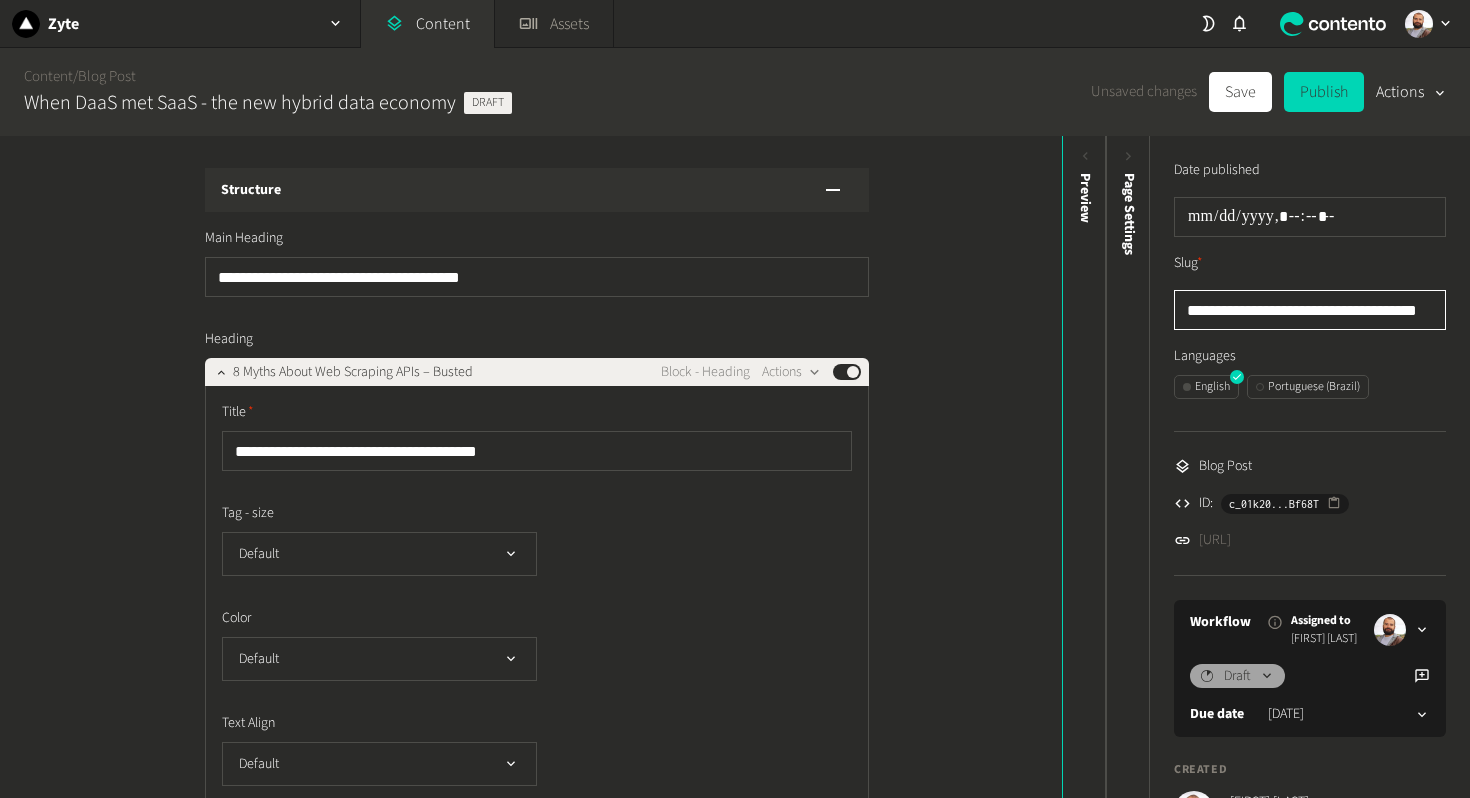 scroll, scrollTop: 0, scrollLeft: 39, axis: horizontal 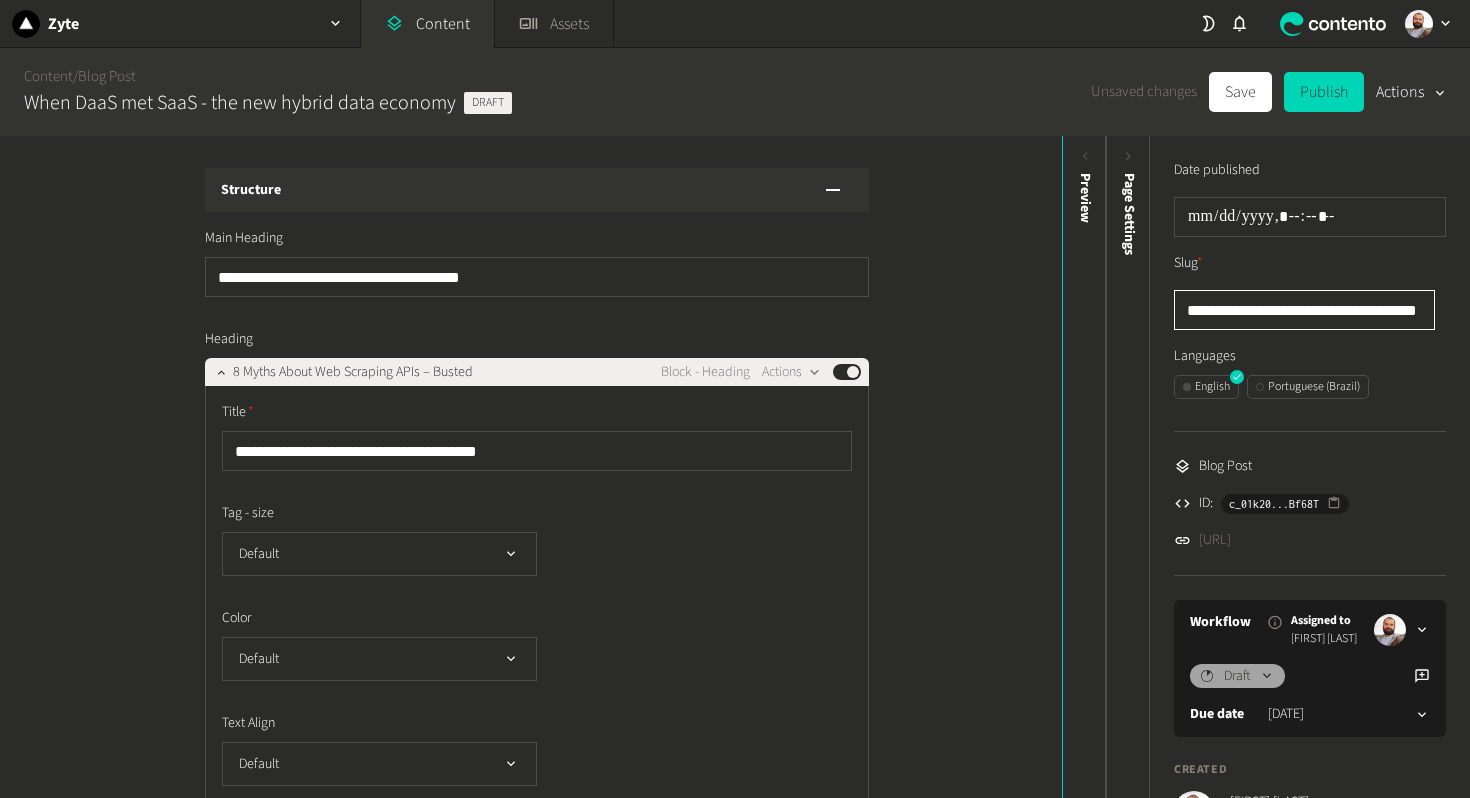 click on "**********" 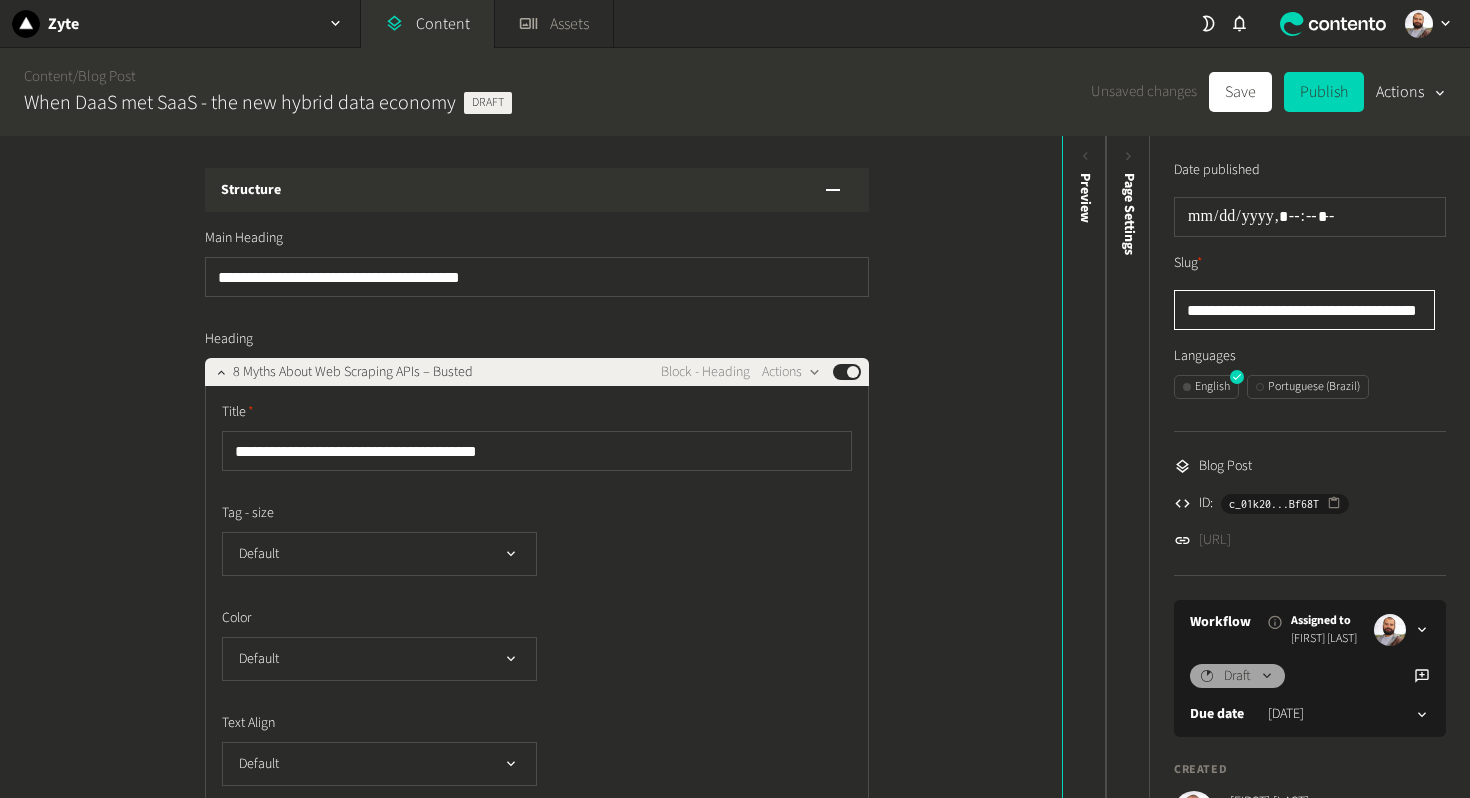 click on "**********" 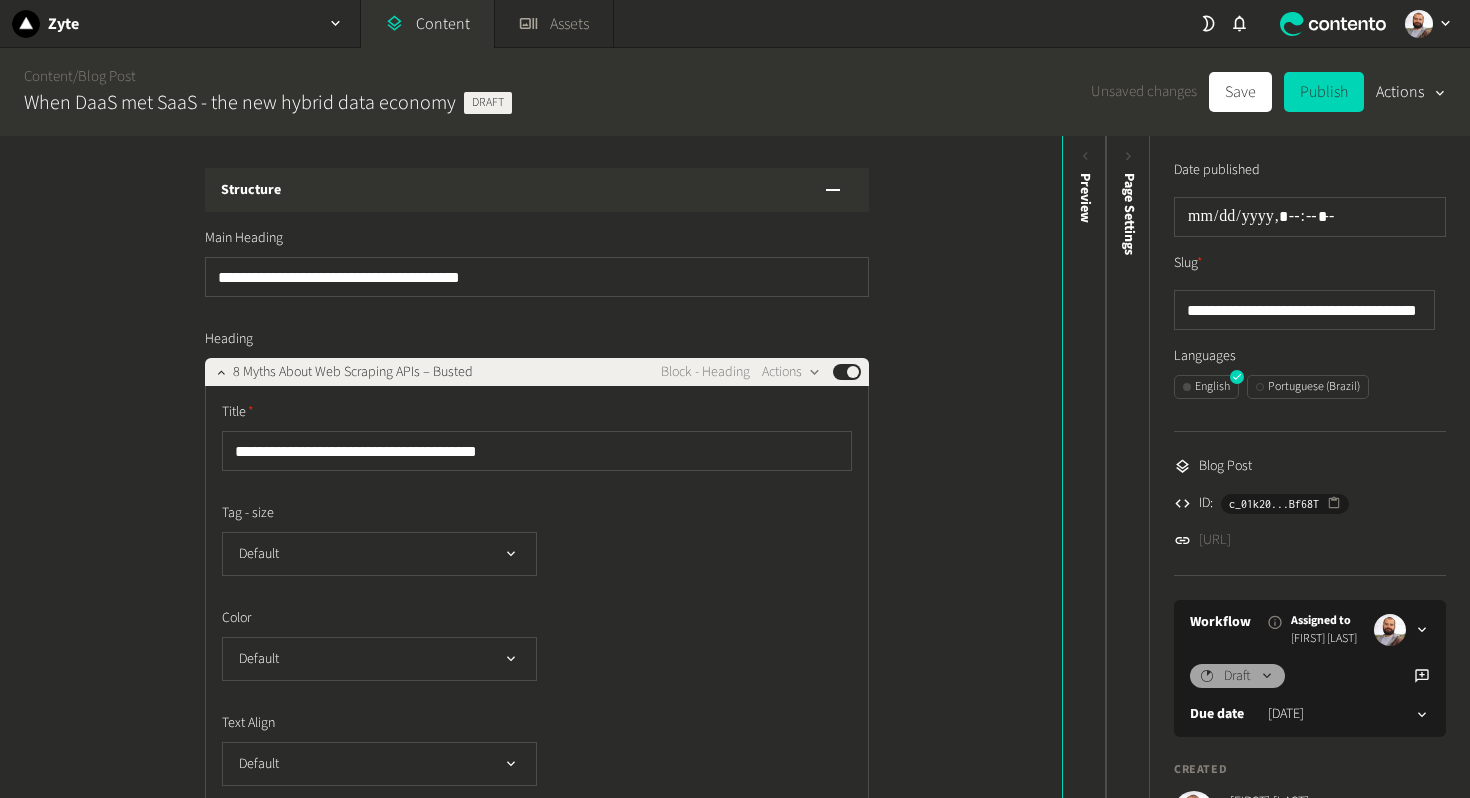 click on "**********" 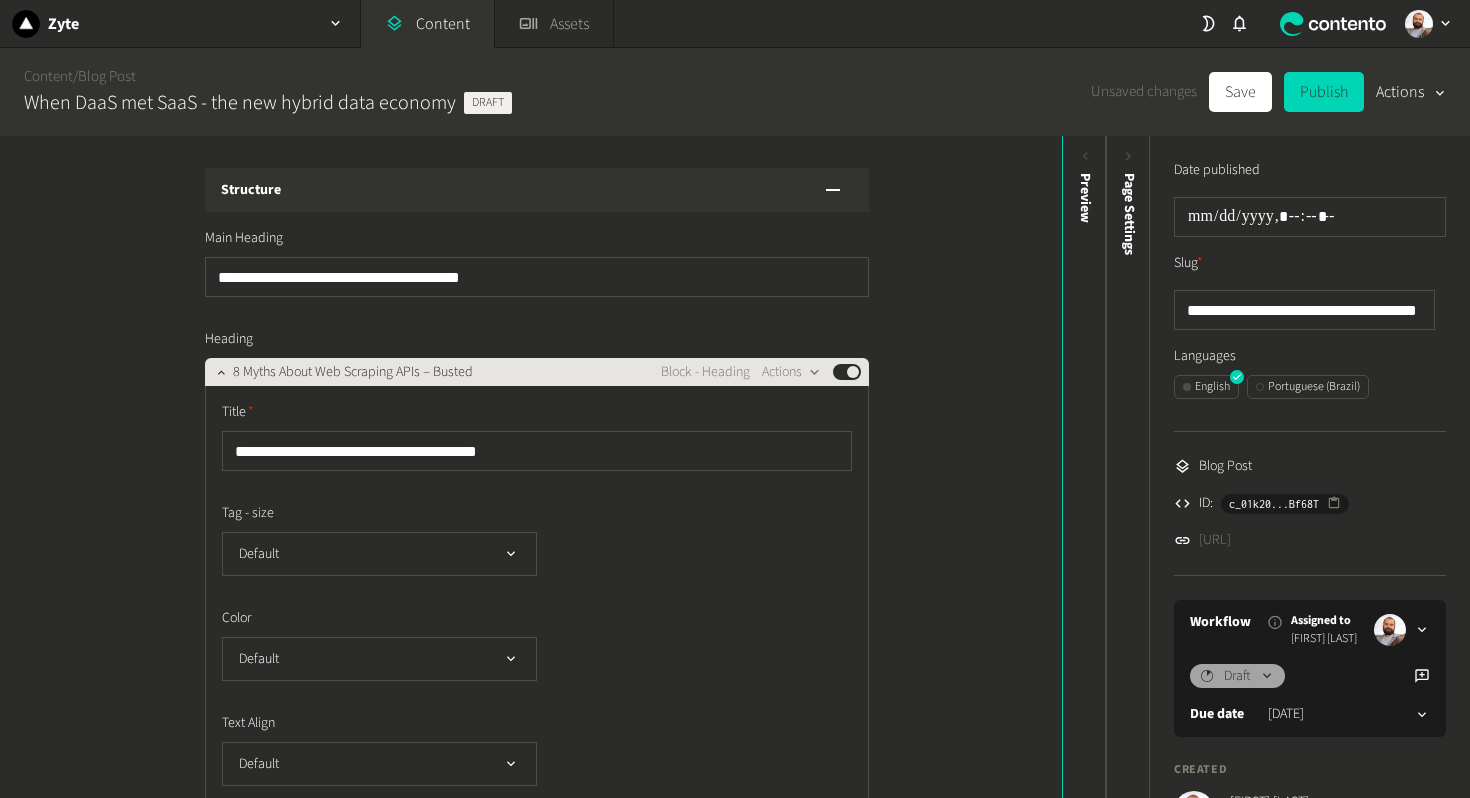click on "8 Myths About Web Scraping APIs – Busted" 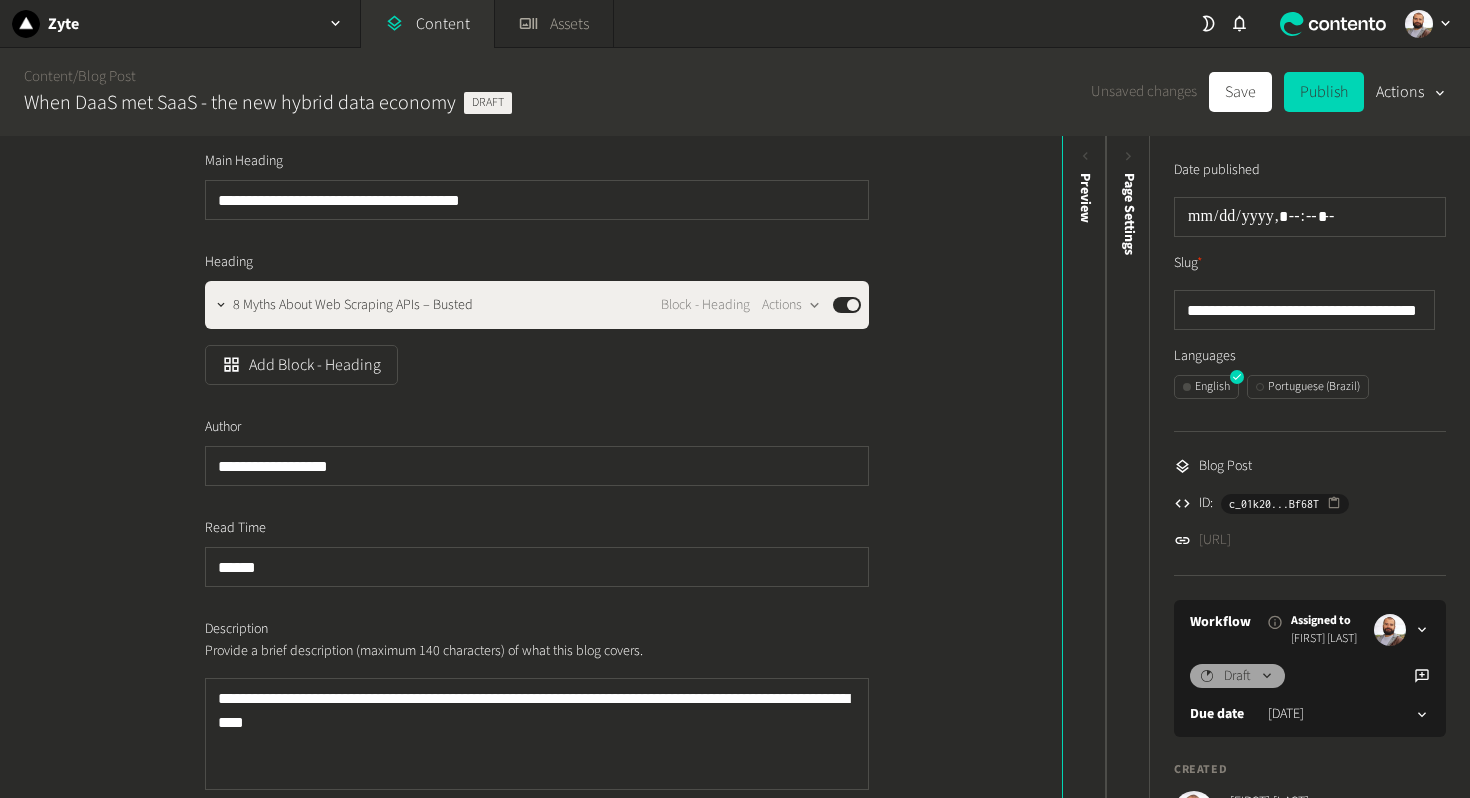 scroll, scrollTop: 0, scrollLeft: 0, axis: both 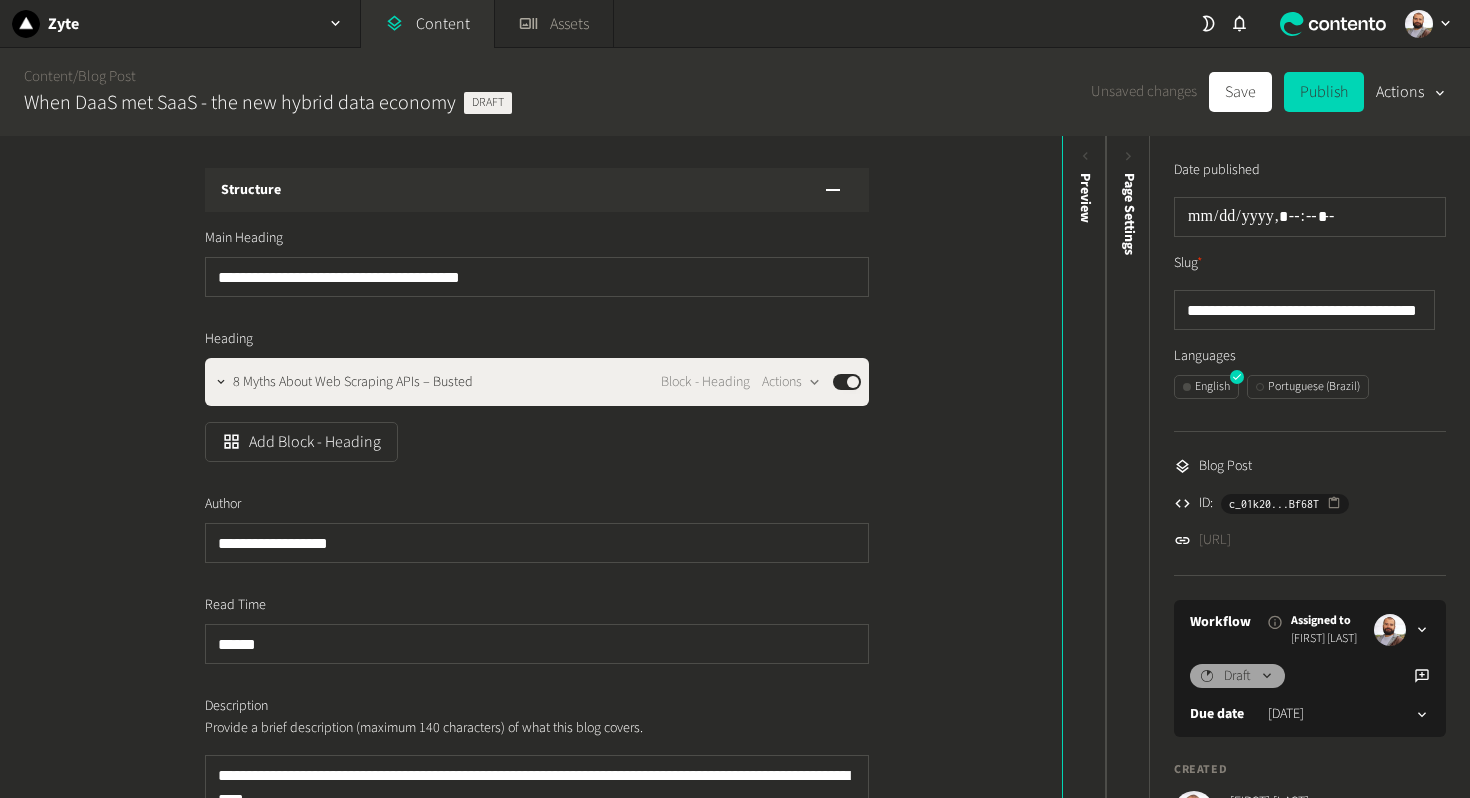 click on "Structure" 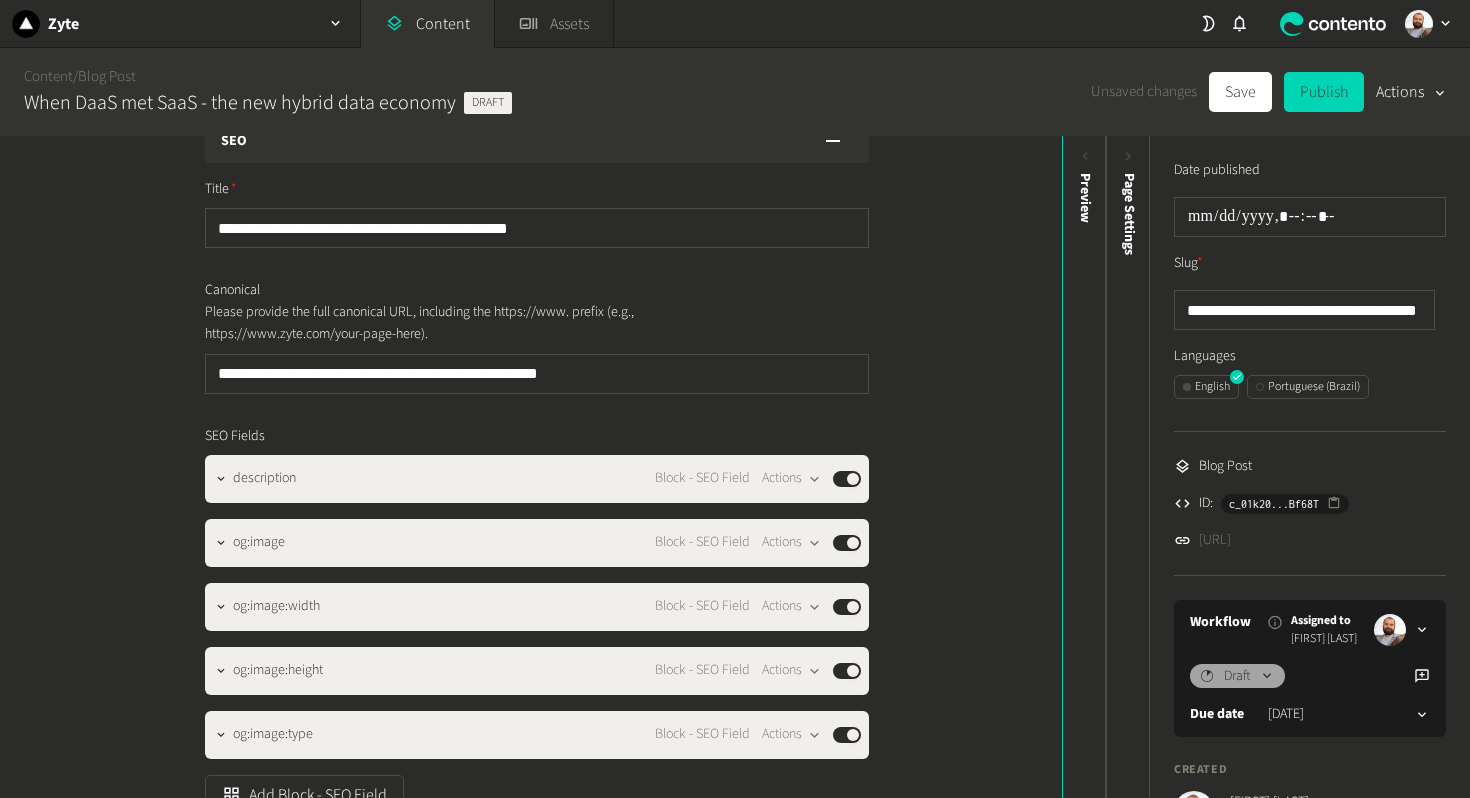 scroll, scrollTop: 129, scrollLeft: 0, axis: vertical 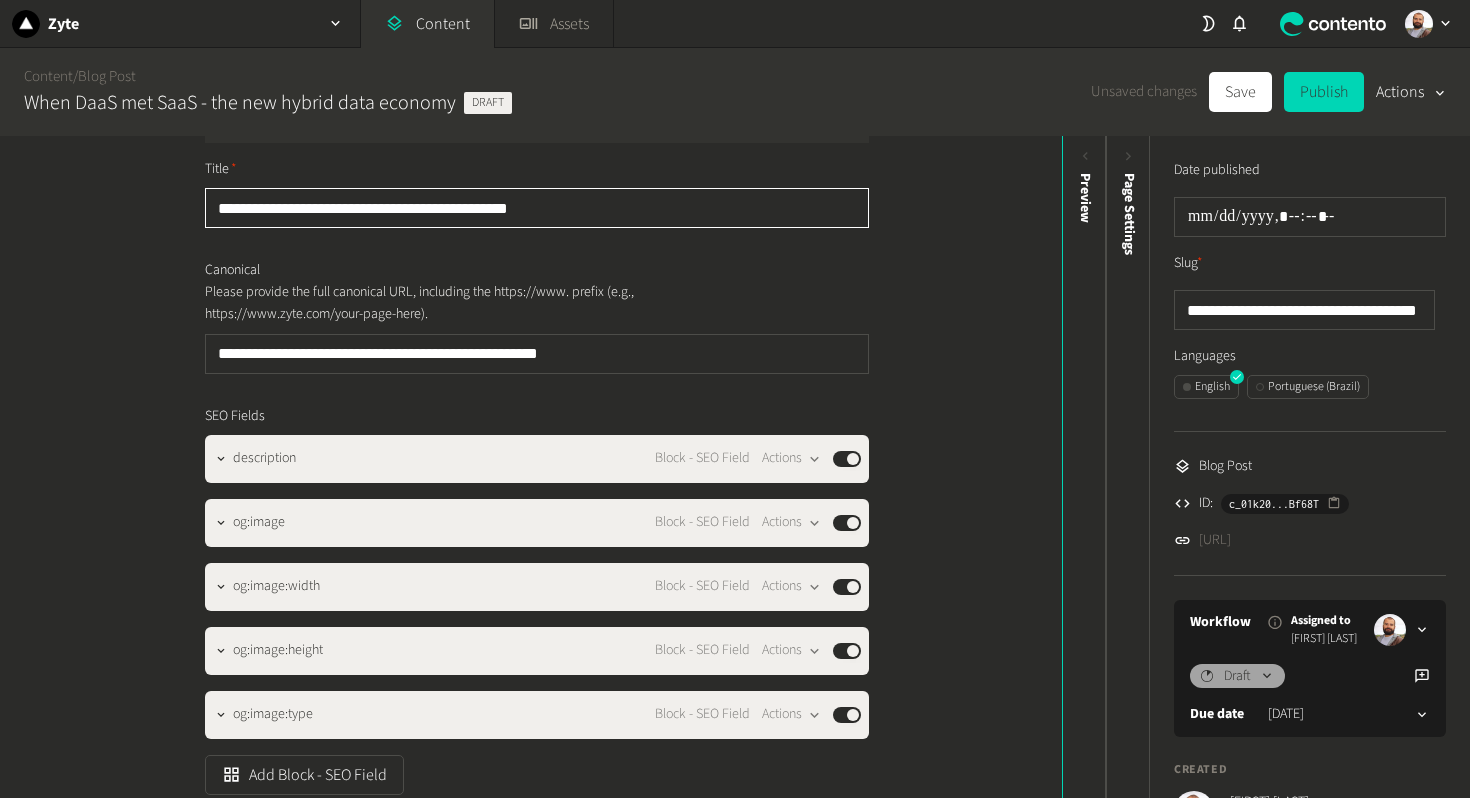 click on "**********" 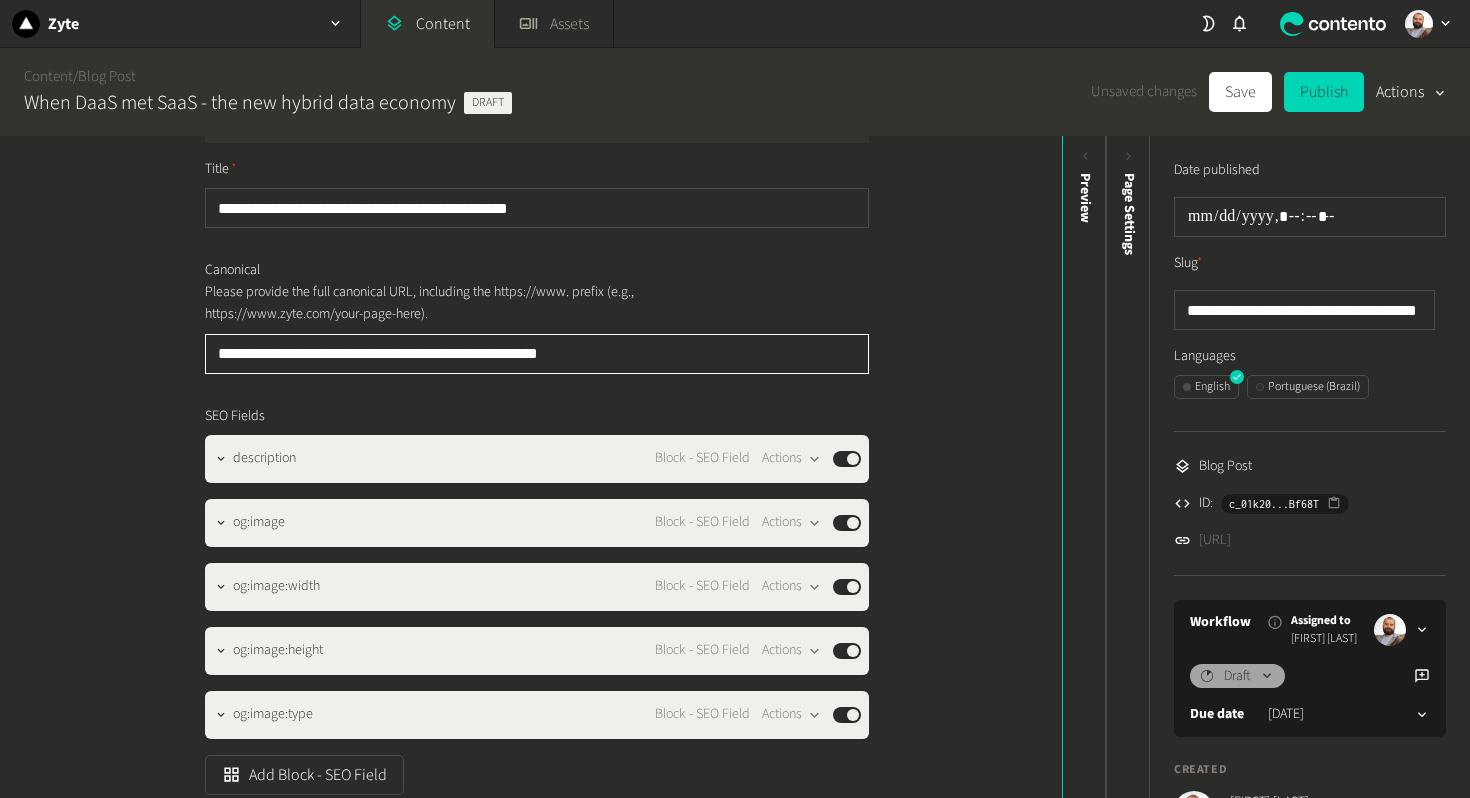 drag, startPoint x: 400, startPoint y: 360, endPoint x: 627, endPoint y: 368, distance: 227.14093 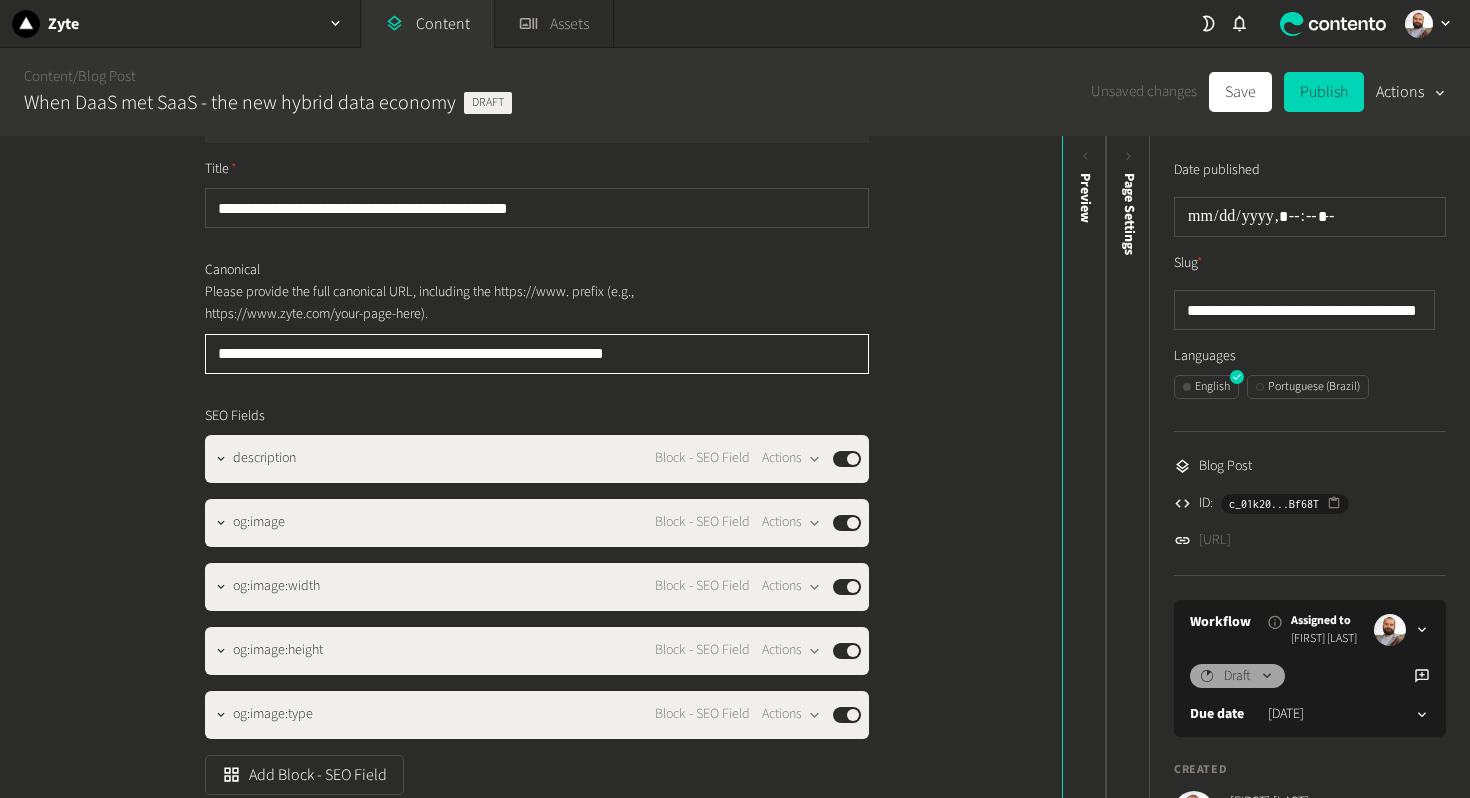 type on "**********" 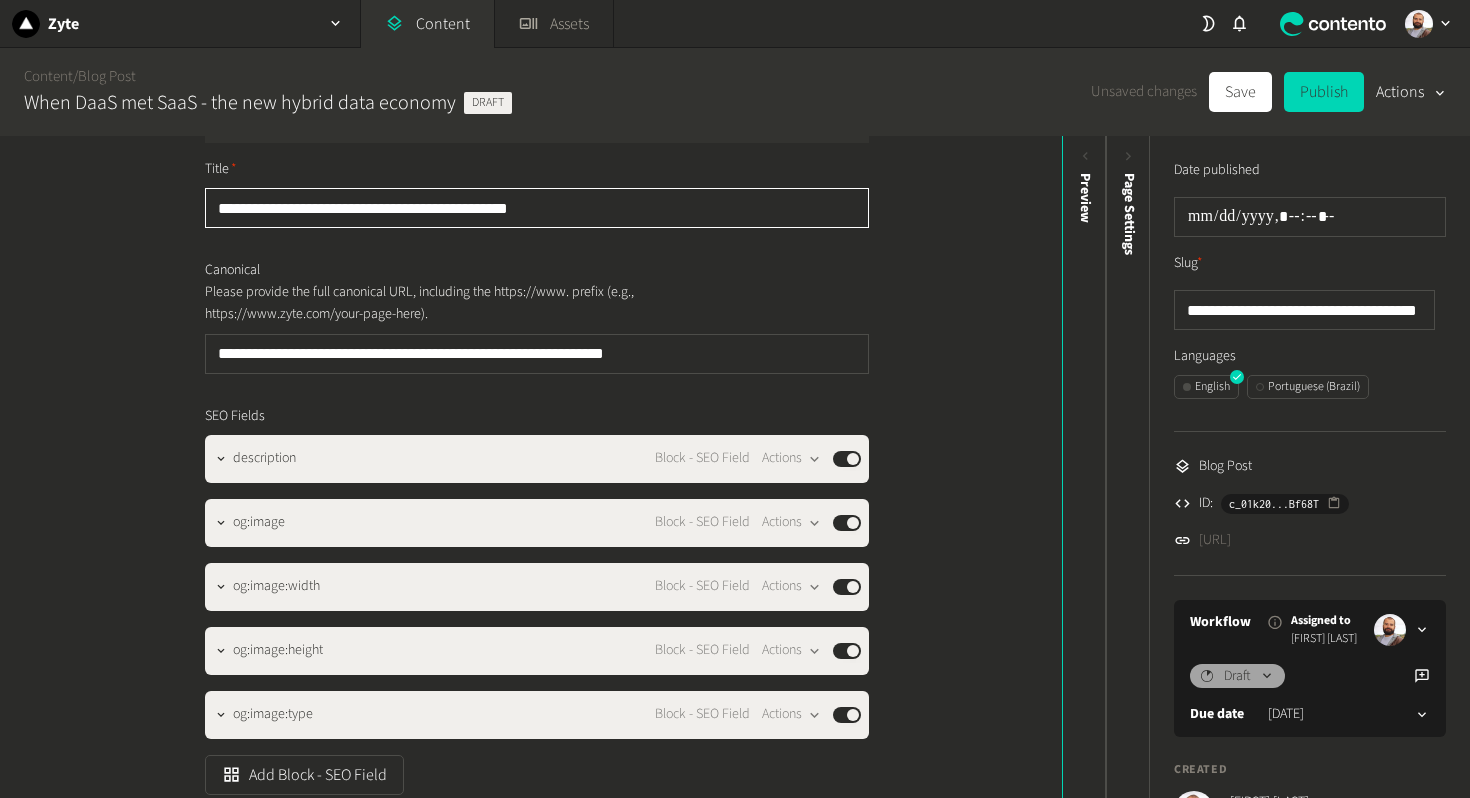 click on "**********" 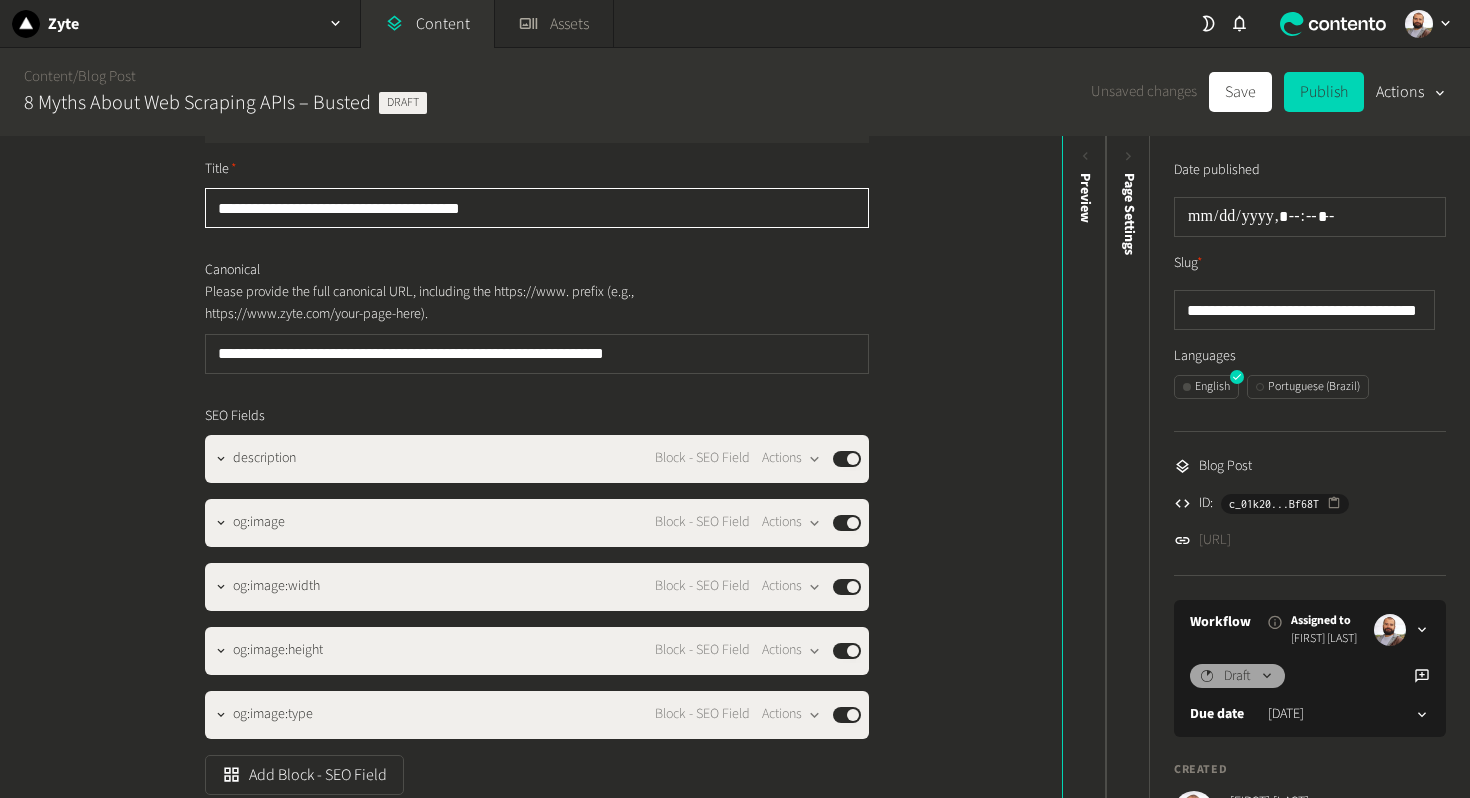 click on "**********" 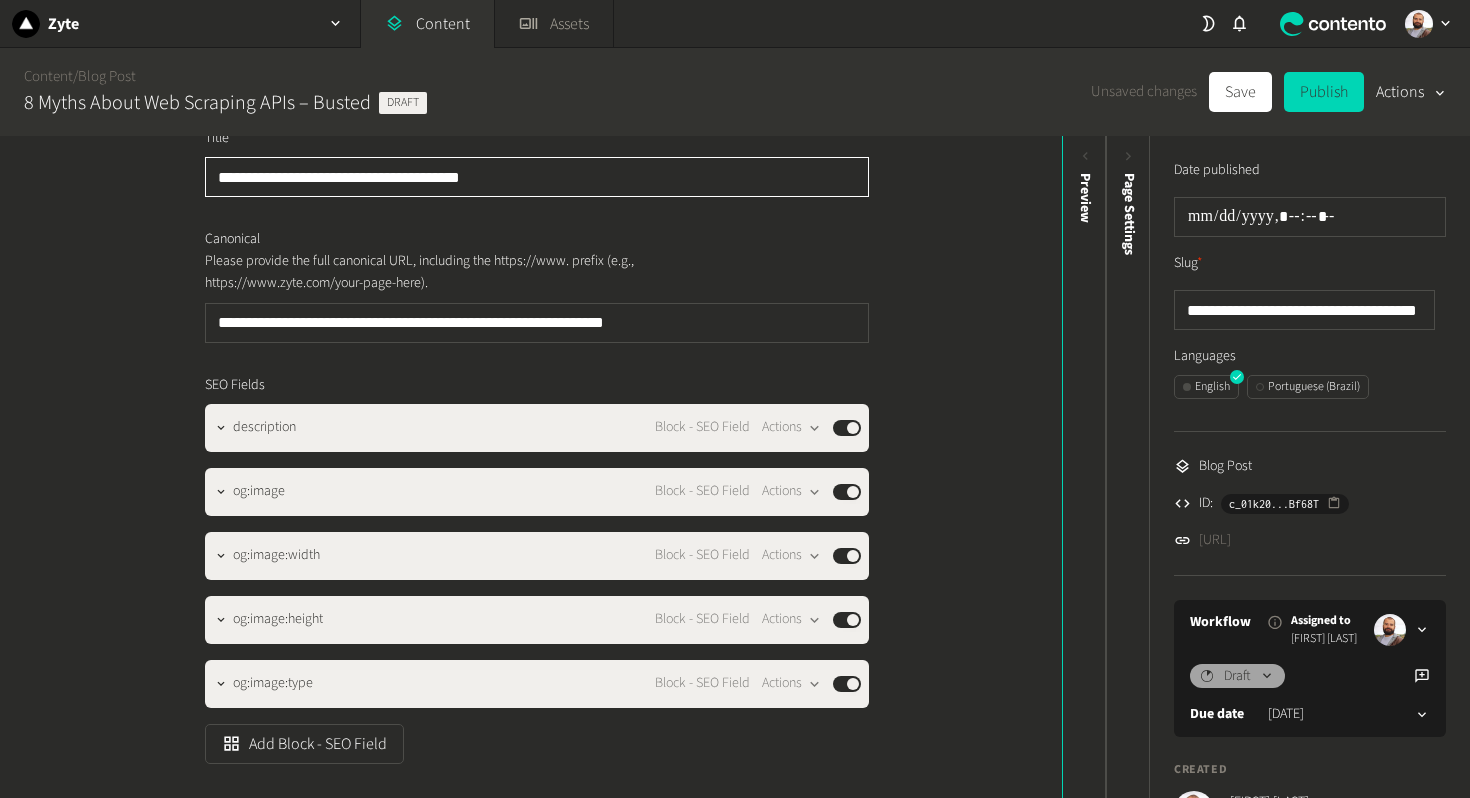 scroll, scrollTop: 167, scrollLeft: 0, axis: vertical 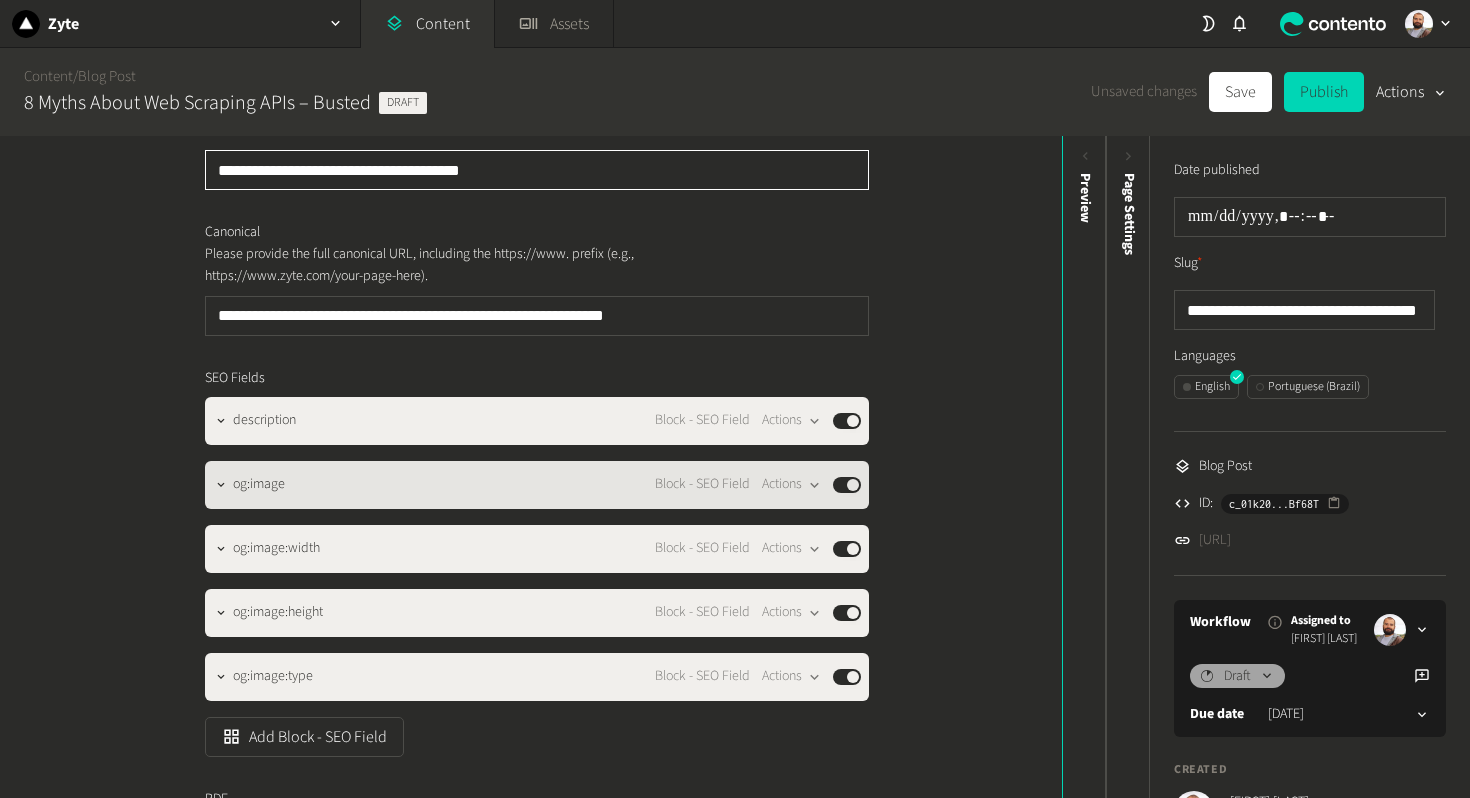 type on "**********" 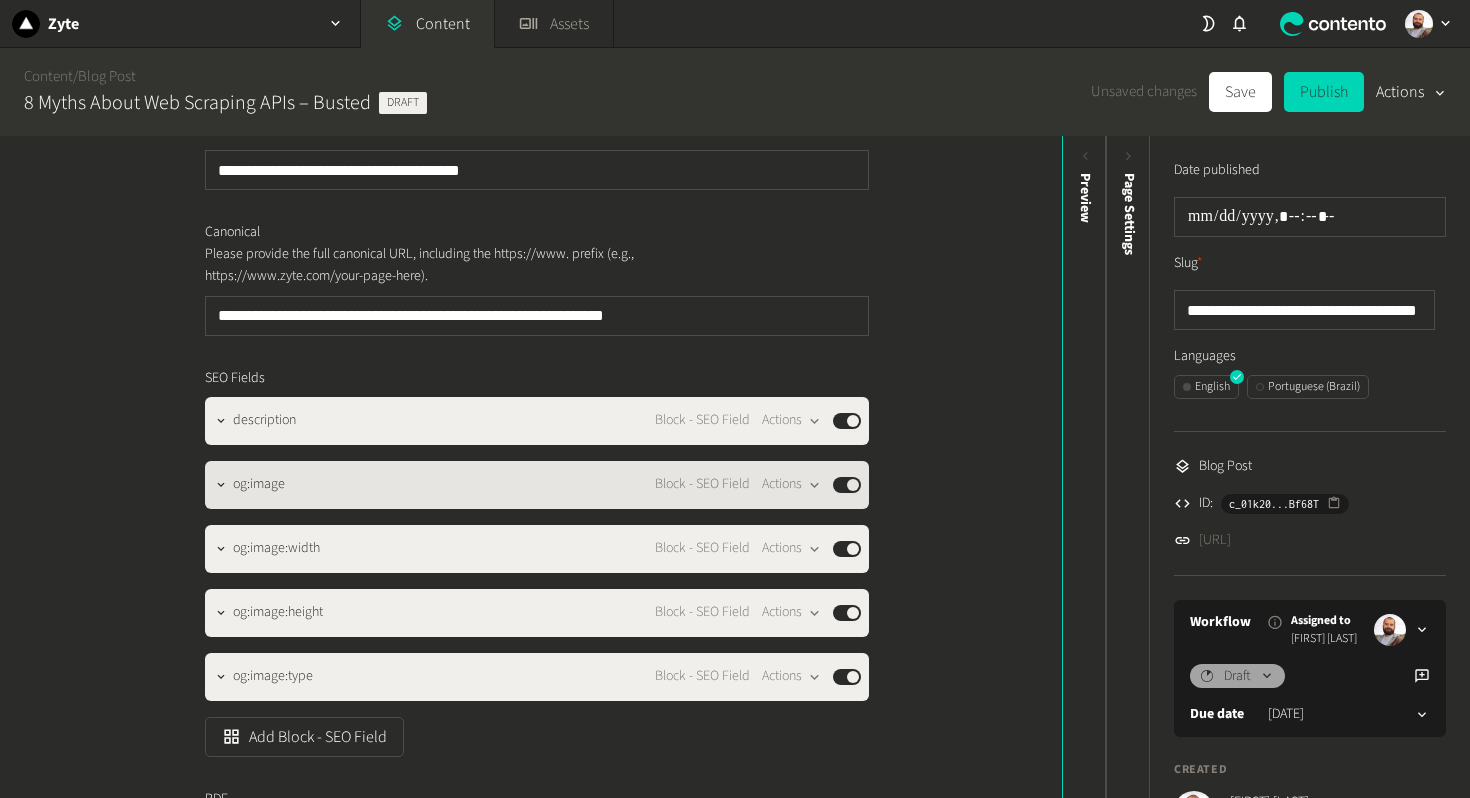 click on "og:image Block - SEO Field  Actions  Published" 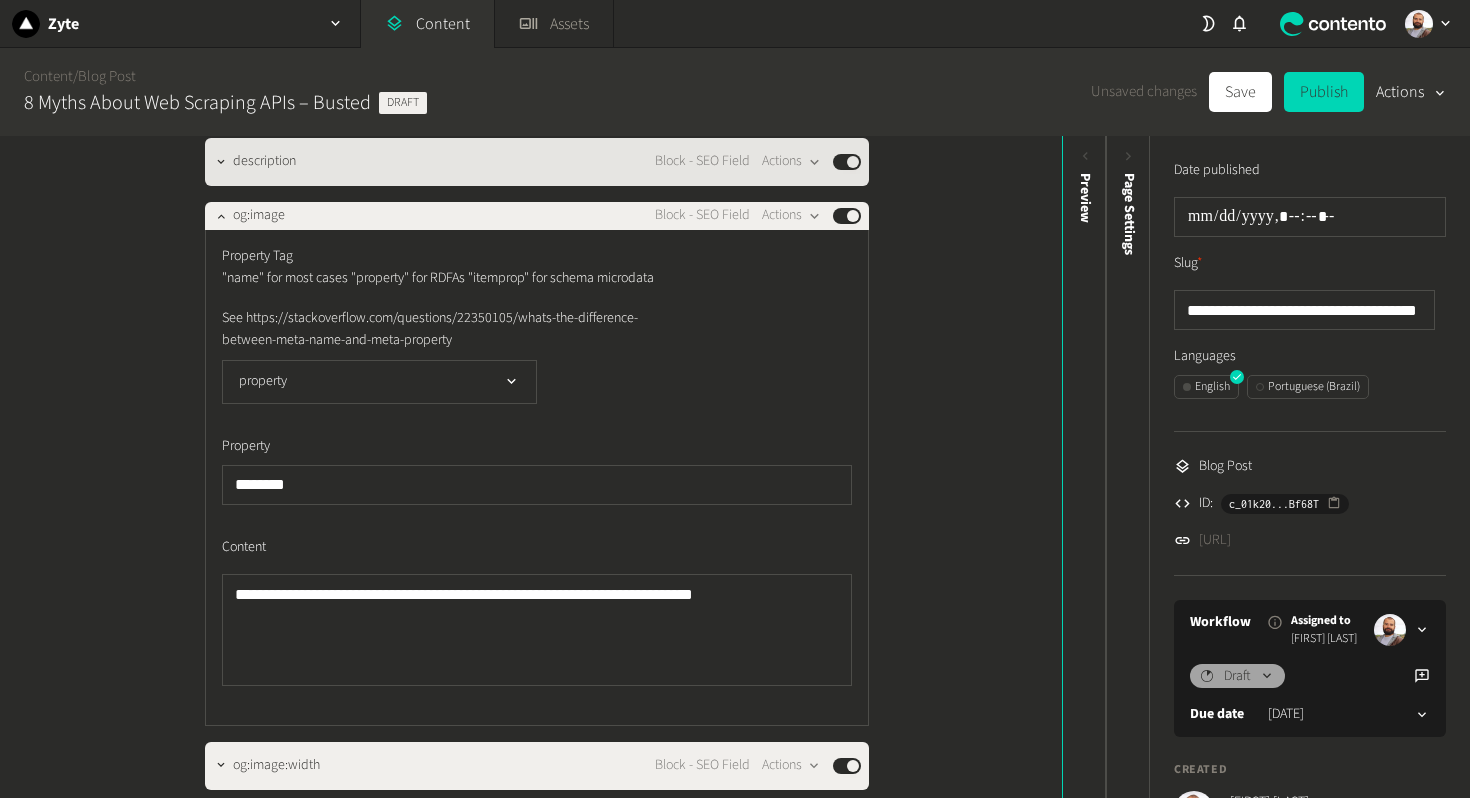 scroll, scrollTop: 435, scrollLeft: 0, axis: vertical 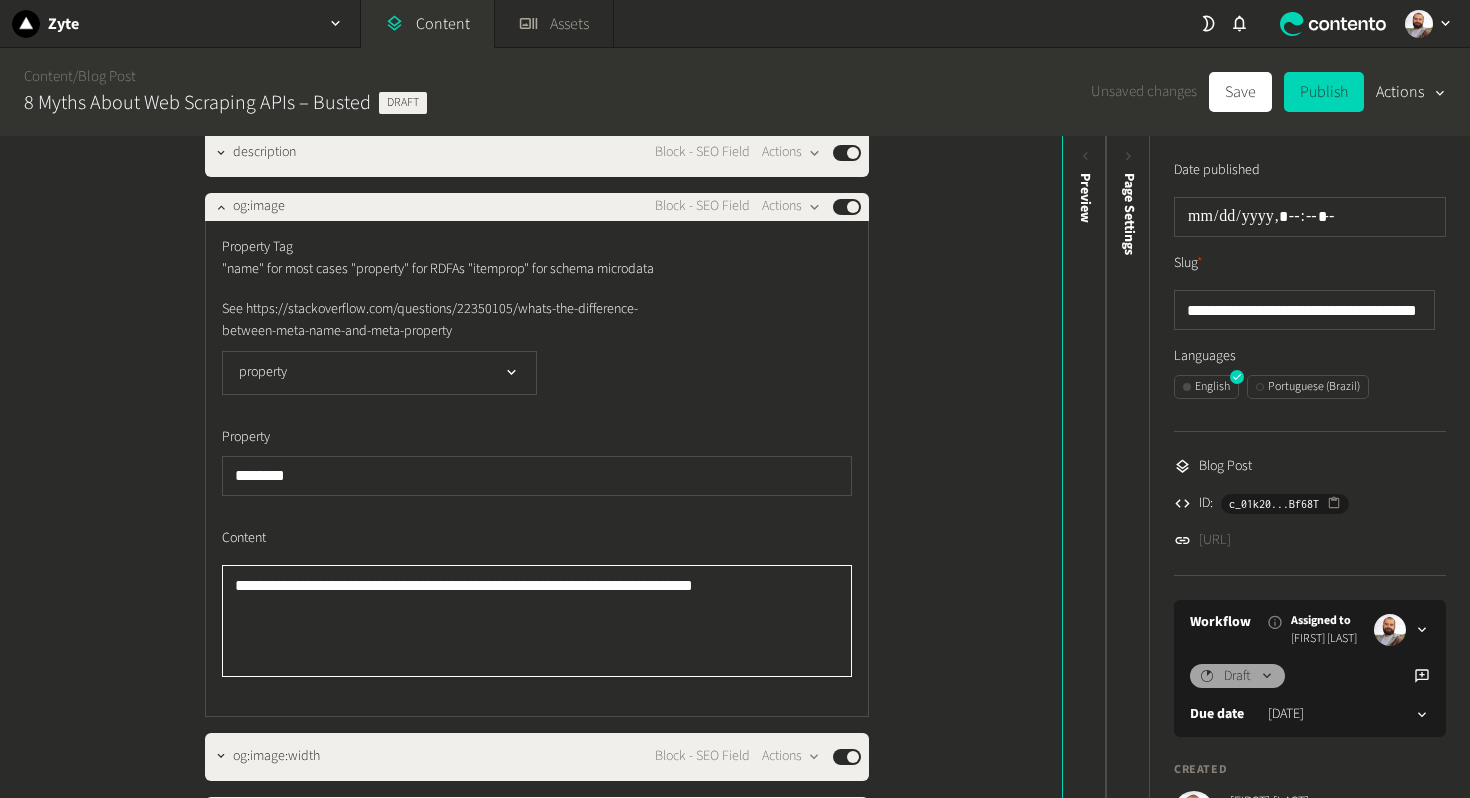 click on "**********" 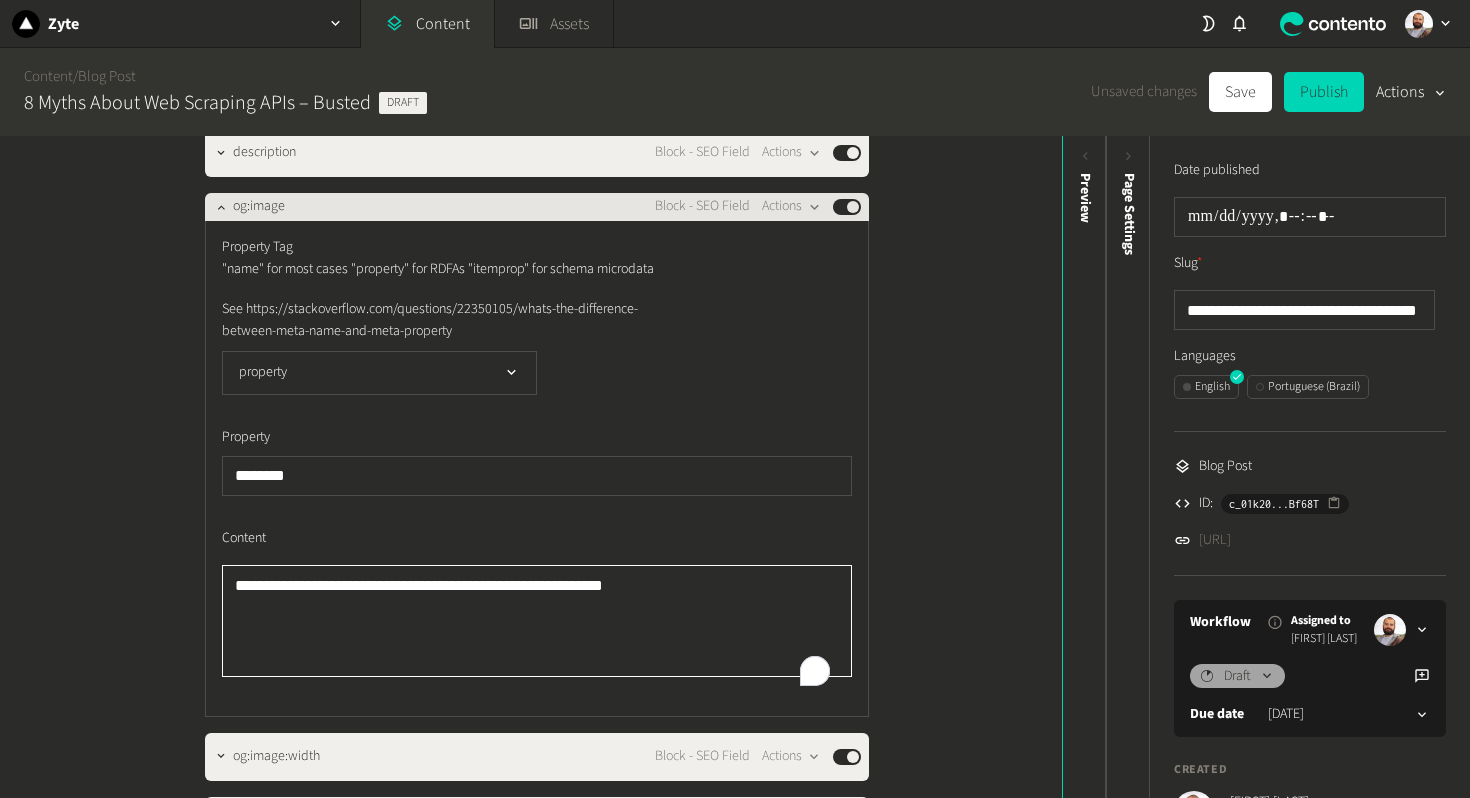 type on "**********" 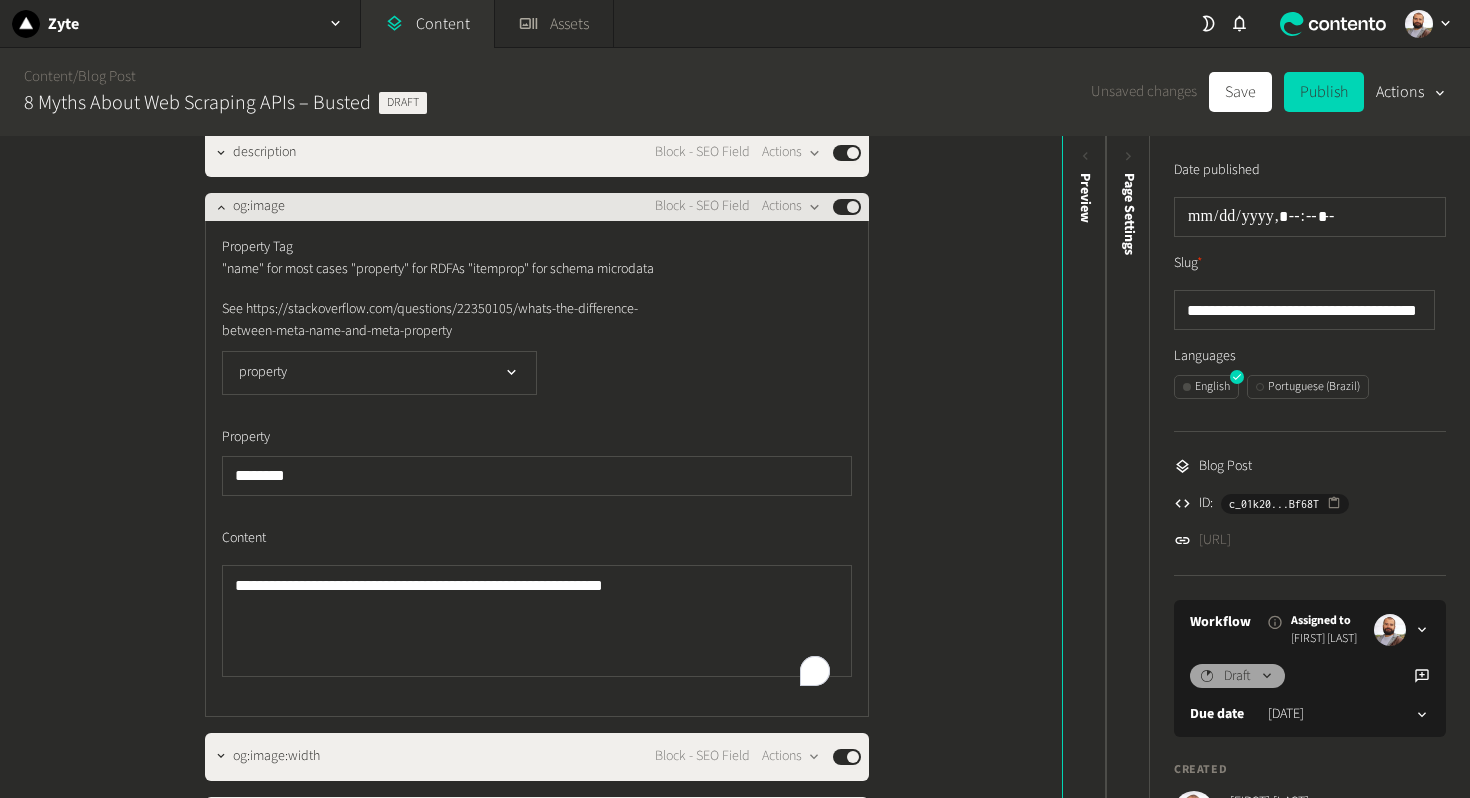 click on "og:image Block - SEO Field  Actions  Published" 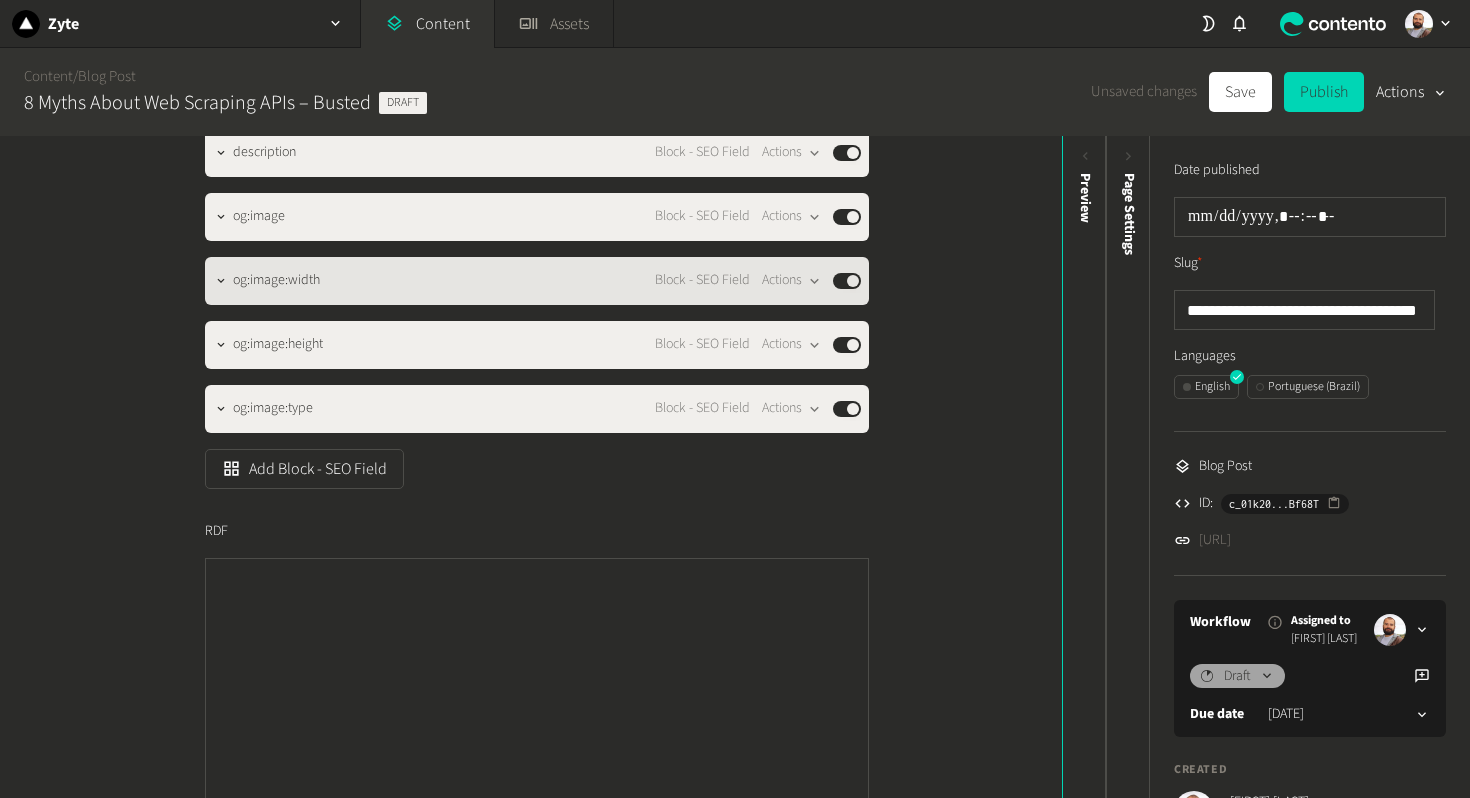 scroll, scrollTop: 277, scrollLeft: 0, axis: vertical 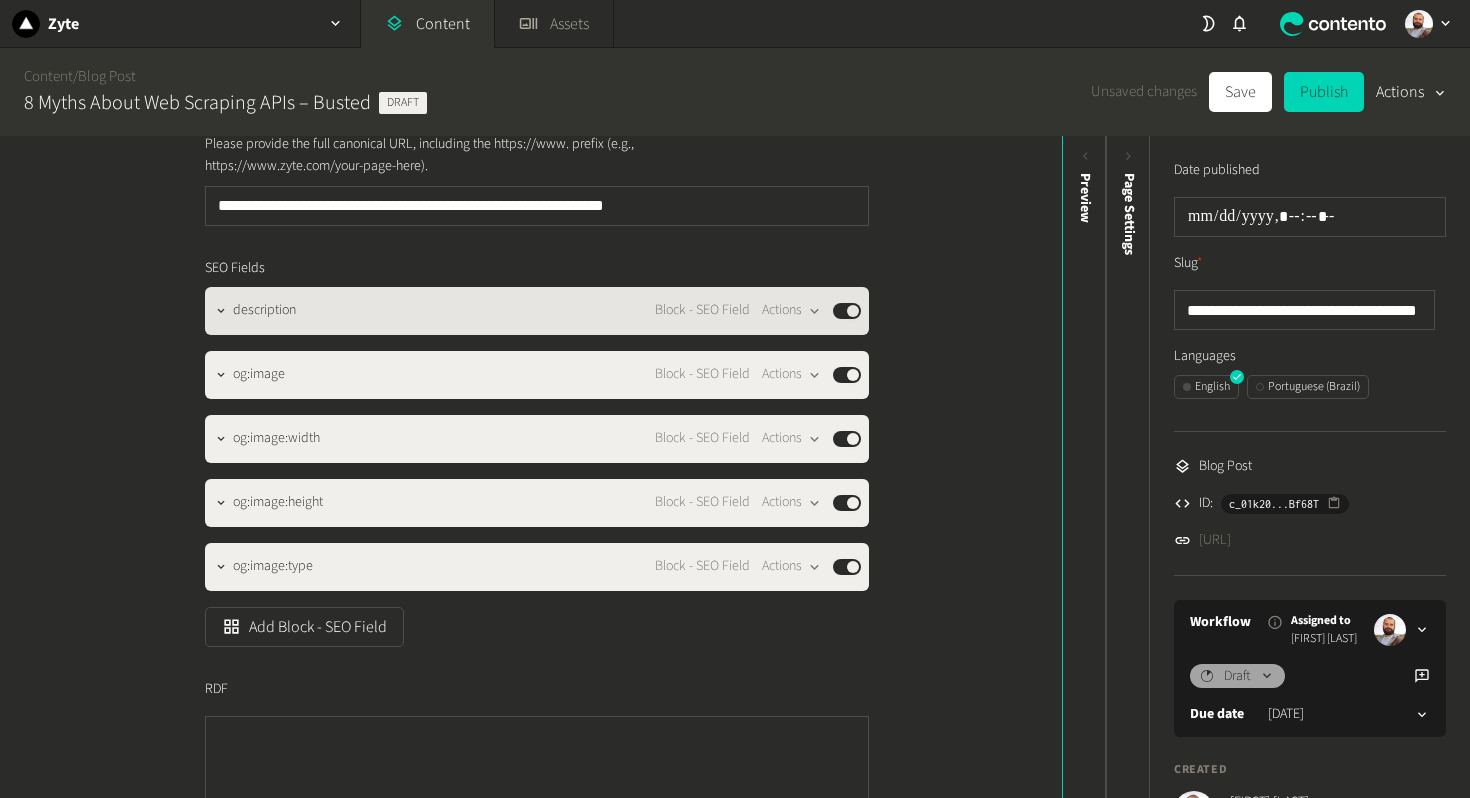 click on "description" 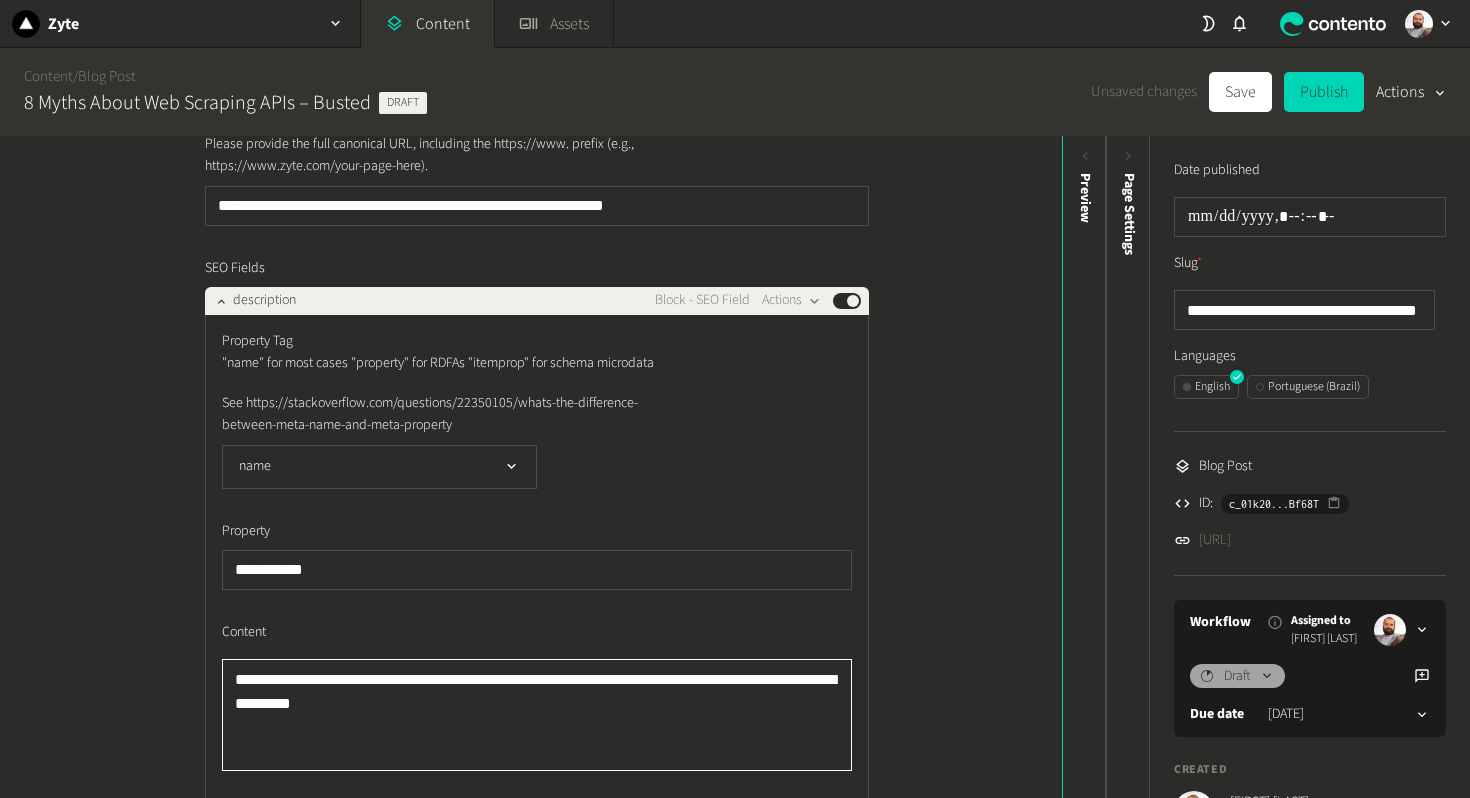 click on "**********" 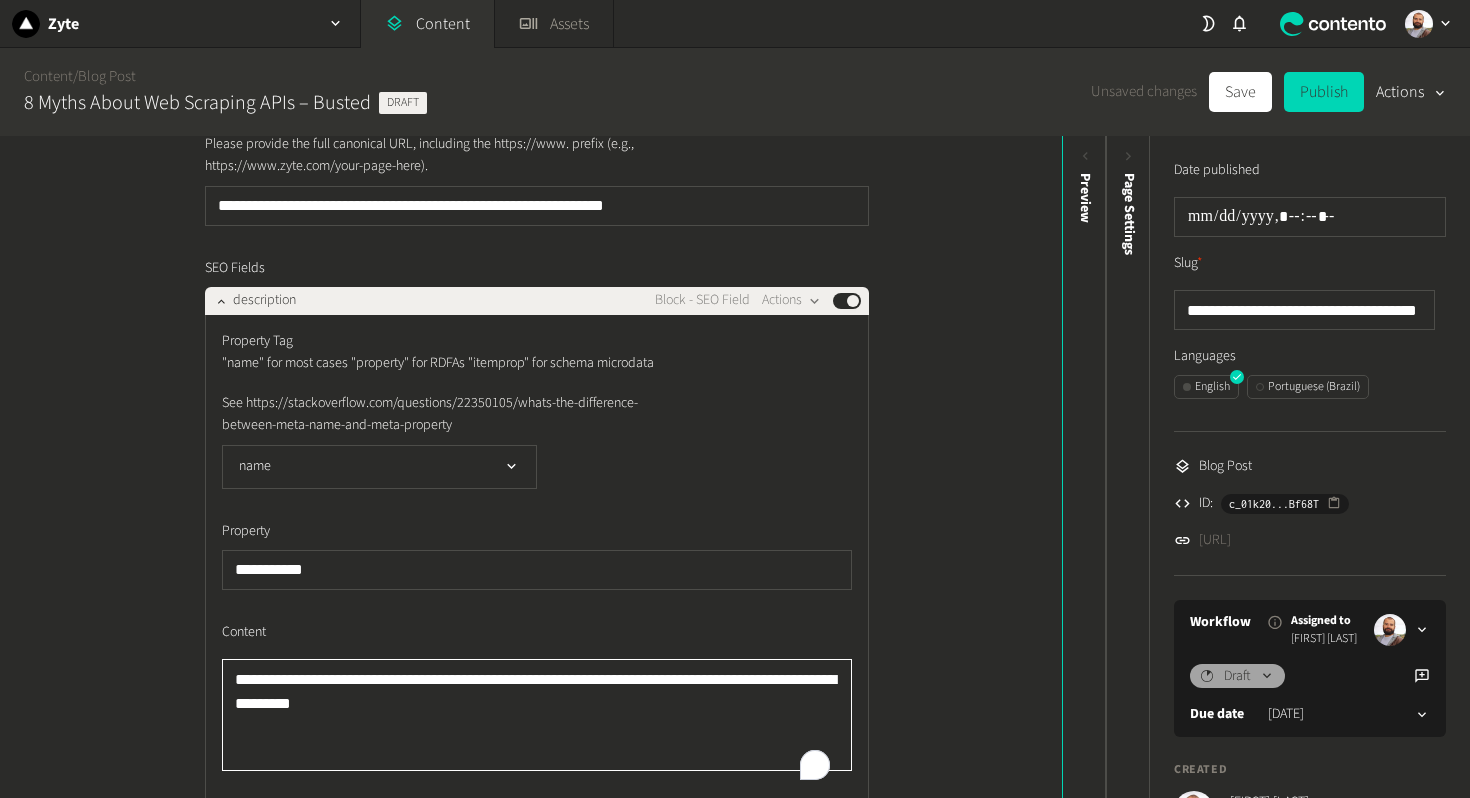 paste on "*********" 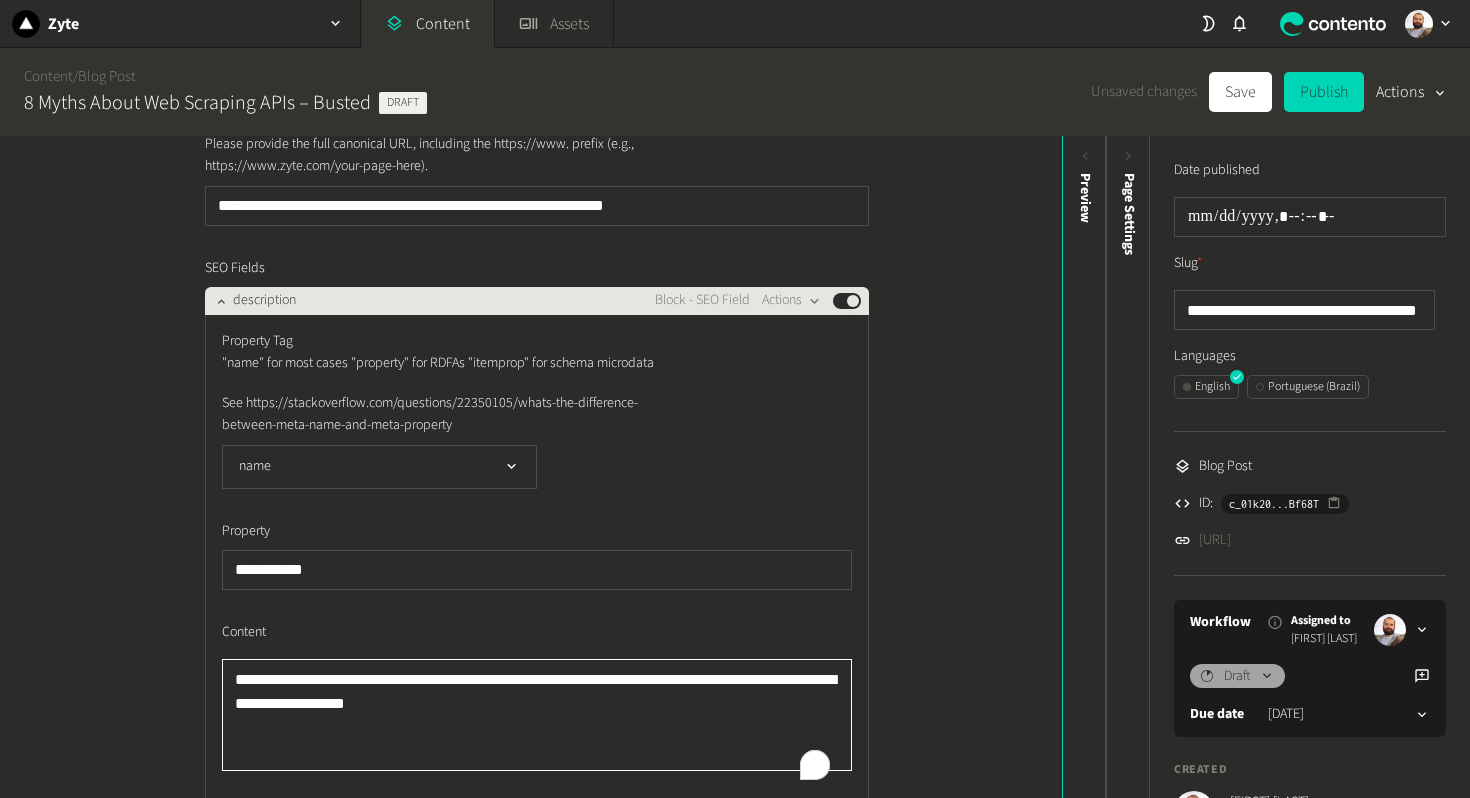 type on "**********" 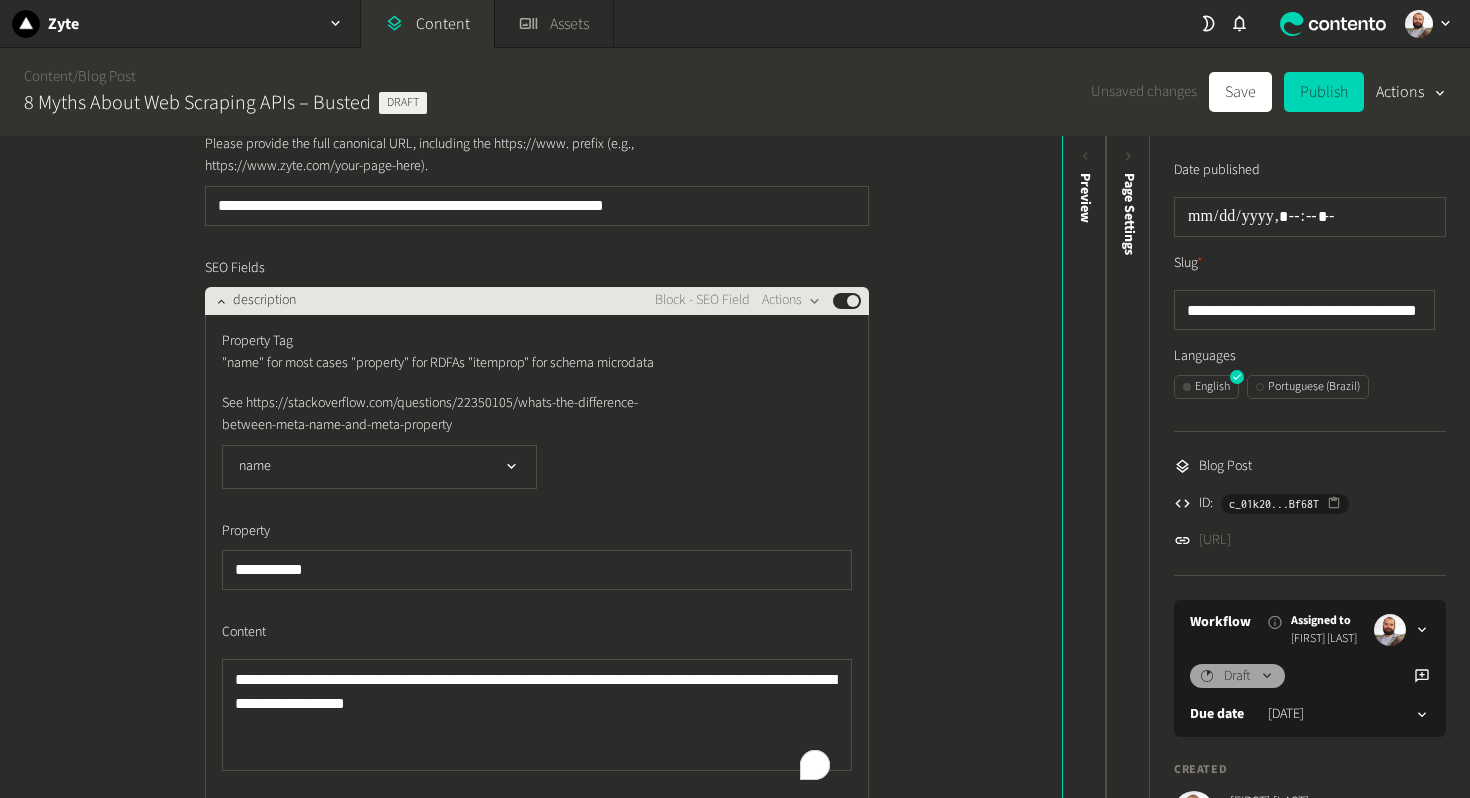 click on "description" 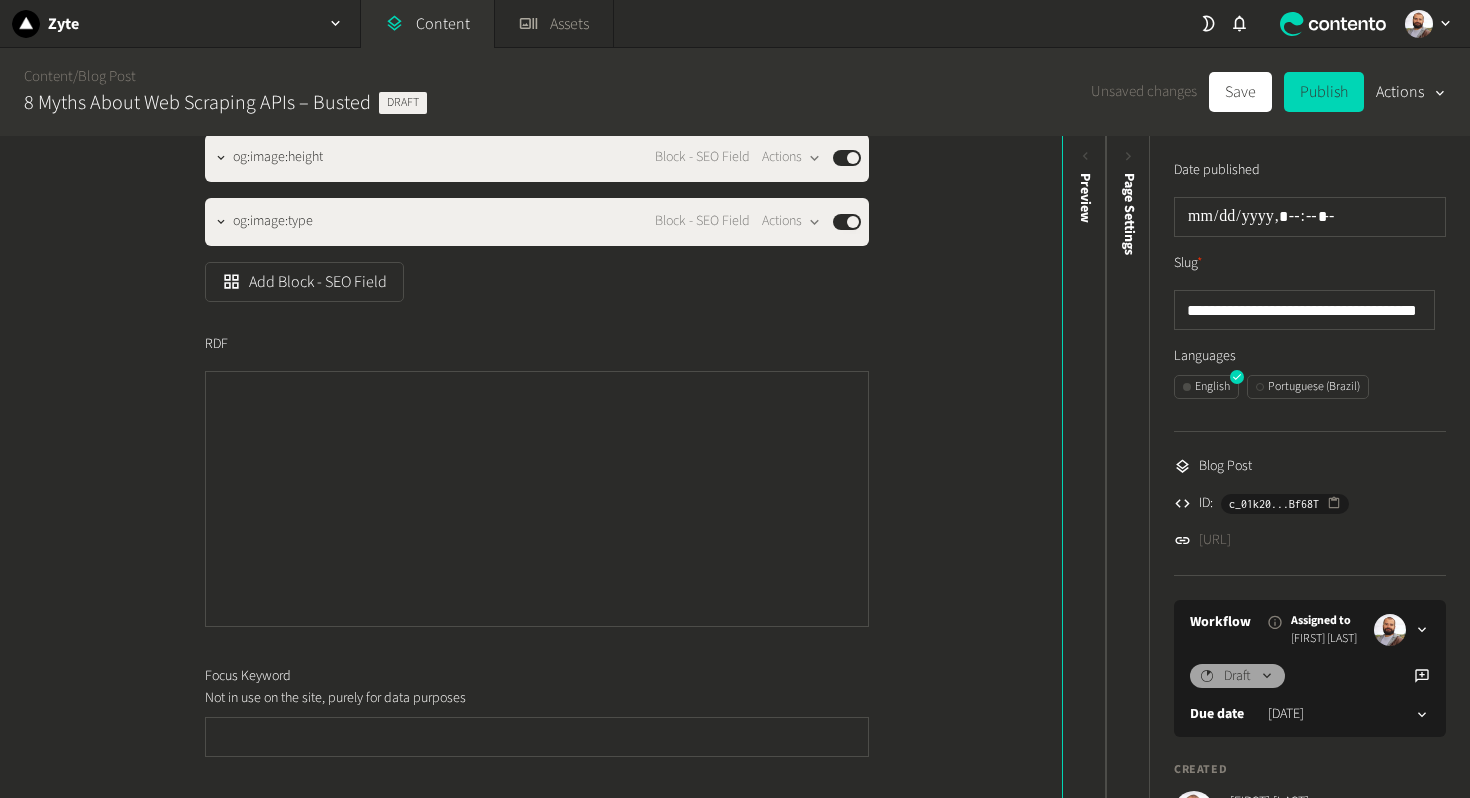 scroll, scrollTop: 0, scrollLeft: 0, axis: both 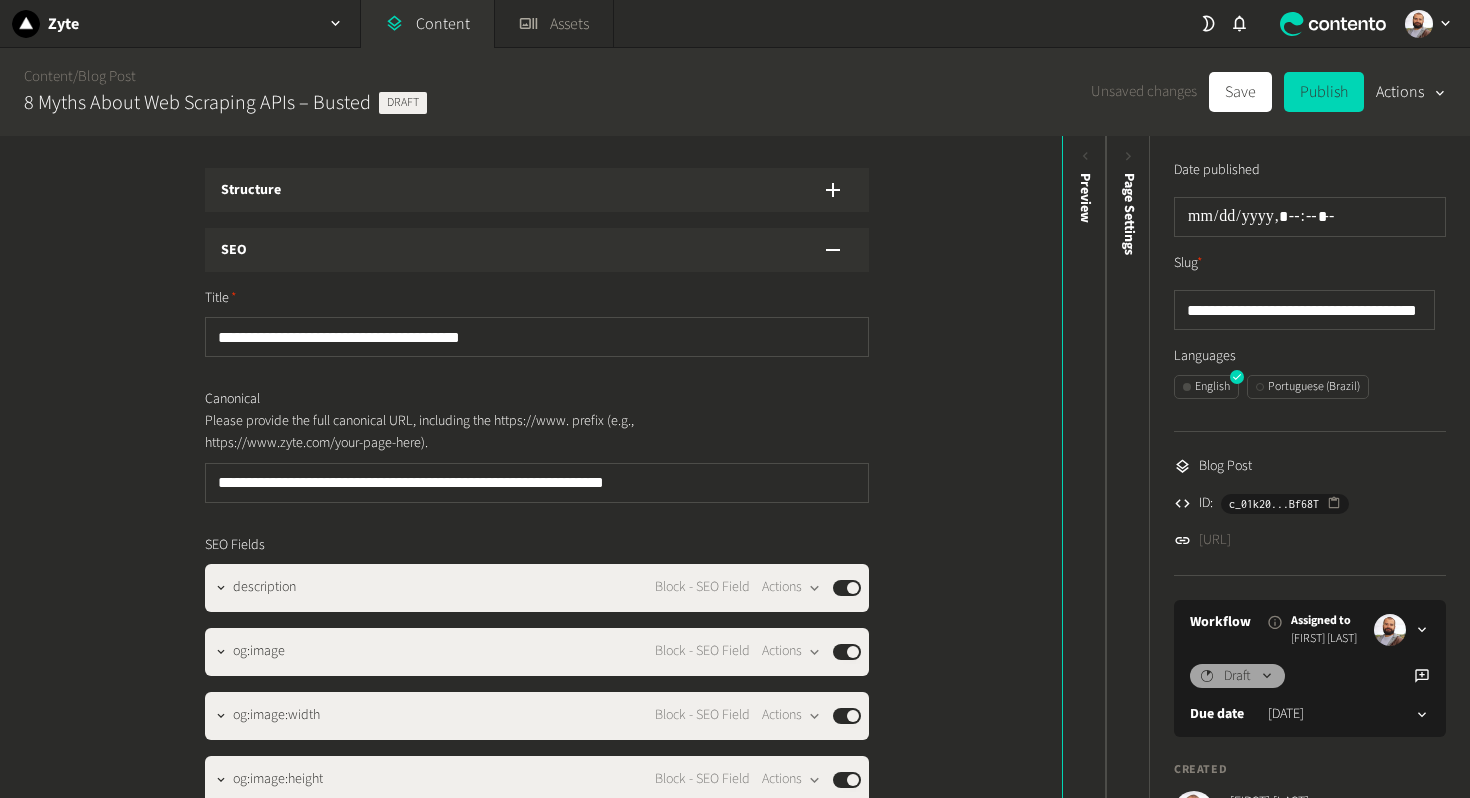 click on "SEO" 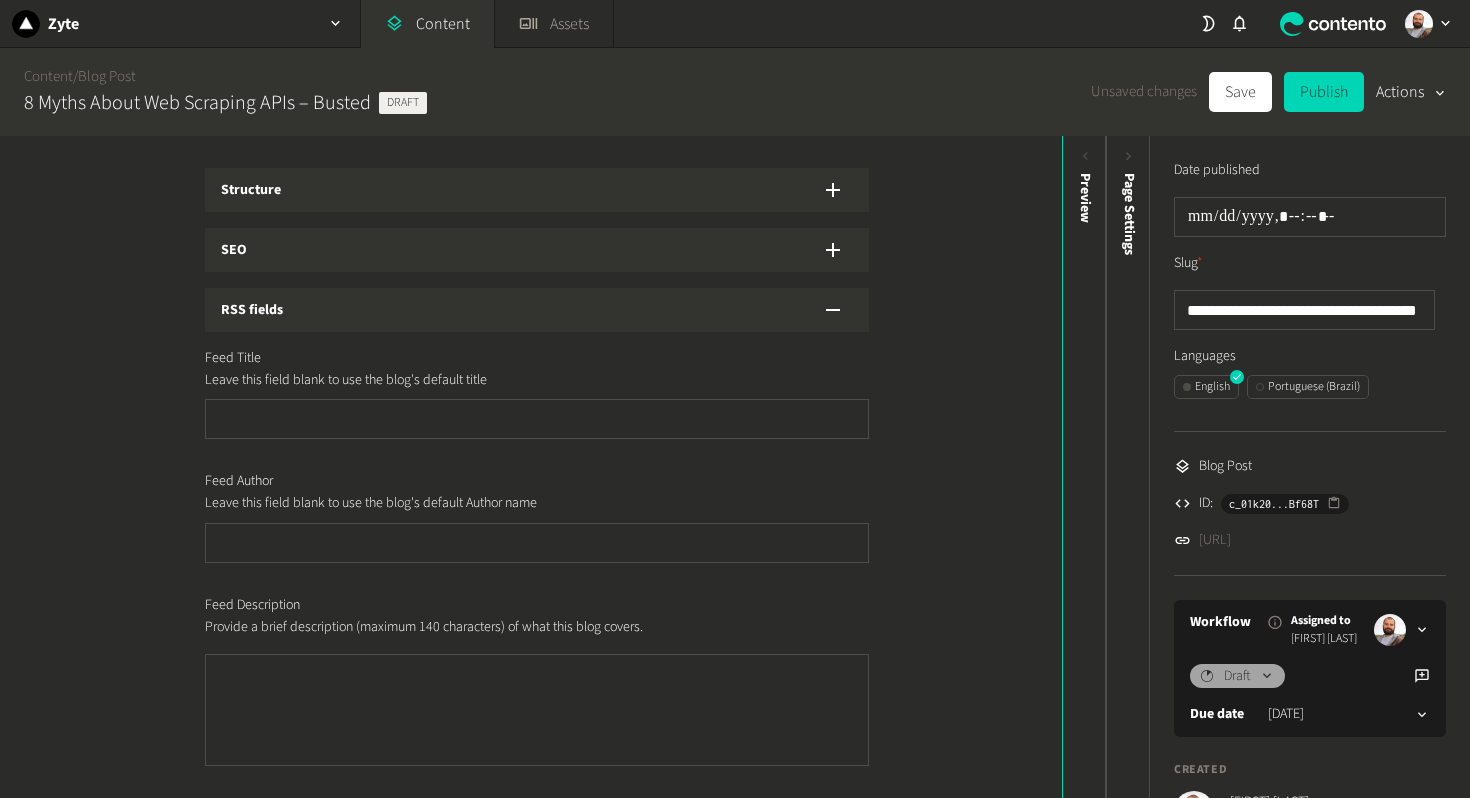click on "Structure" 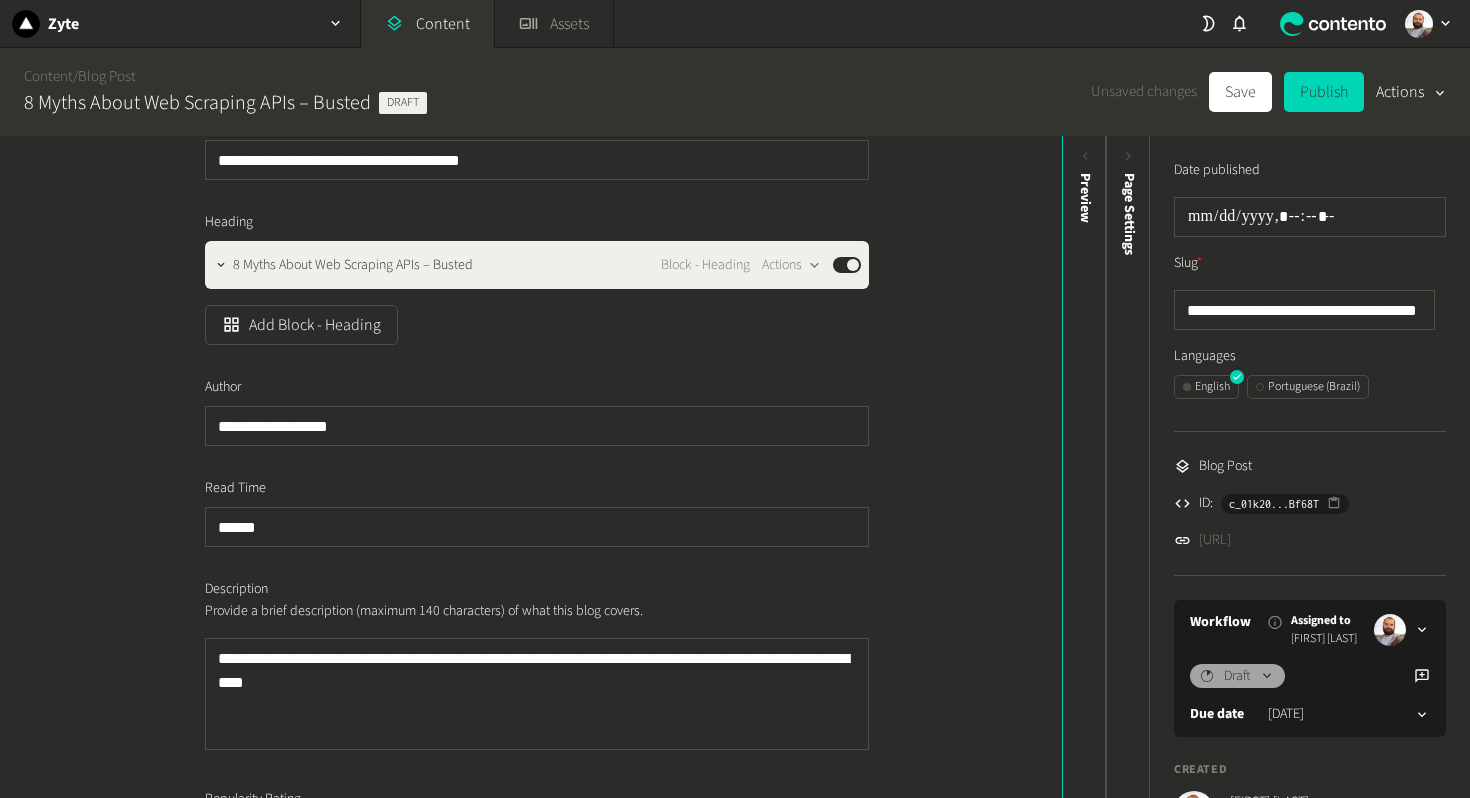 scroll, scrollTop: 124, scrollLeft: 0, axis: vertical 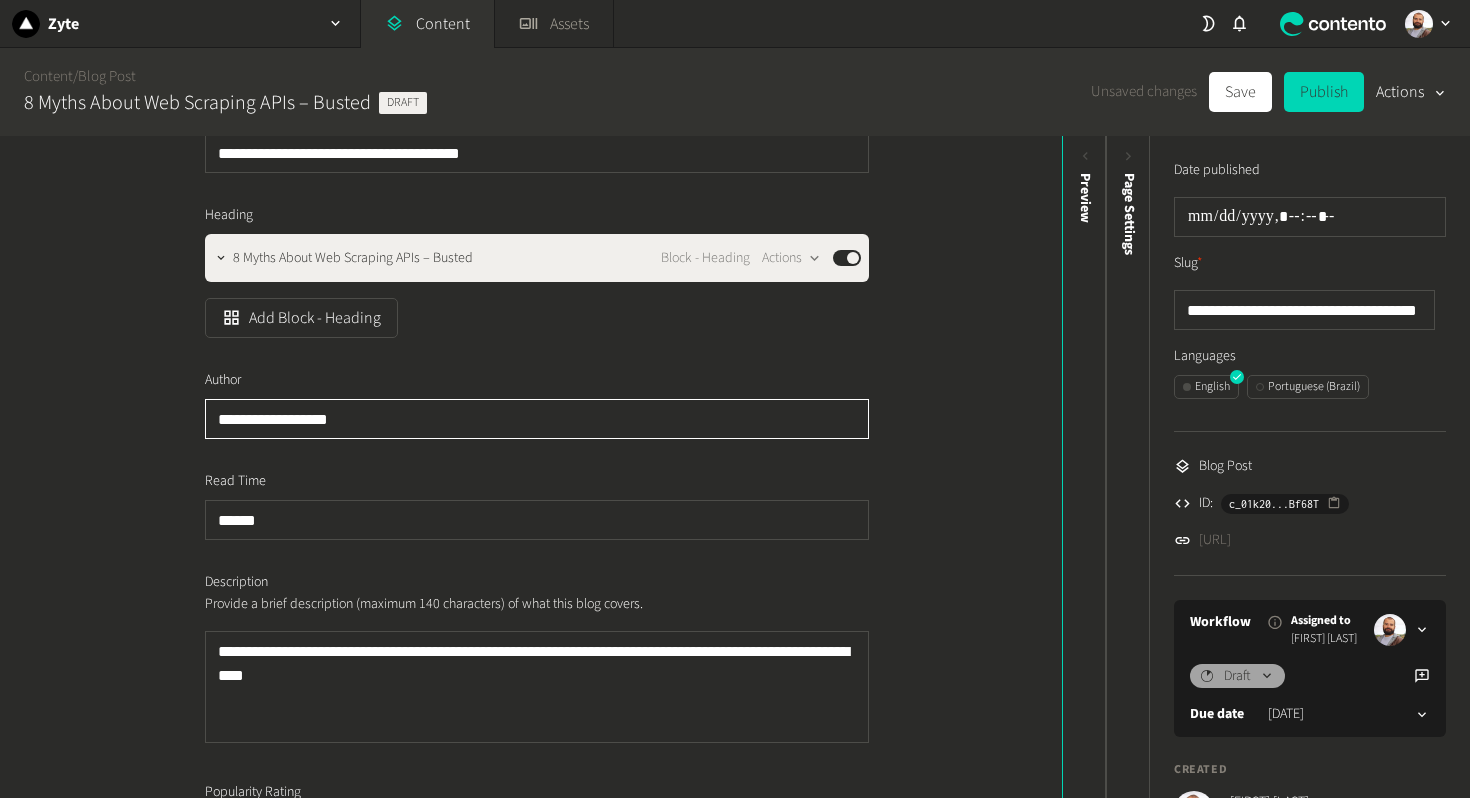 click on "**********" 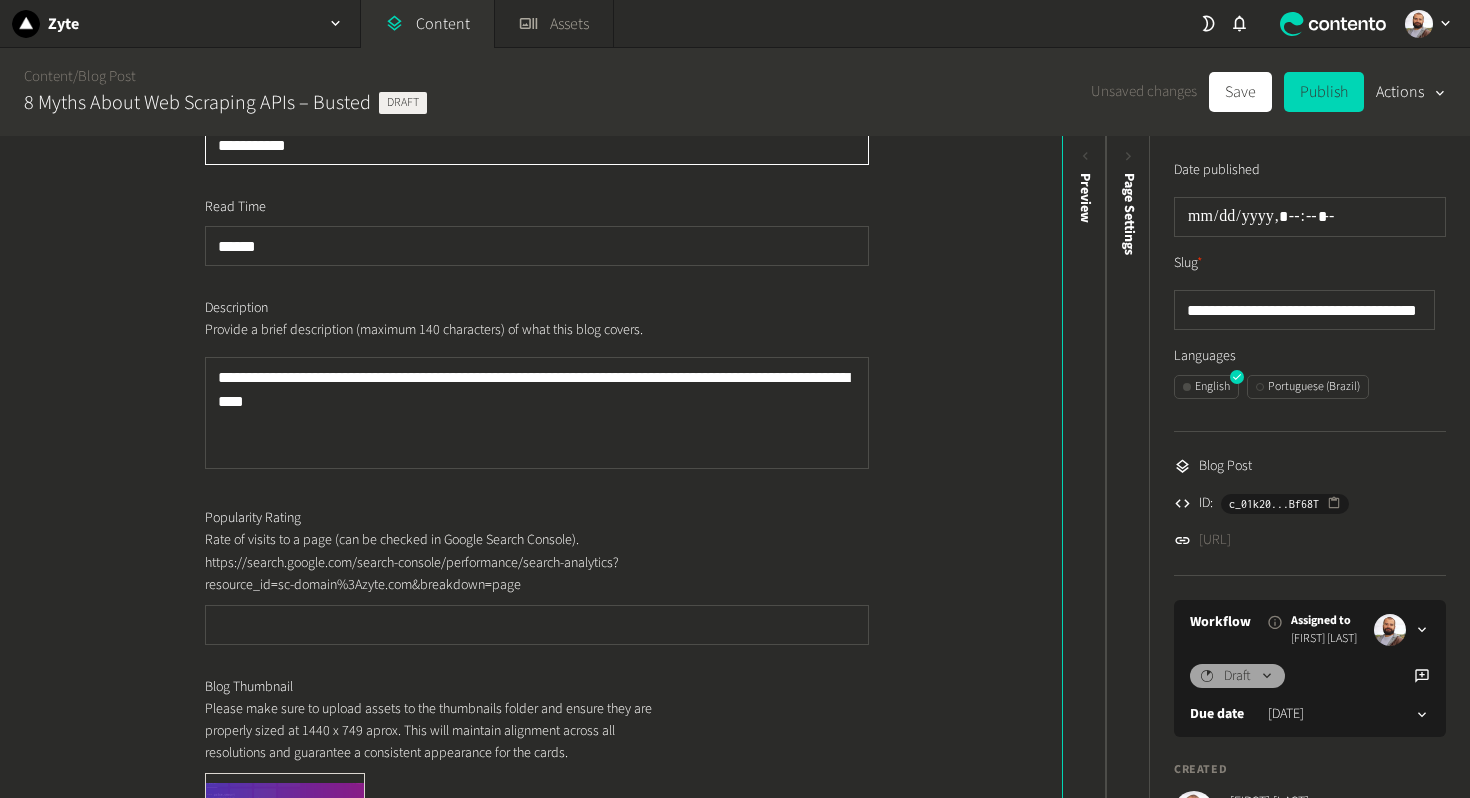 scroll, scrollTop: 412, scrollLeft: 0, axis: vertical 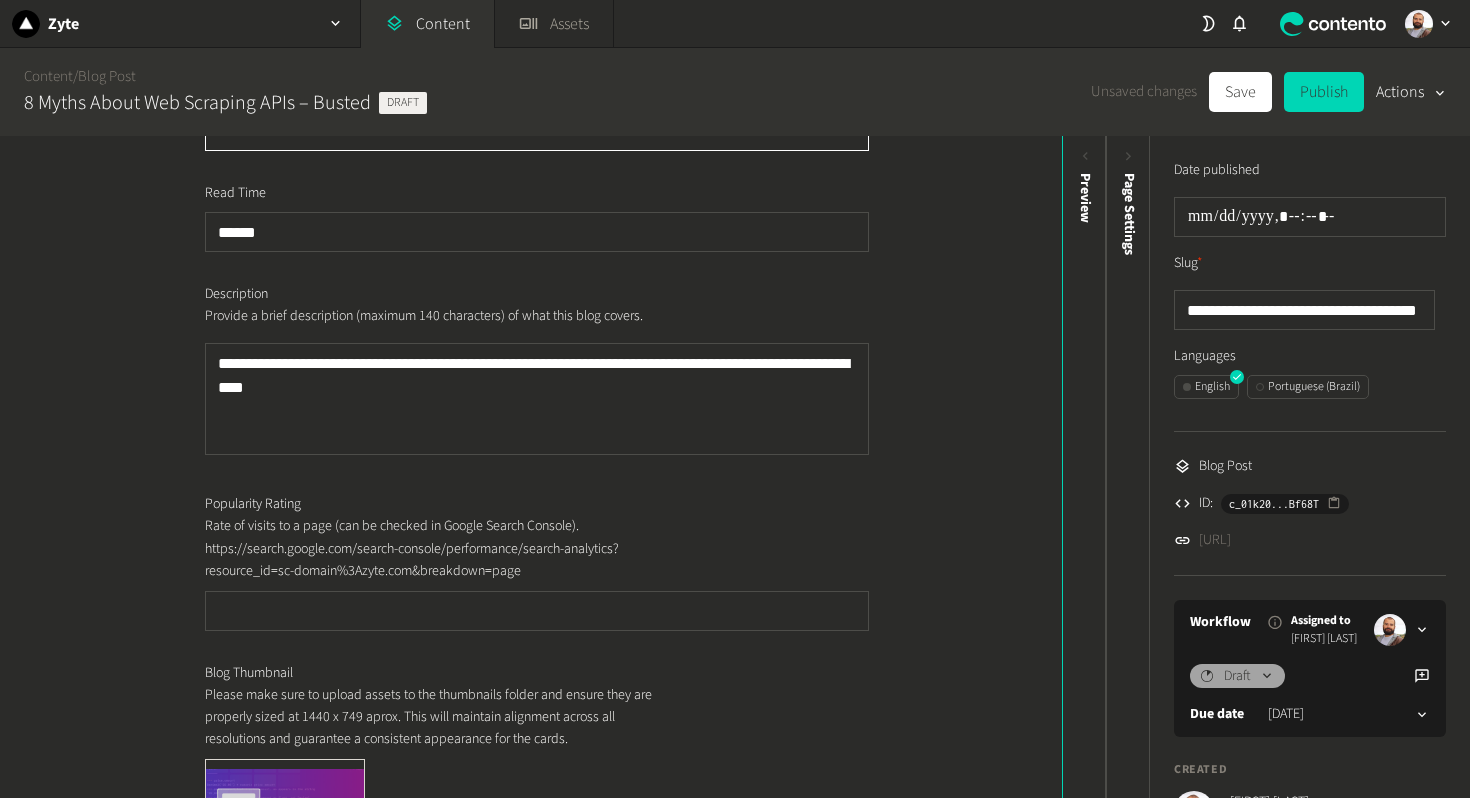 type on "**********" 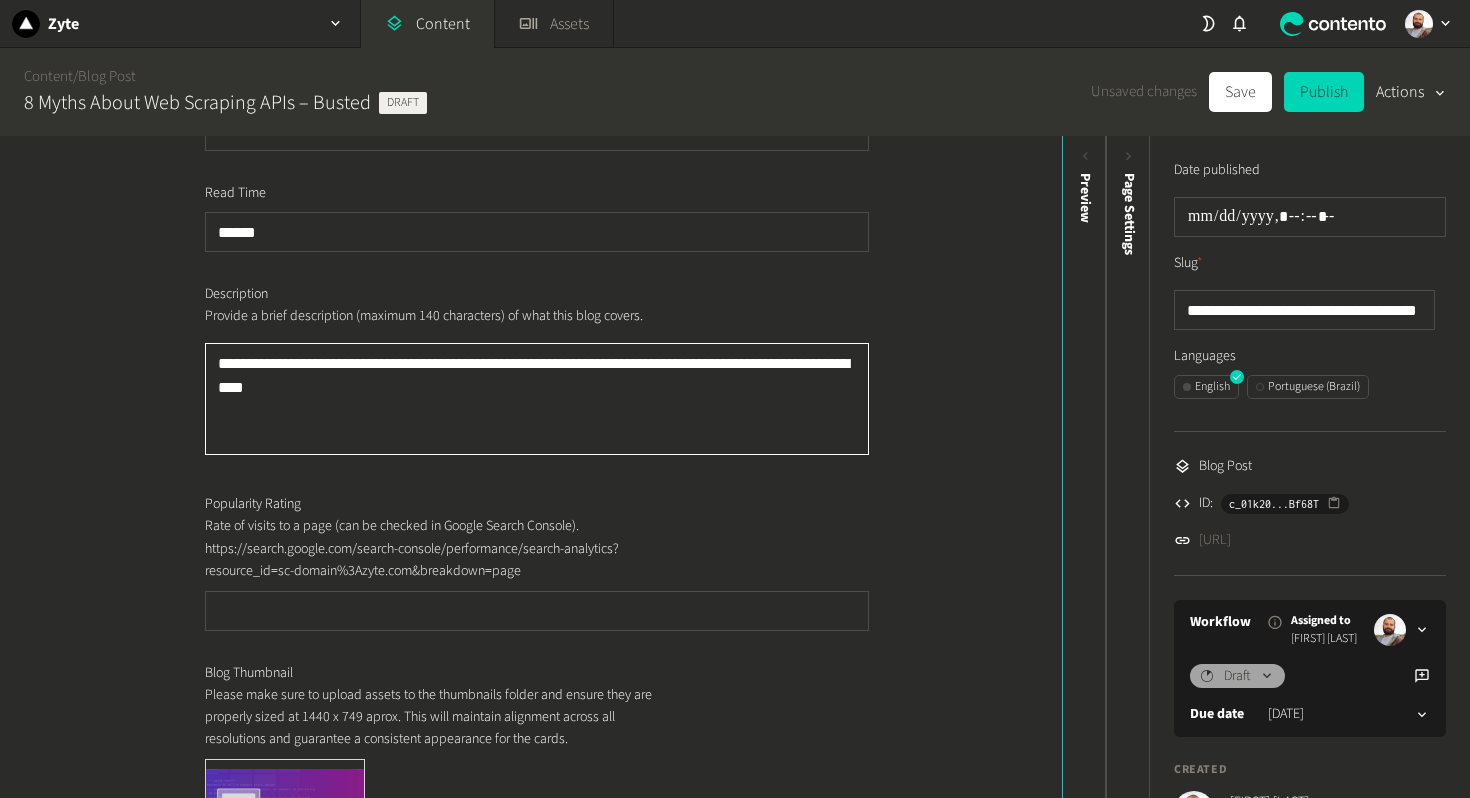 click on "**********" 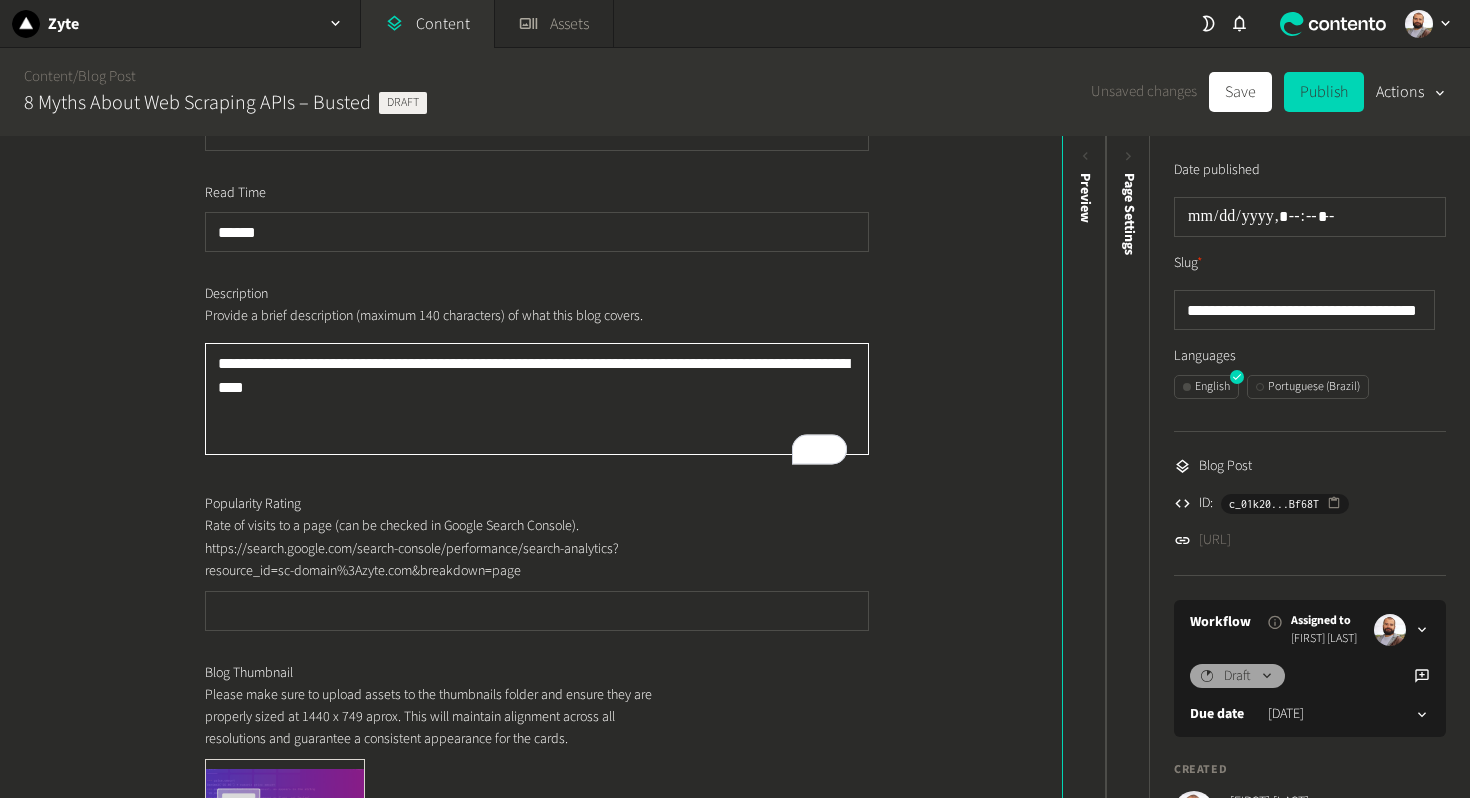 paste on "*********" 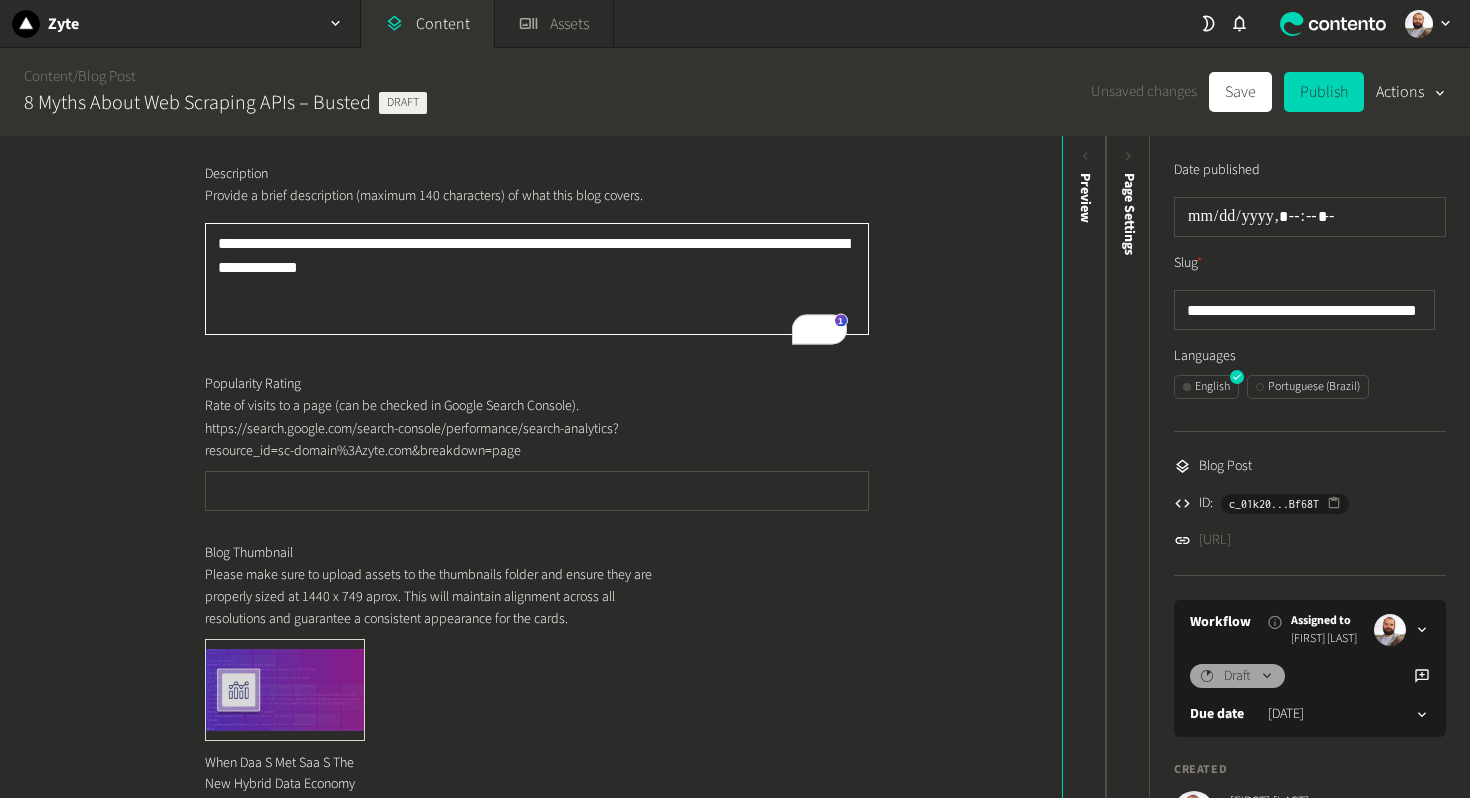 scroll, scrollTop: 620, scrollLeft: 0, axis: vertical 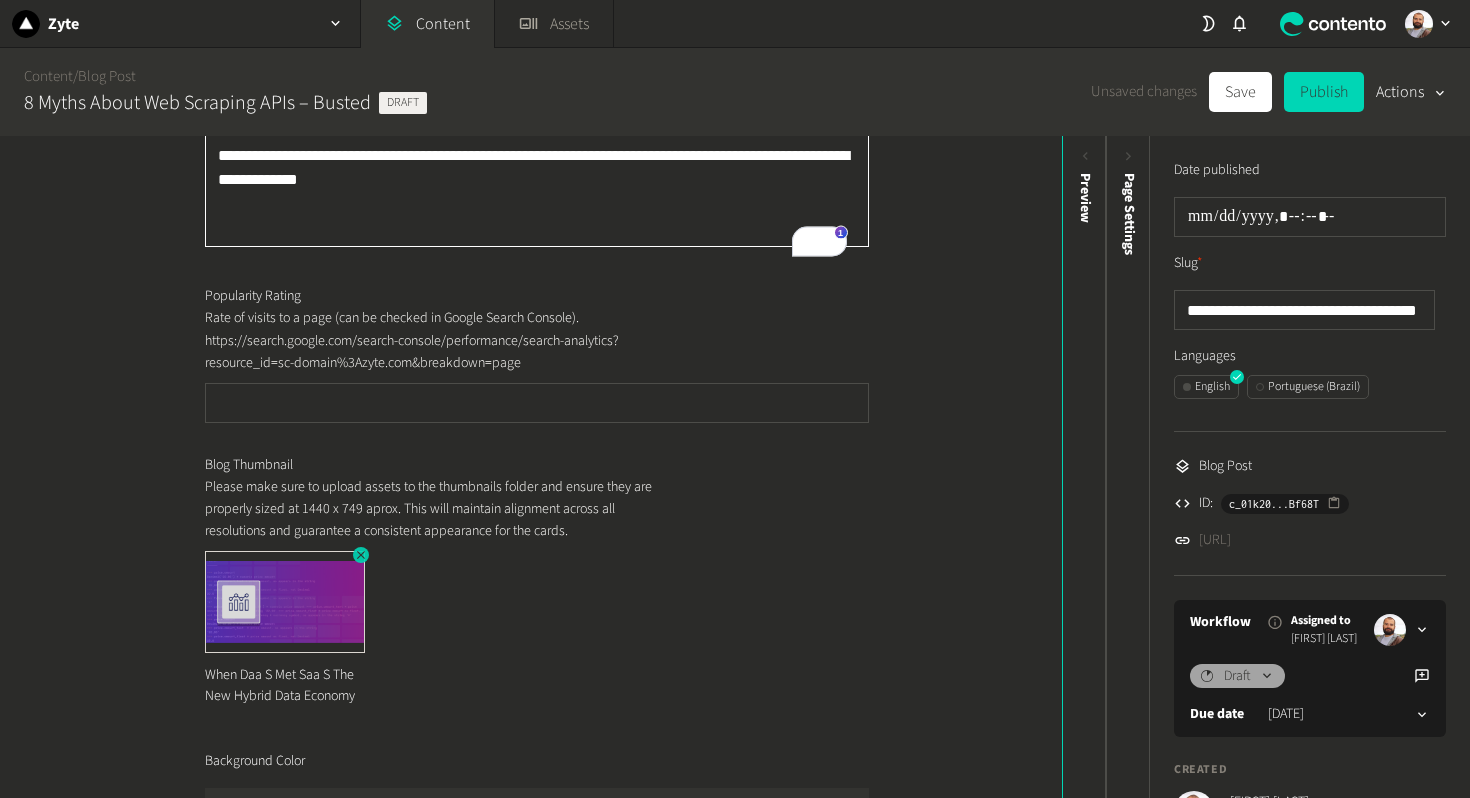 type on "**********" 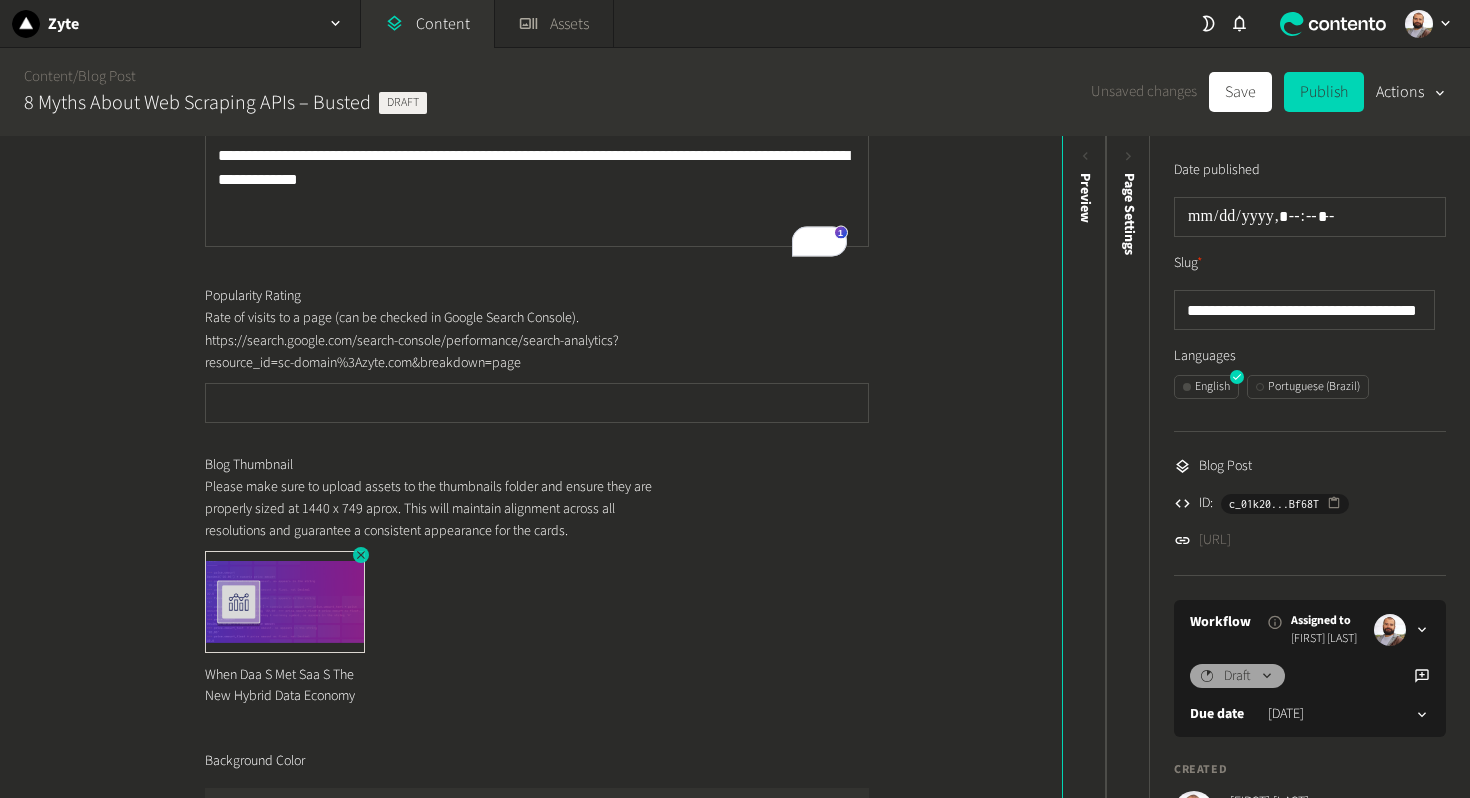 click 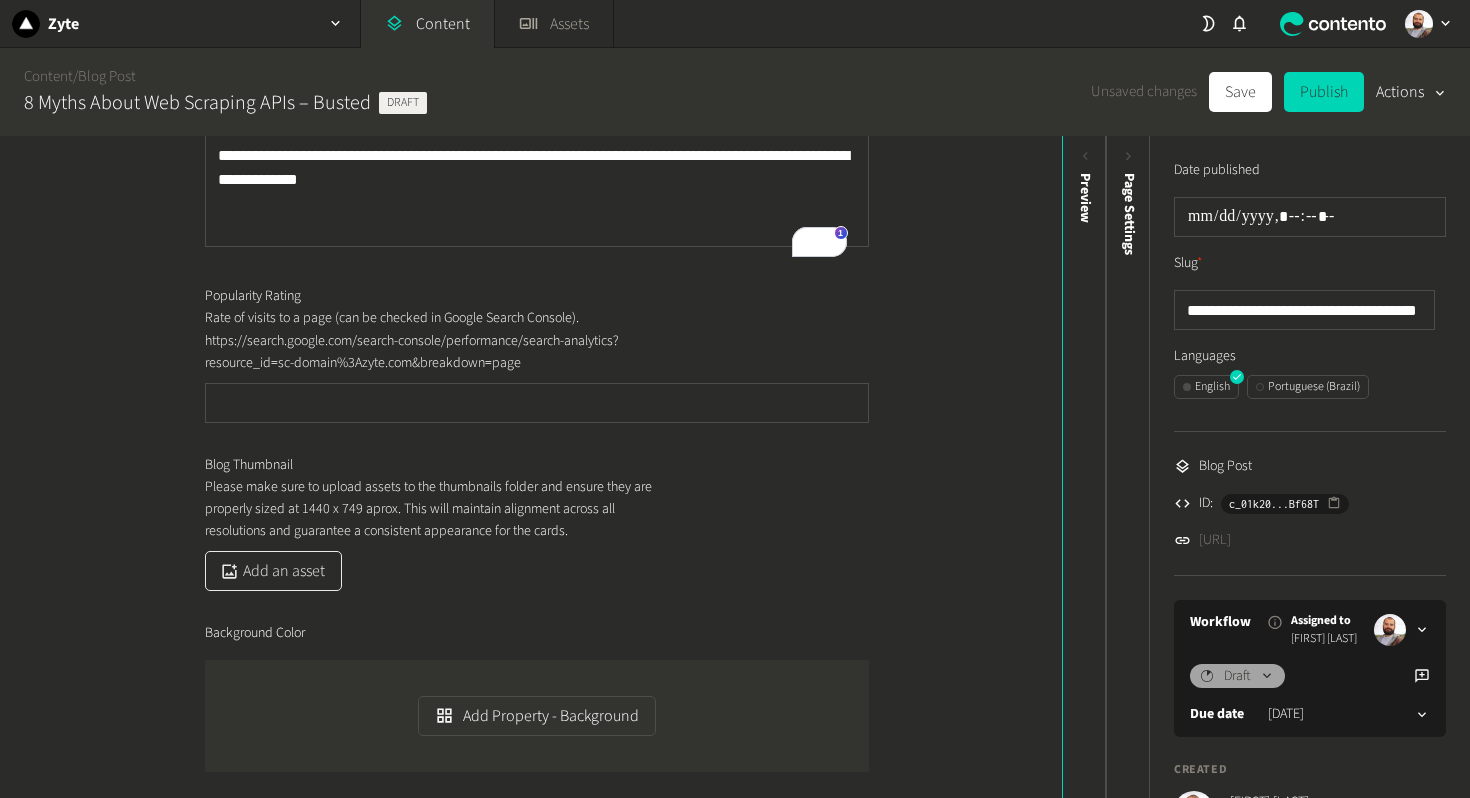 click on "Add an asset" 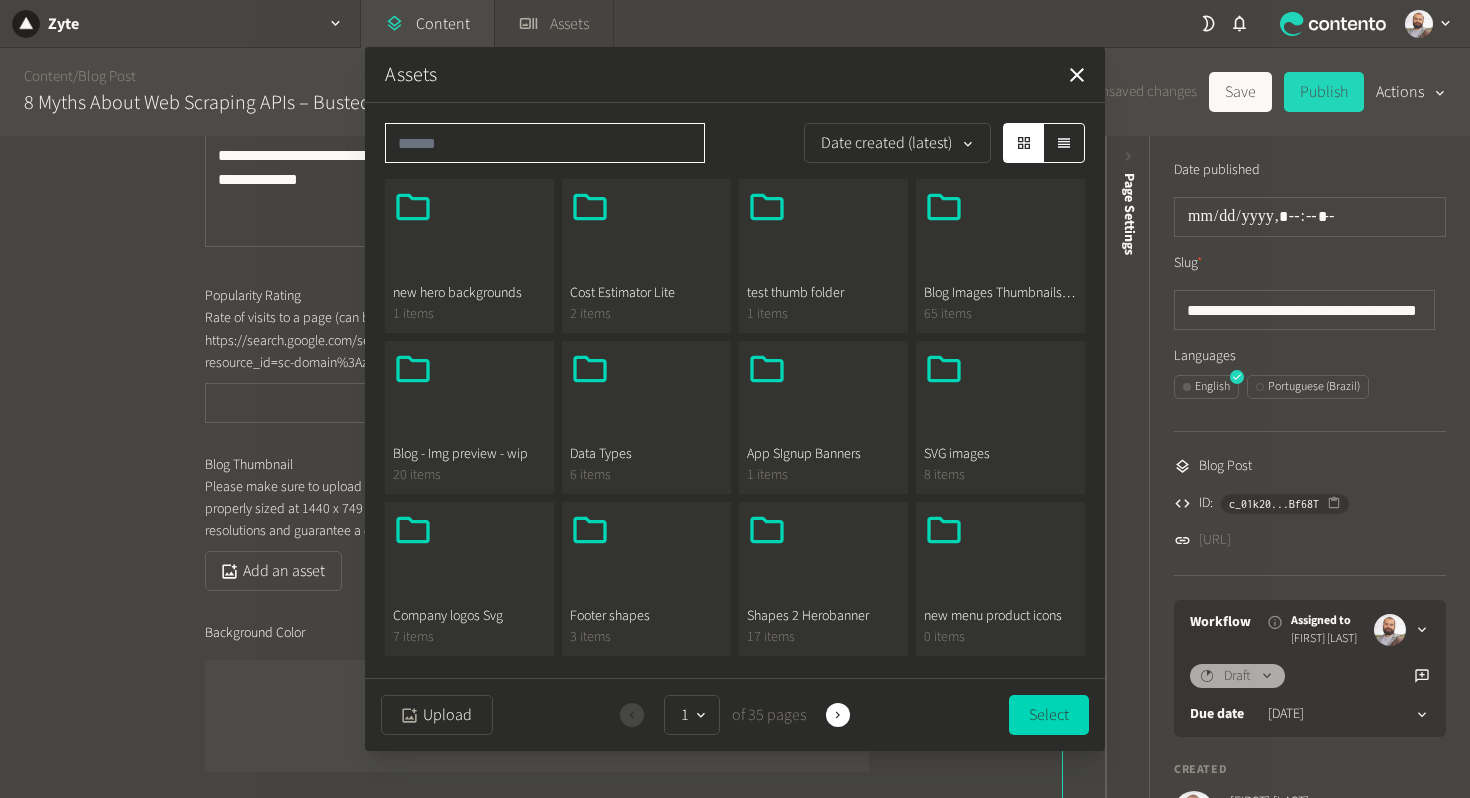 click at bounding box center [545, 143] 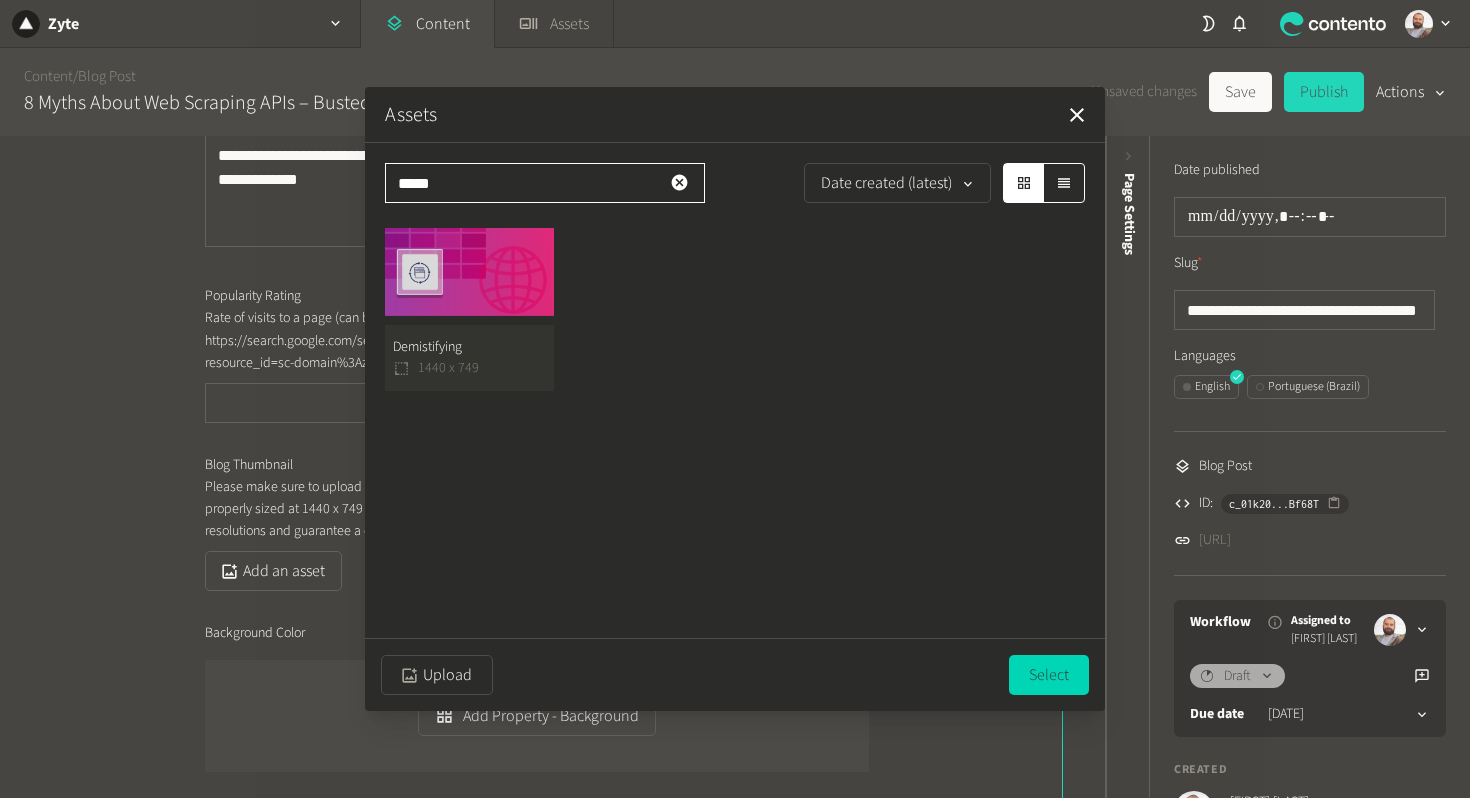type on "*****" 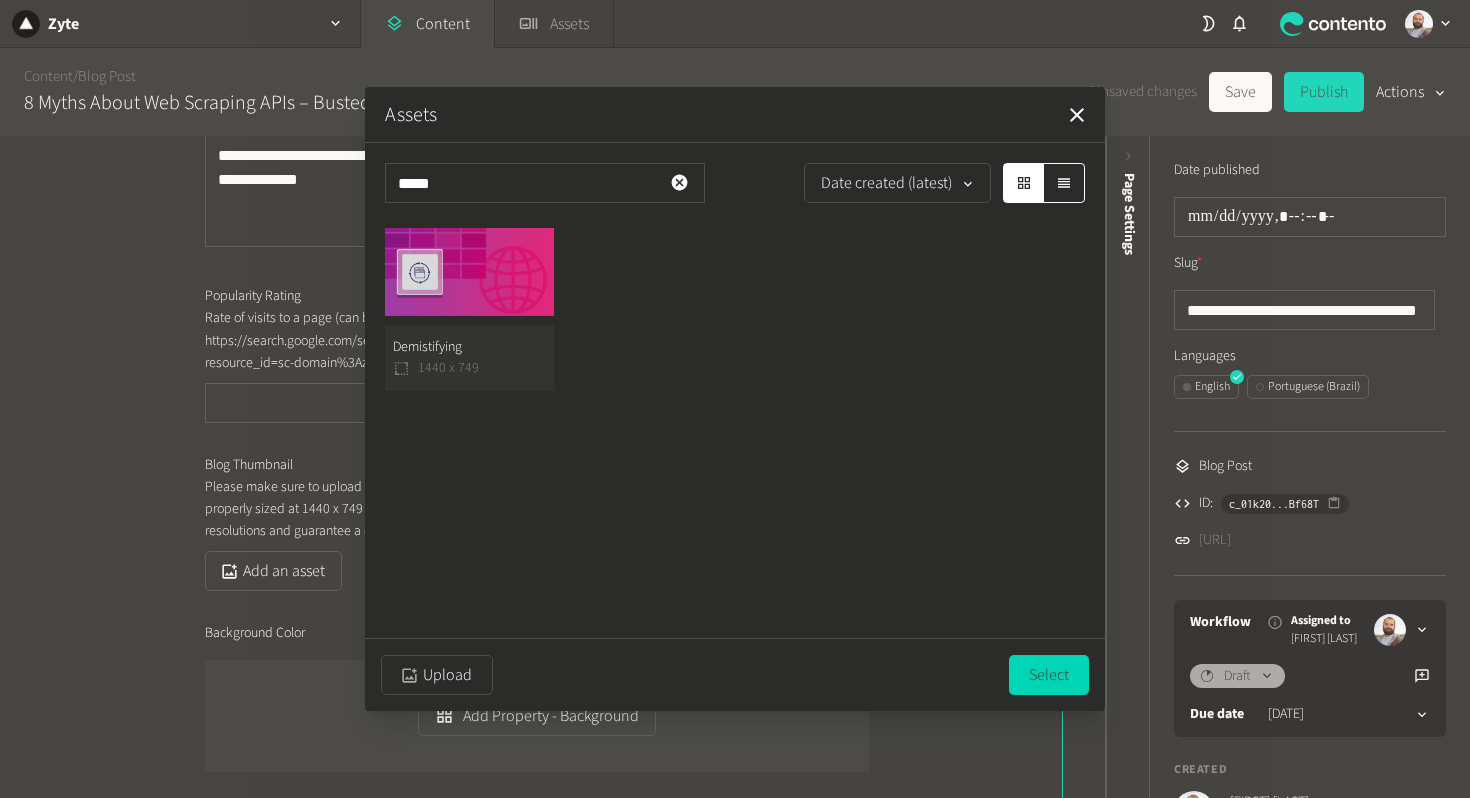 click on "Demistifying  1440 x 749" 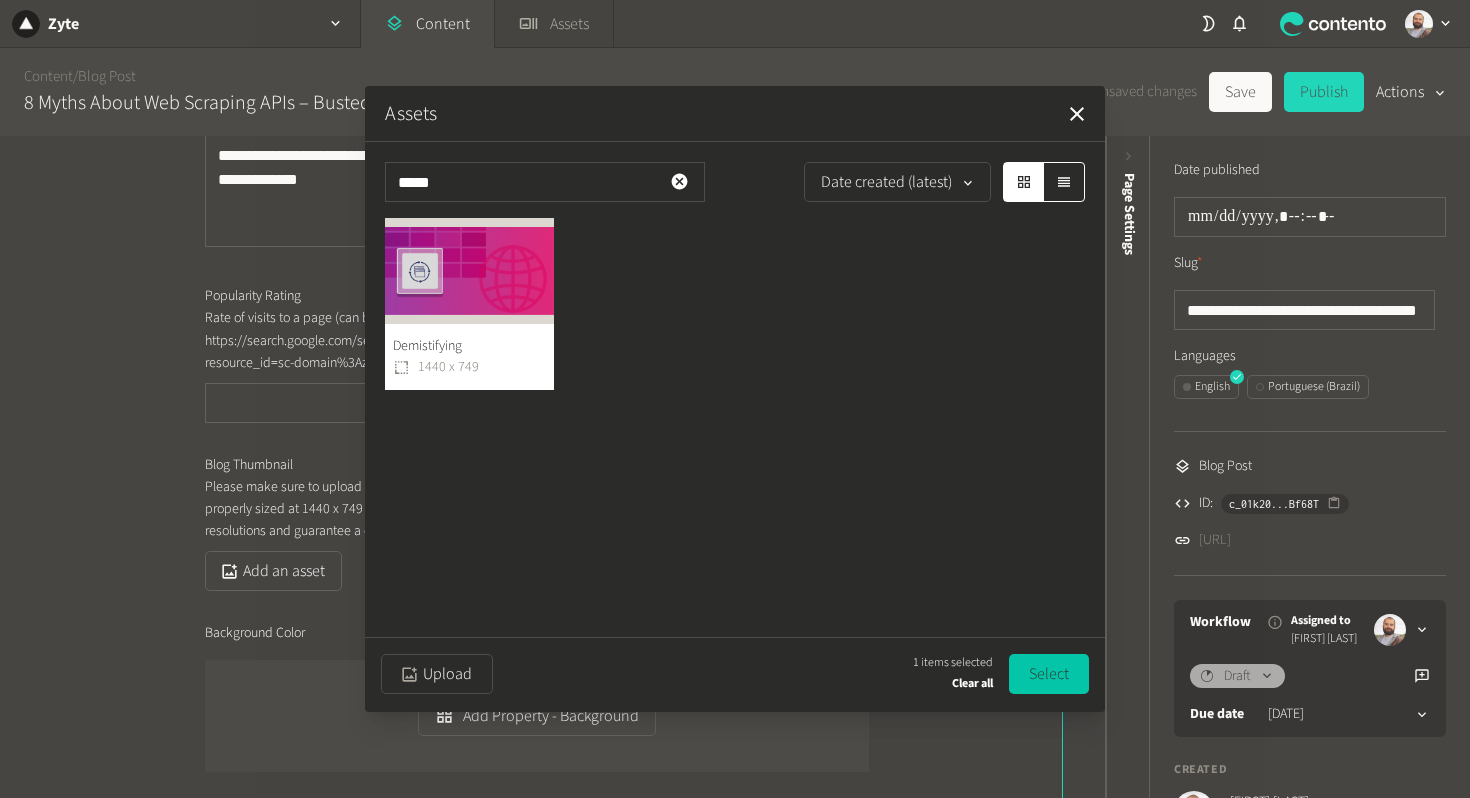 click on "Select" at bounding box center [1049, 674] 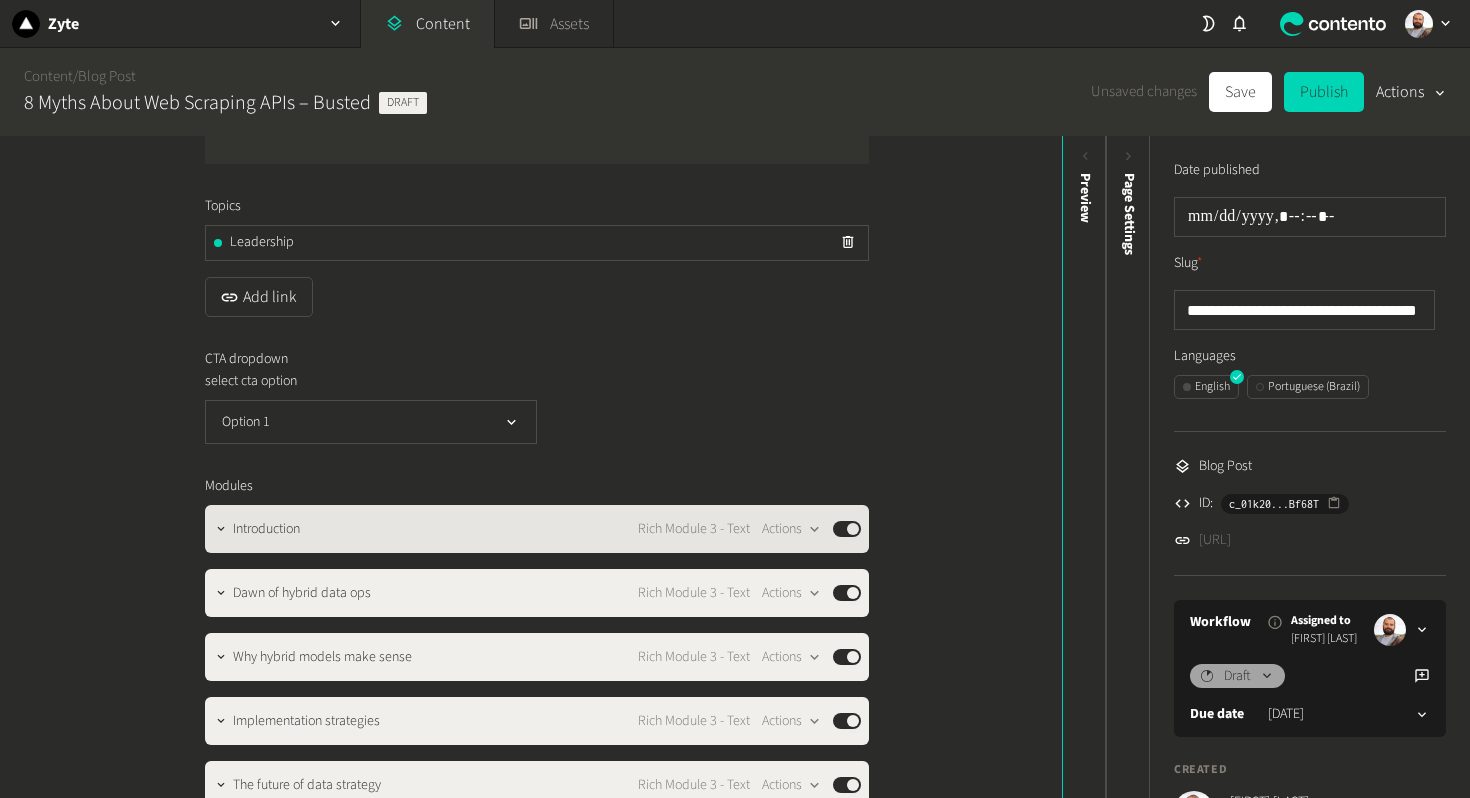 scroll, scrollTop: 1455, scrollLeft: 0, axis: vertical 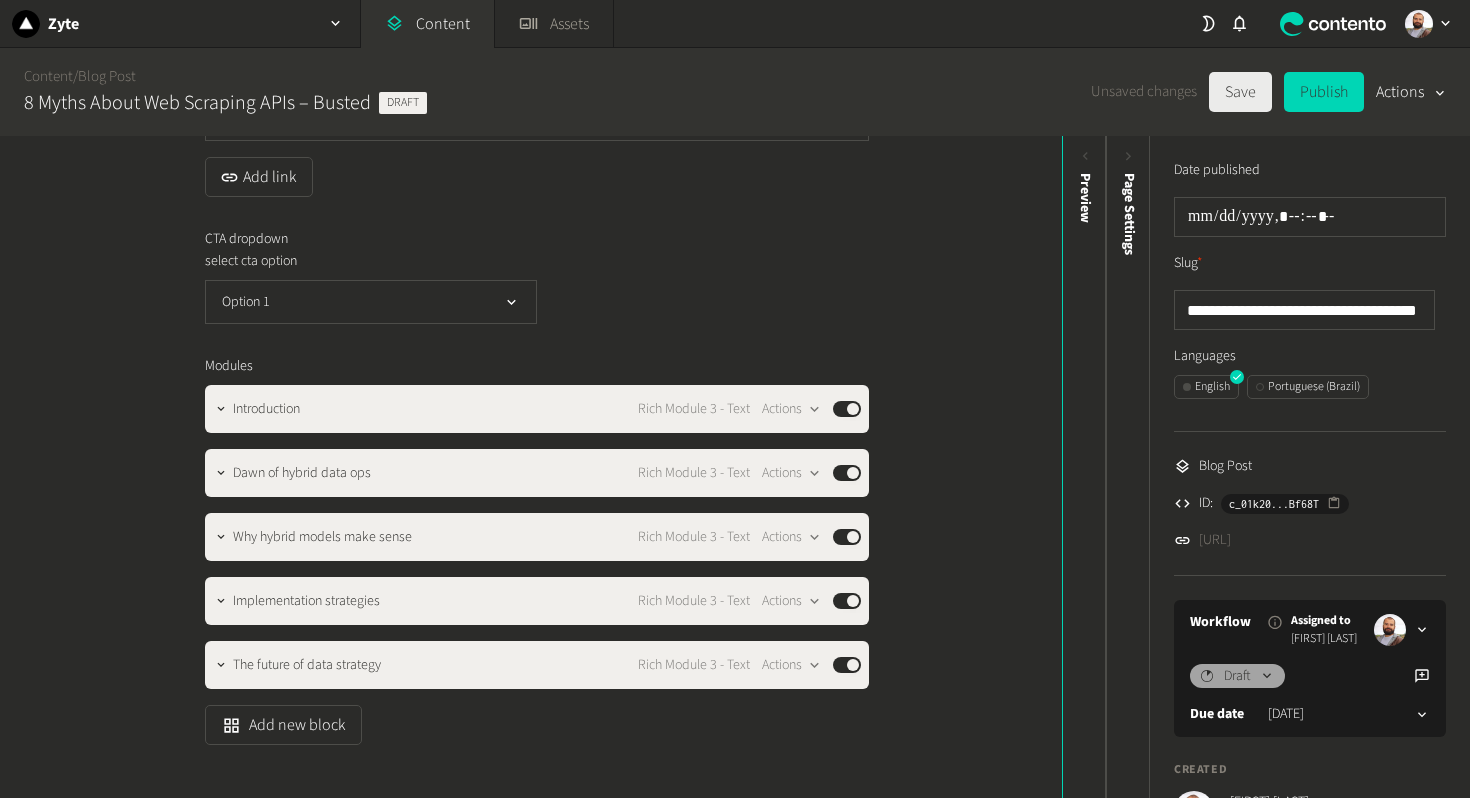 click on "Save" 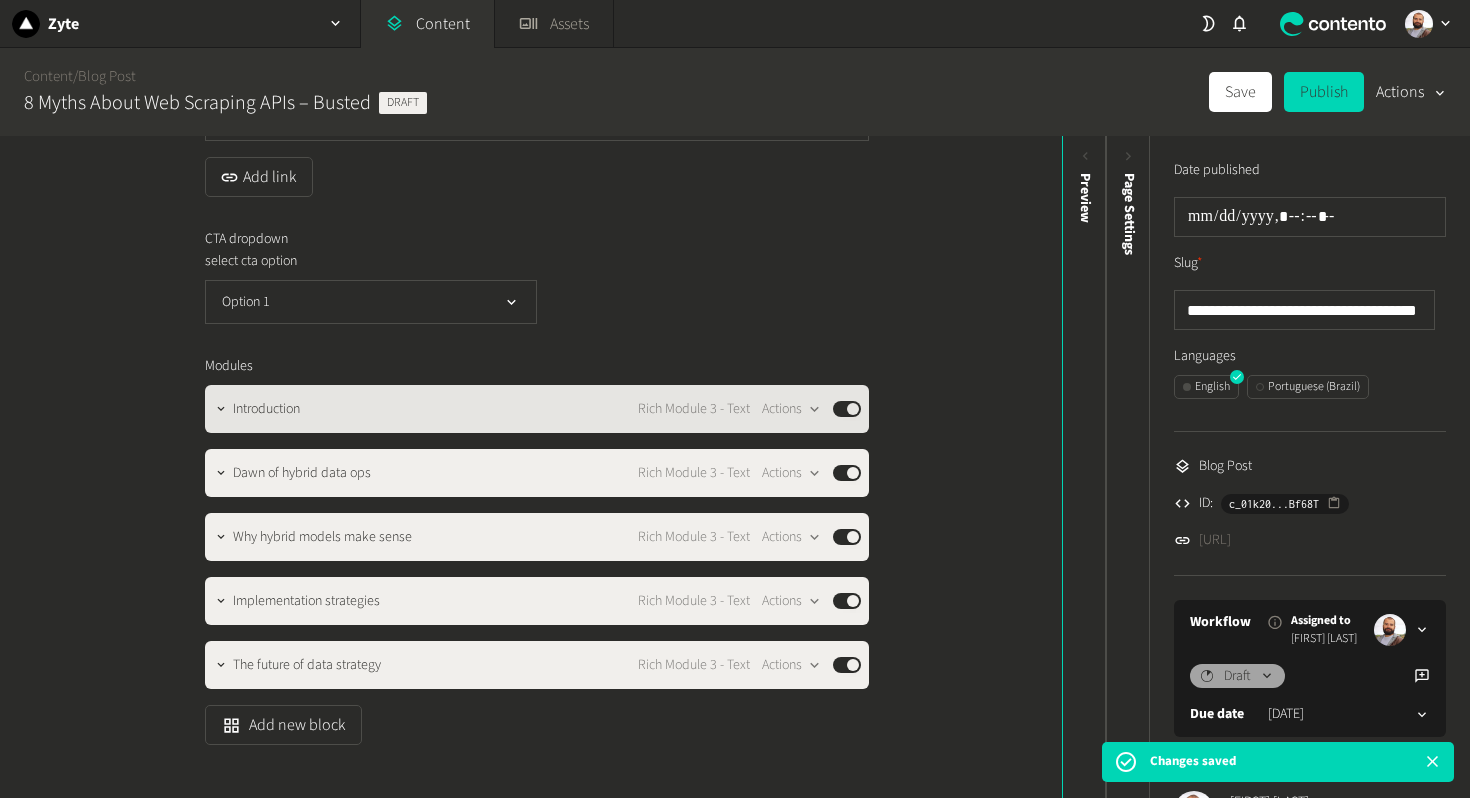 click on "Introduction" 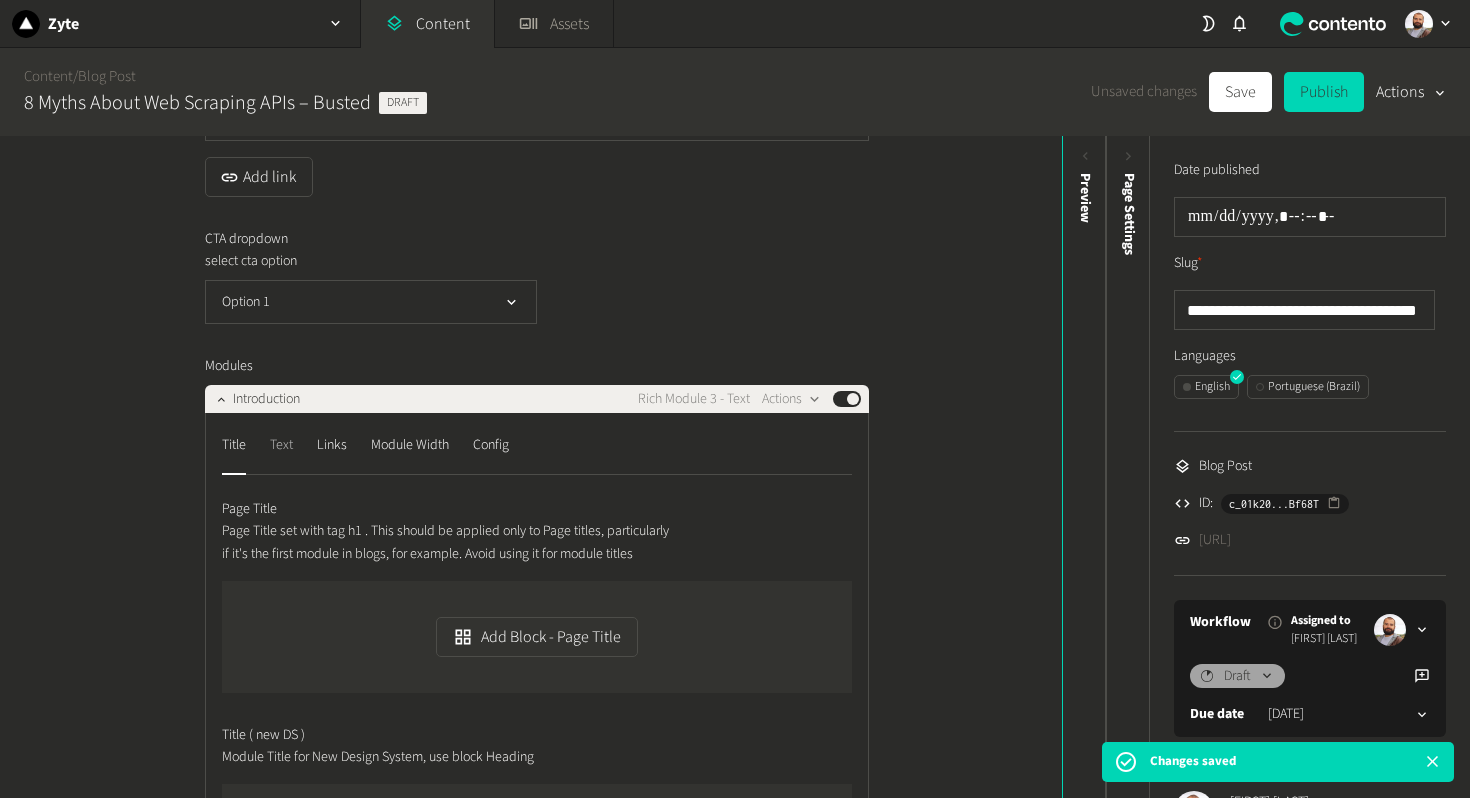 click on "Text" 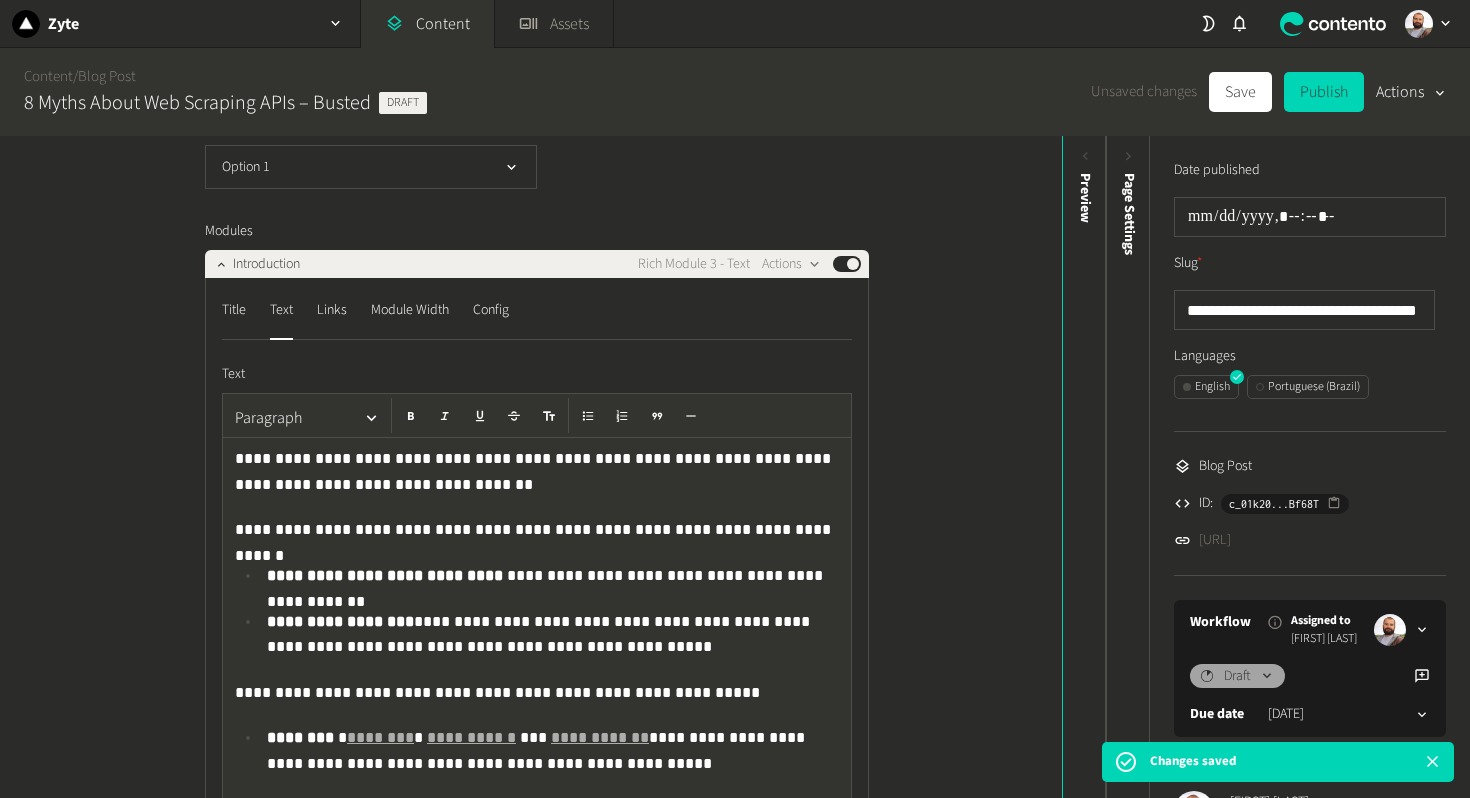 click on "**********" 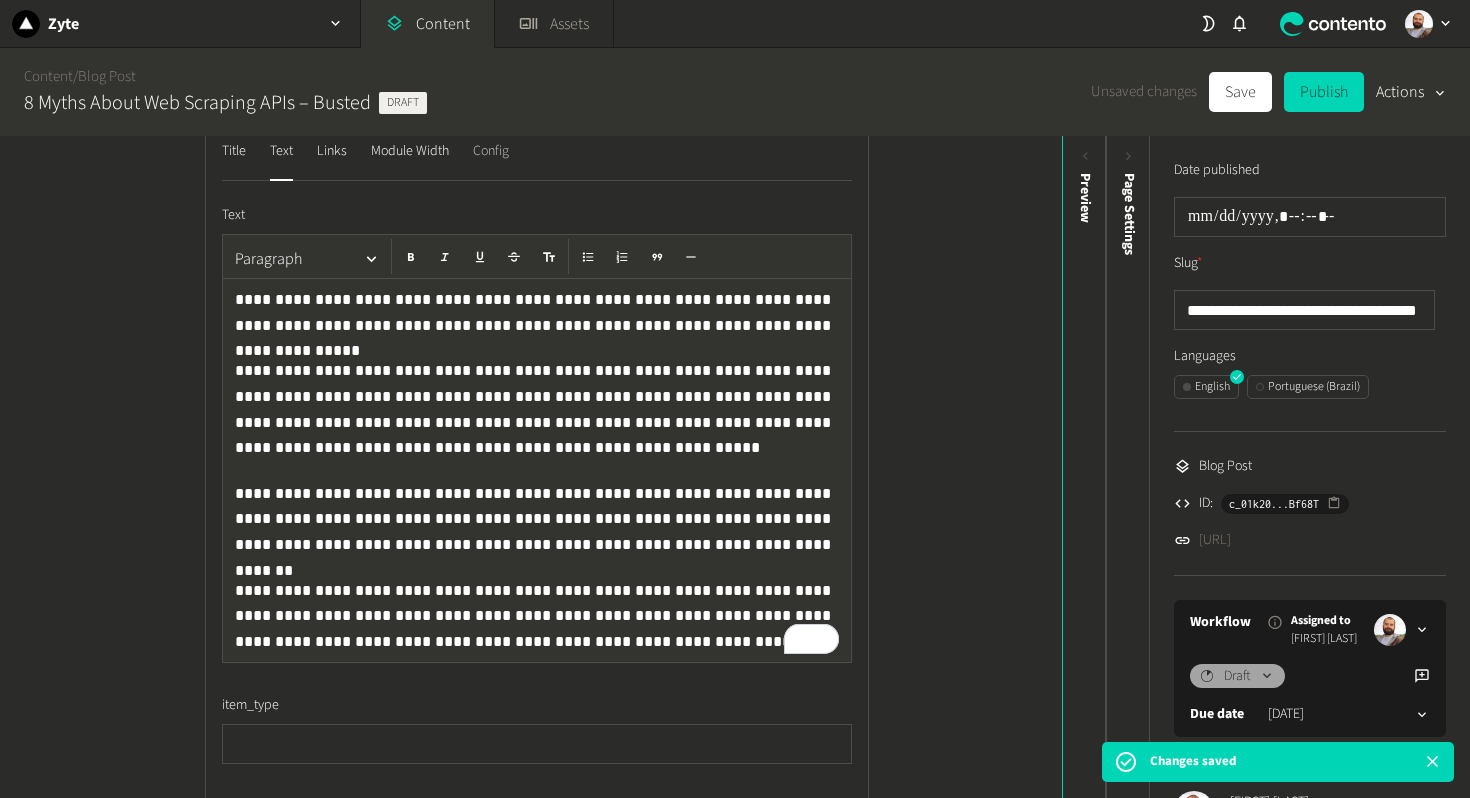 scroll, scrollTop: 1745, scrollLeft: 0, axis: vertical 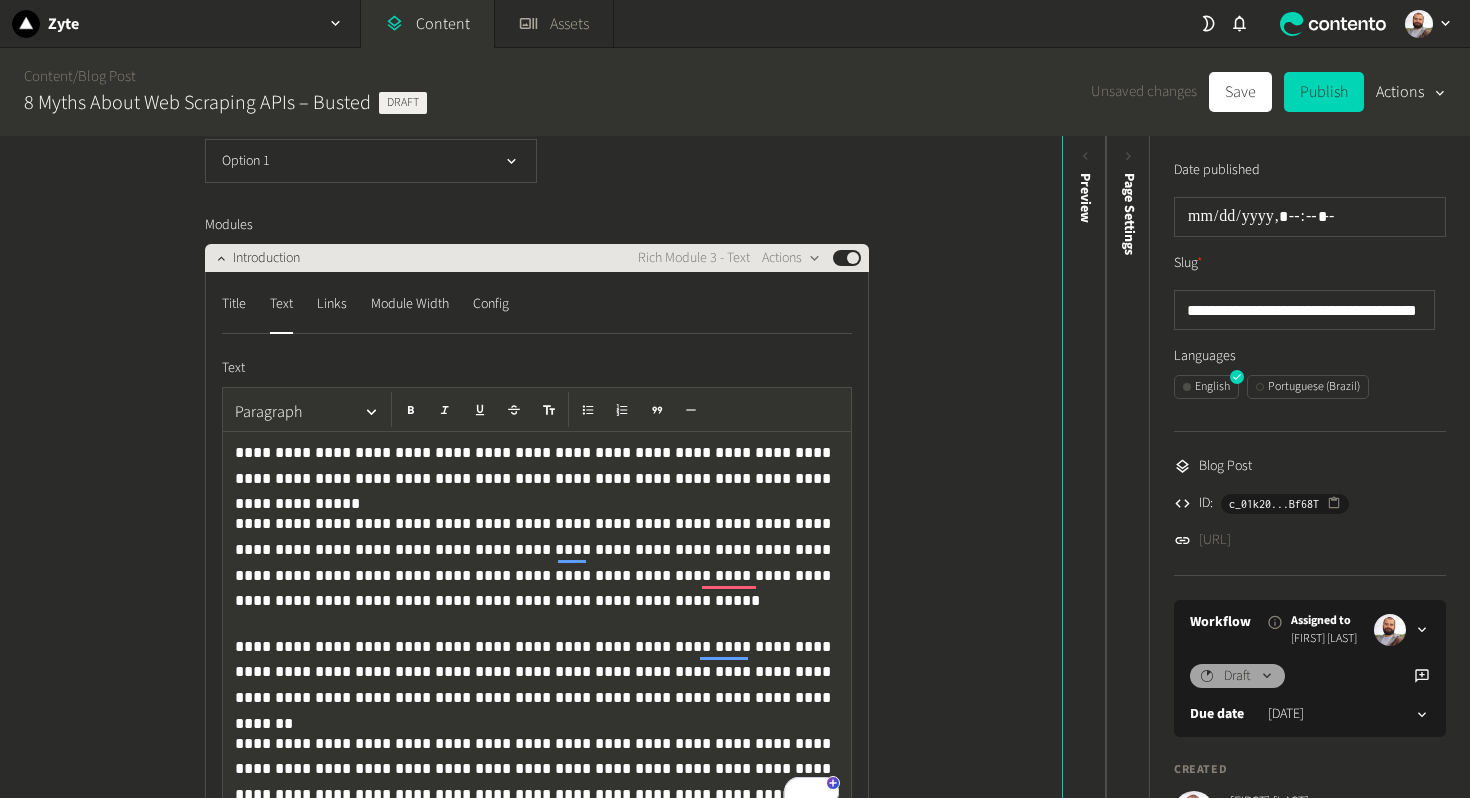 click on "Introduction" 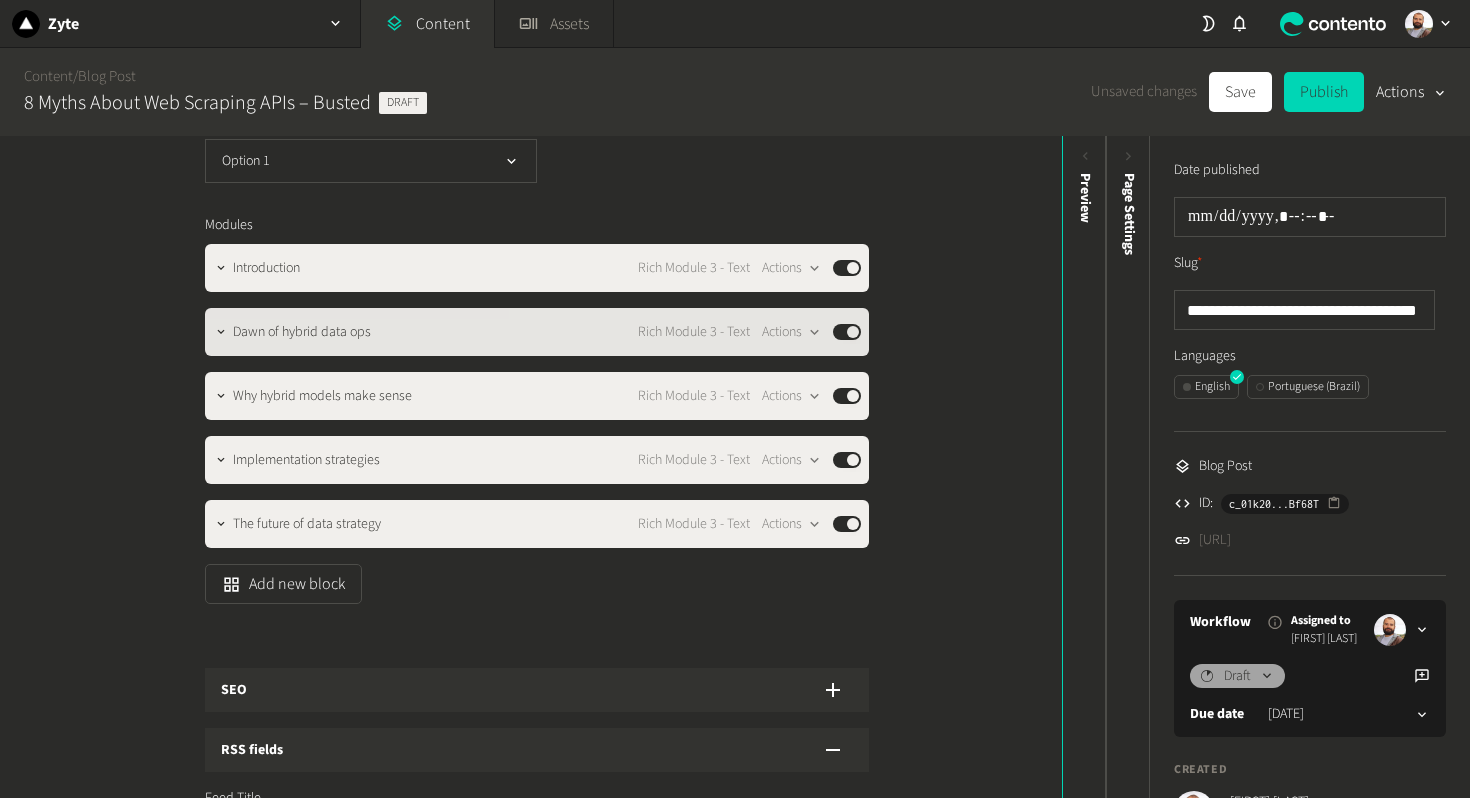 click on "Dawn of hybrid data ops" 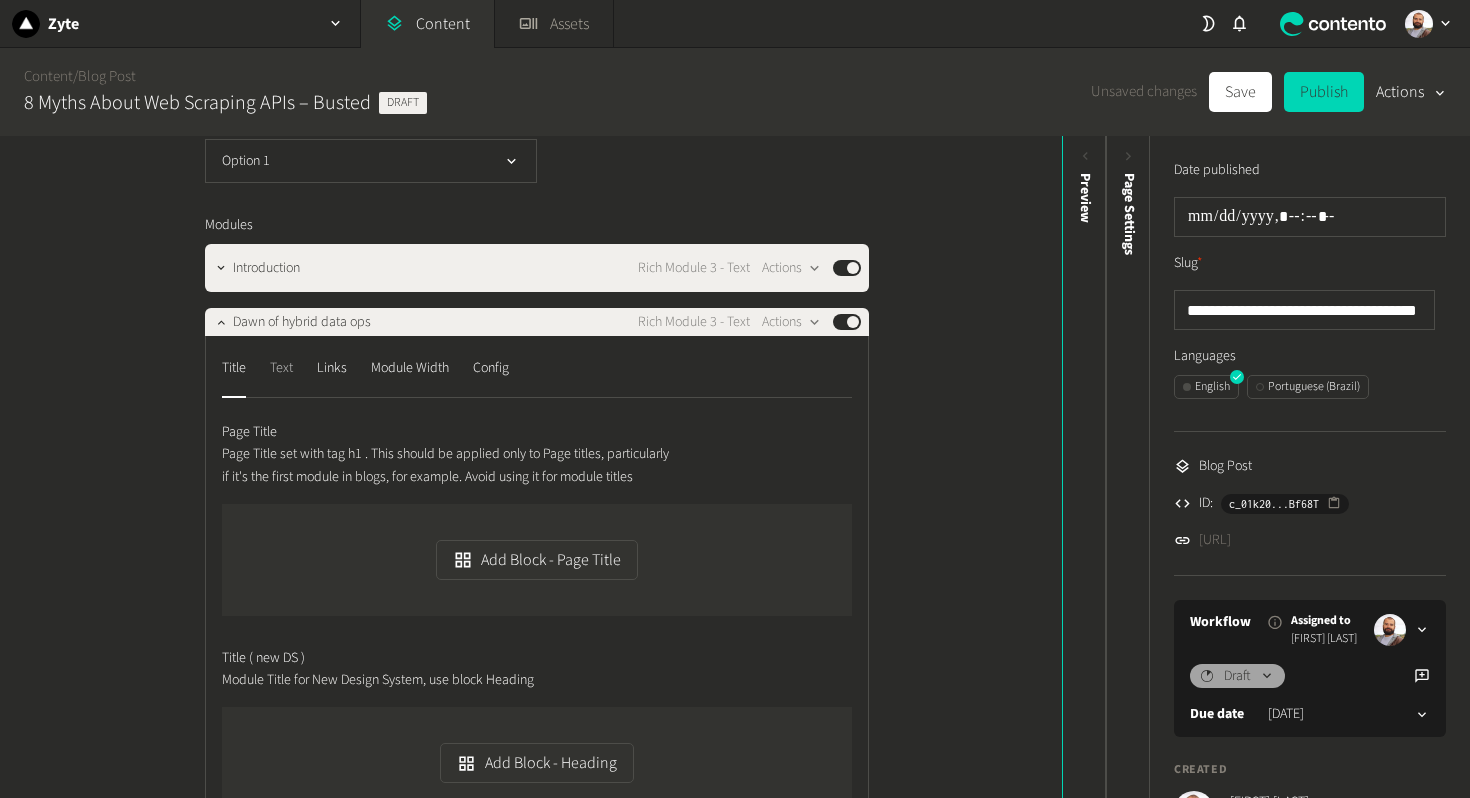click on "Text" 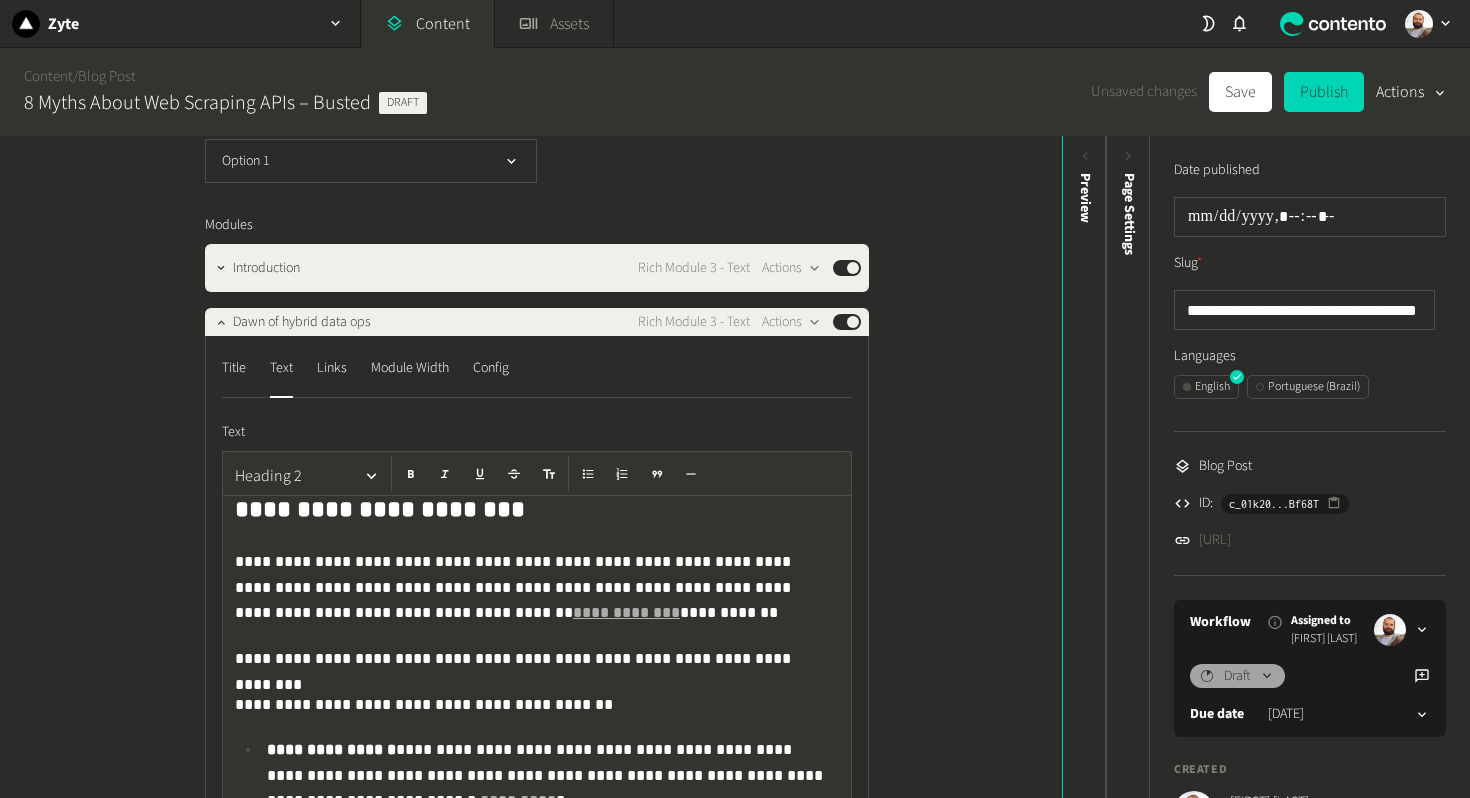 click on "**********" 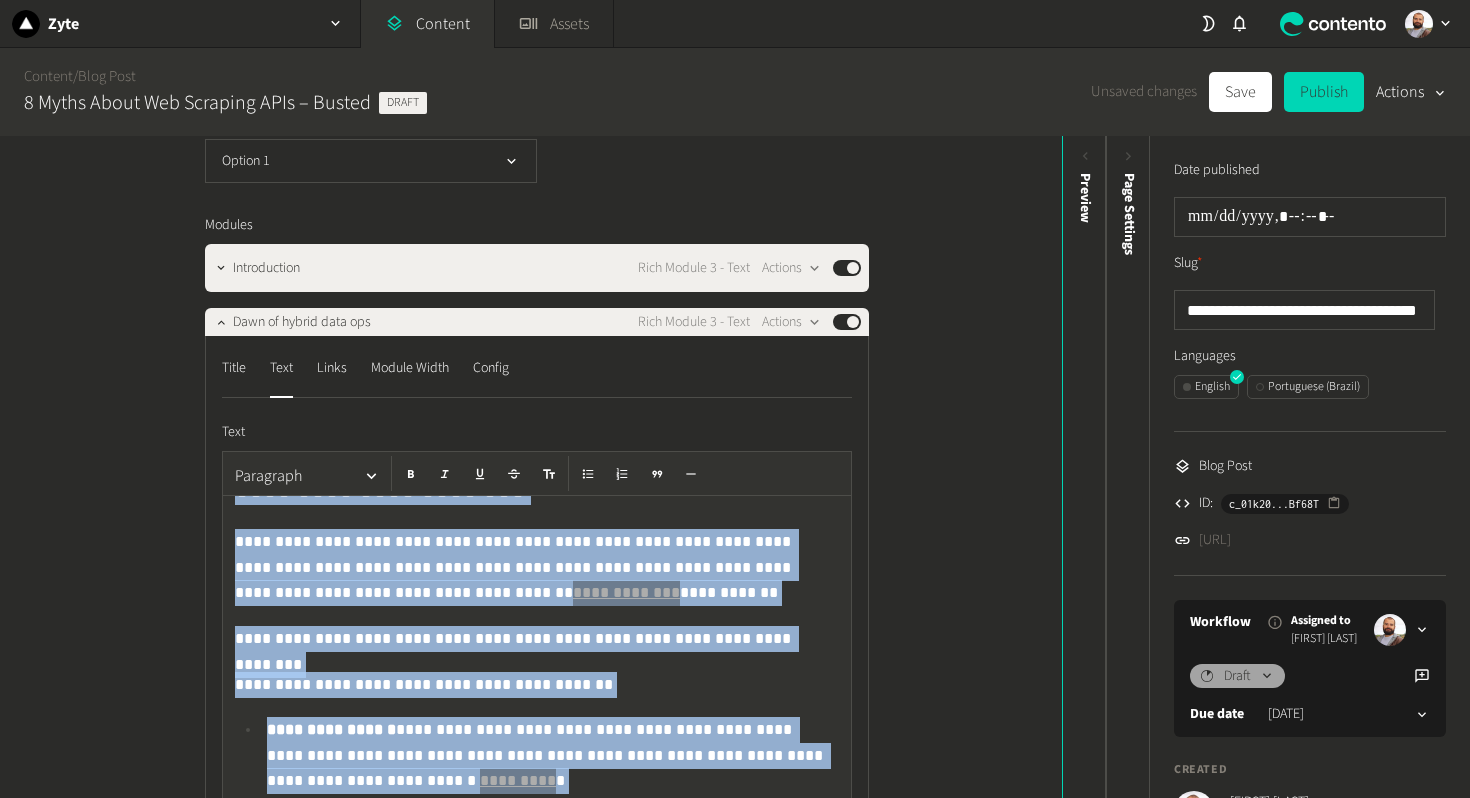 scroll, scrollTop: 31, scrollLeft: 0, axis: vertical 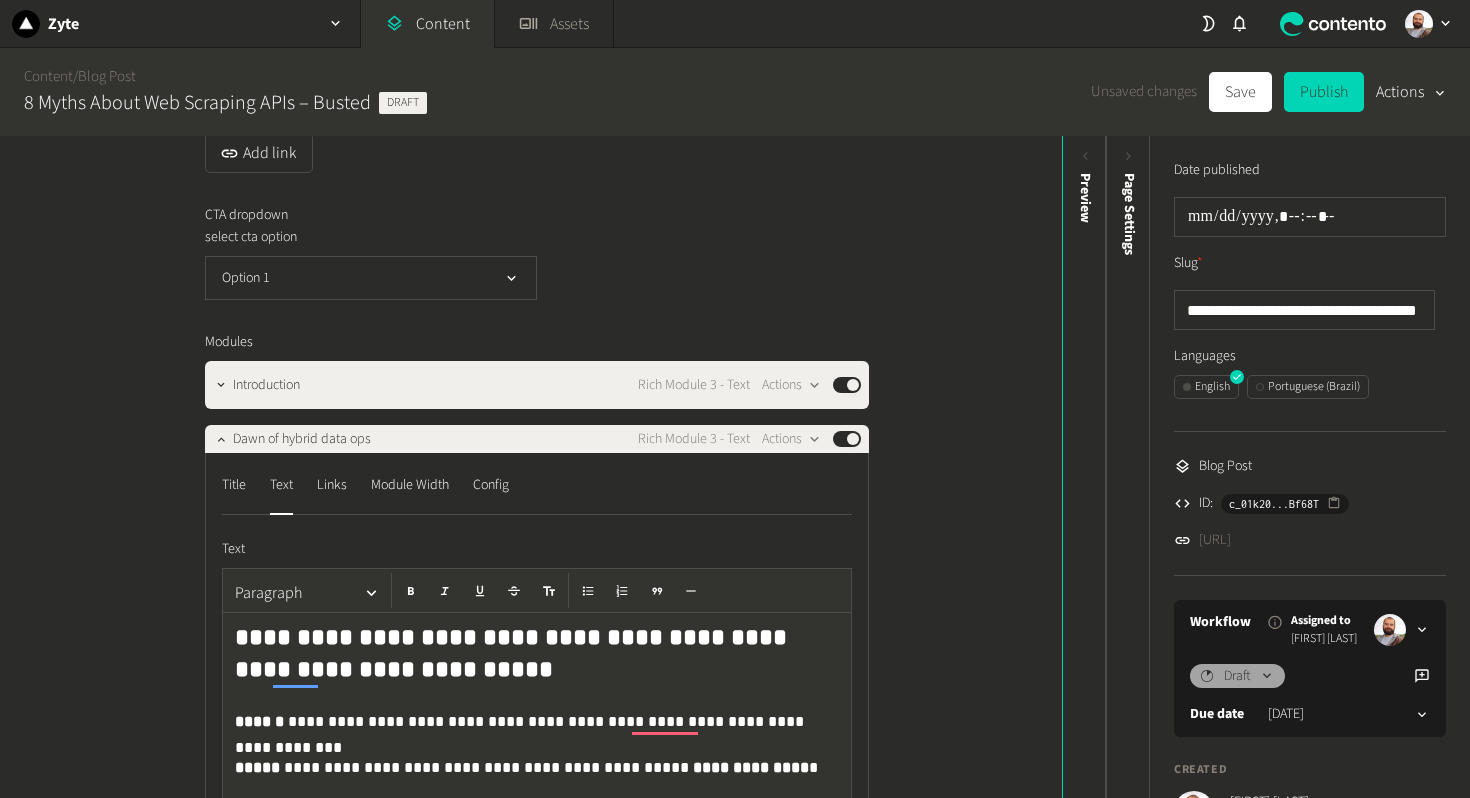 click on "**********" 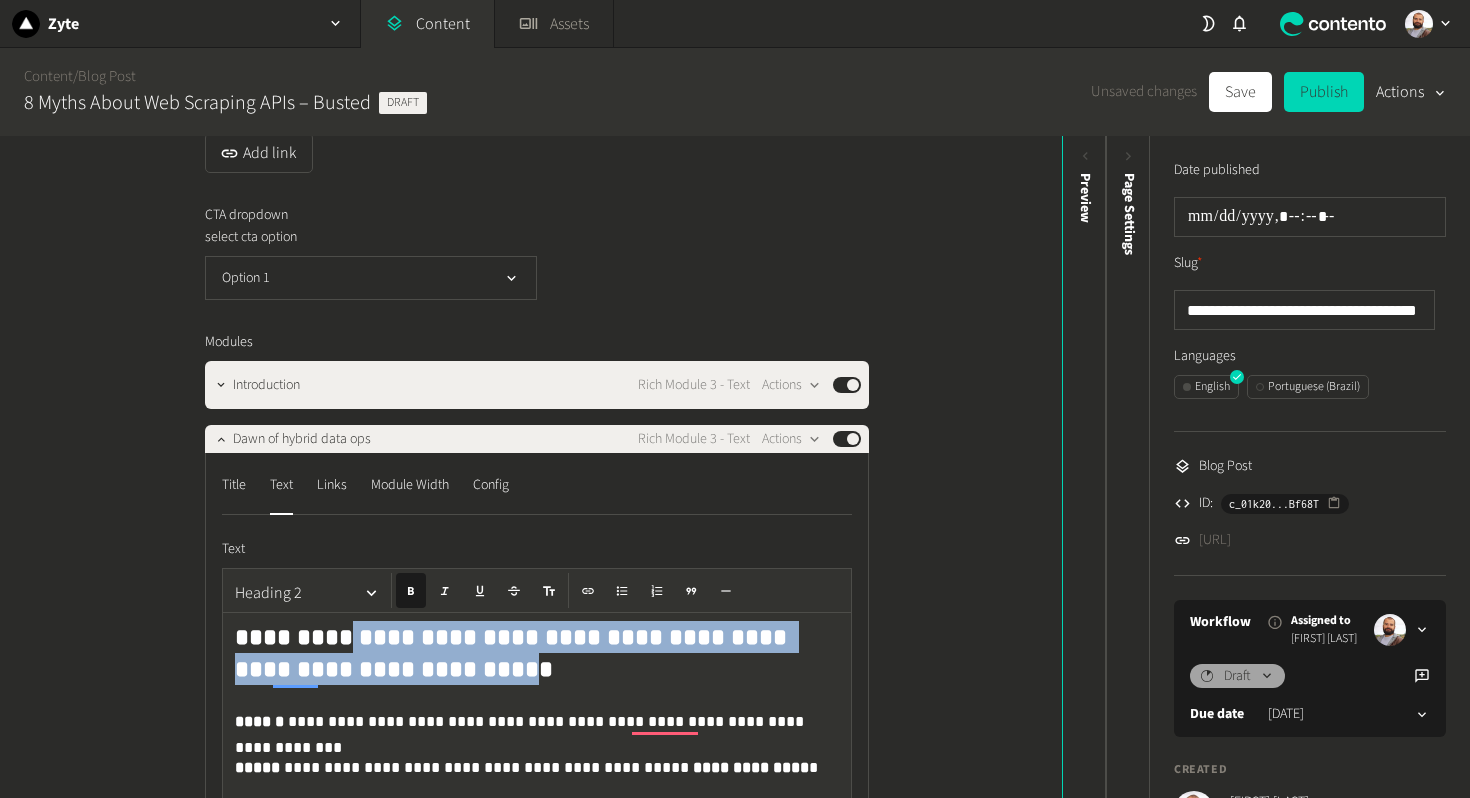 drag, startPoint x: 392, startPoint y: 687, endPoint x: 300, endPoint y: 673, distance: 93.05912 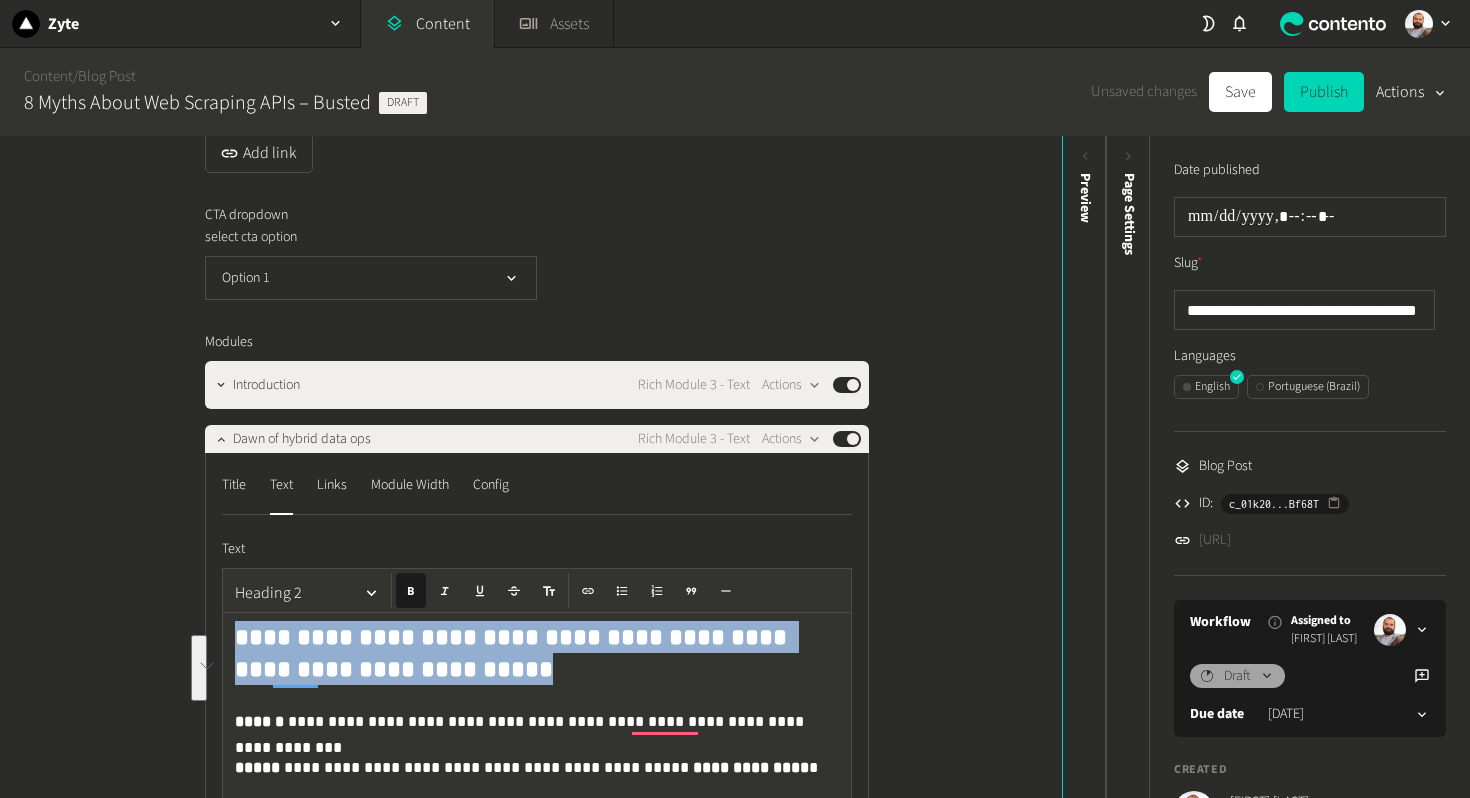 drag, startPoint x: 474, startPoint y: 685, endPoint x: 220, endPoint y: 660, distance: 255.22736 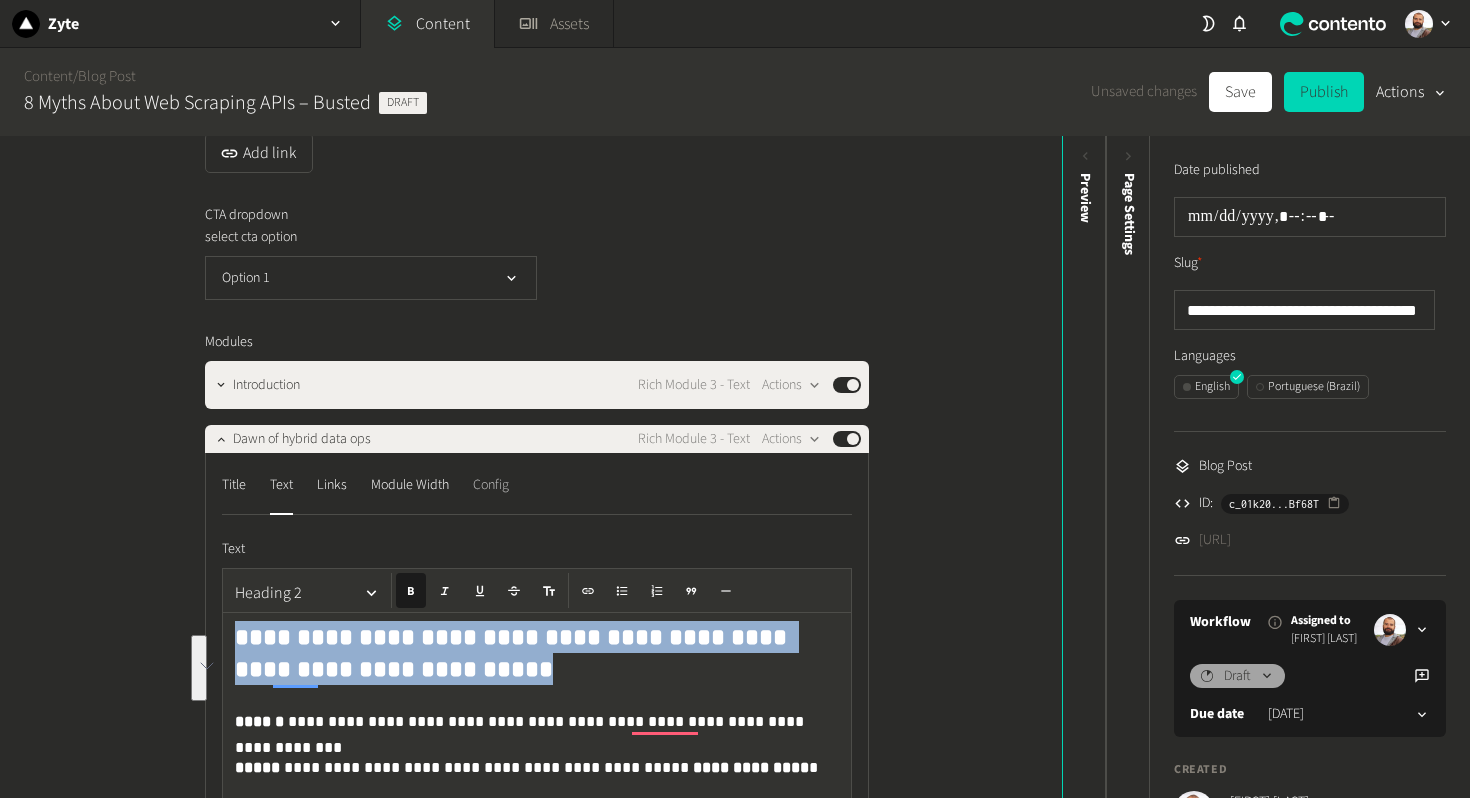 click on "Config" 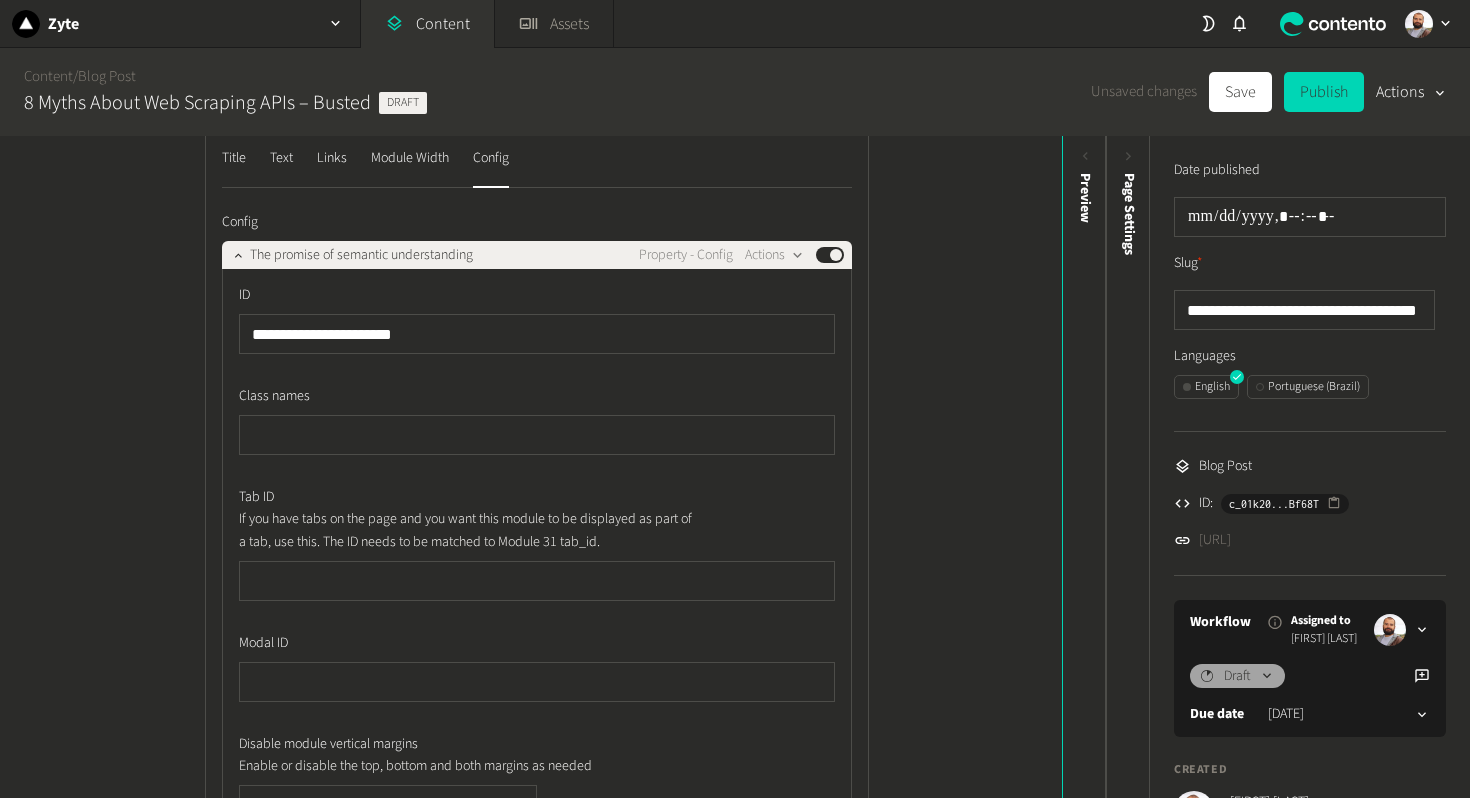 scroll, scrollTop: 1813, scrollLeft: 0, axis: vertical 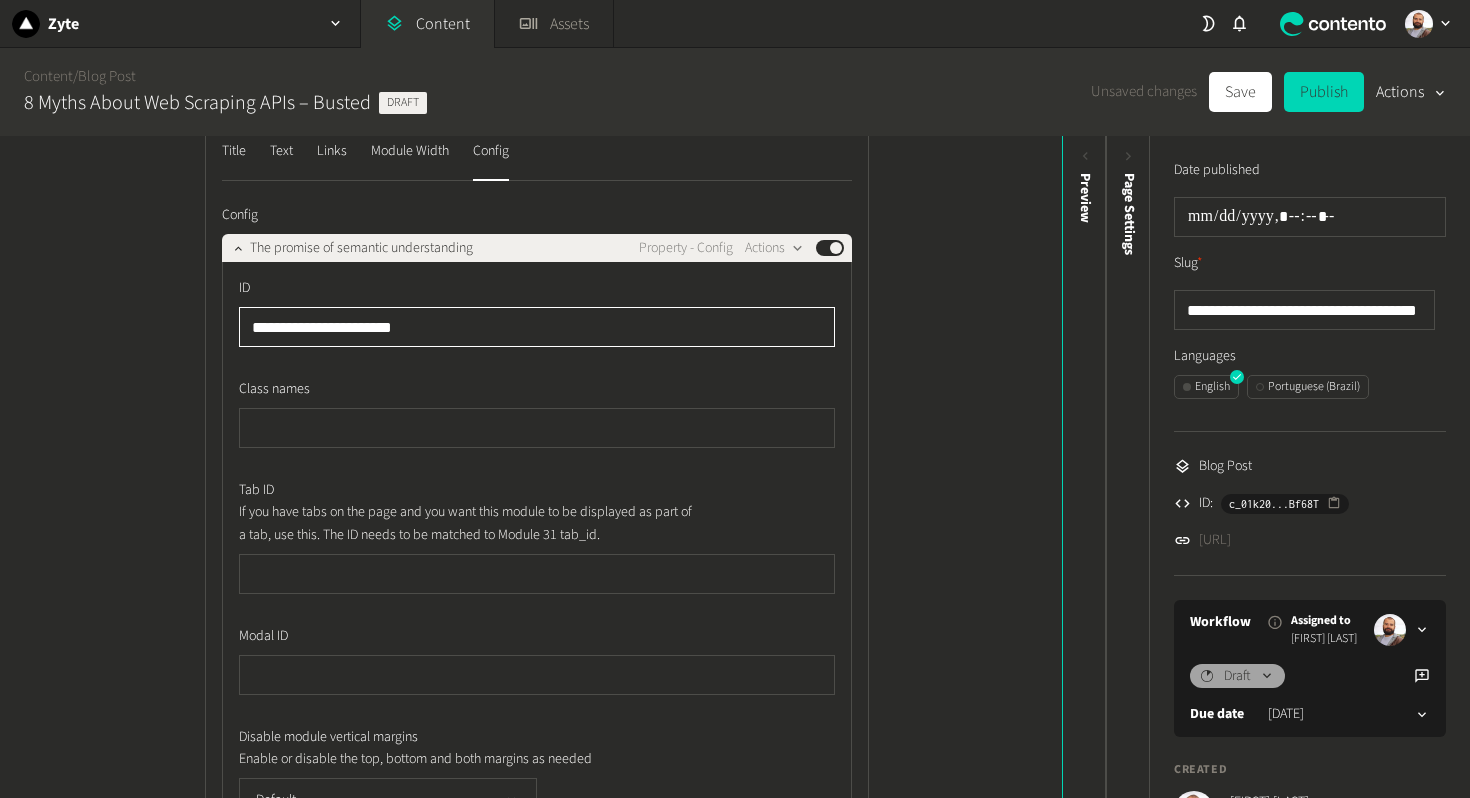click on "**********" 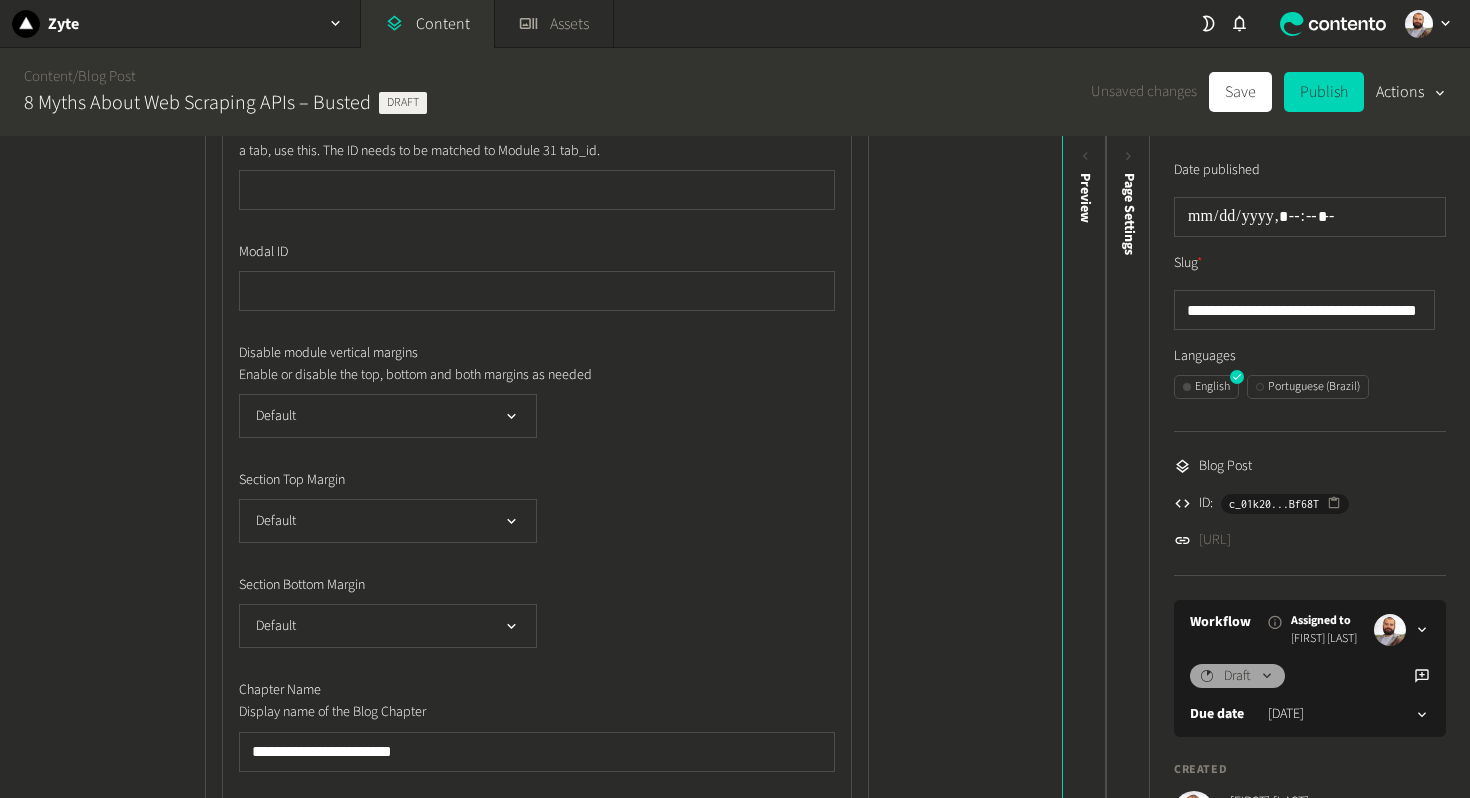scroll, scrollTop: 2381, scrollLeft: 0, axis: vertical 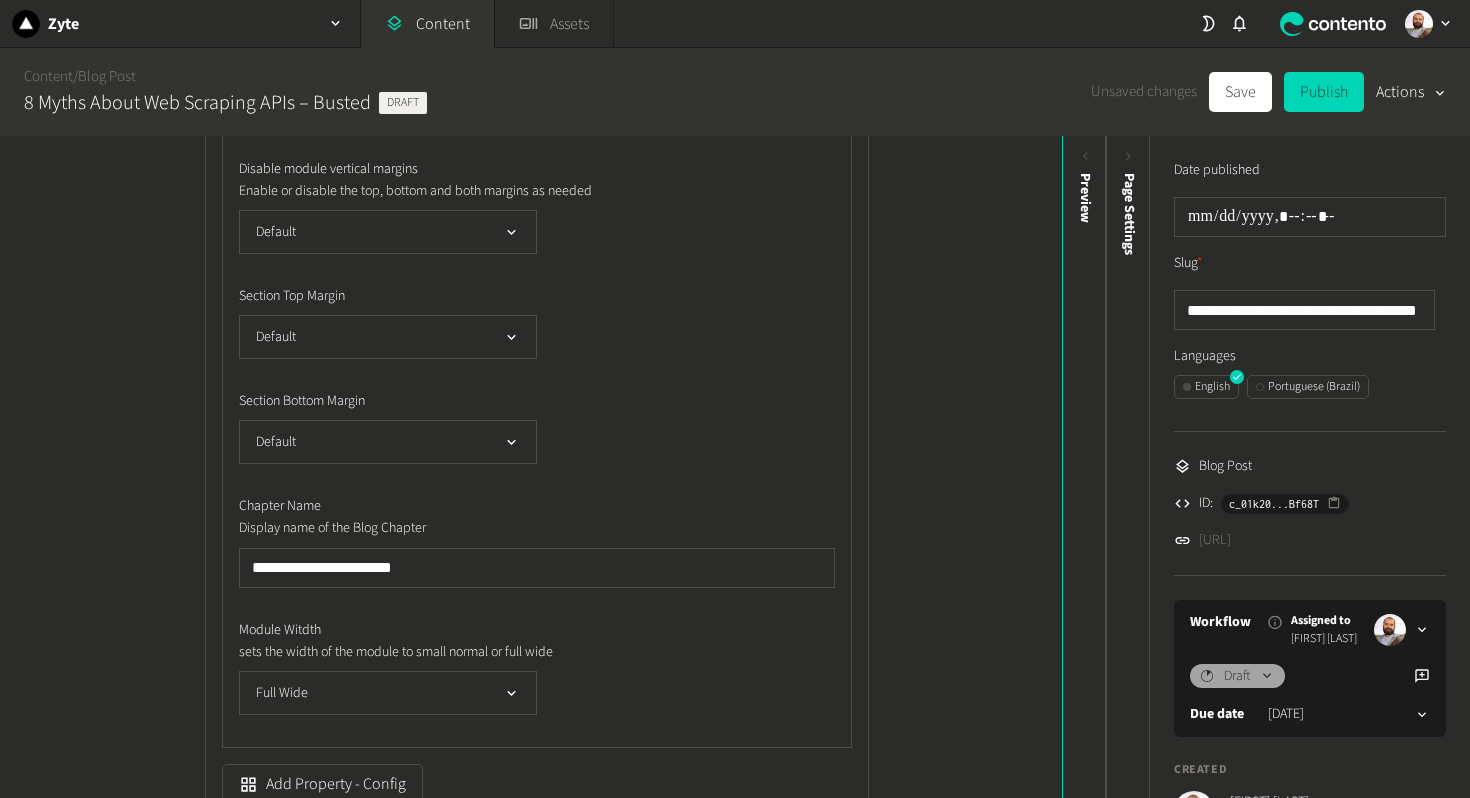 type on "**********" 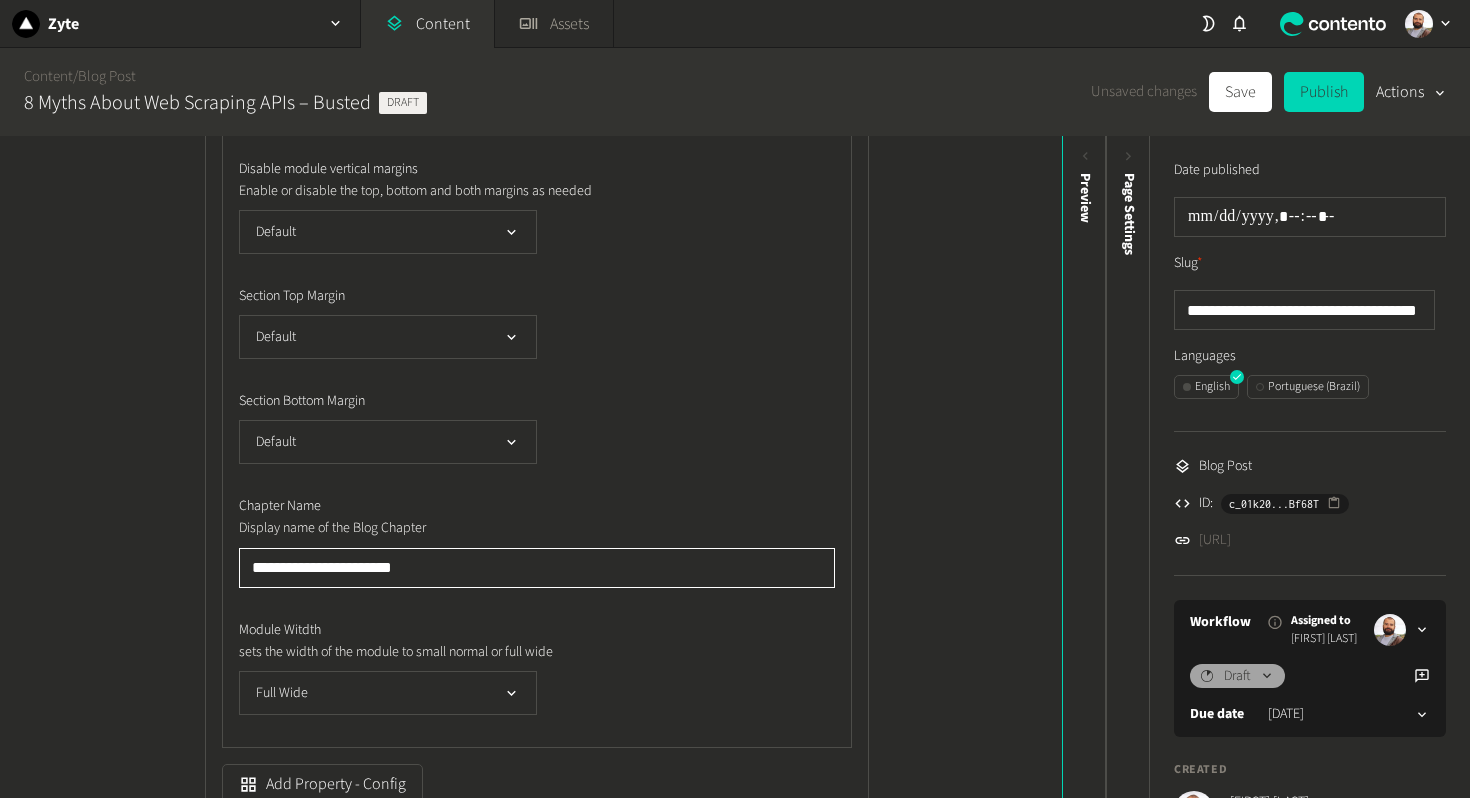 click on "**********" 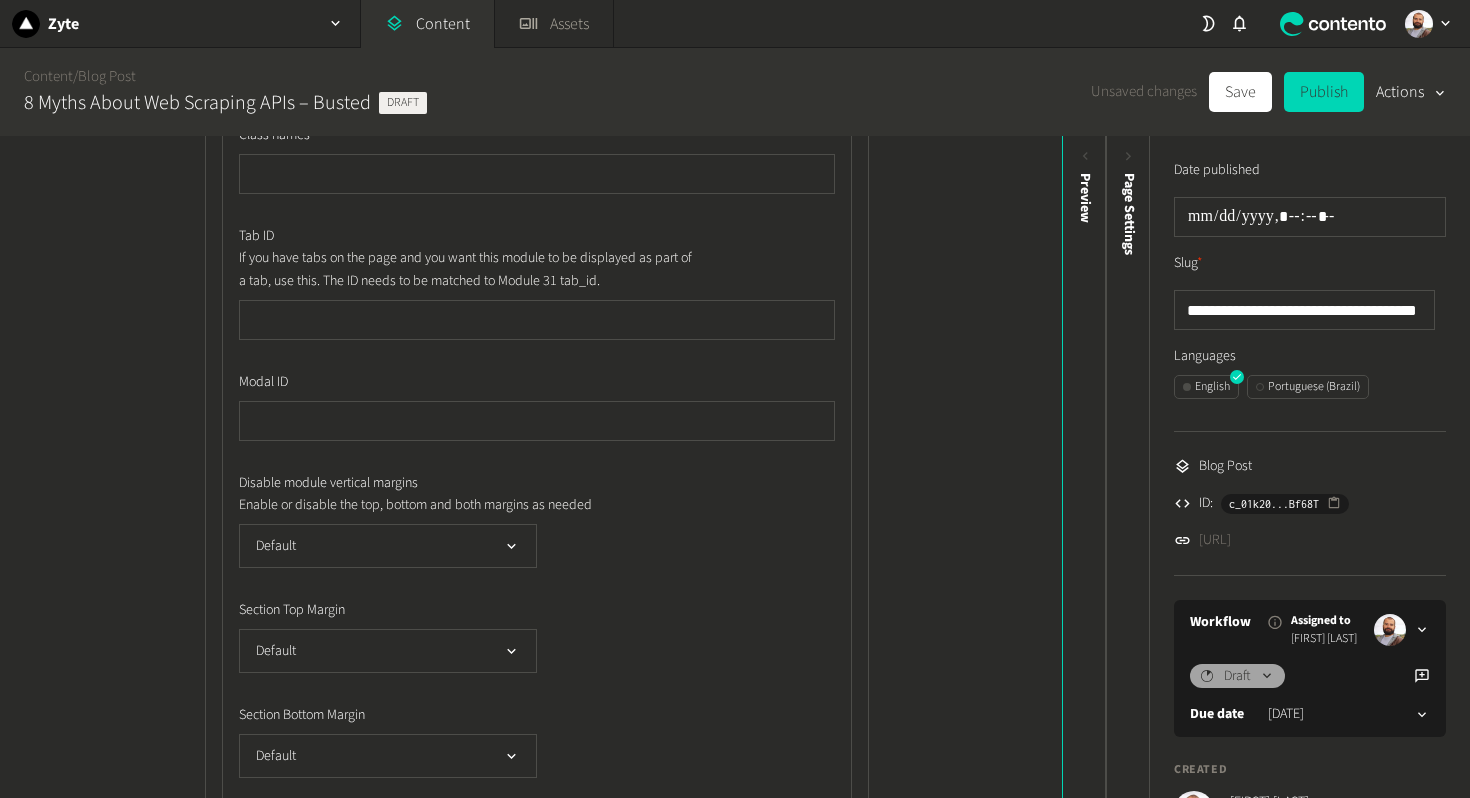 scroll, scrollTop: 1735, scrollLeft: 0, axis: vertical 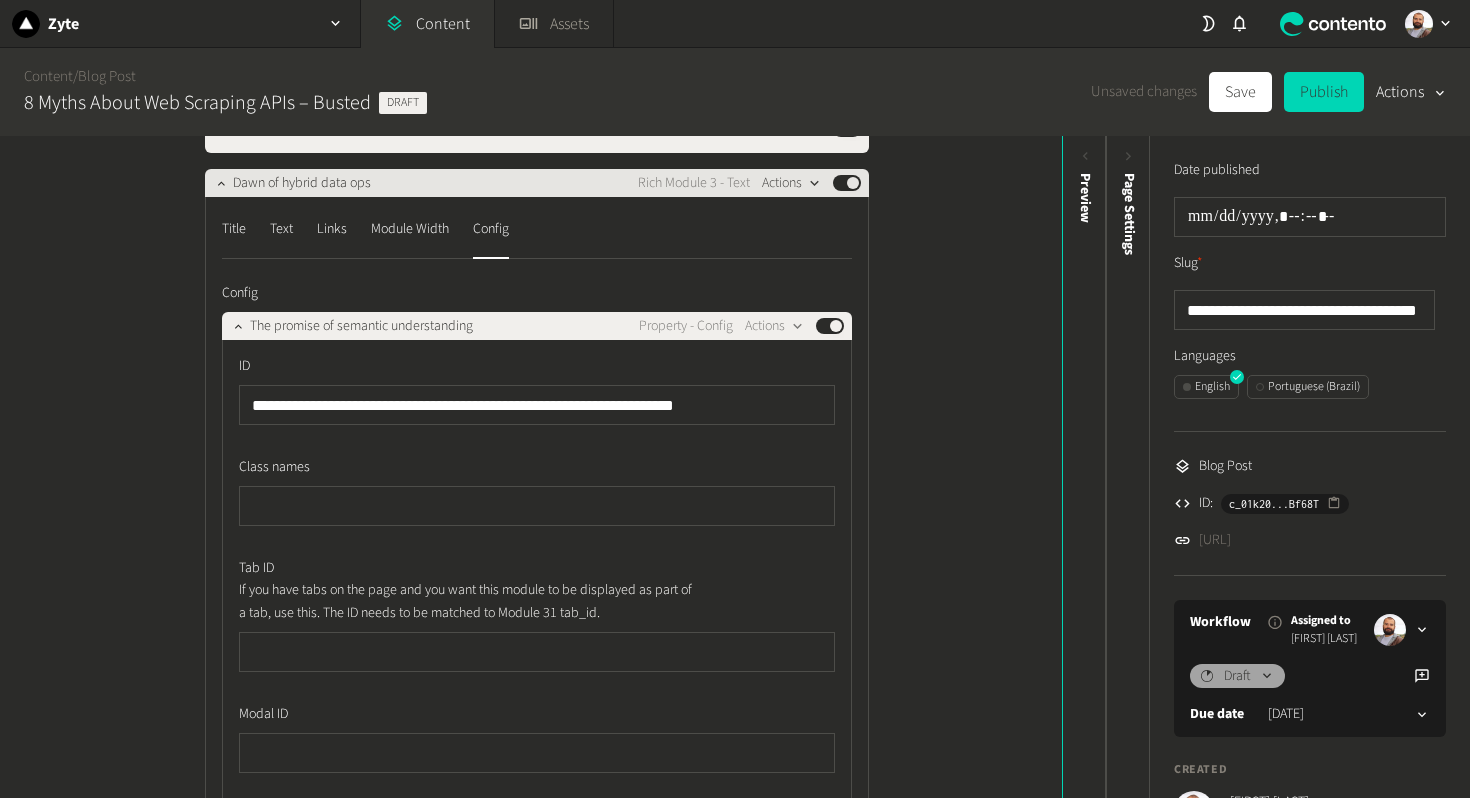 type on "**********" 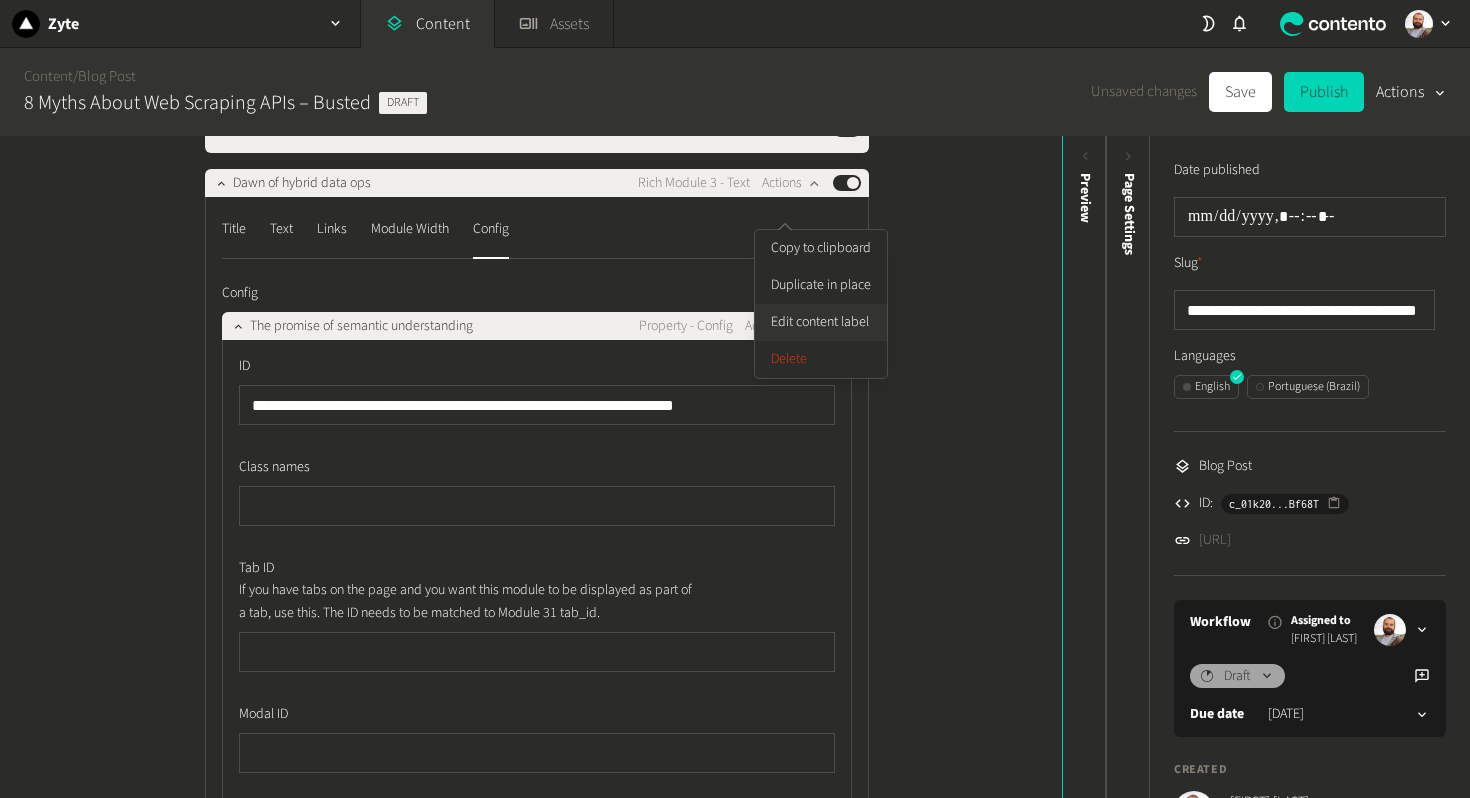 drag, startPoint x: 785, startPoint y: 278, endPoint x: 796, endPoint y: 321, distance: 44.38468 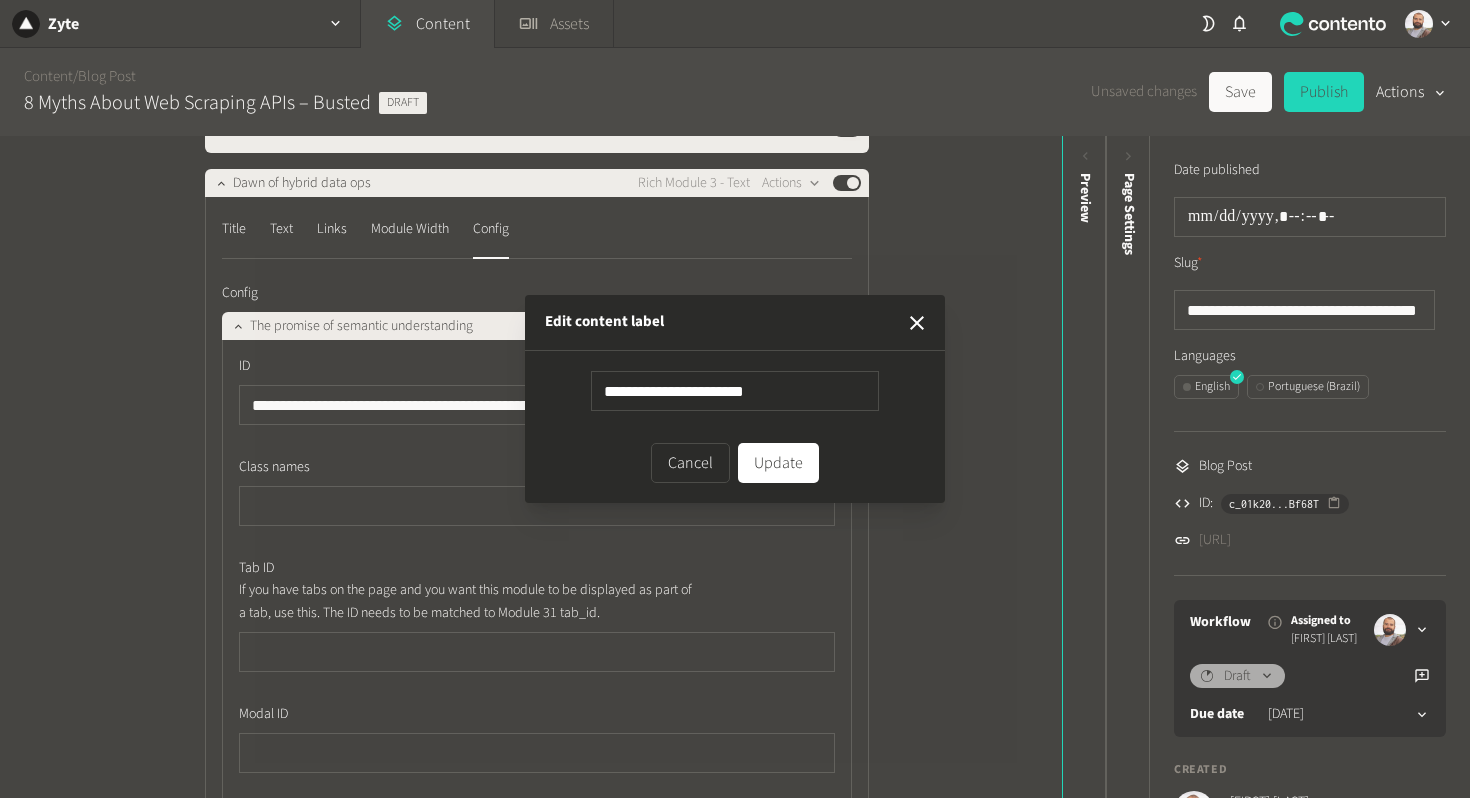 type on "**********" 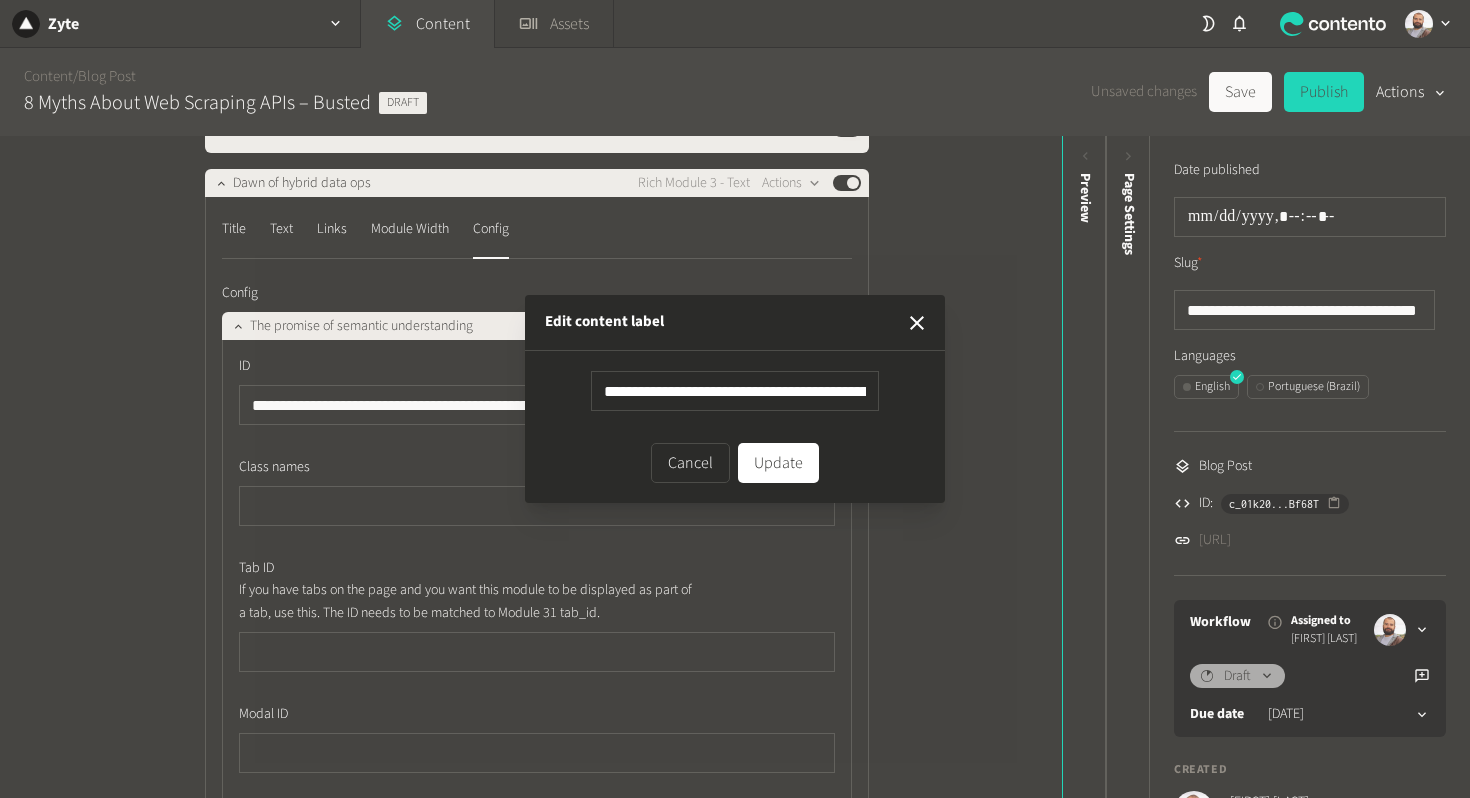 scroll, scrollTop: 0, scrollLeft: 203, axis: horizontal 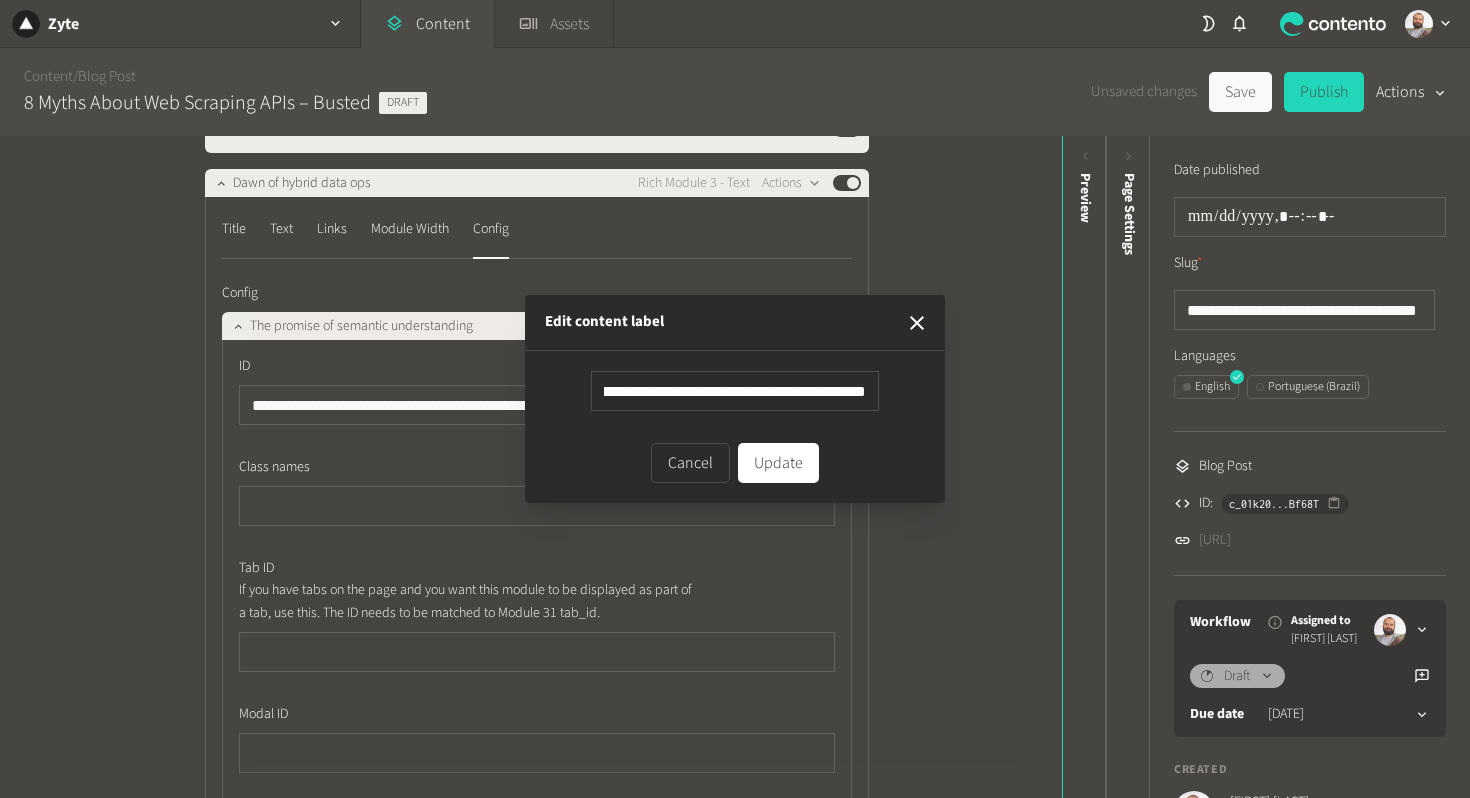 click on "Update" at bounding box center (778, 463) 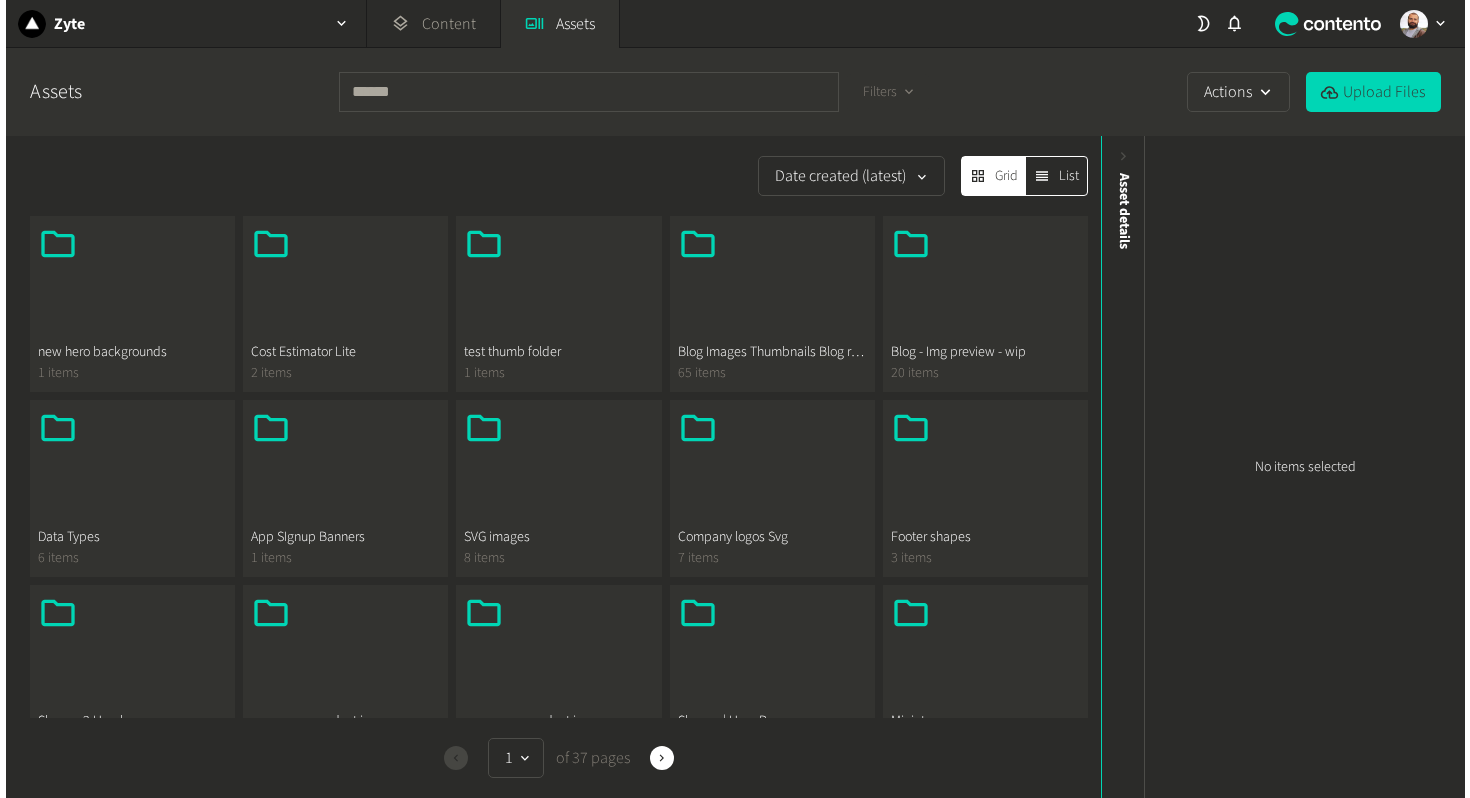 scroll, scrollTop: 0, scrollLeft: 0, axis: both 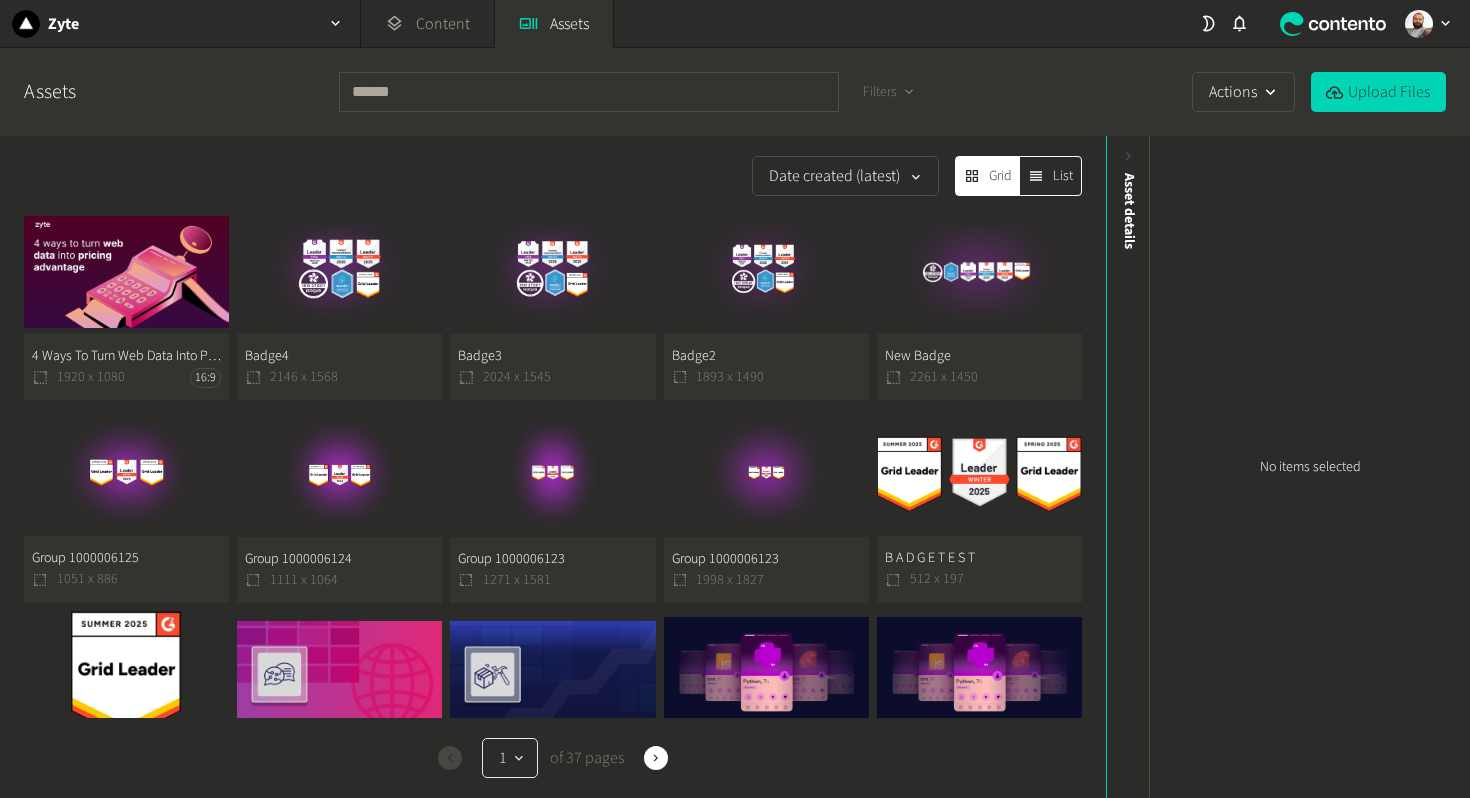 click 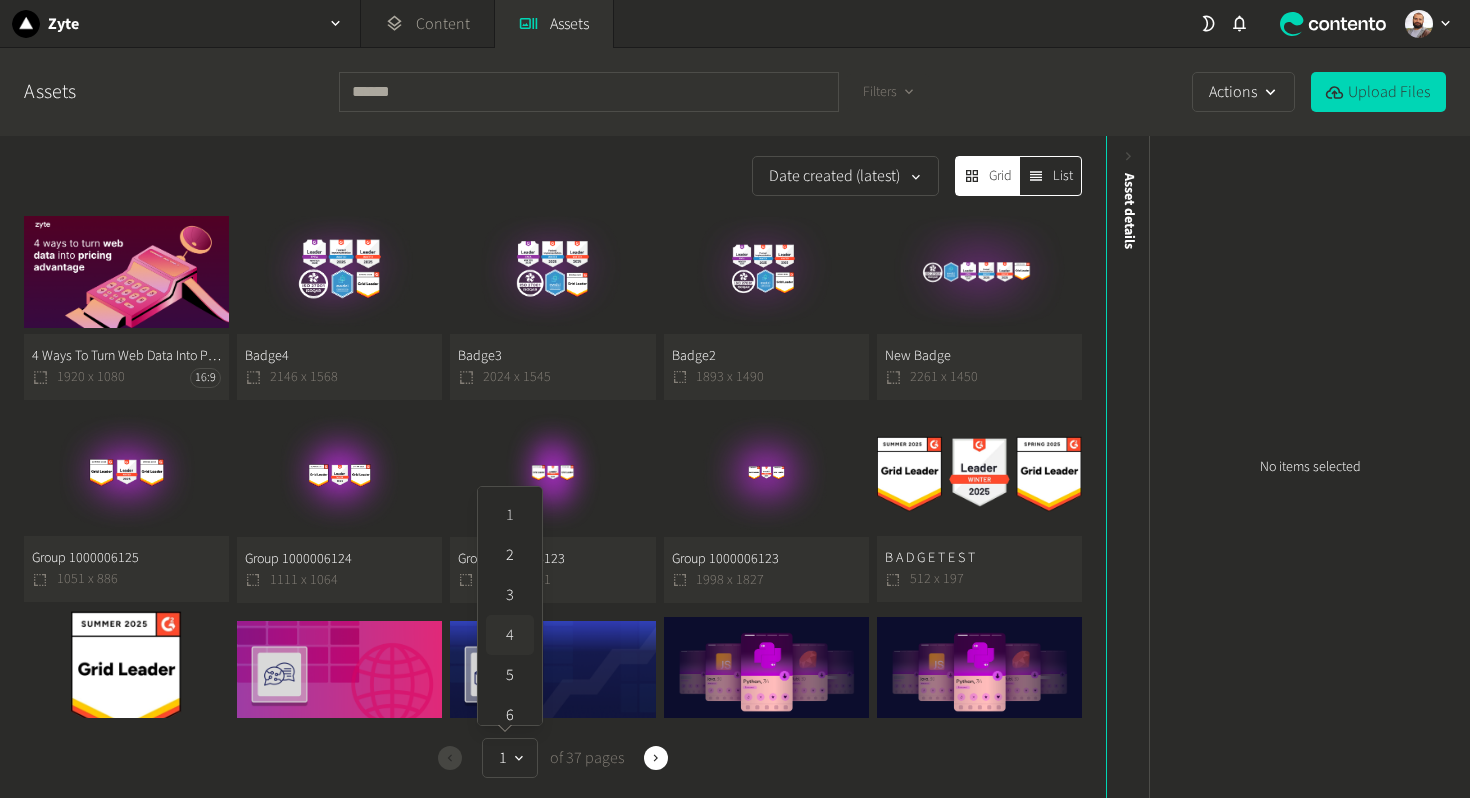 click on "4" 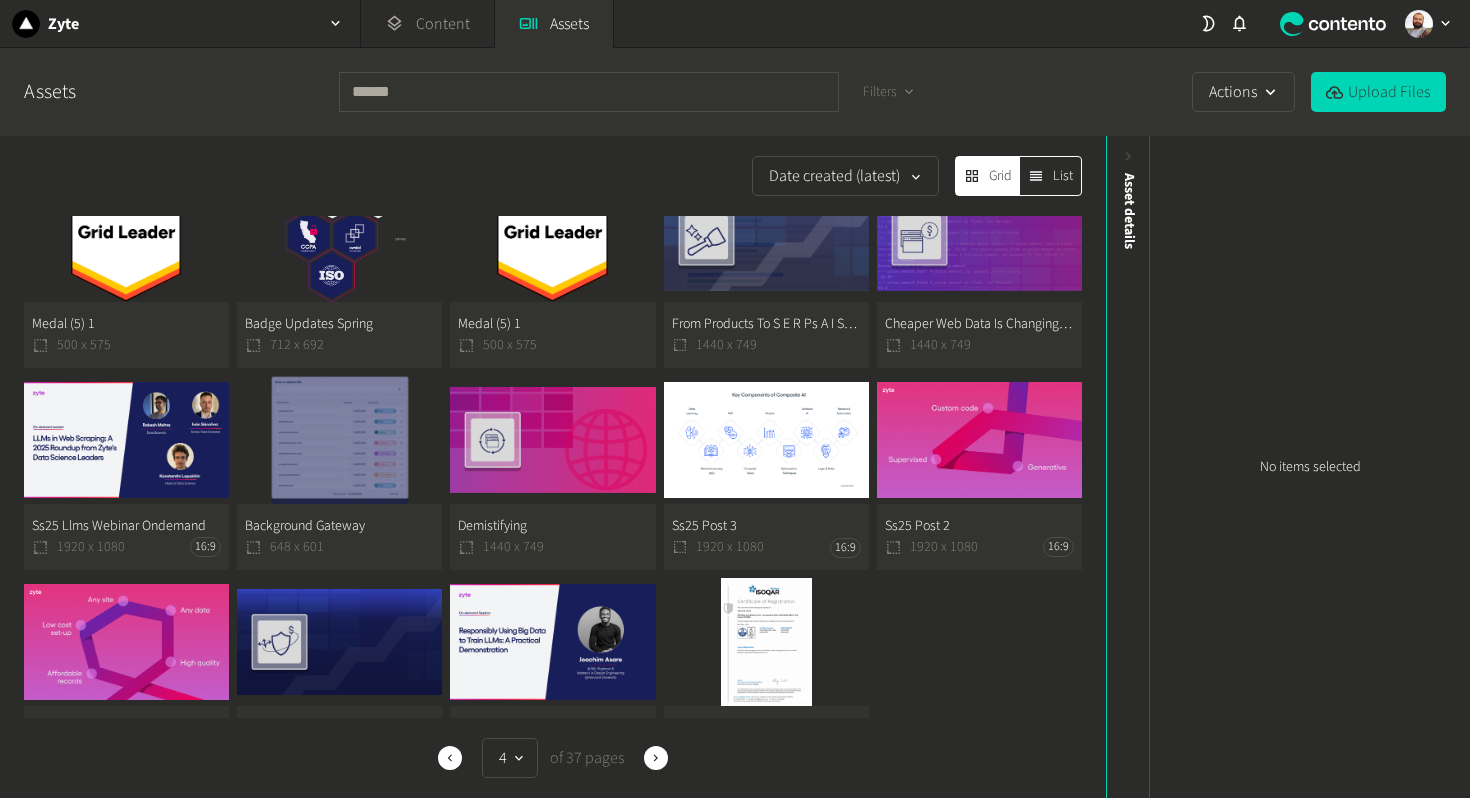 scroll, scrollTop: 494, scrollLeft: 0, axis: vertical 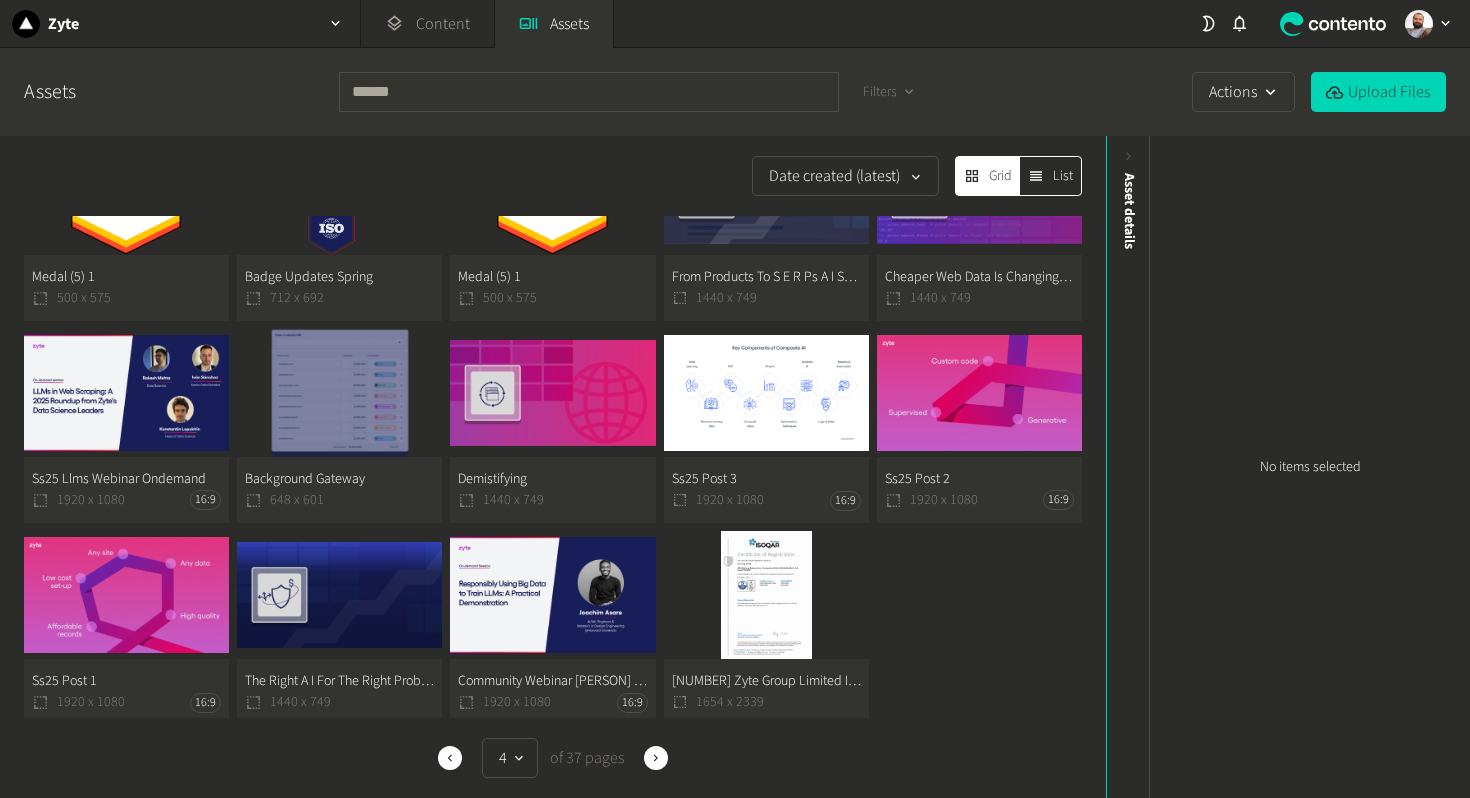 click on "Demistifying  1440 x 749" 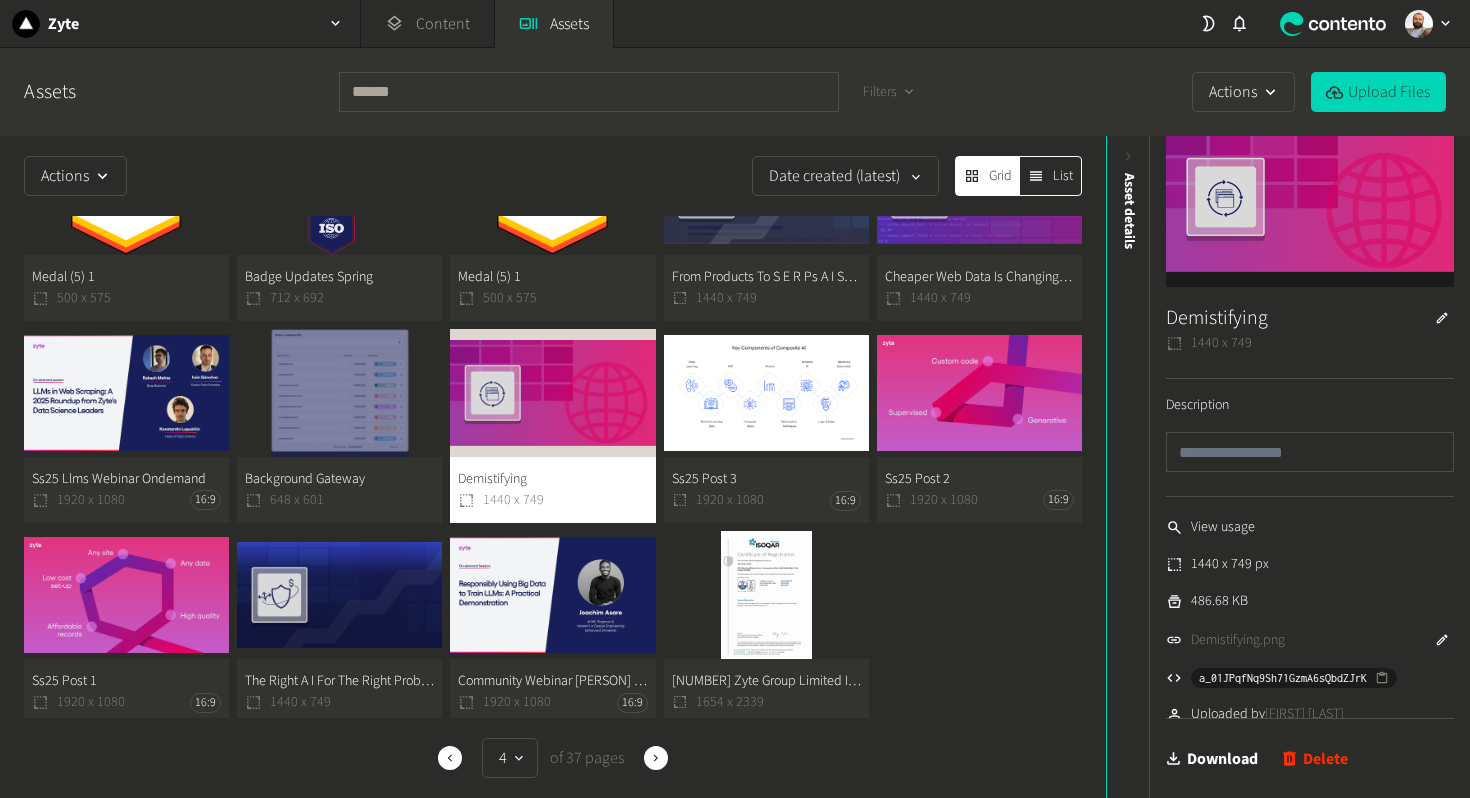 scroll, scrollTop: 157, scrollLeft: 0, axis: vertical 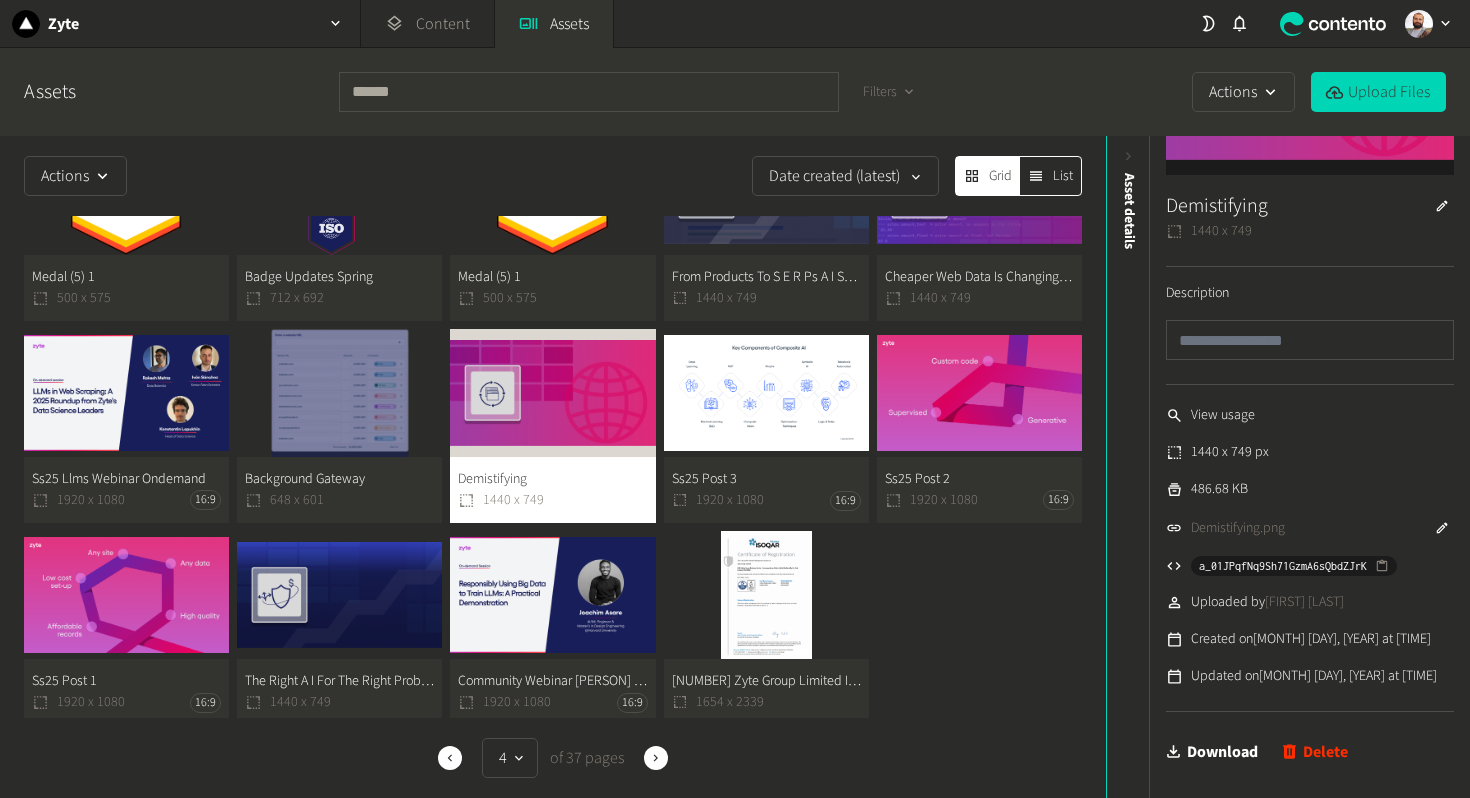 click on "Demistifying" 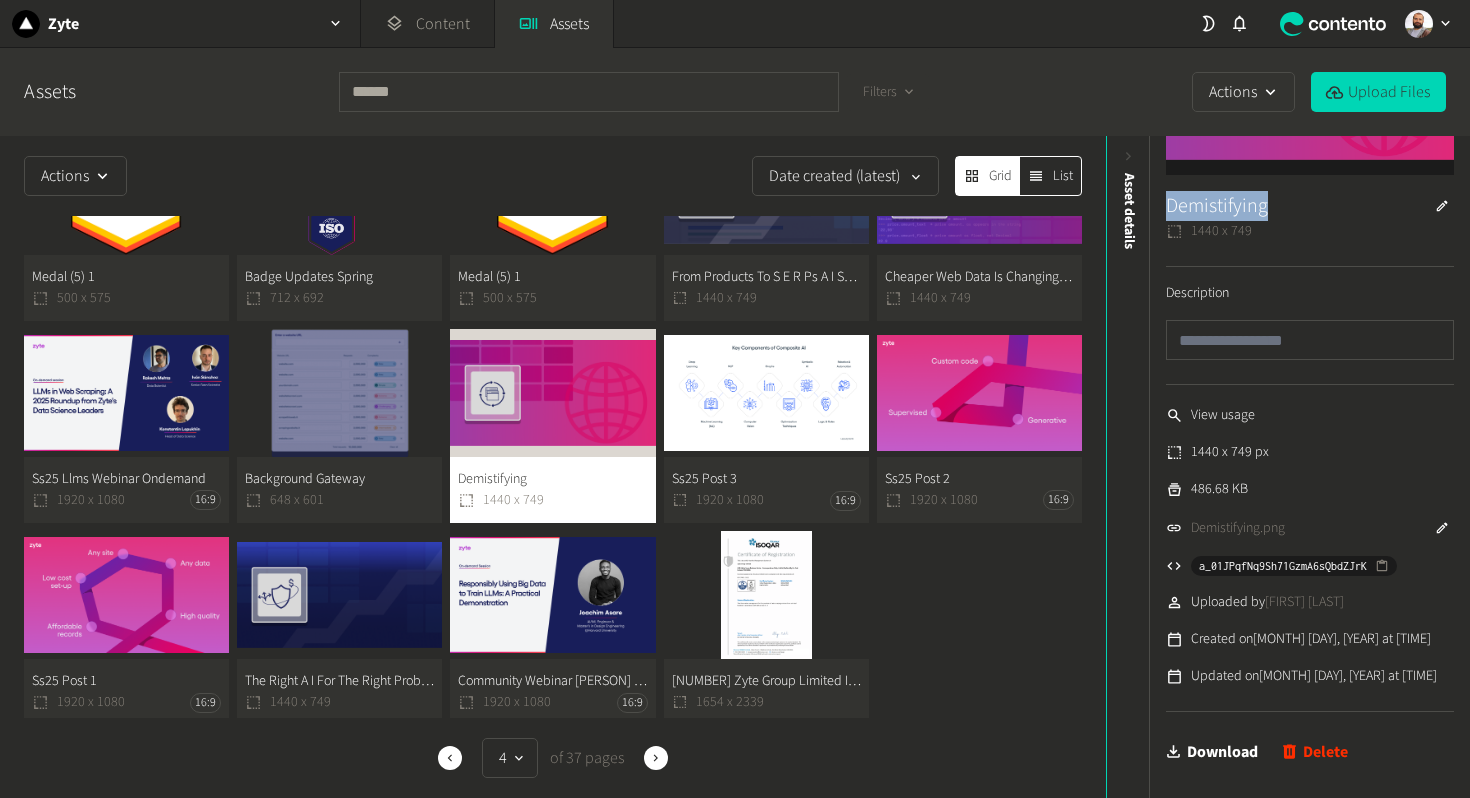 click on "Demistifying" 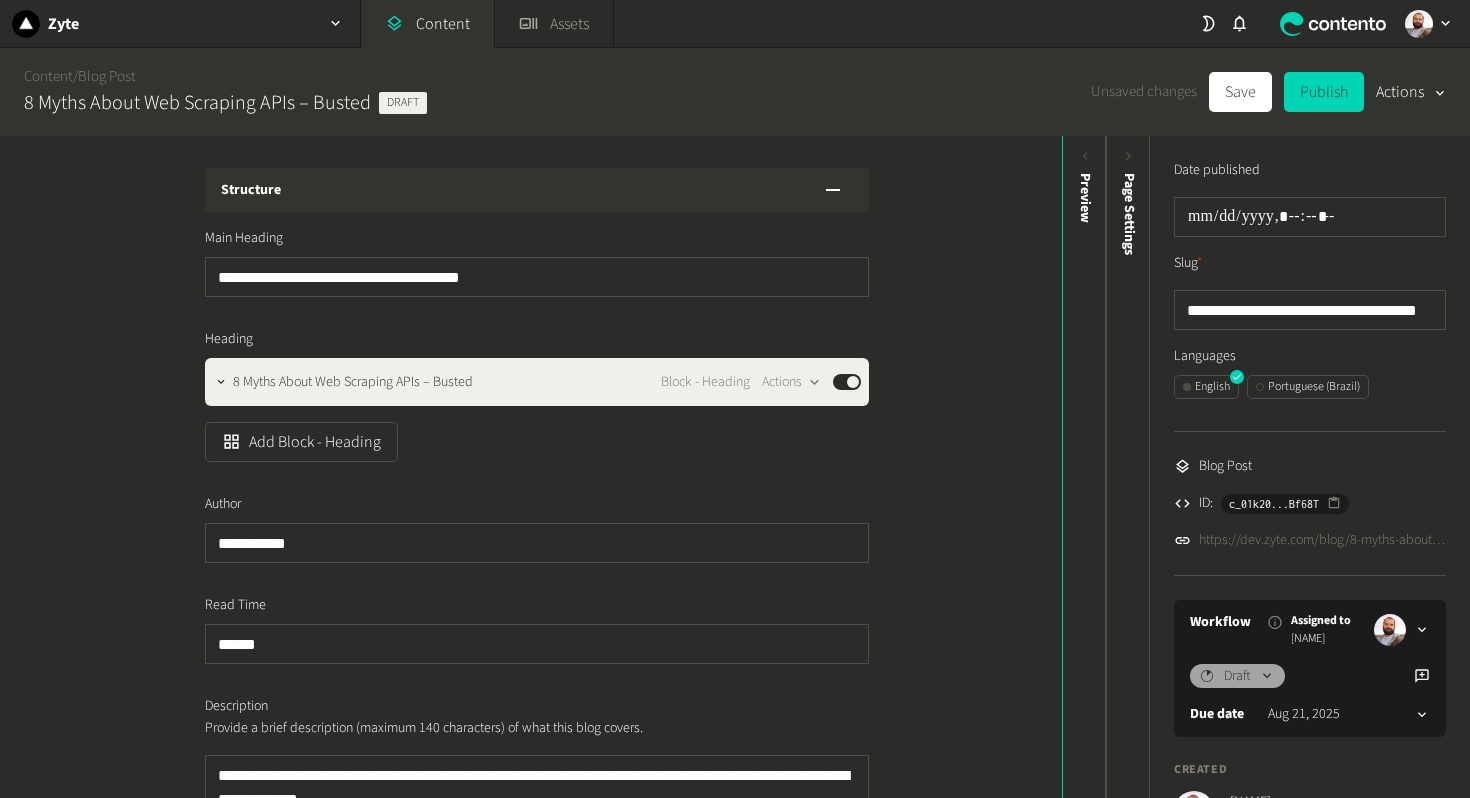 scroll, scrollTop: 0, scrollLeft: 0, axis: both 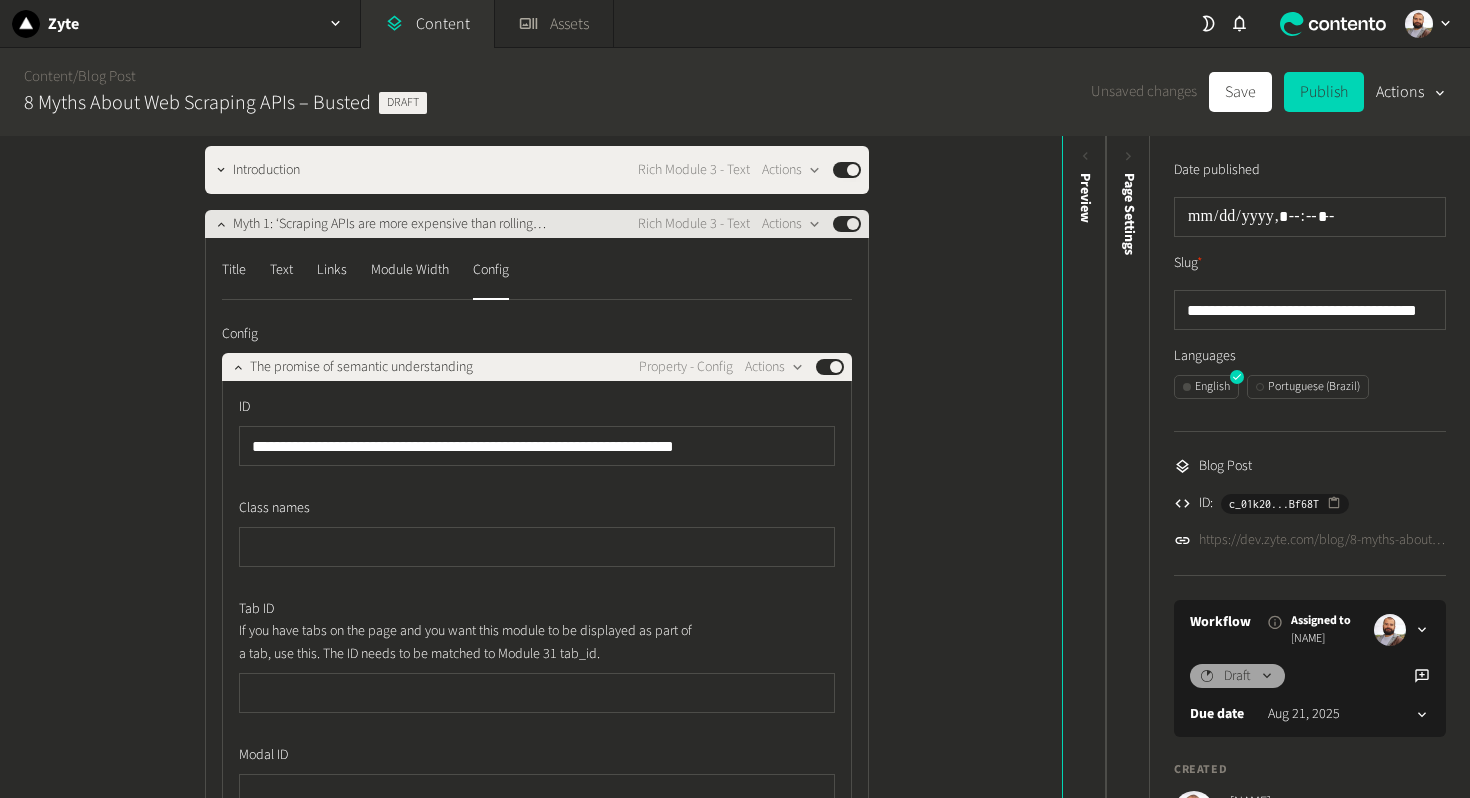 click on "Myth 1: ‘Scraping APIs are more expensive than rolling my own proxies’" 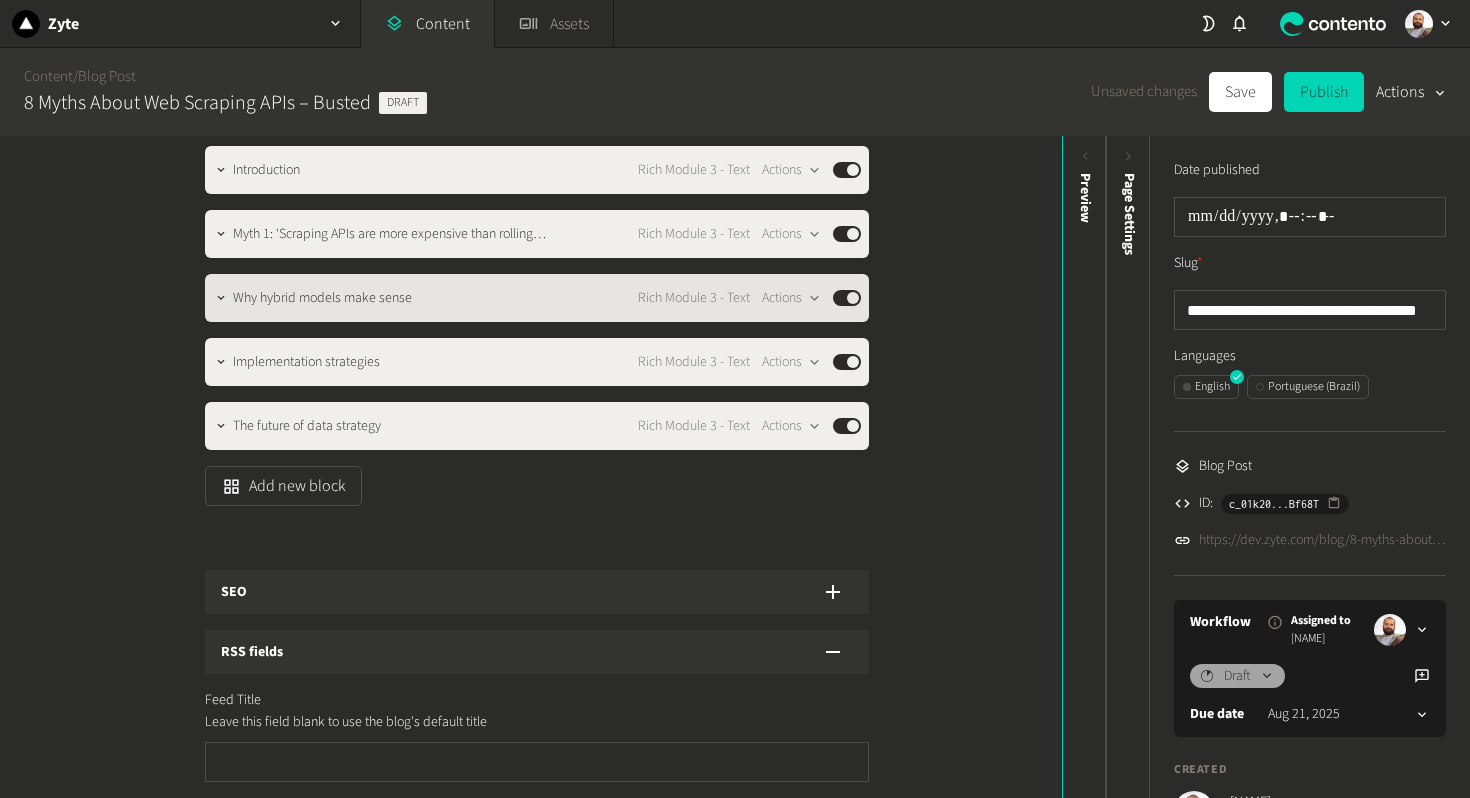 click on "Why hybrid models make sense" 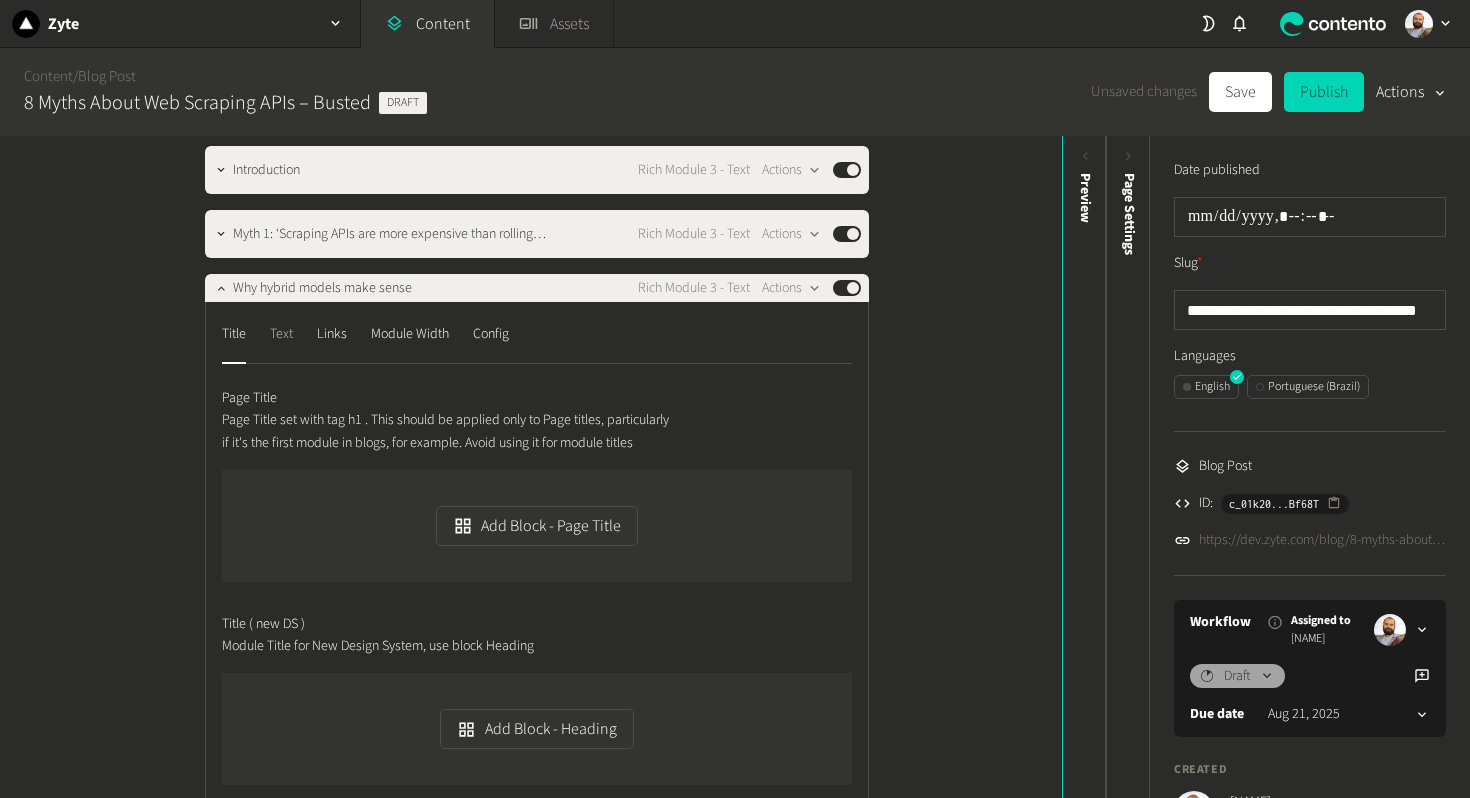 click on "Text" 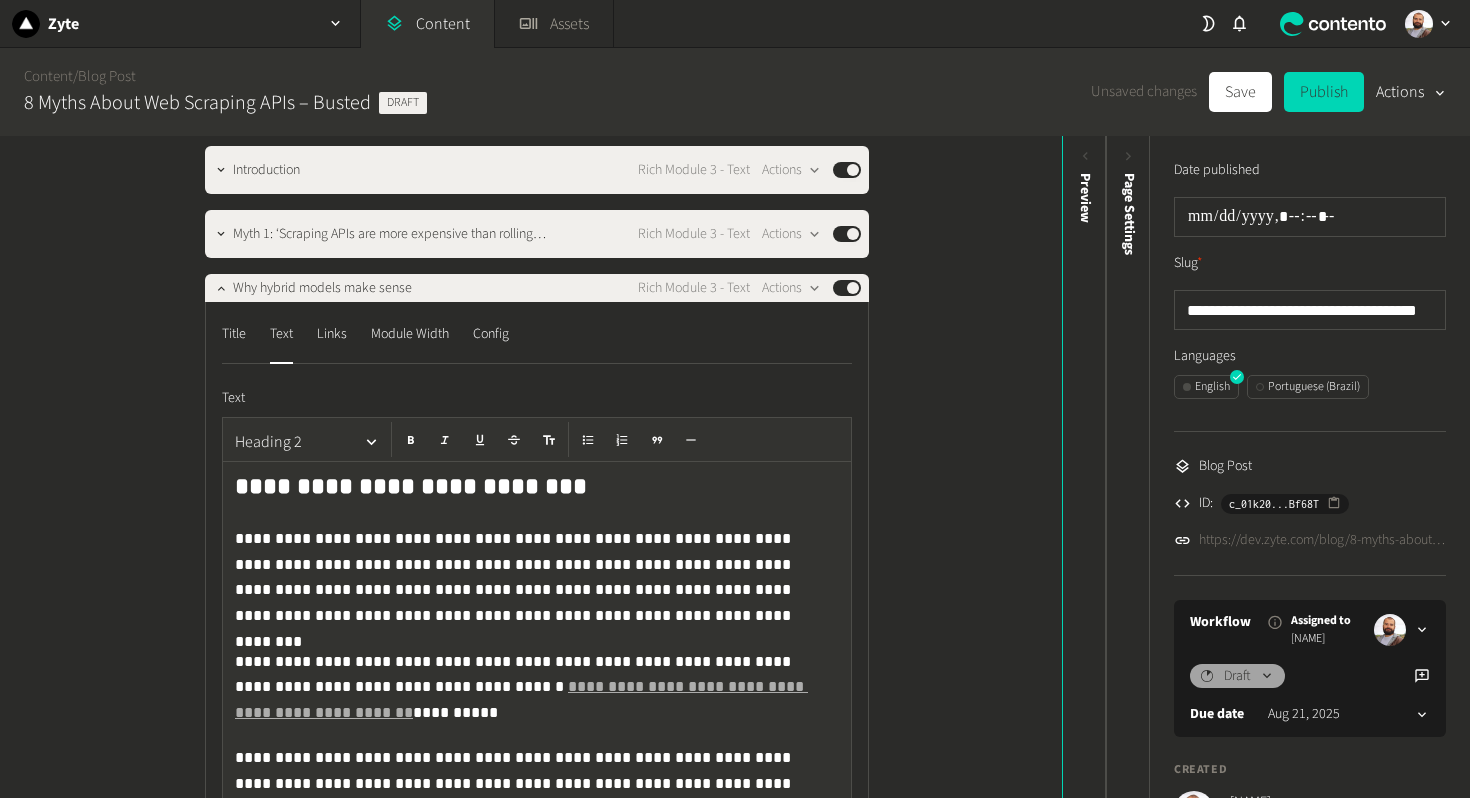 click on "**********" 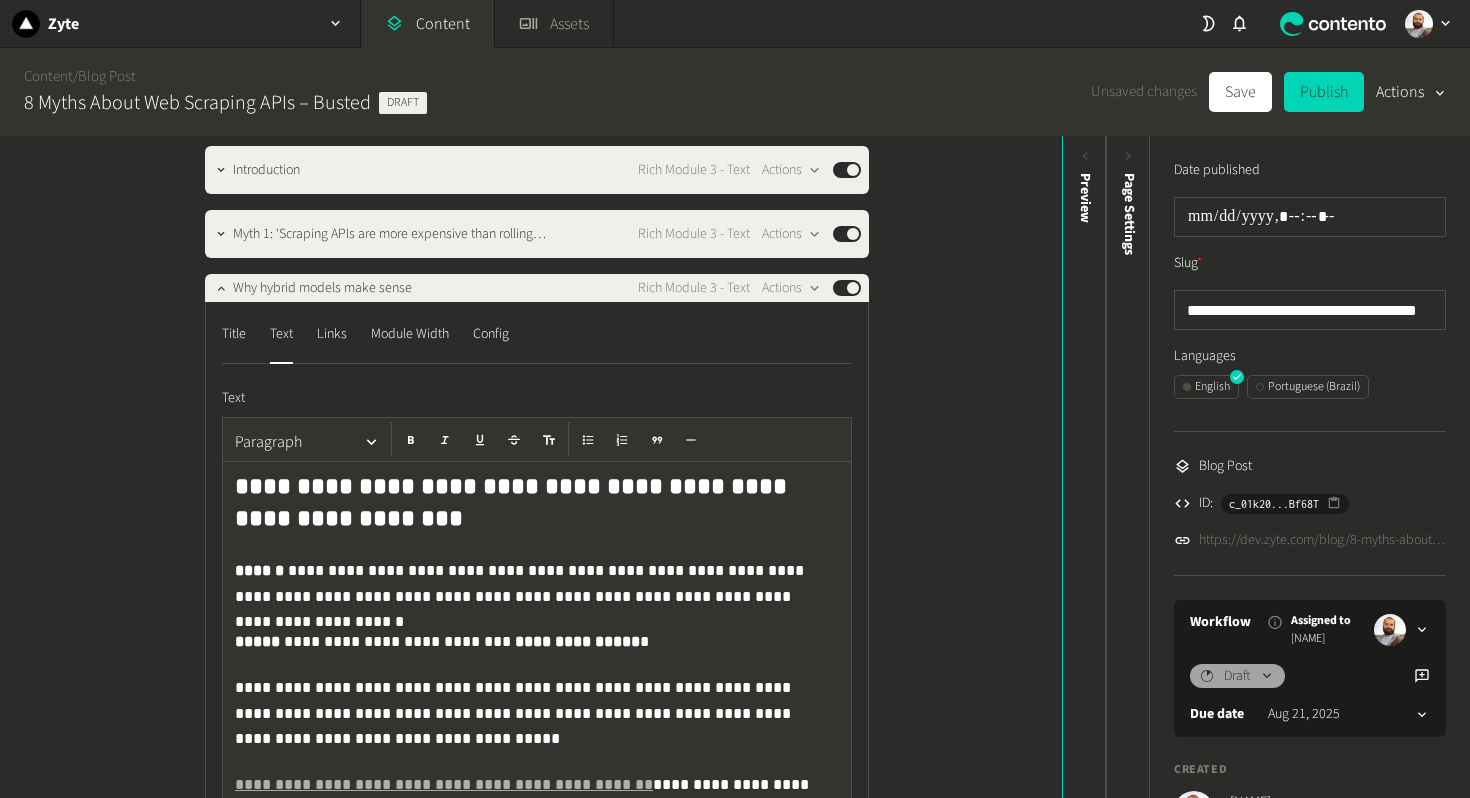 scroll, scrollTop: 90, scrollLeft: 0, axis: vertical 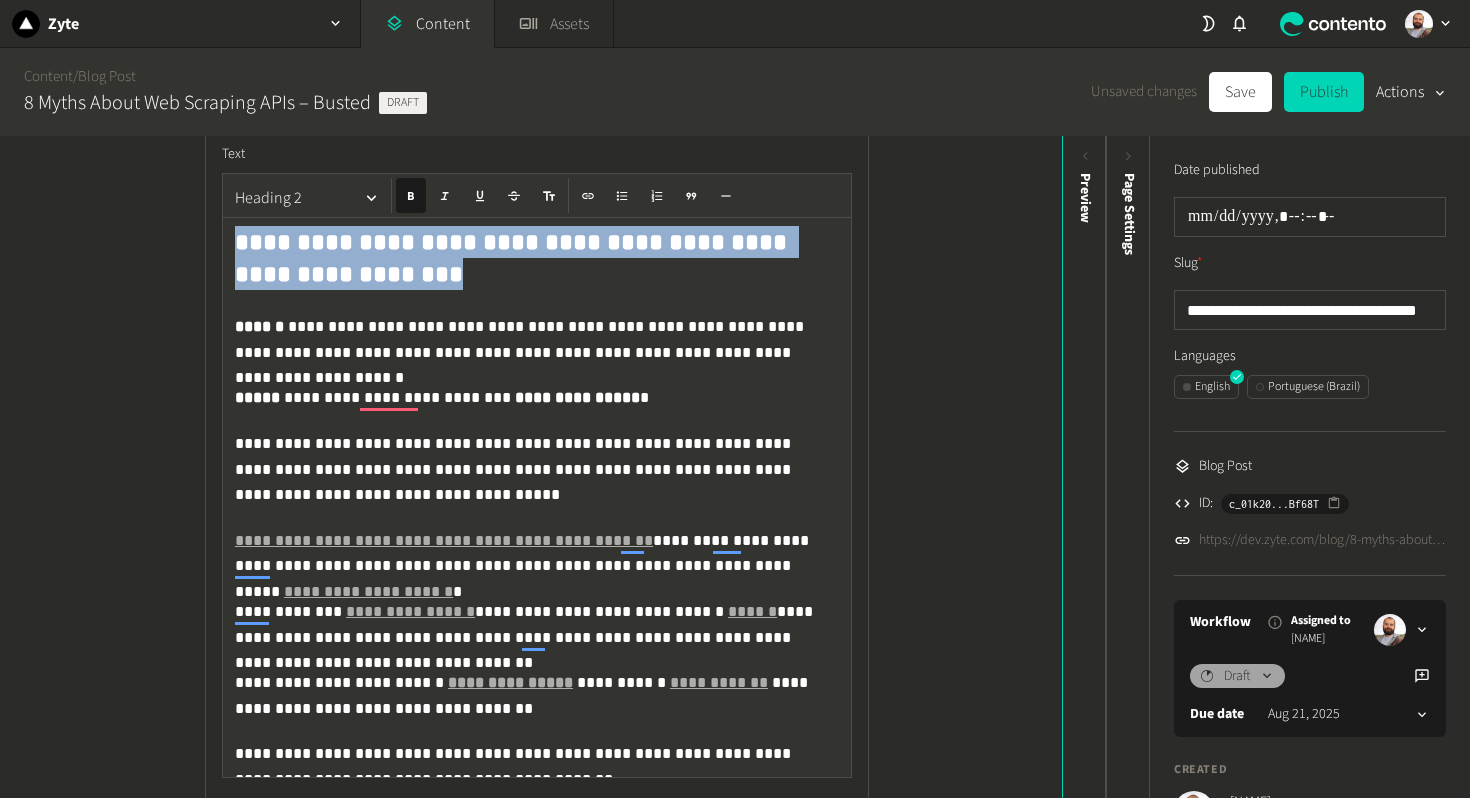 drag, startPoint x: 258, startPoint y: 266, endPoint x: 202, endPoint y: 252, distance: 57.72348 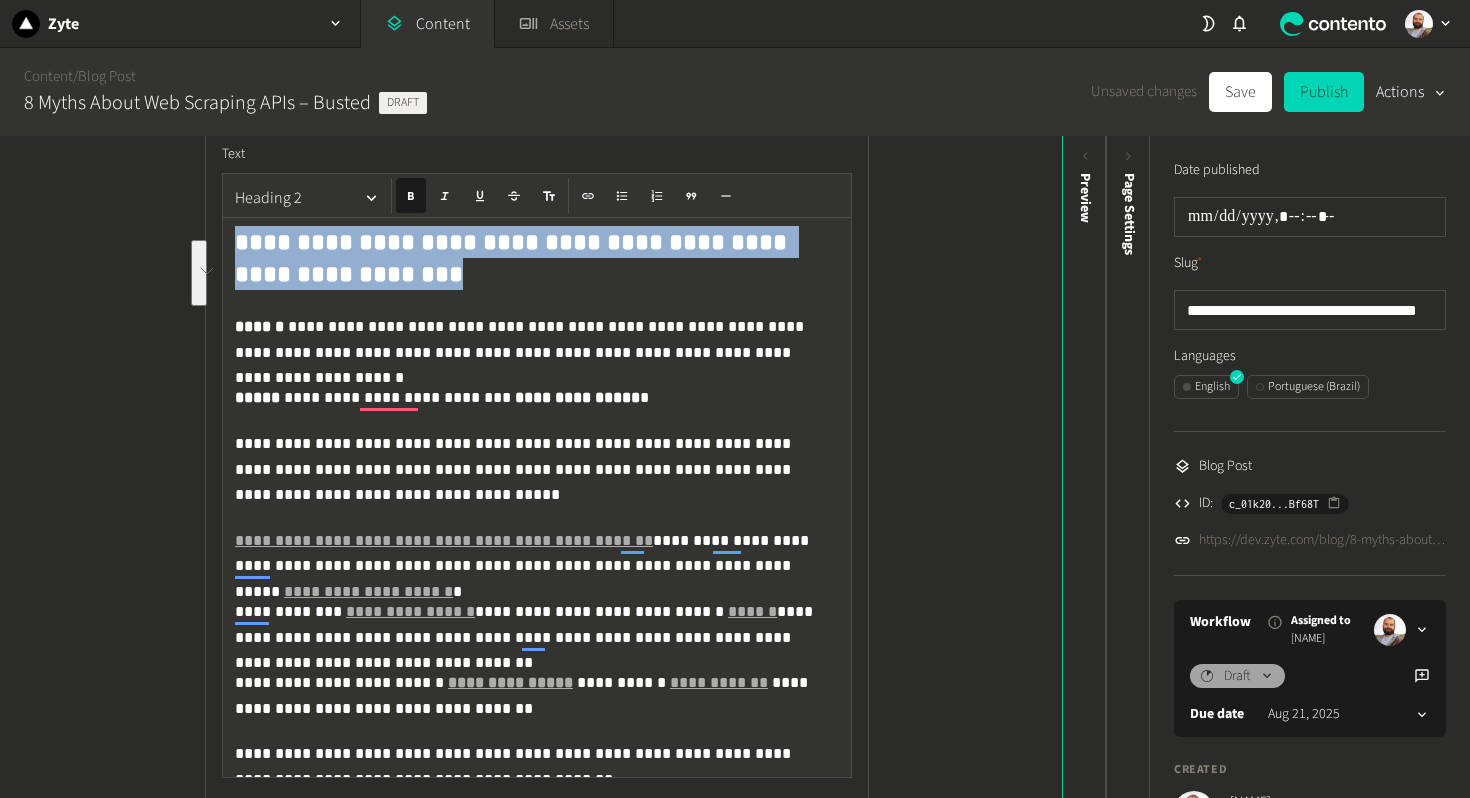 copy on "**********" 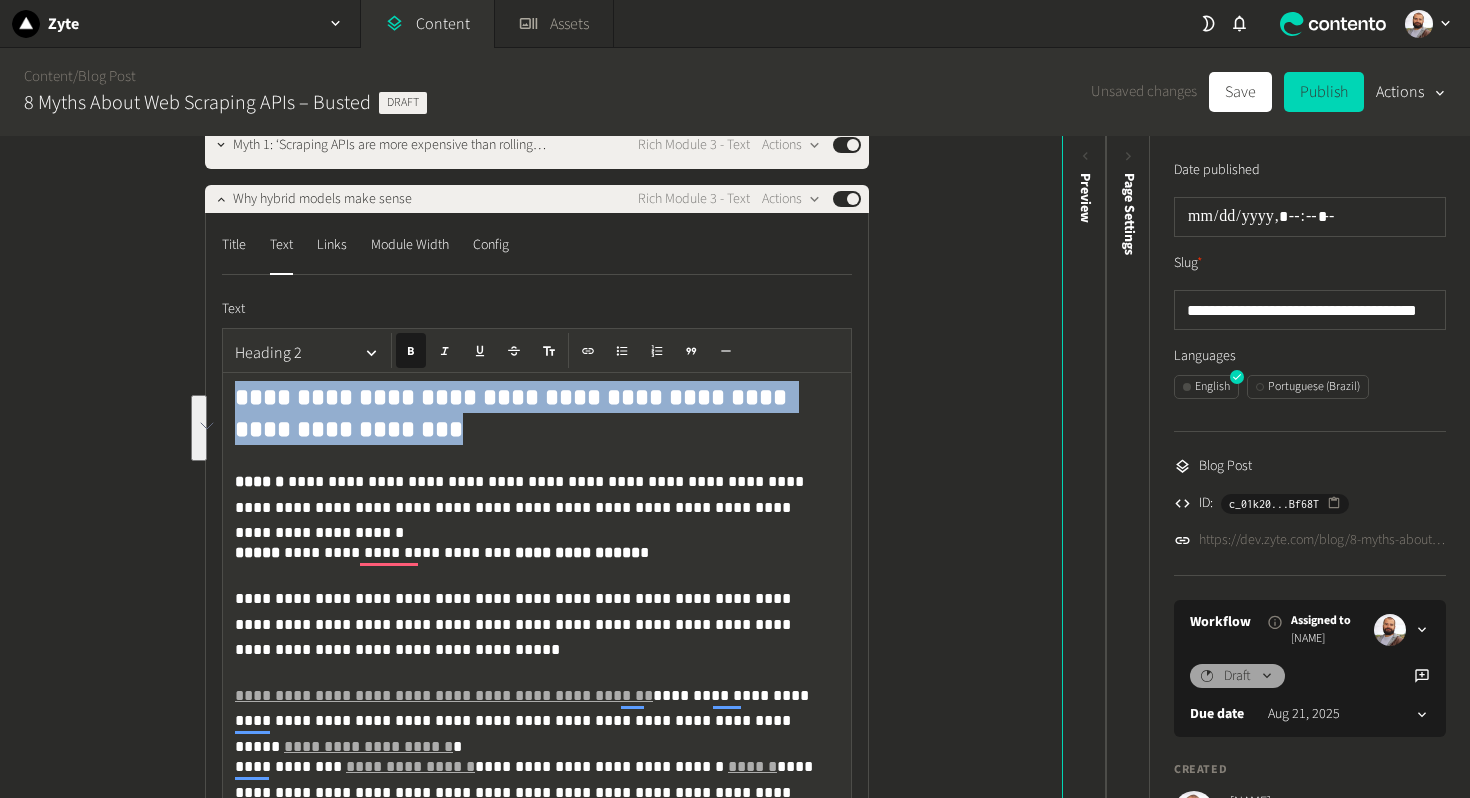 scroll, scrollTop: 1780, scrollLeft: 0, axis: vertical 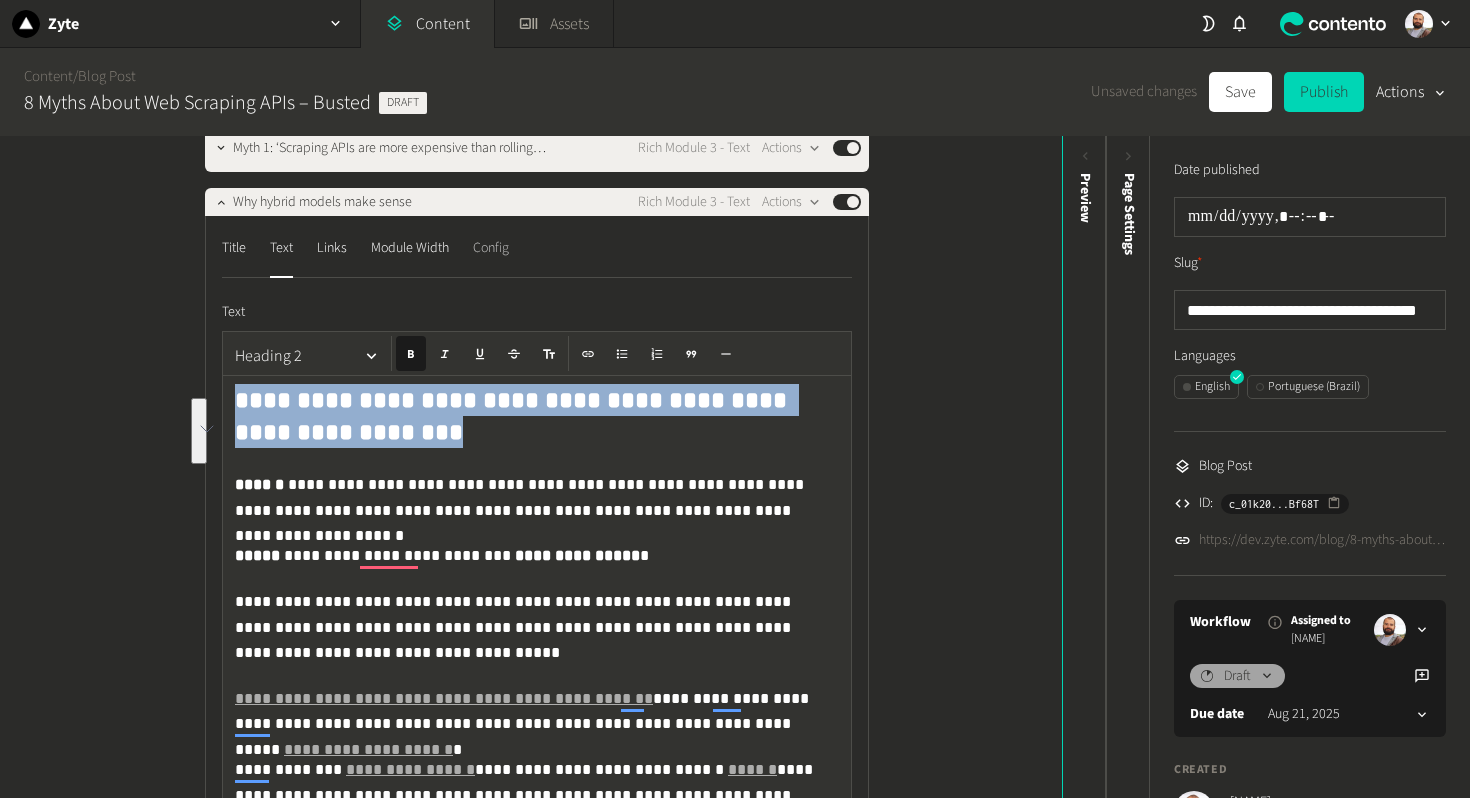 click on "Config" 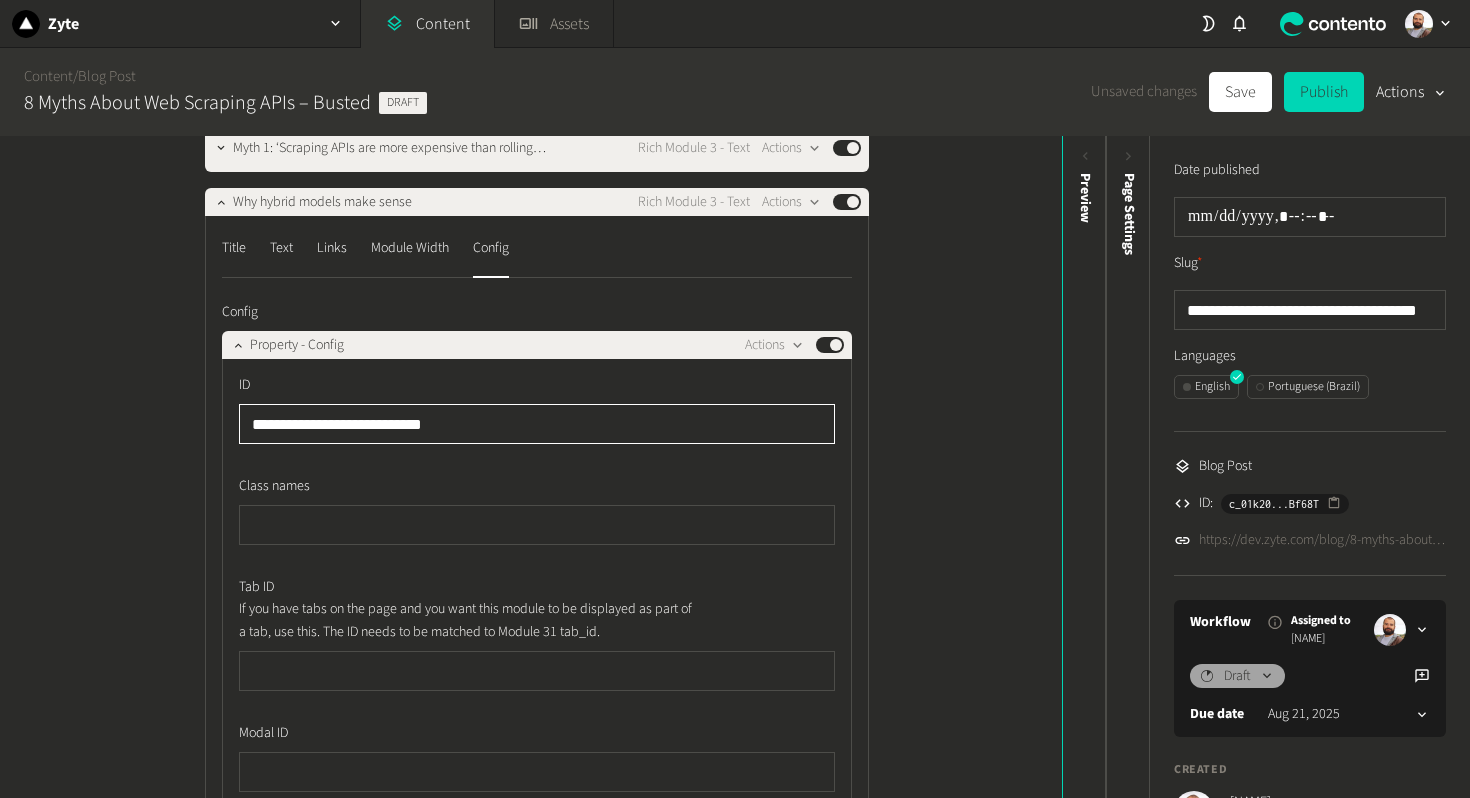 click on "**********" 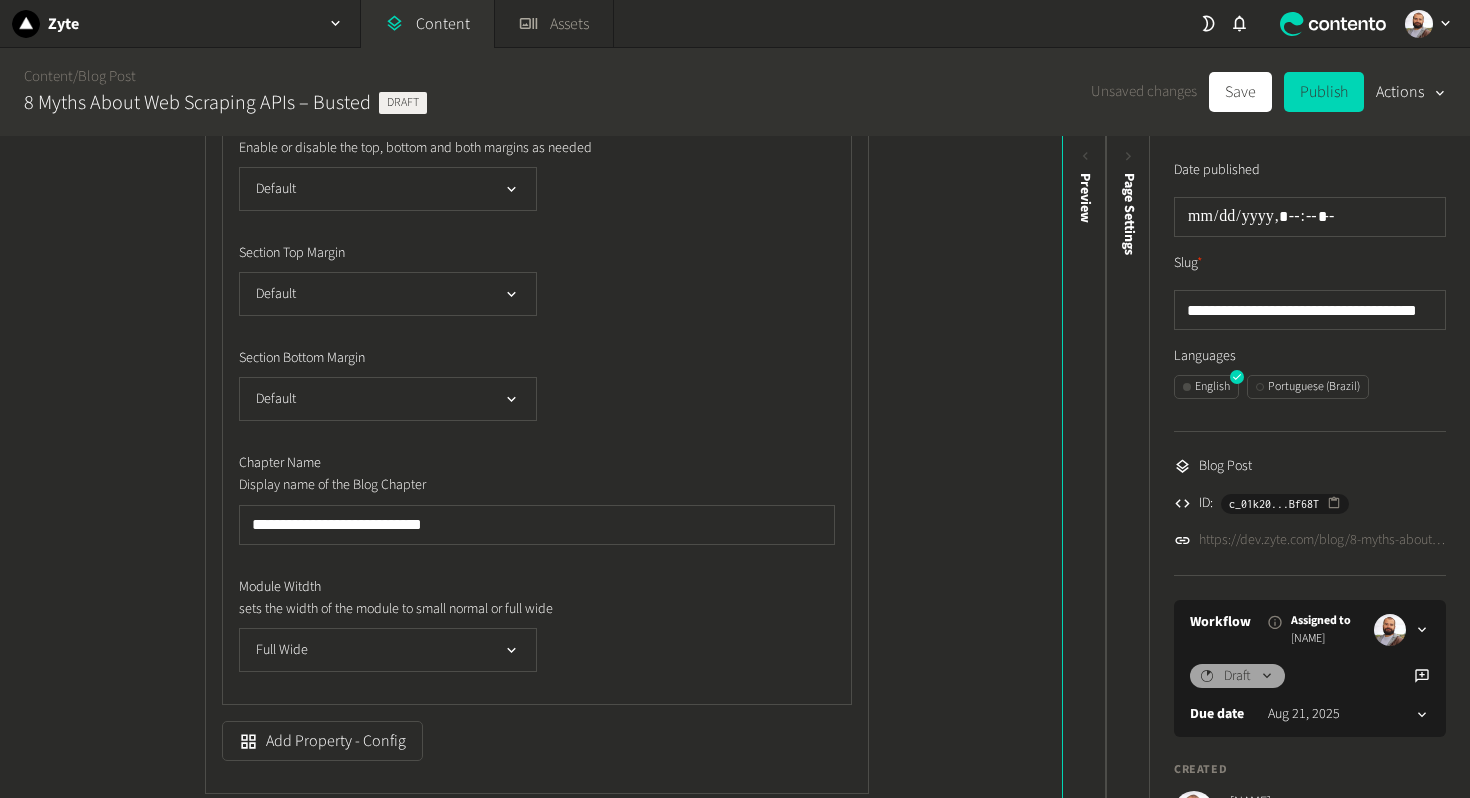 scroll, scrollTop: 2489, scrollLeft: 0, axis: vertical 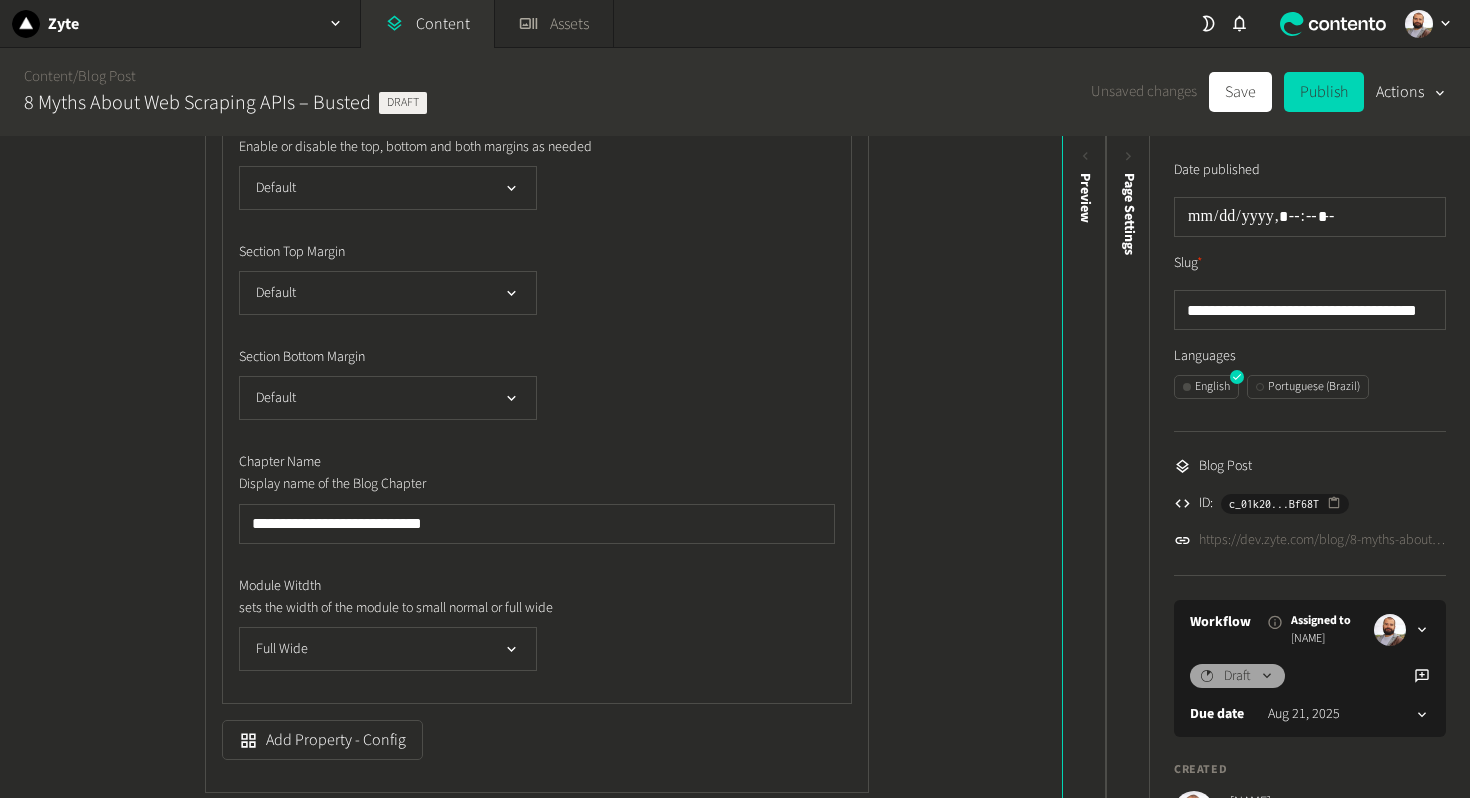 type on "**********" 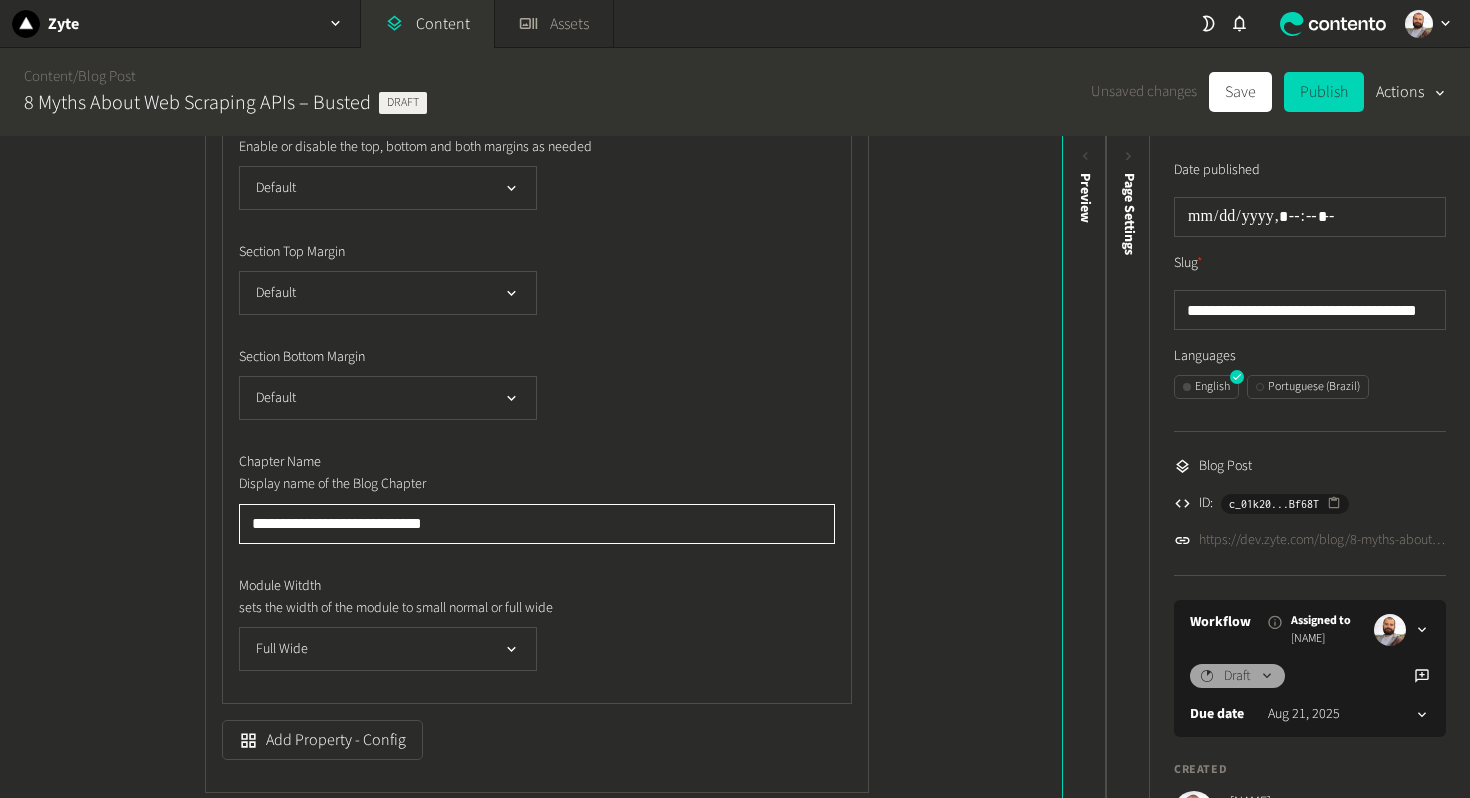 click on "**********" 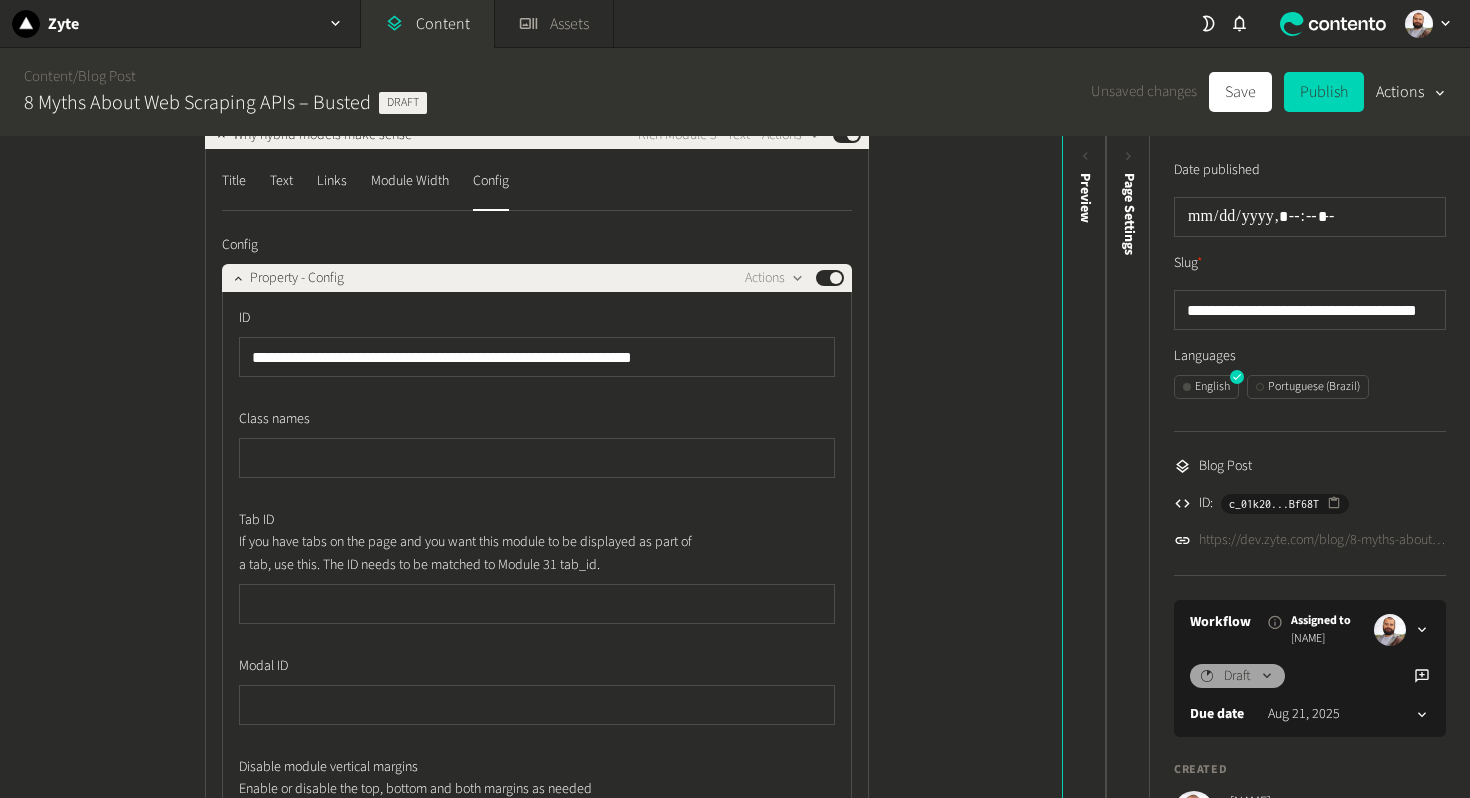 scroll, scrollTop: 1813, scrollLeft: 0, axis: vertical 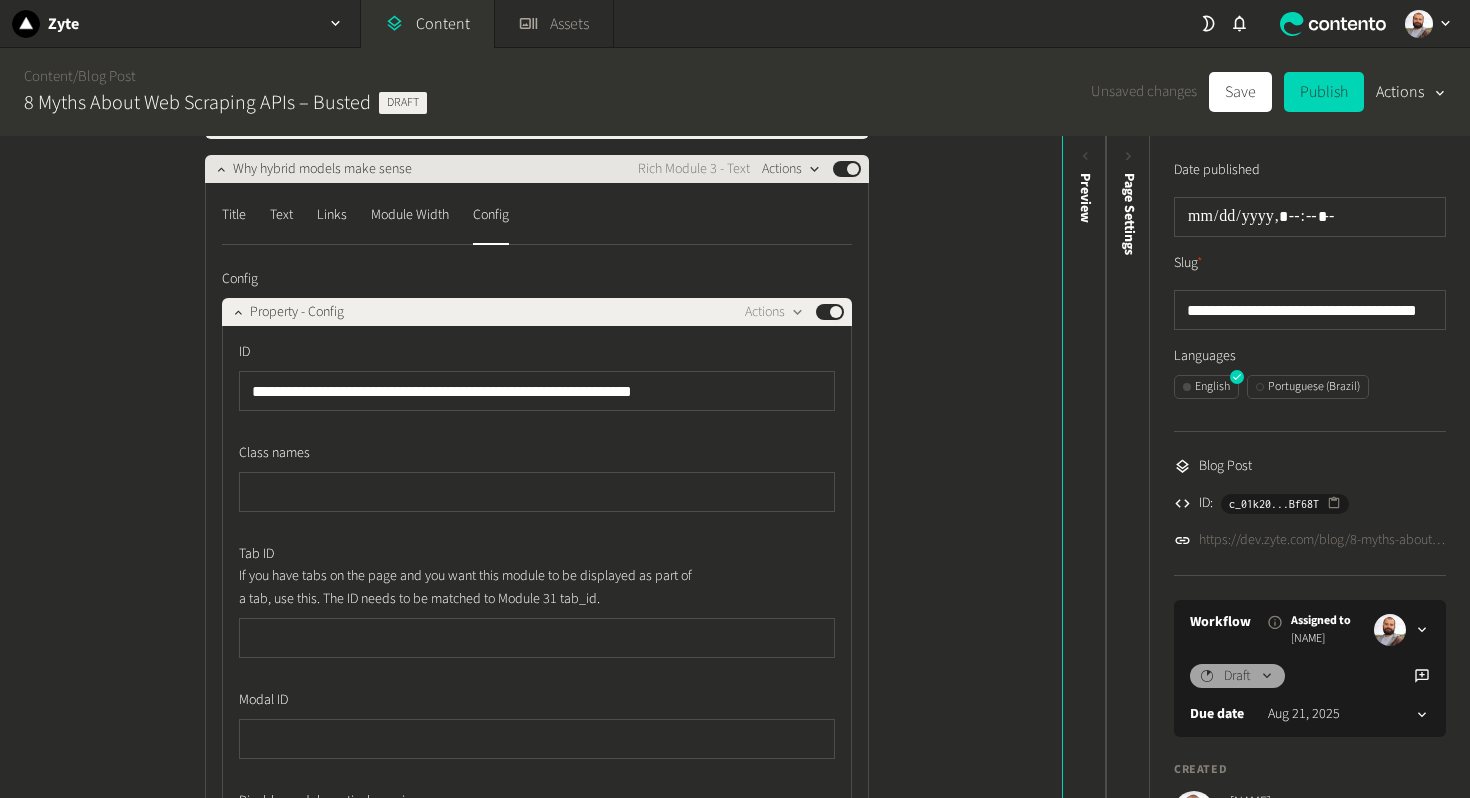 type on "**********" 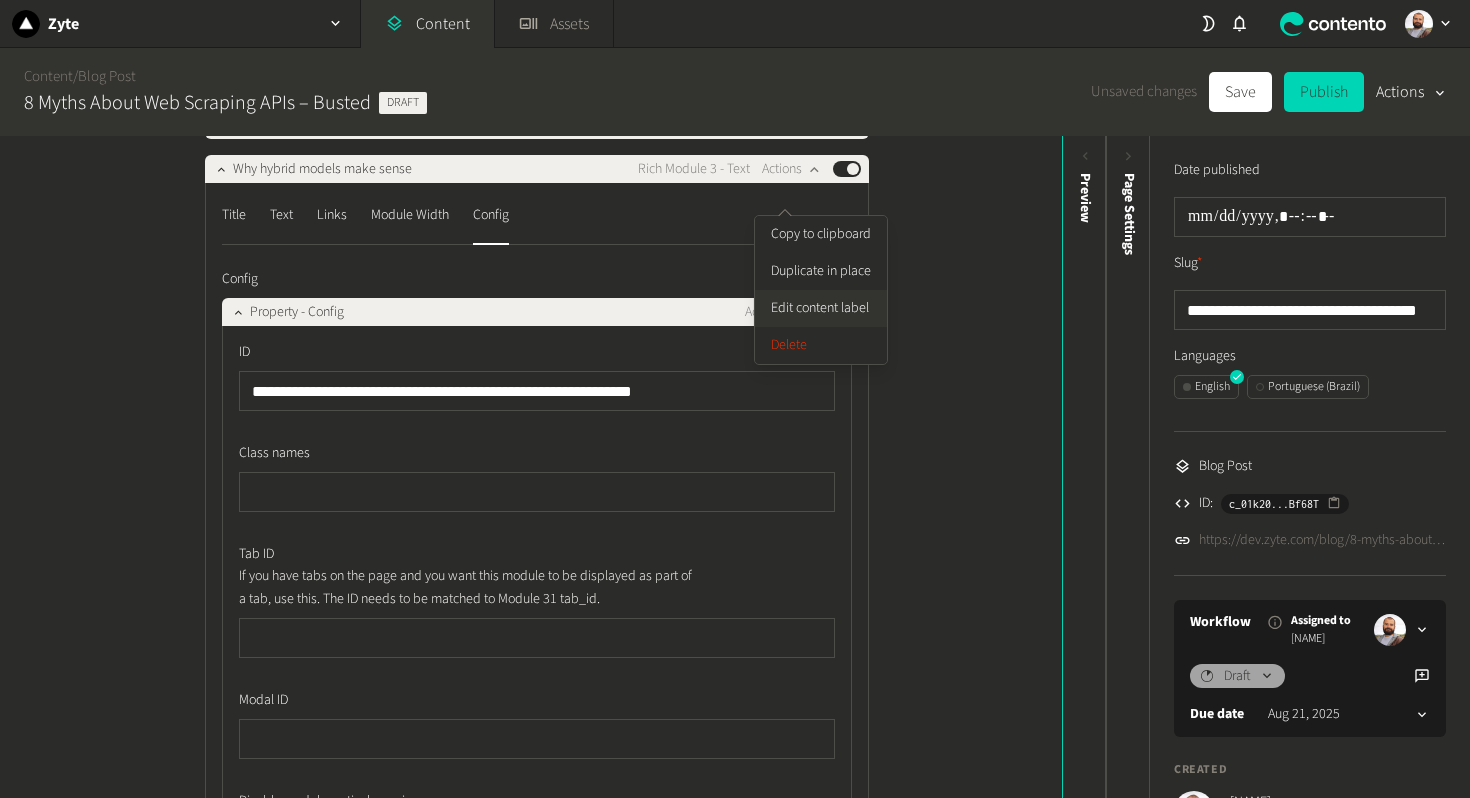 click on "Edit content label" 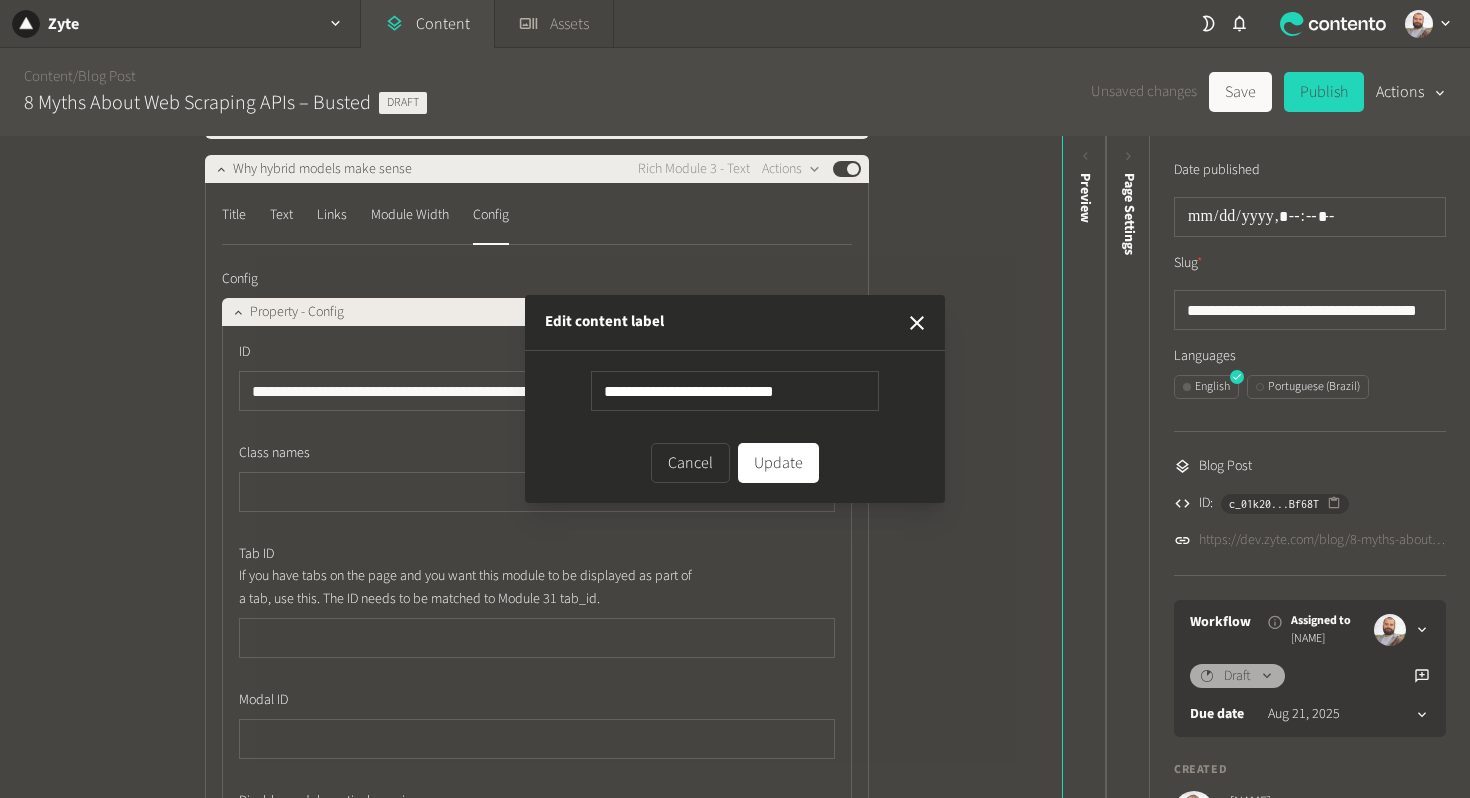 click on "**********" at bounding box center (735, 391) 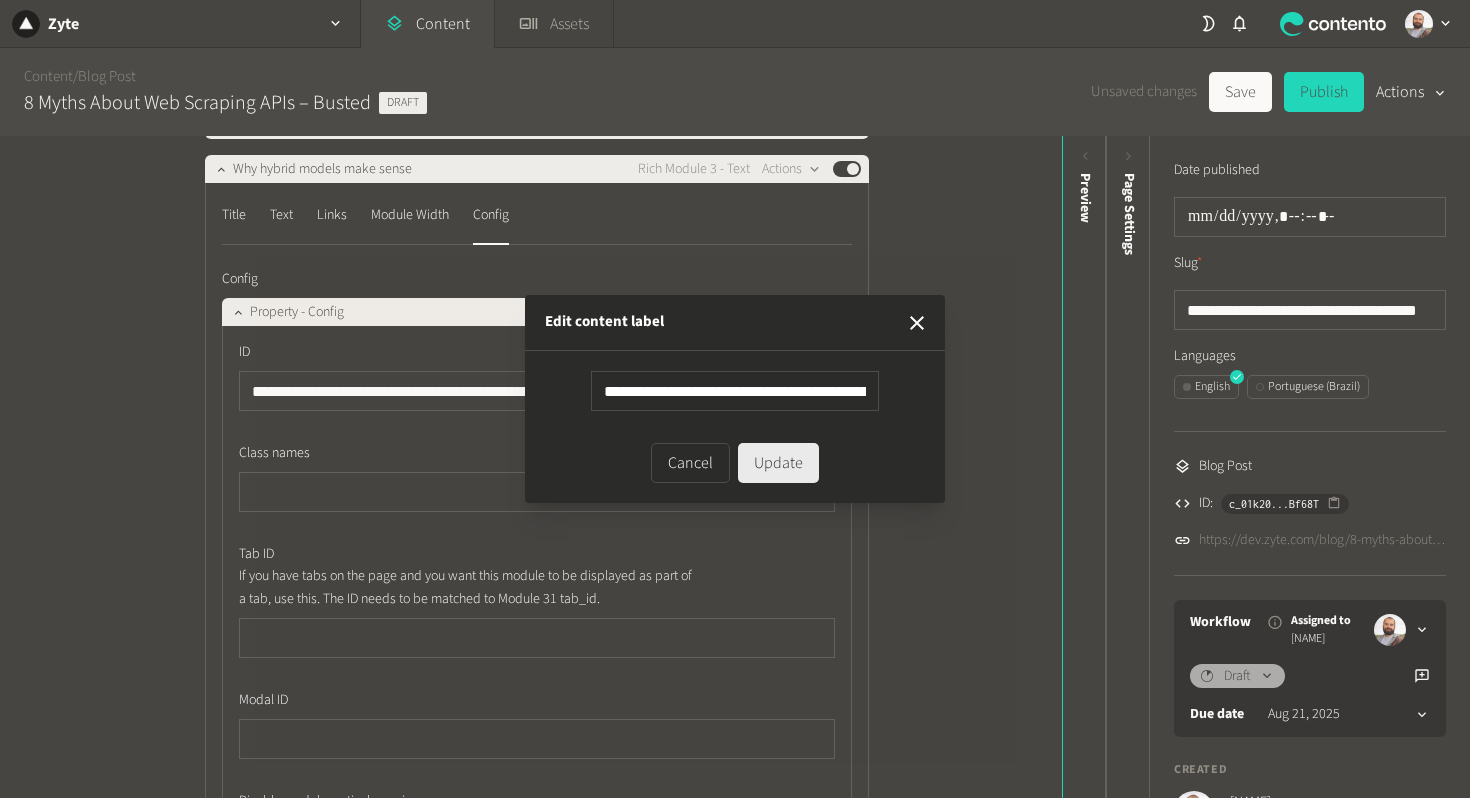 scroll, scrollTop: 0, scrollLeft: 134, axis: horizontal 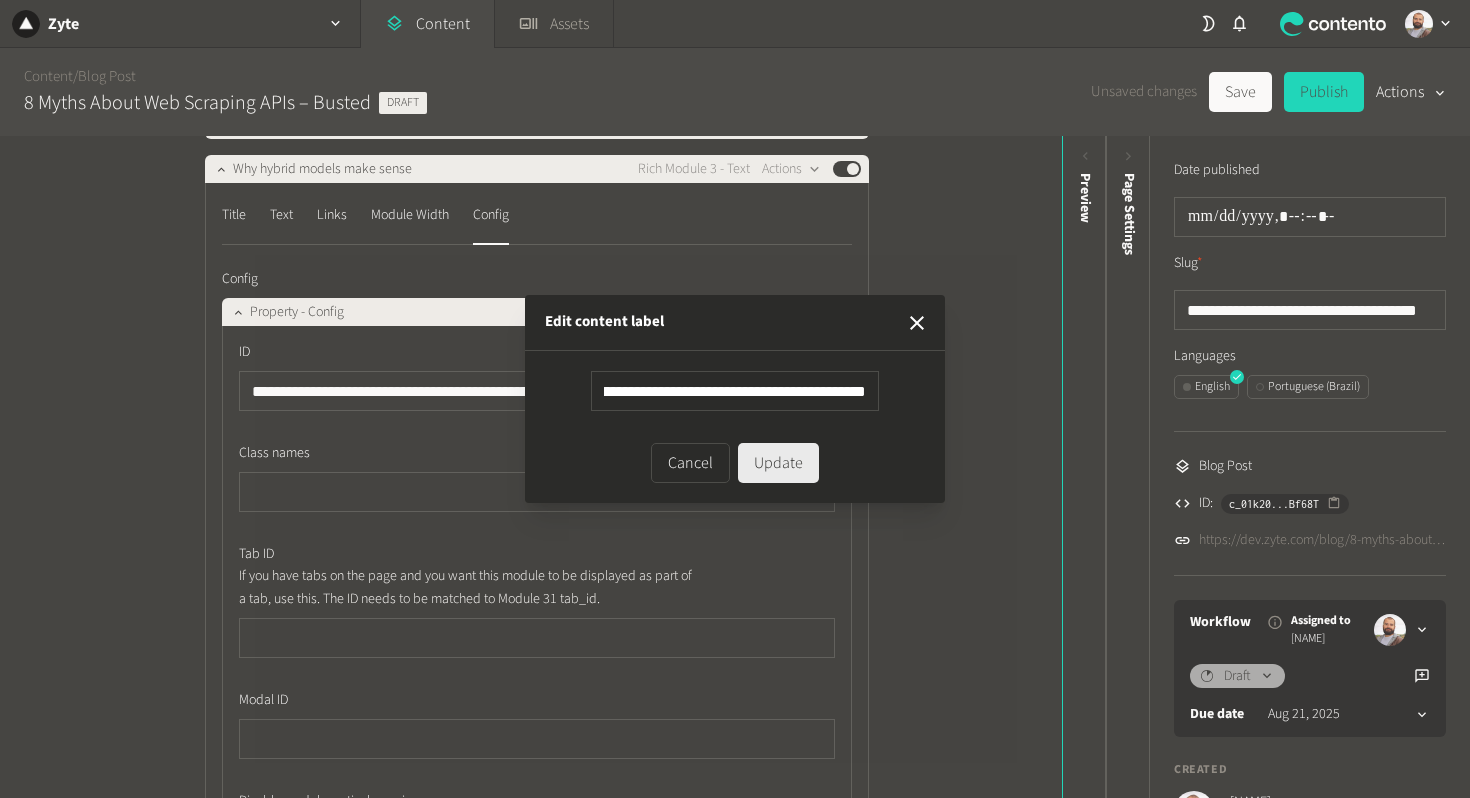 type on "**********" 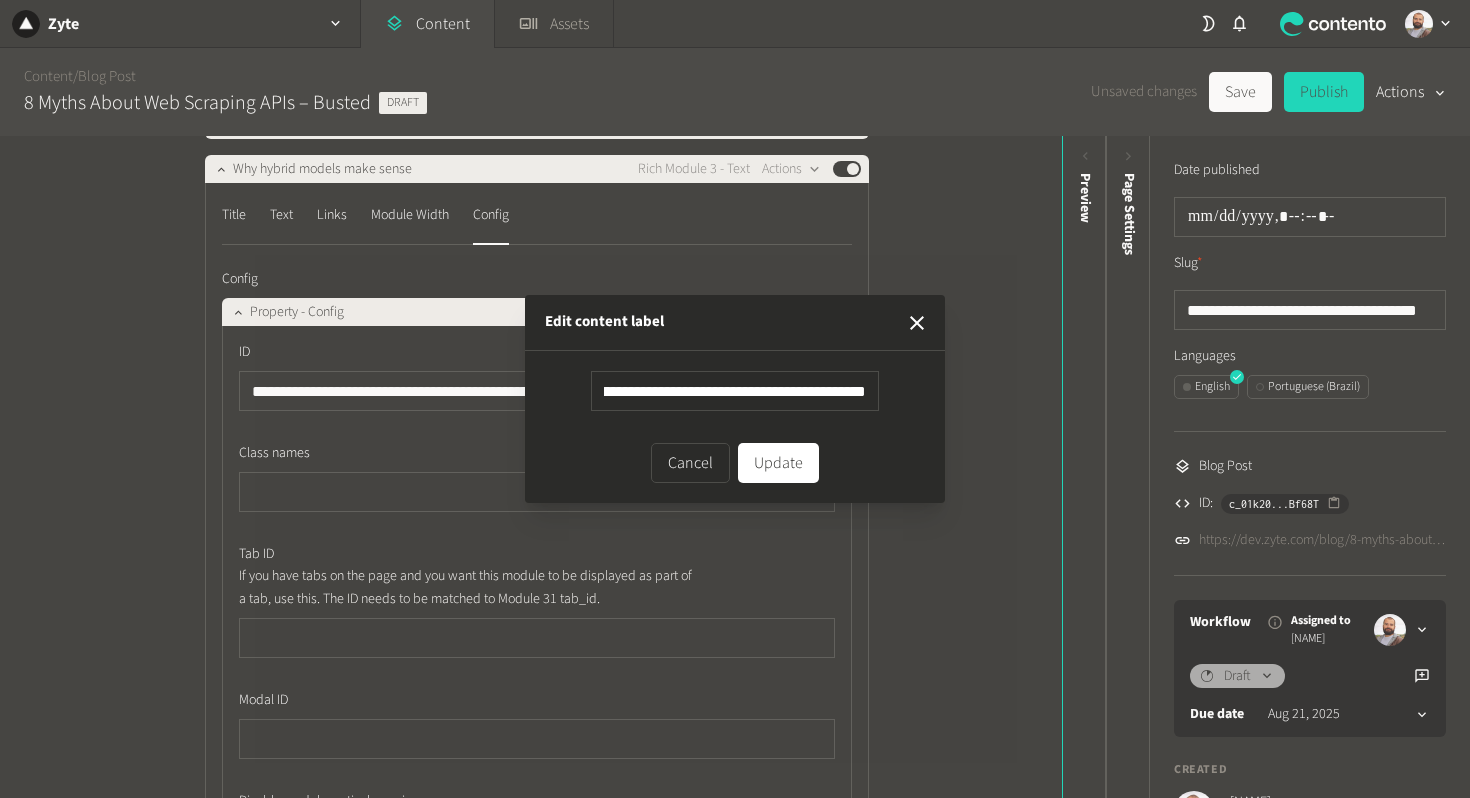 scroll, scrollTop: 0, scrollLeft: 0, axis: both 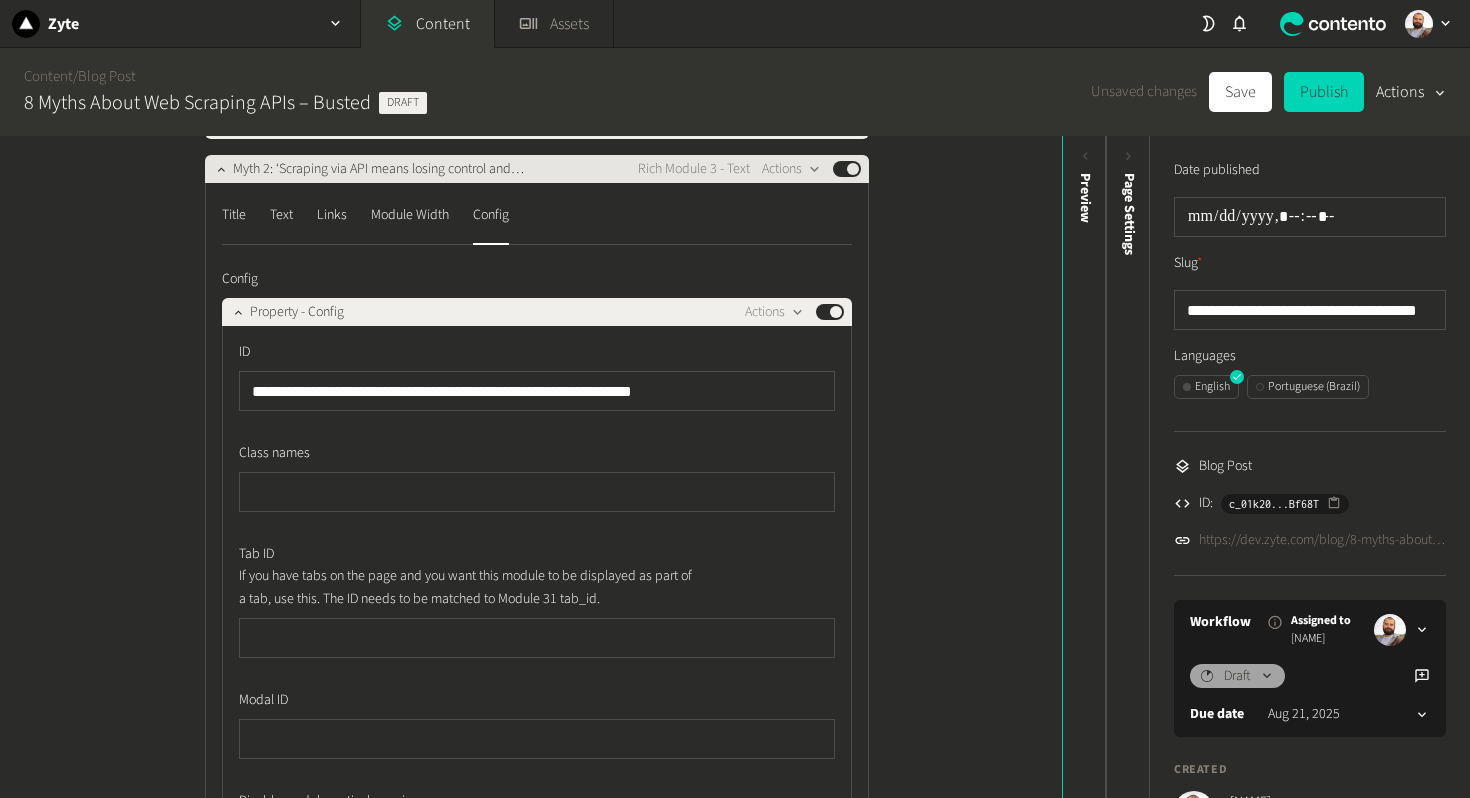 click on "Myth 2: ‘Scraping via API means losing control and flexibility’" 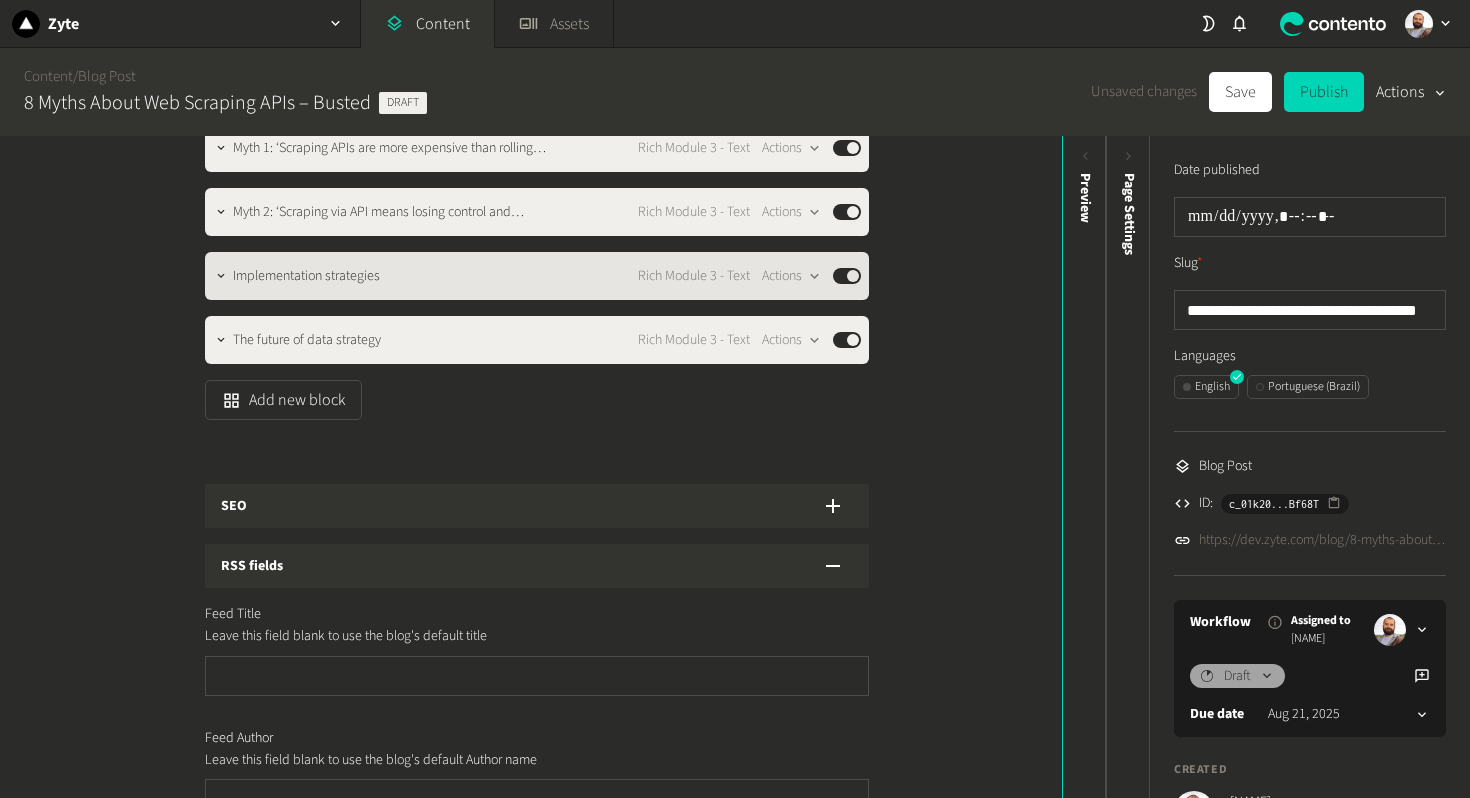 scroll, scrollTop: 1778, scrollLeft: 0, axis: vertical 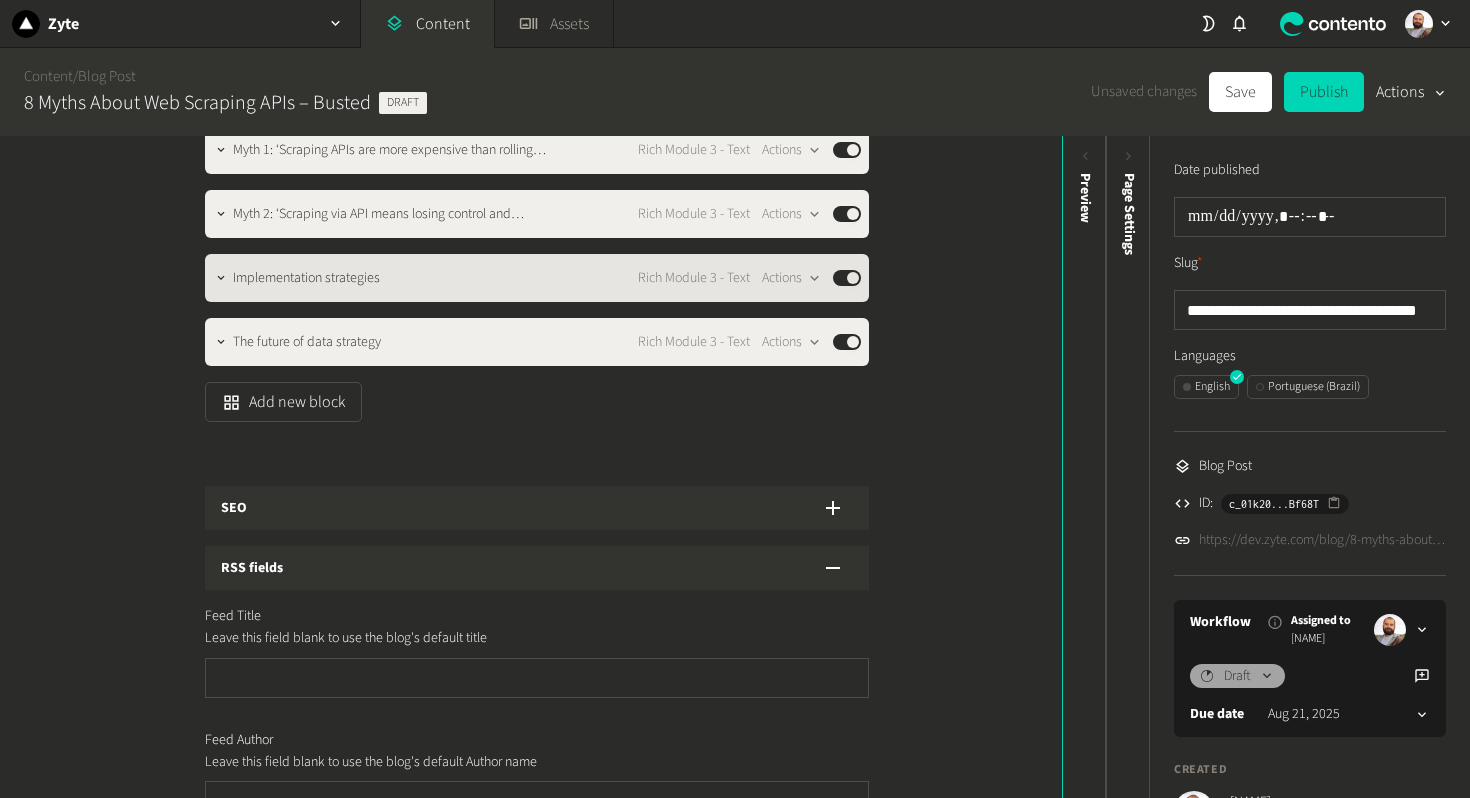 click on "Implementation strategies Rich Module 3 - Text  Actions  Published" 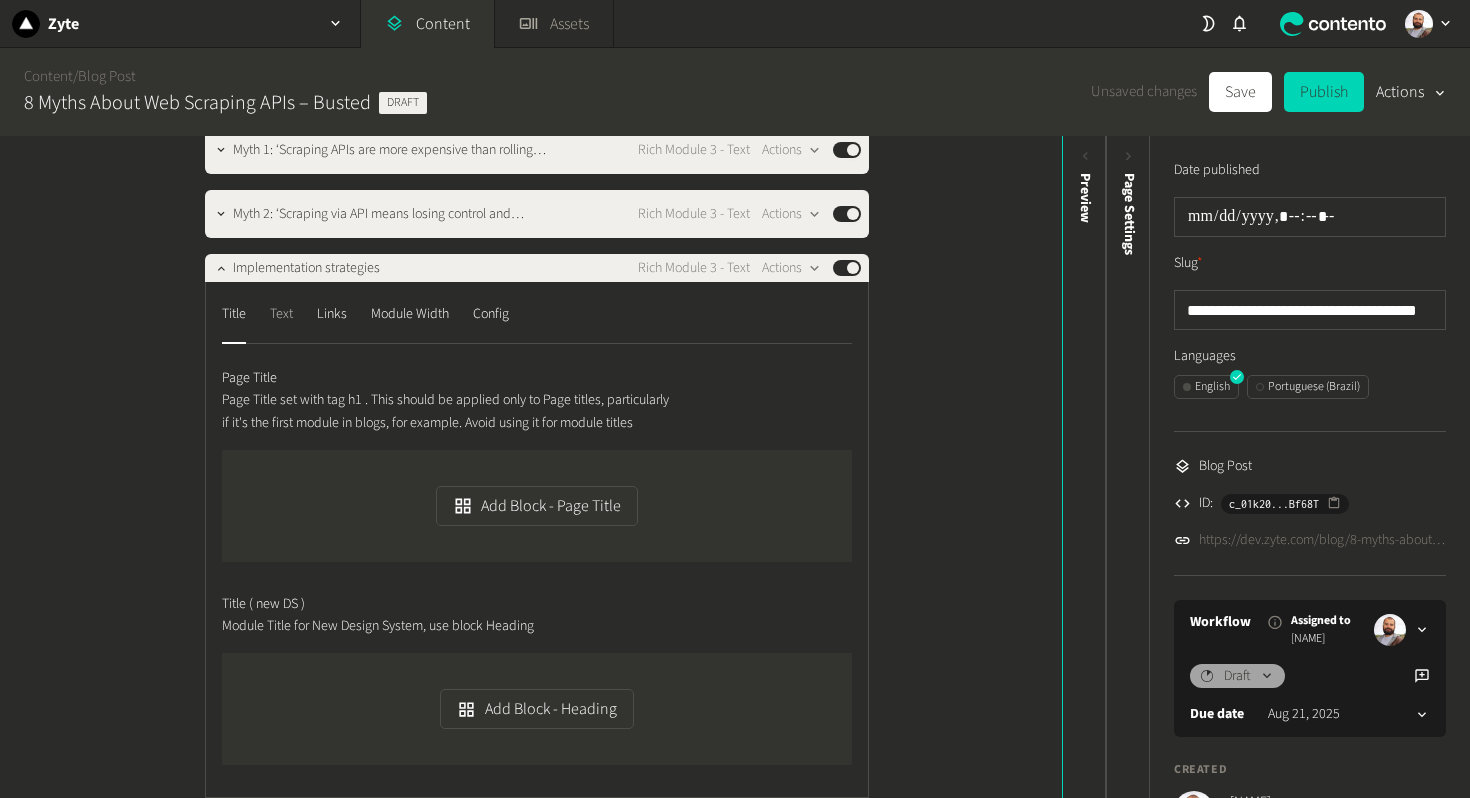 click on "Text" 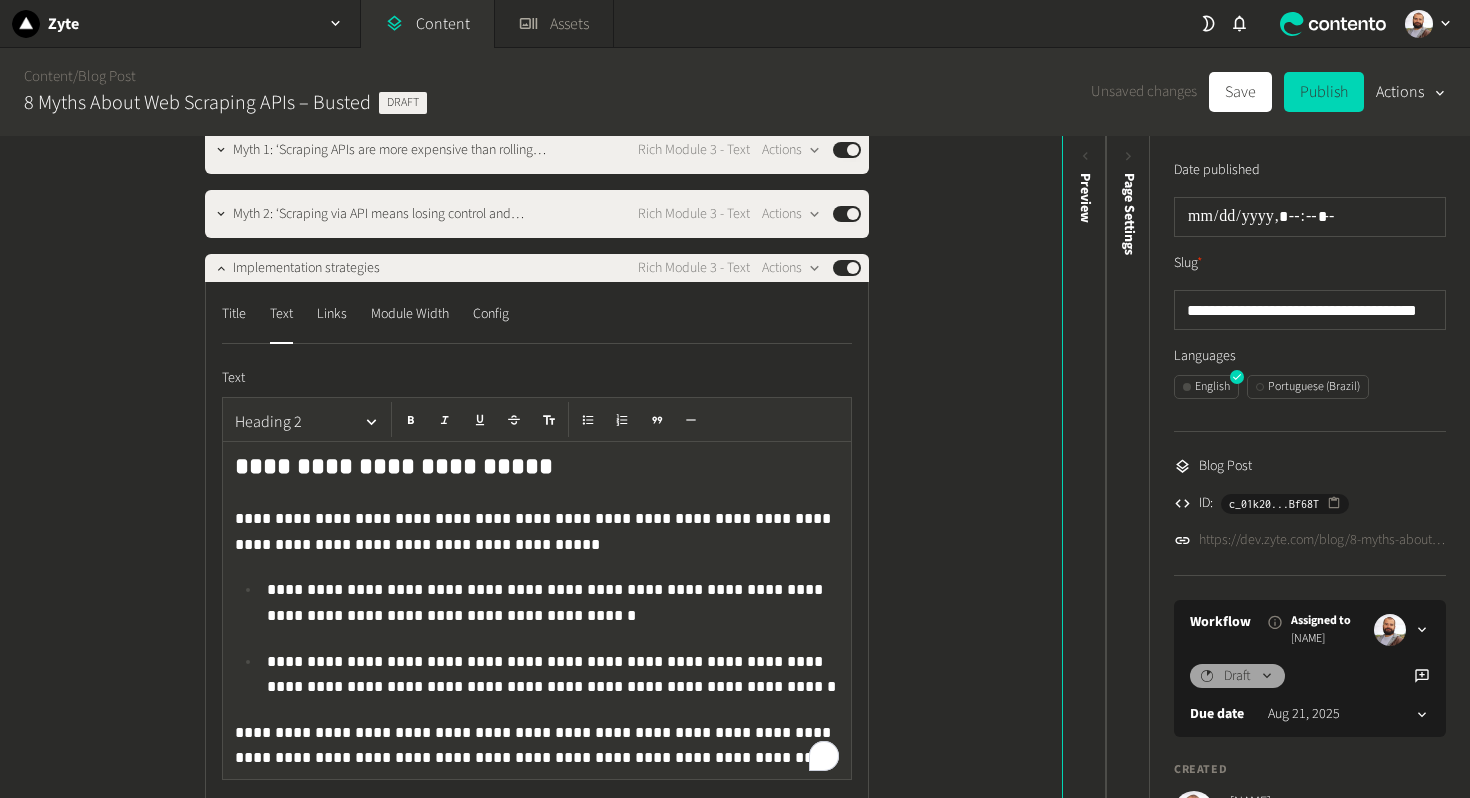 click on "**********" 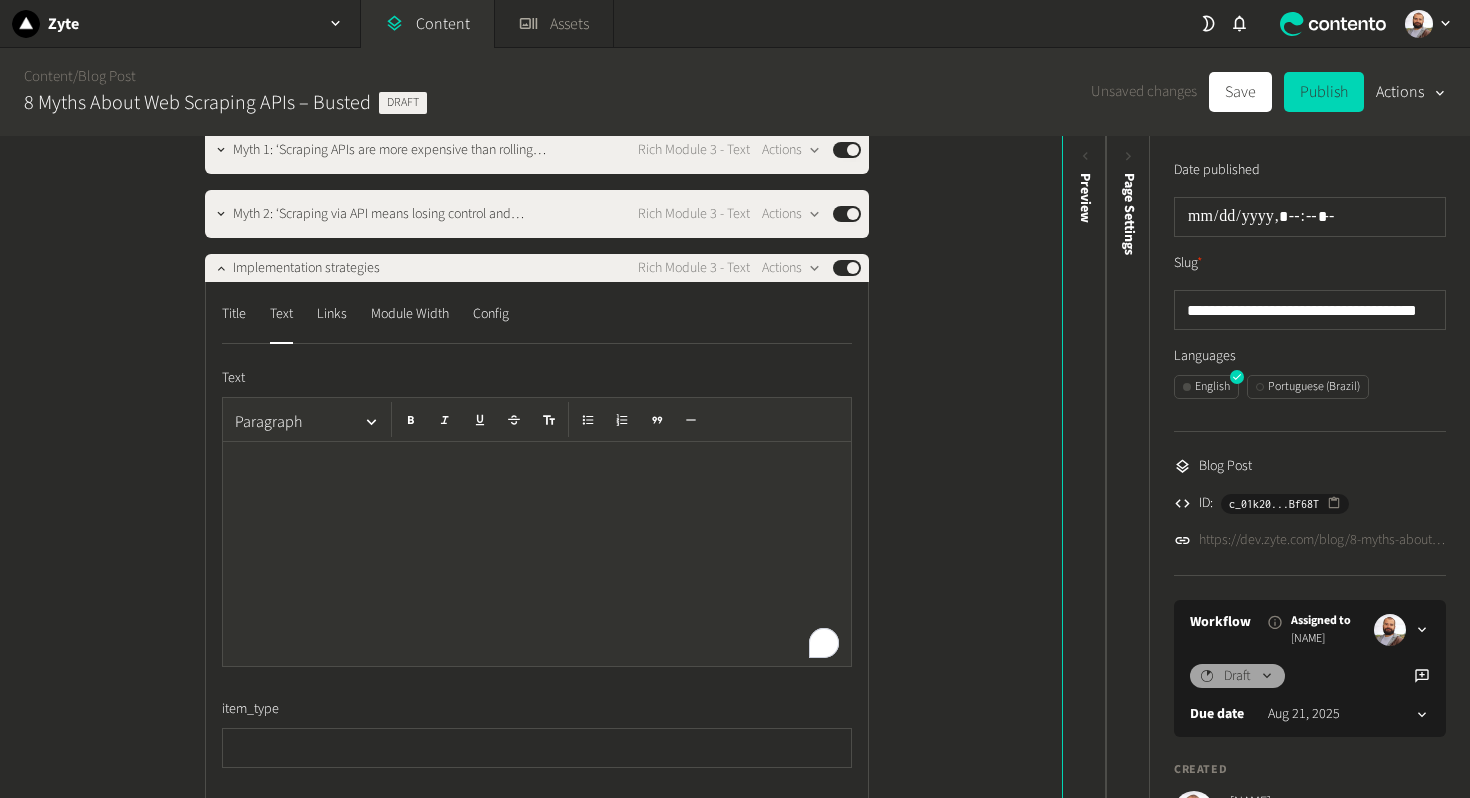 scroll, scrollTop: 44, scrollLeft: 0, axis: vertical 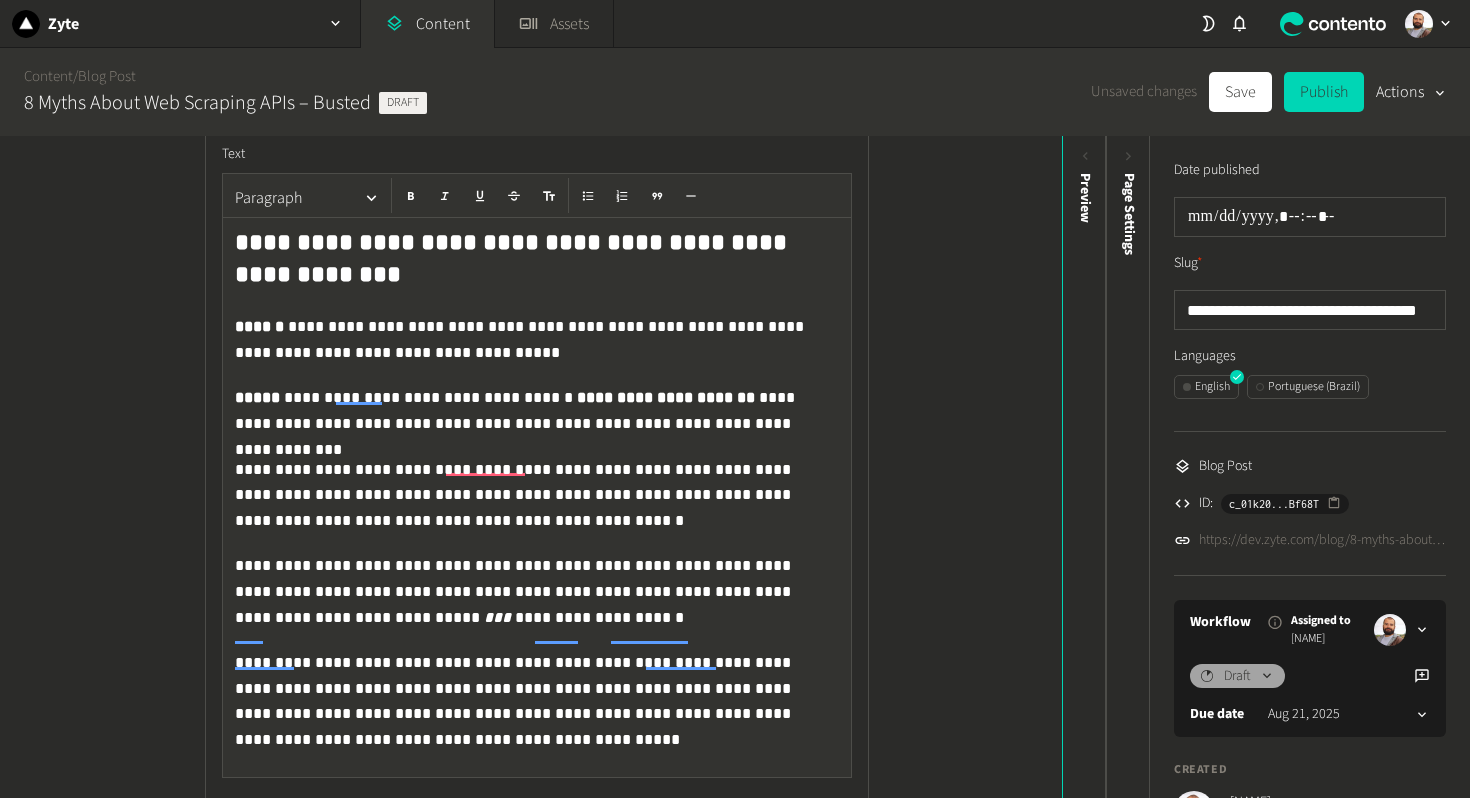 click on "**********" 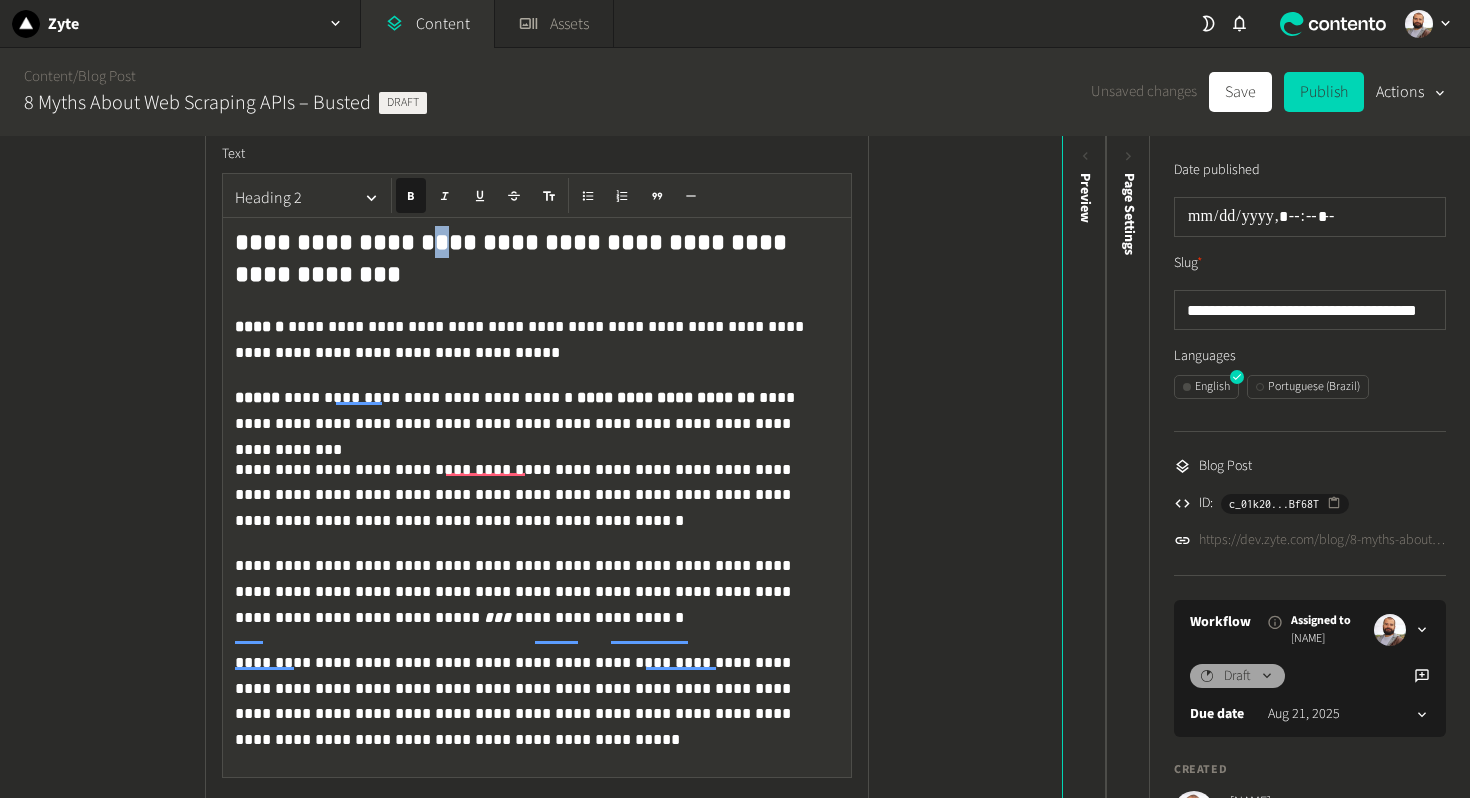 click on "**********" 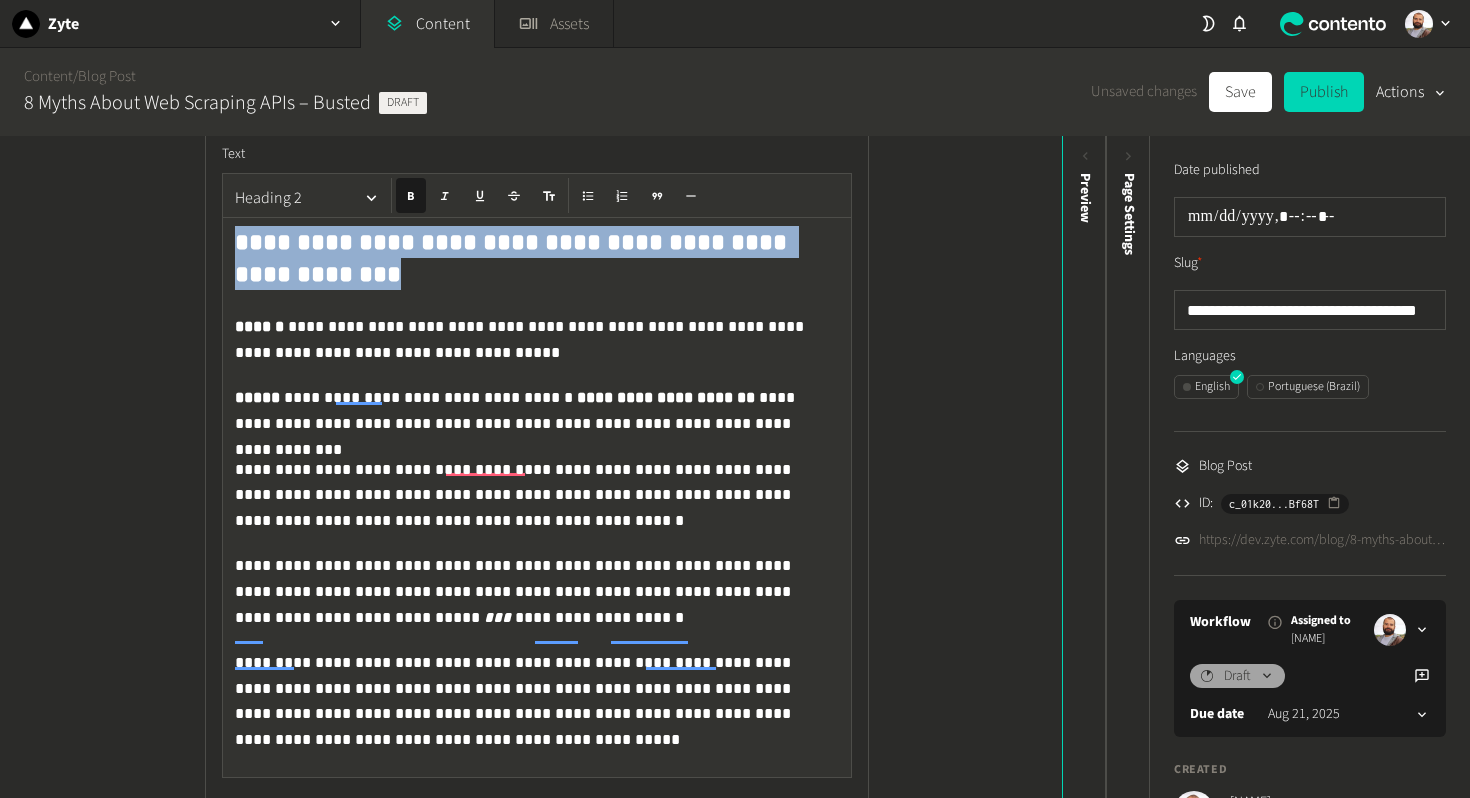 click on "**********" 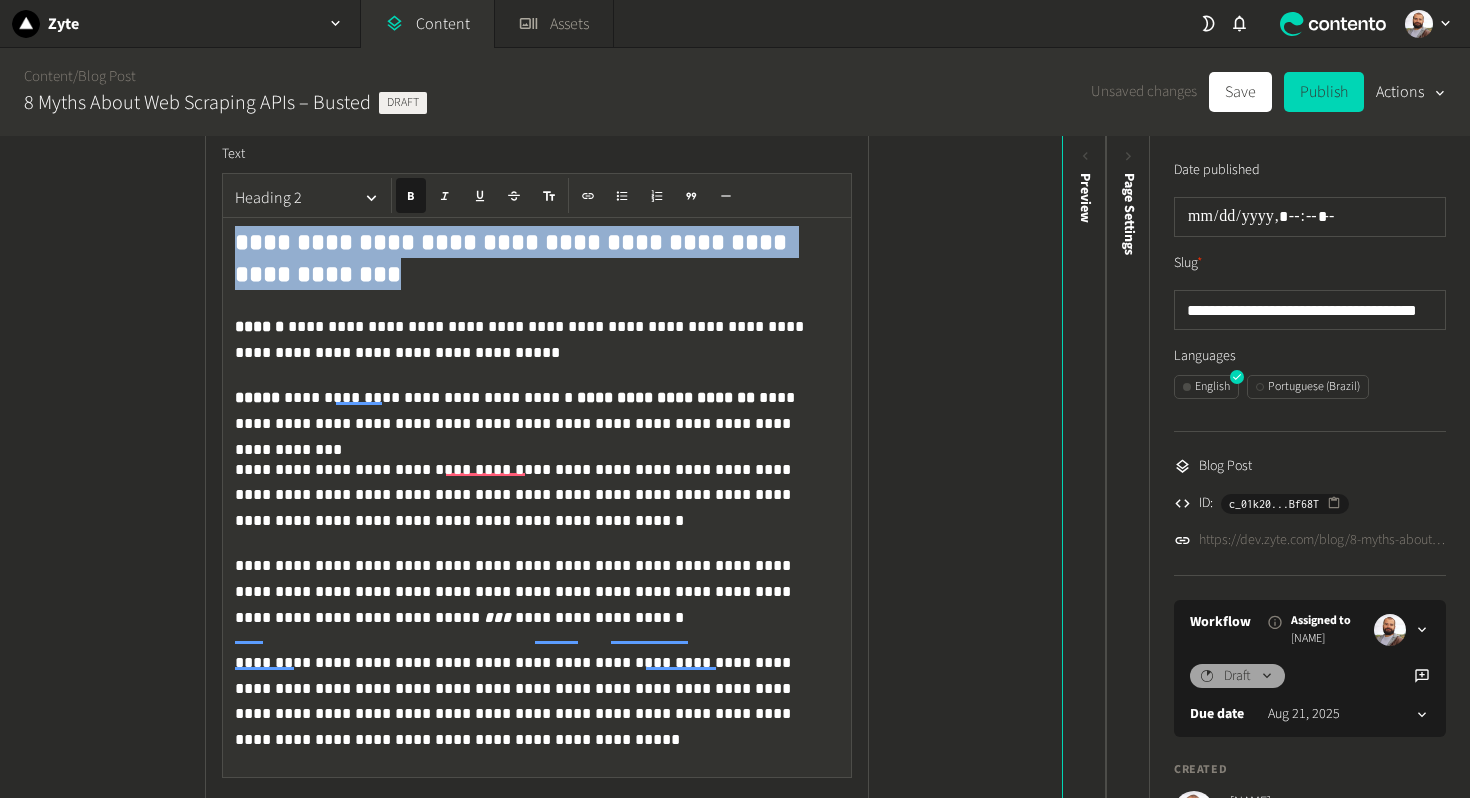 copy on "**********" 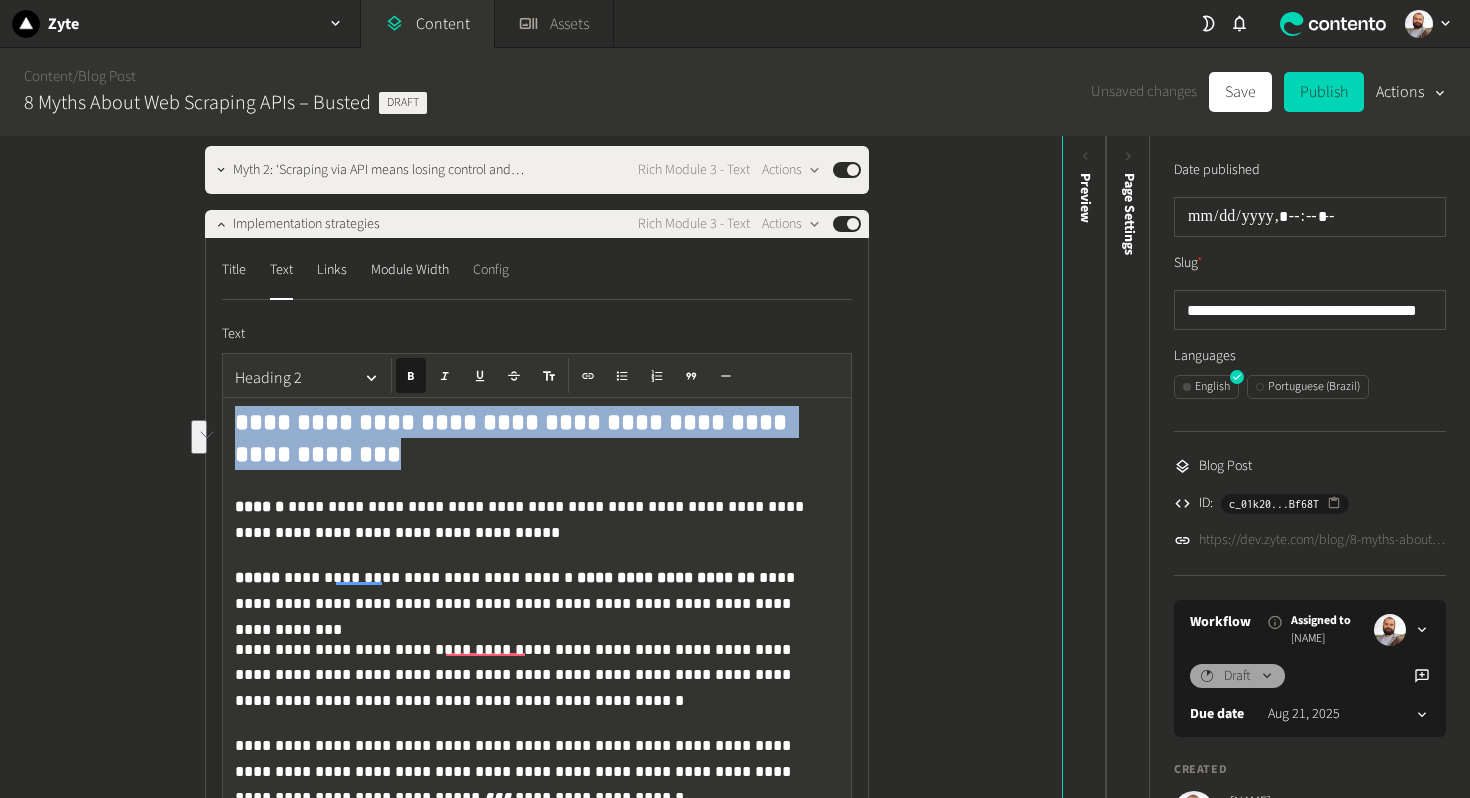 click on "Config" 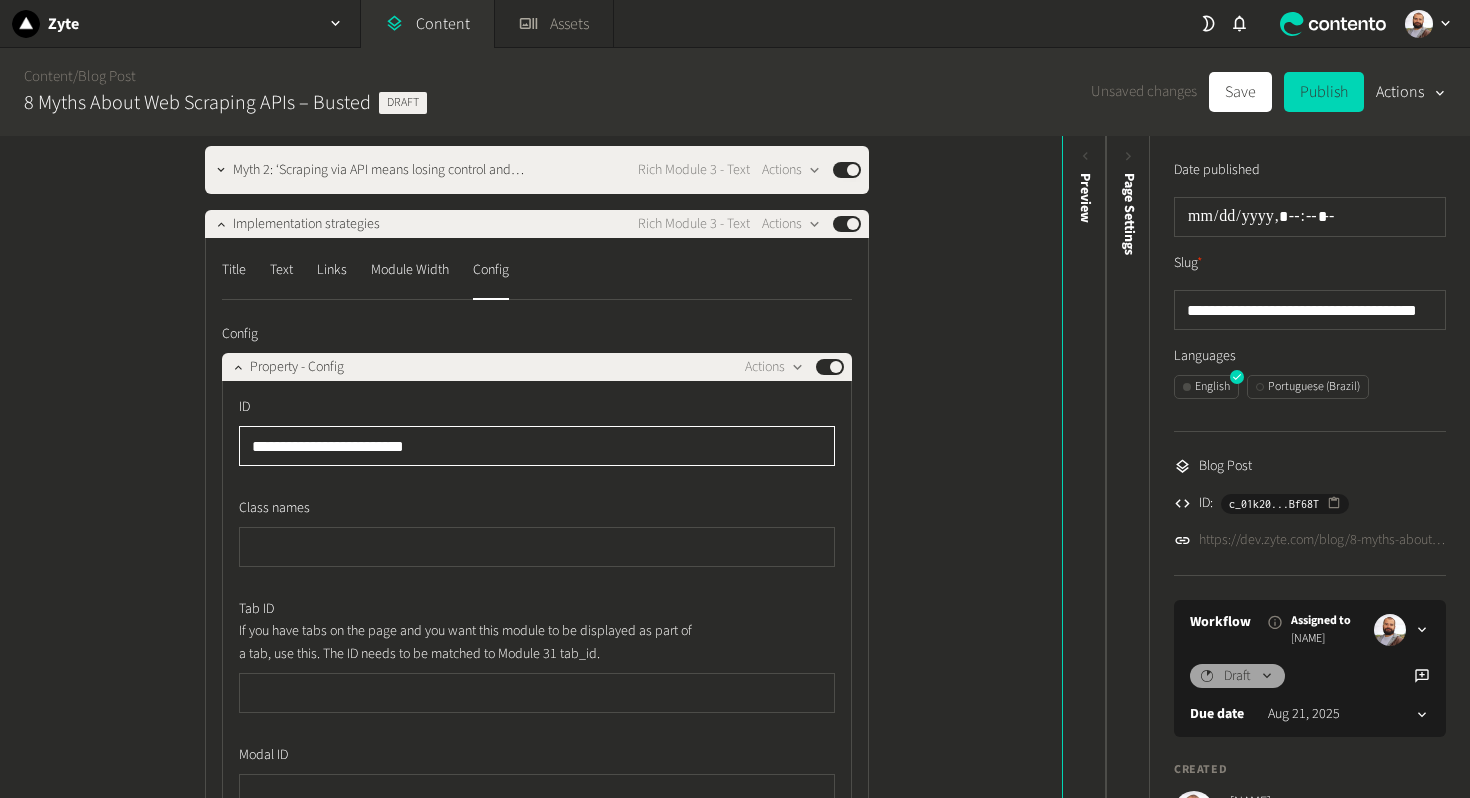 click on "**********" 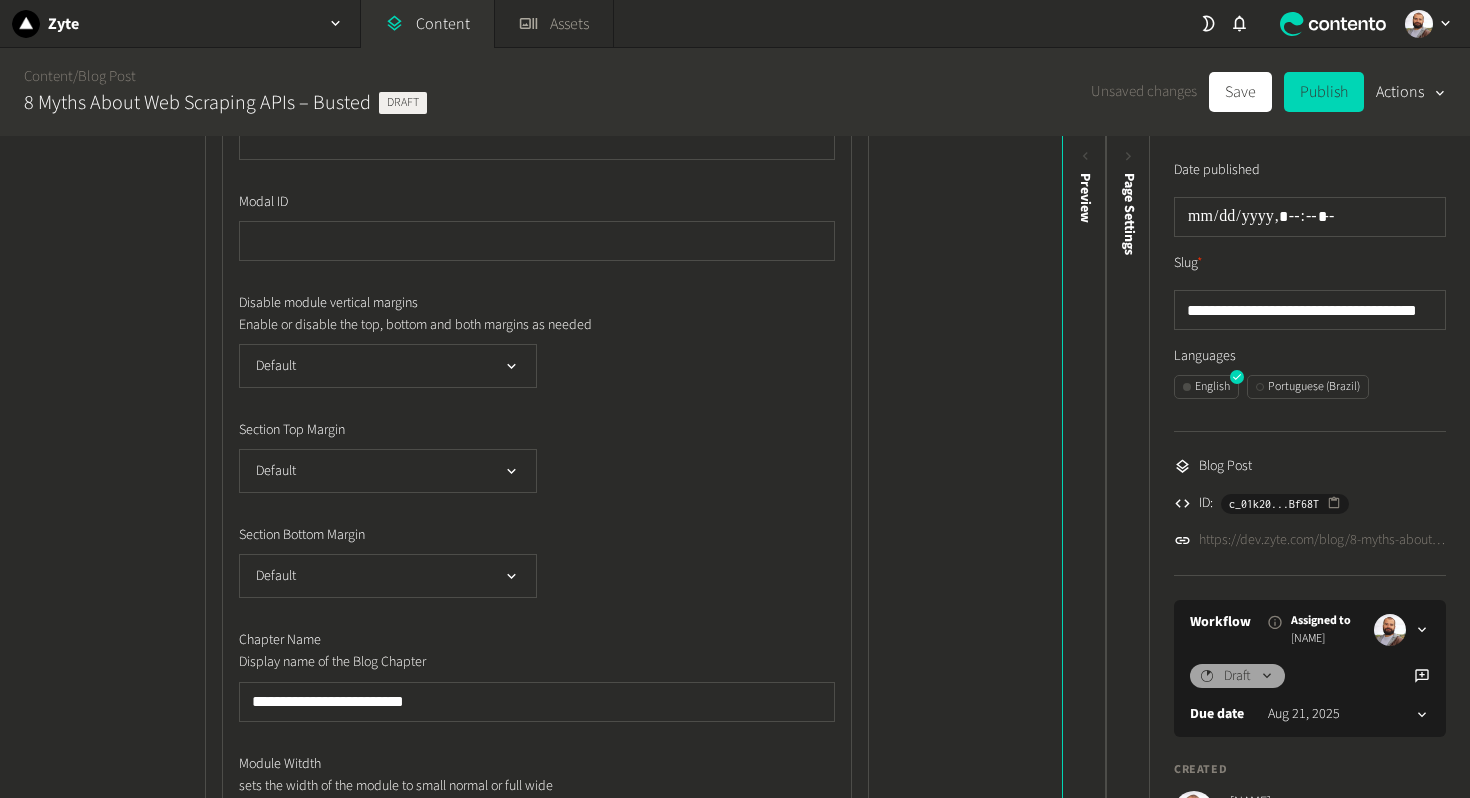 type on "**********" 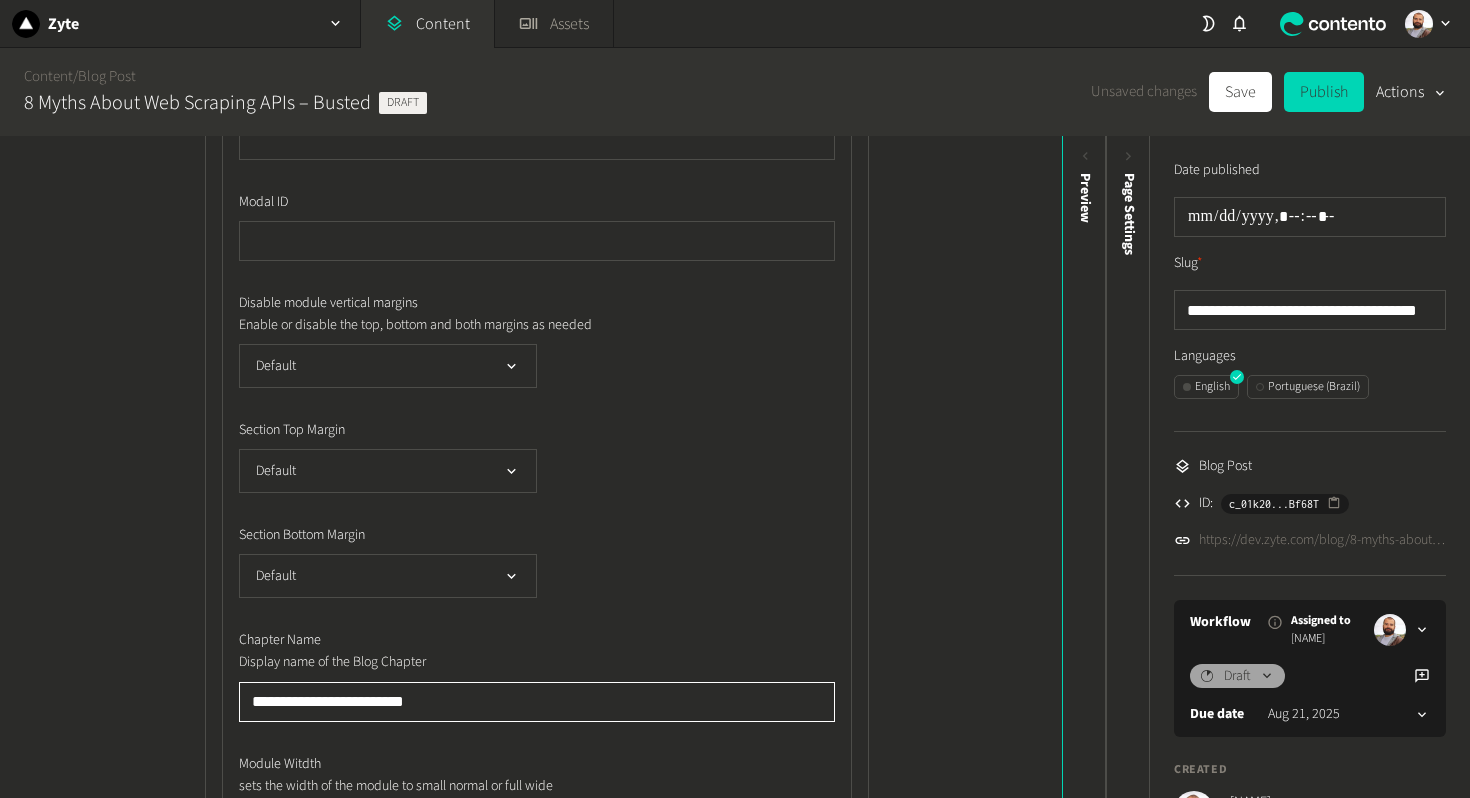 click on "**********" 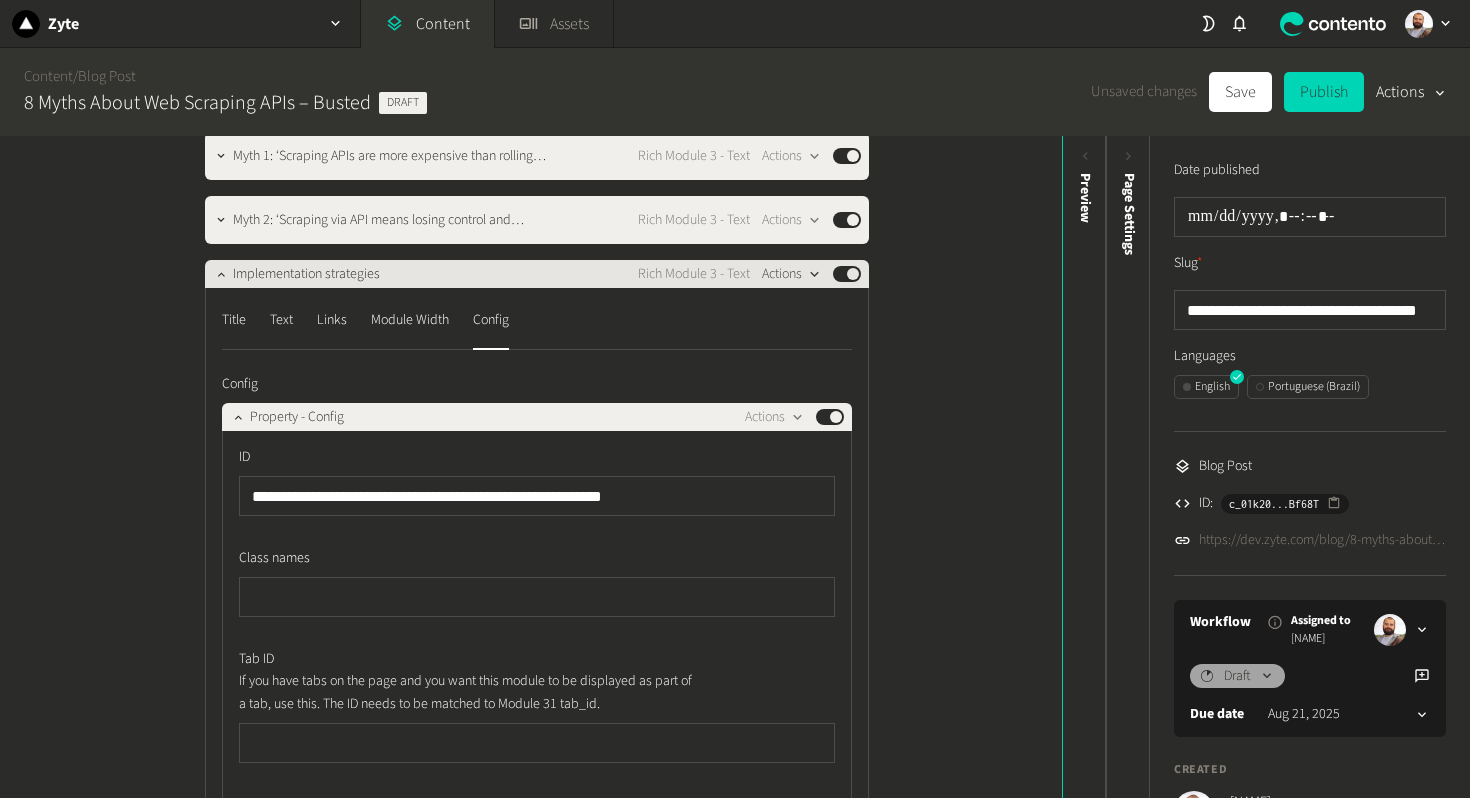 type on "**********" 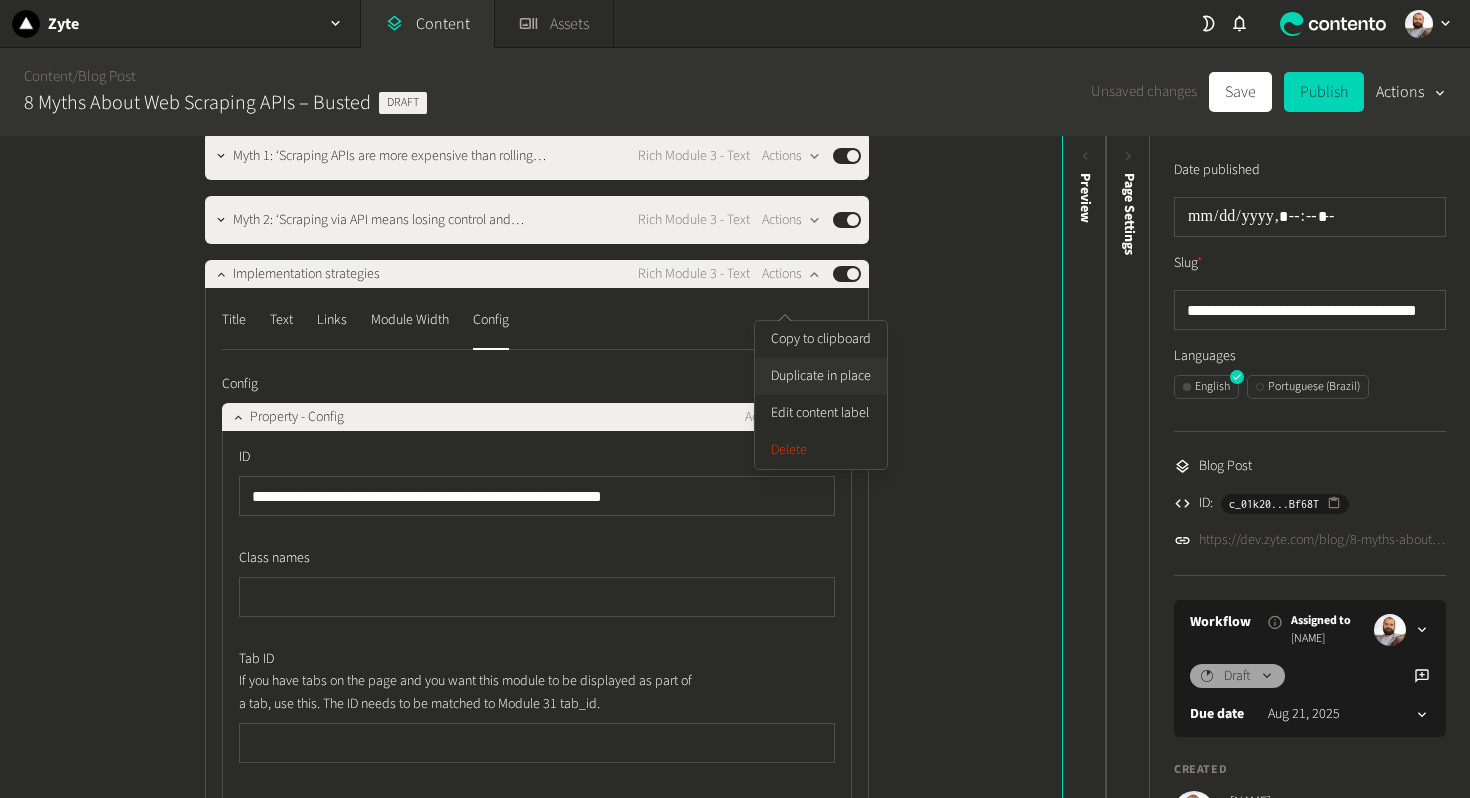 click on "Edit content label" 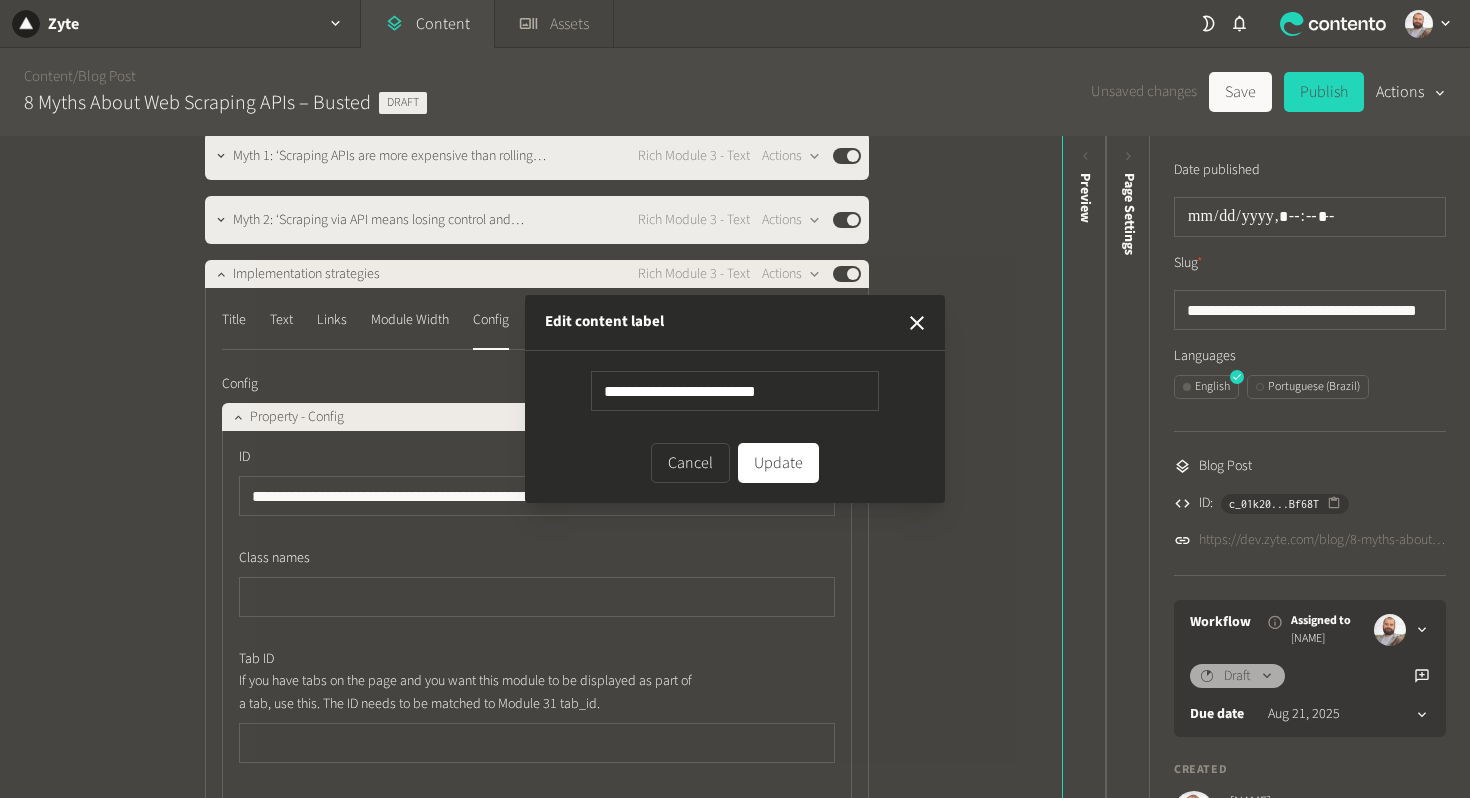 type on "**********" 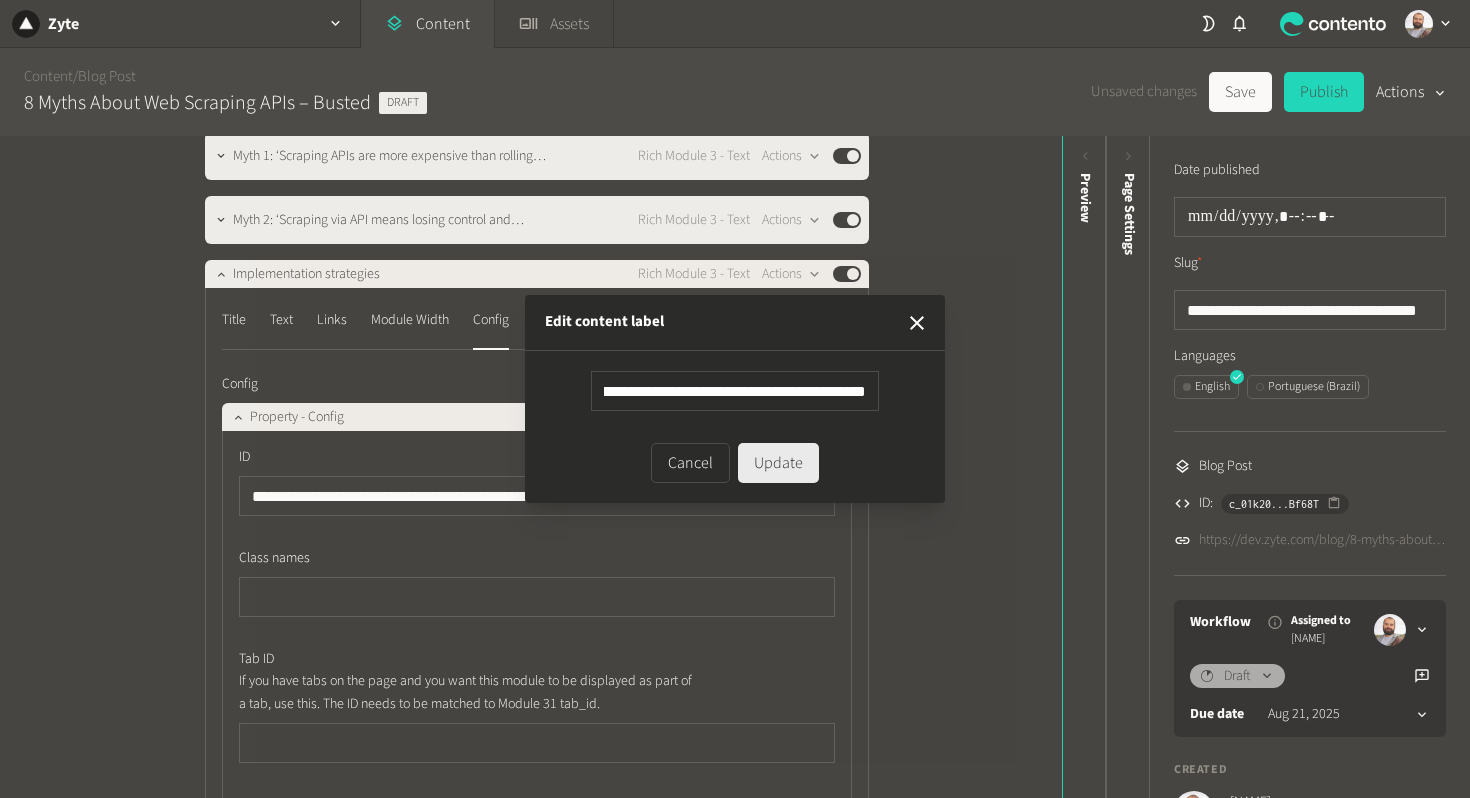 click on "Update" at bounding box center [778, 463] 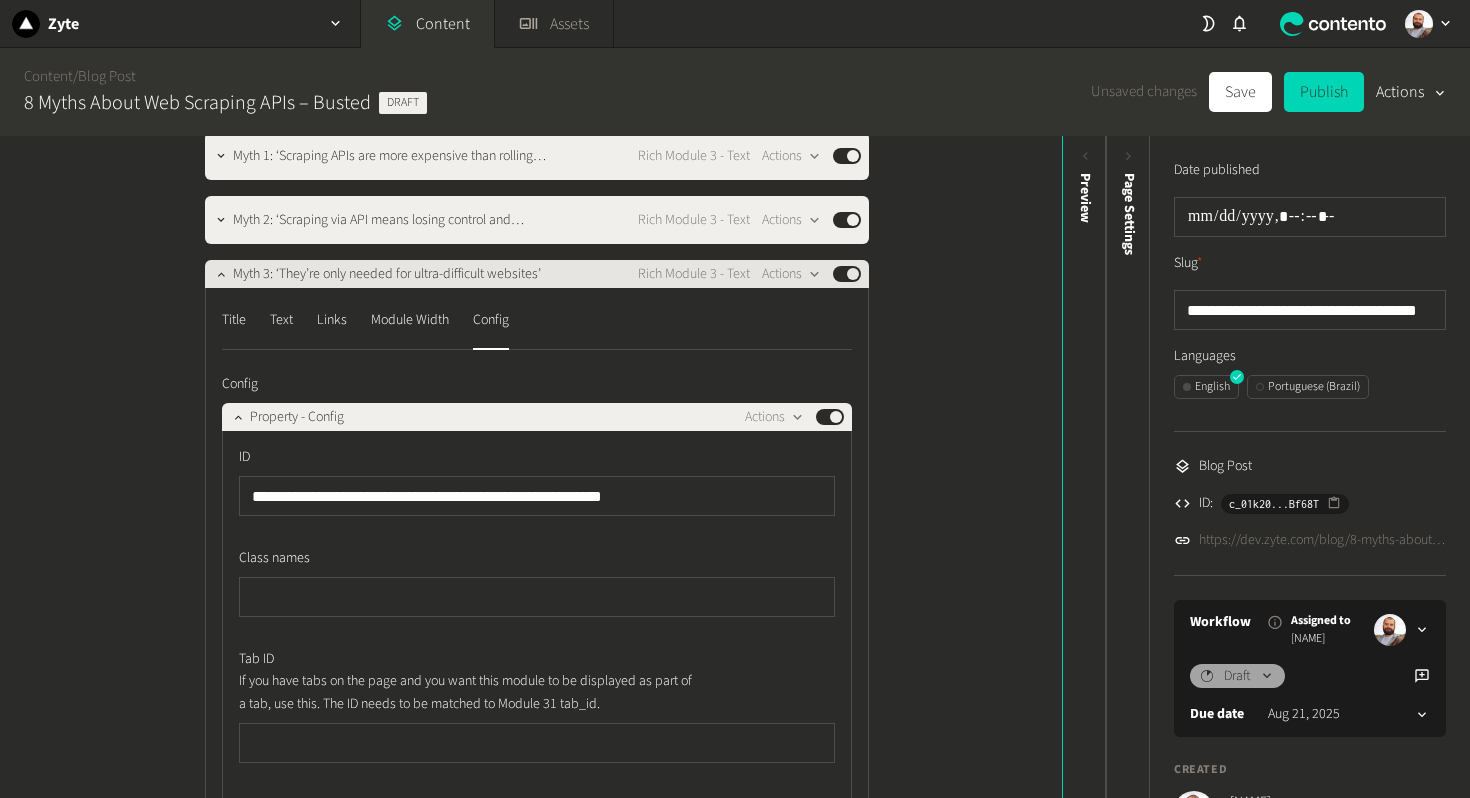 click on "Myth 3: ‘They’re only needed for ultra-difficult websites’" 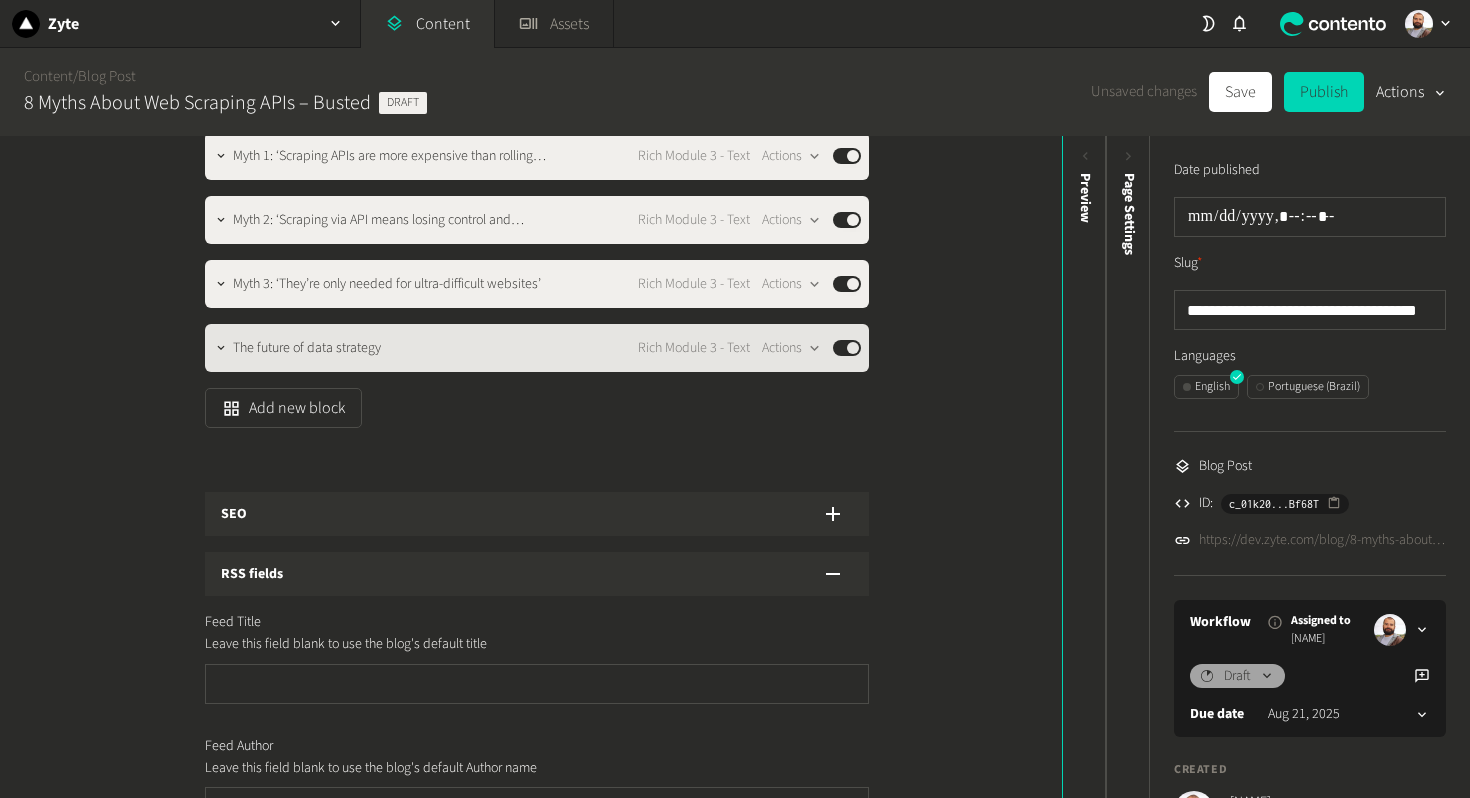 click on "The future of data strategy" 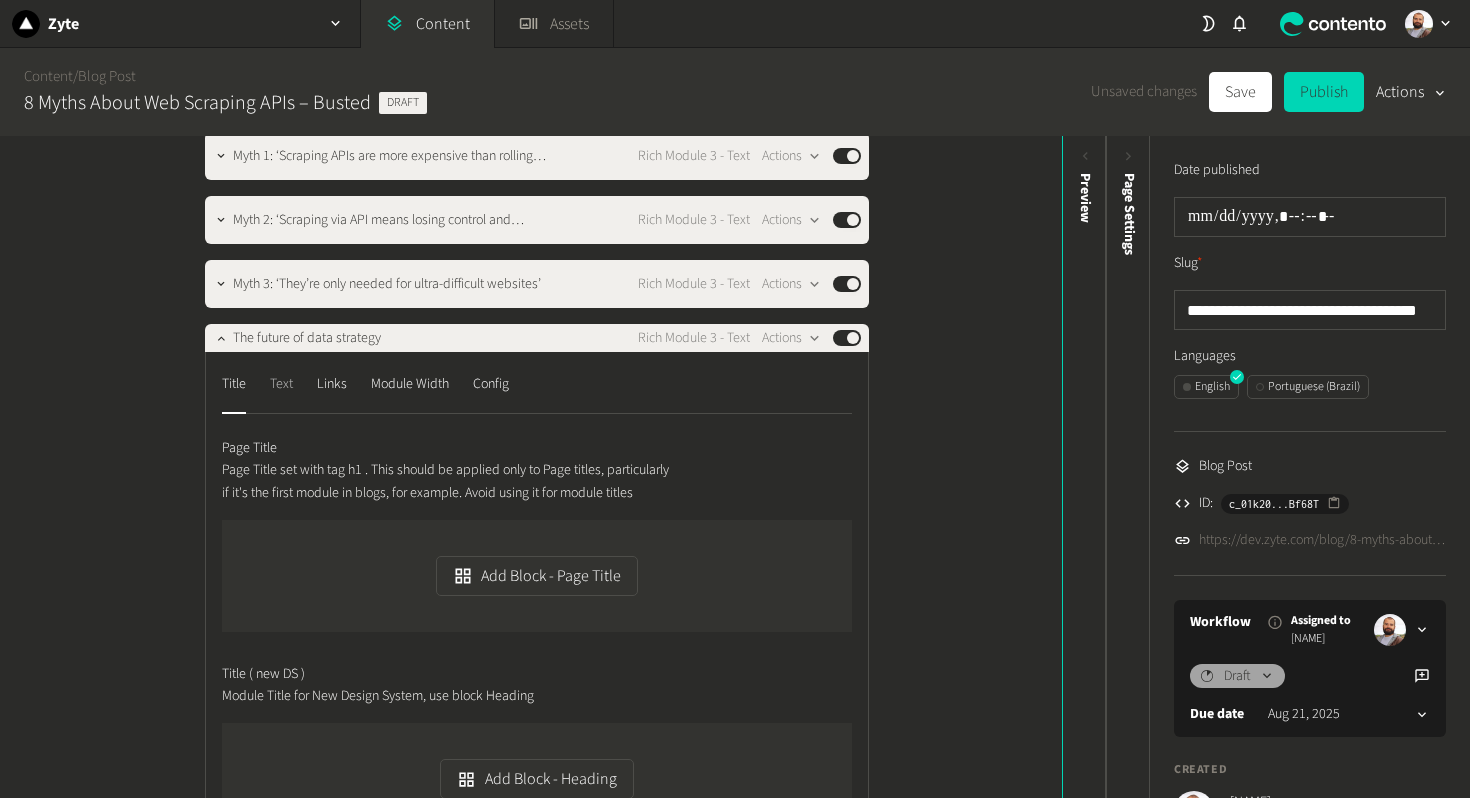 click on "Text" 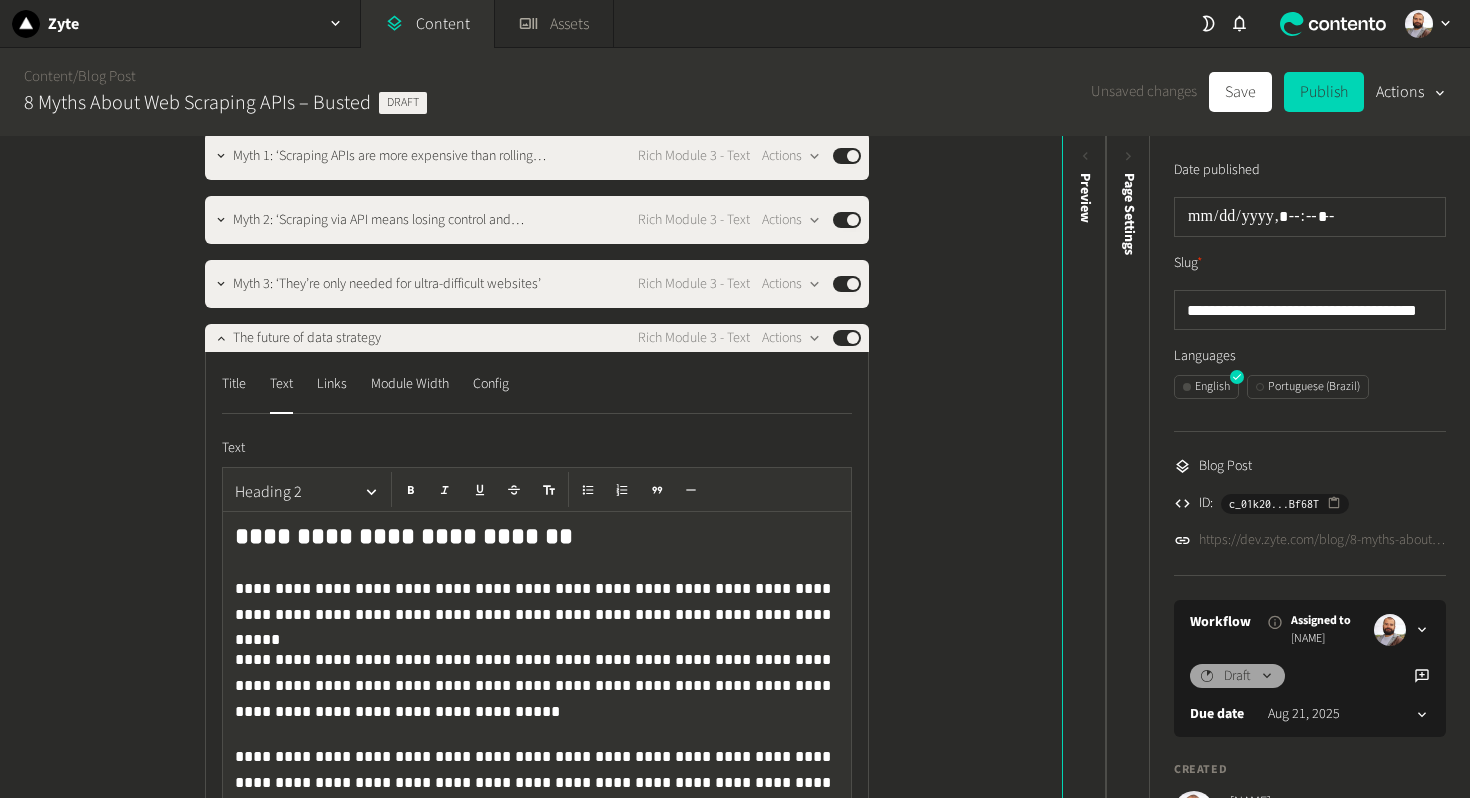 click on "**********" 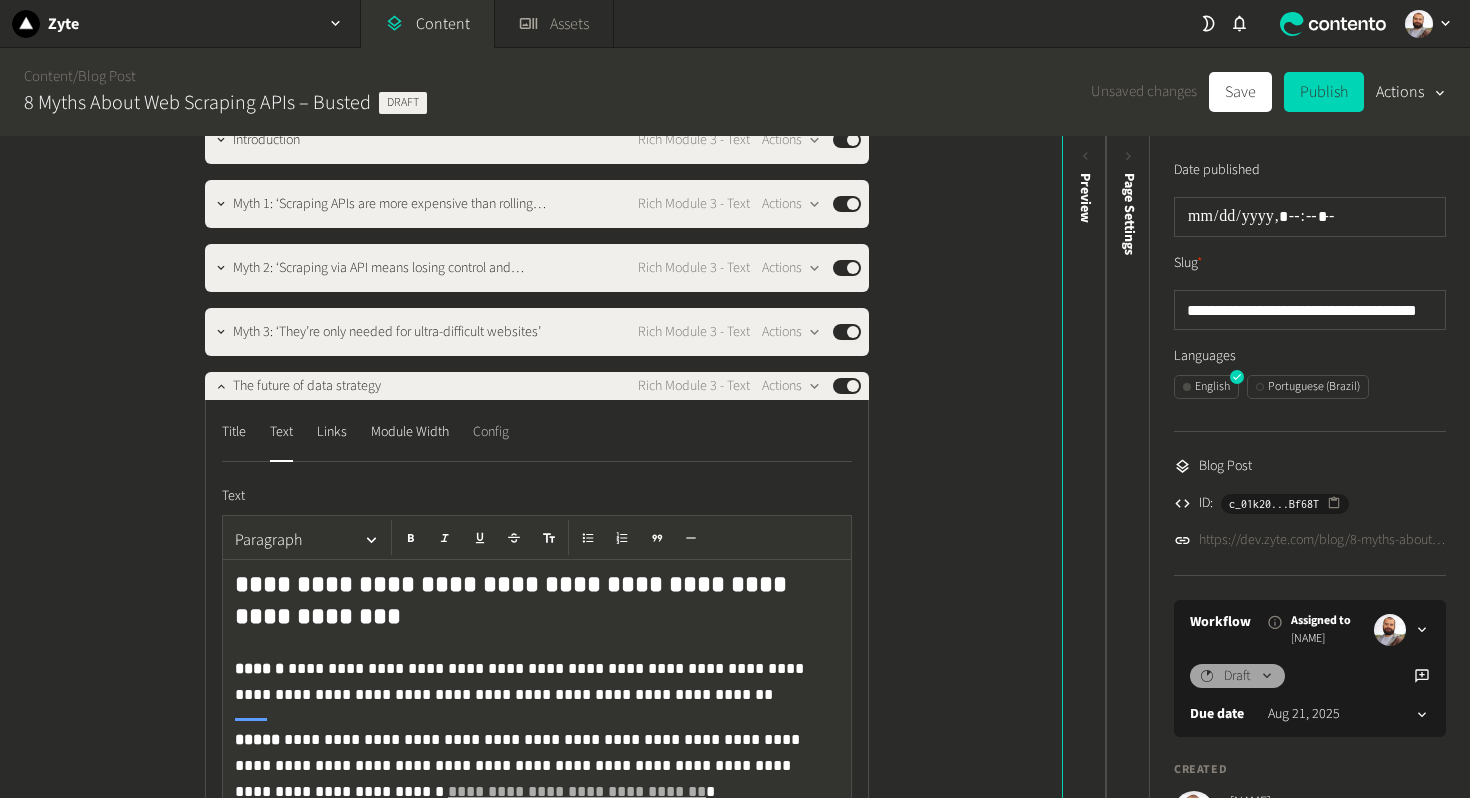click on "Config" 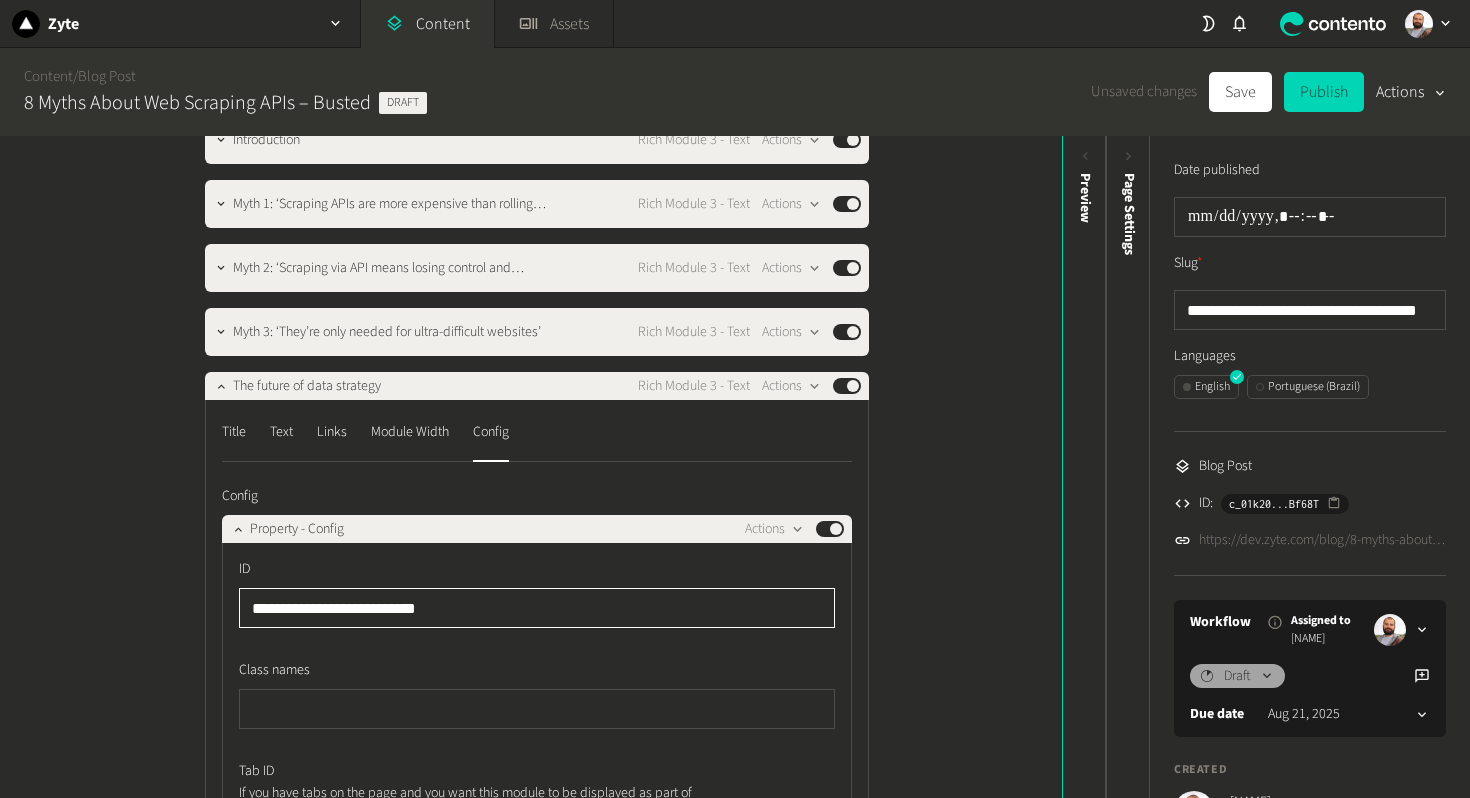 click on "**********" 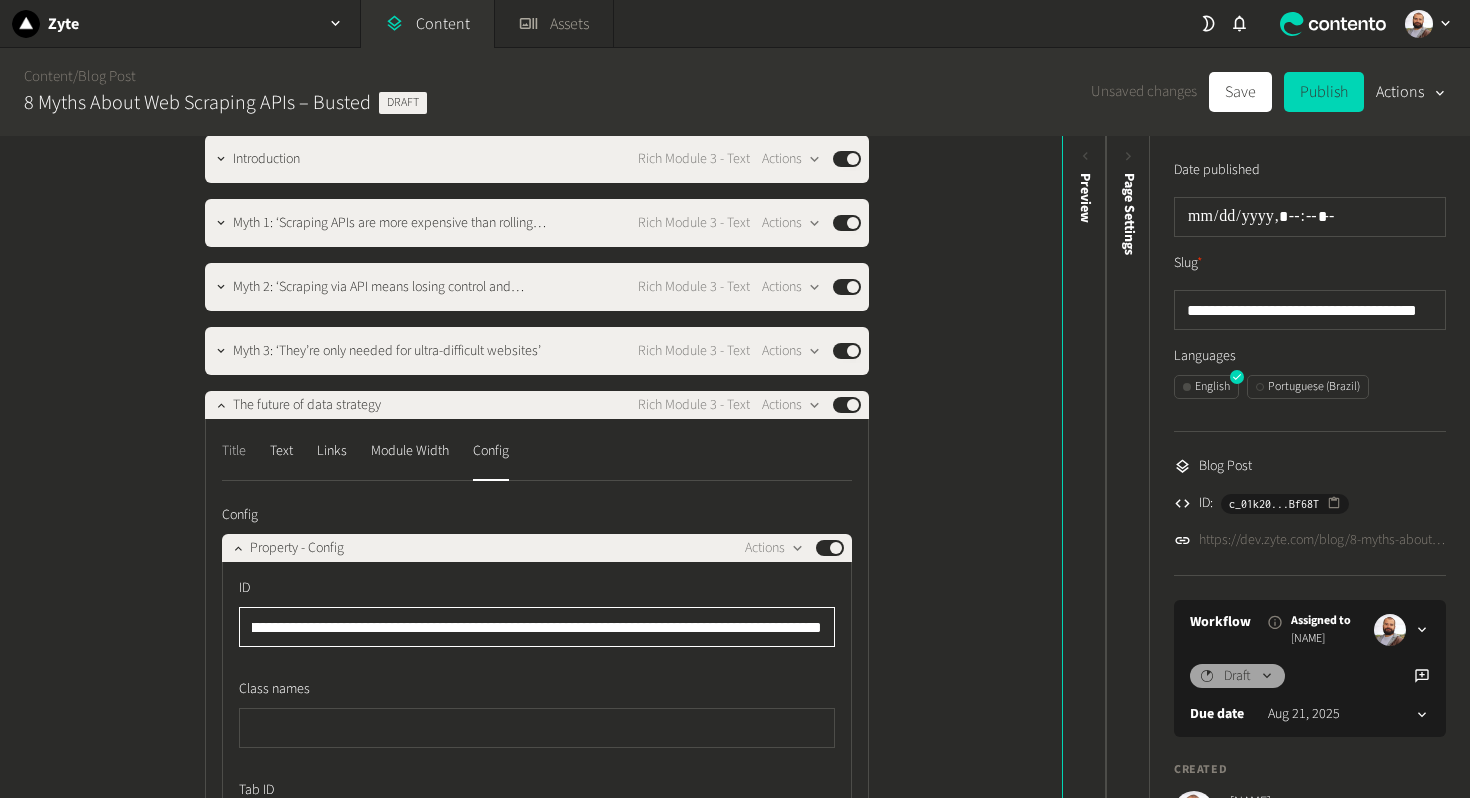 click on "Title" 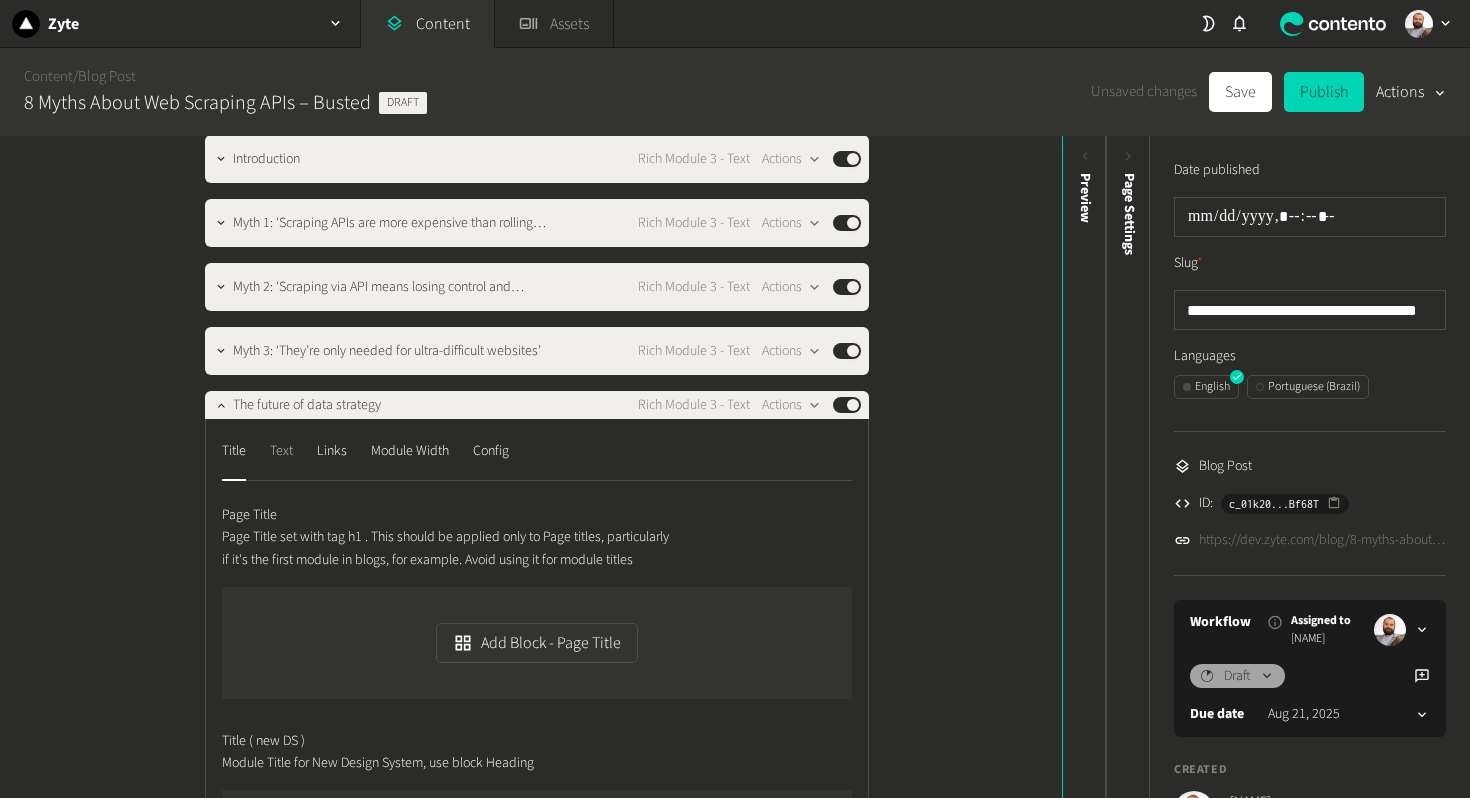 click on "Text" 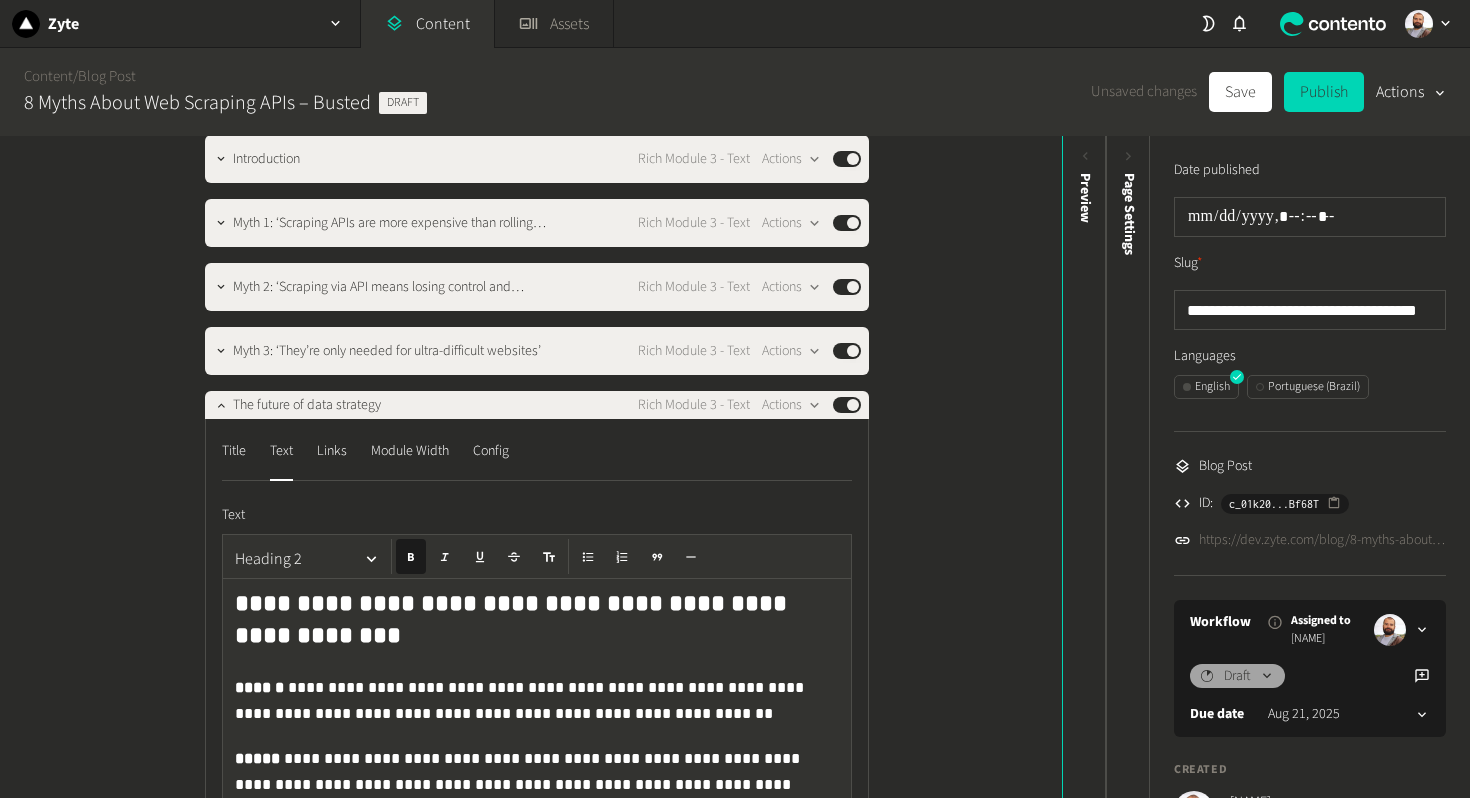 click on "**********" 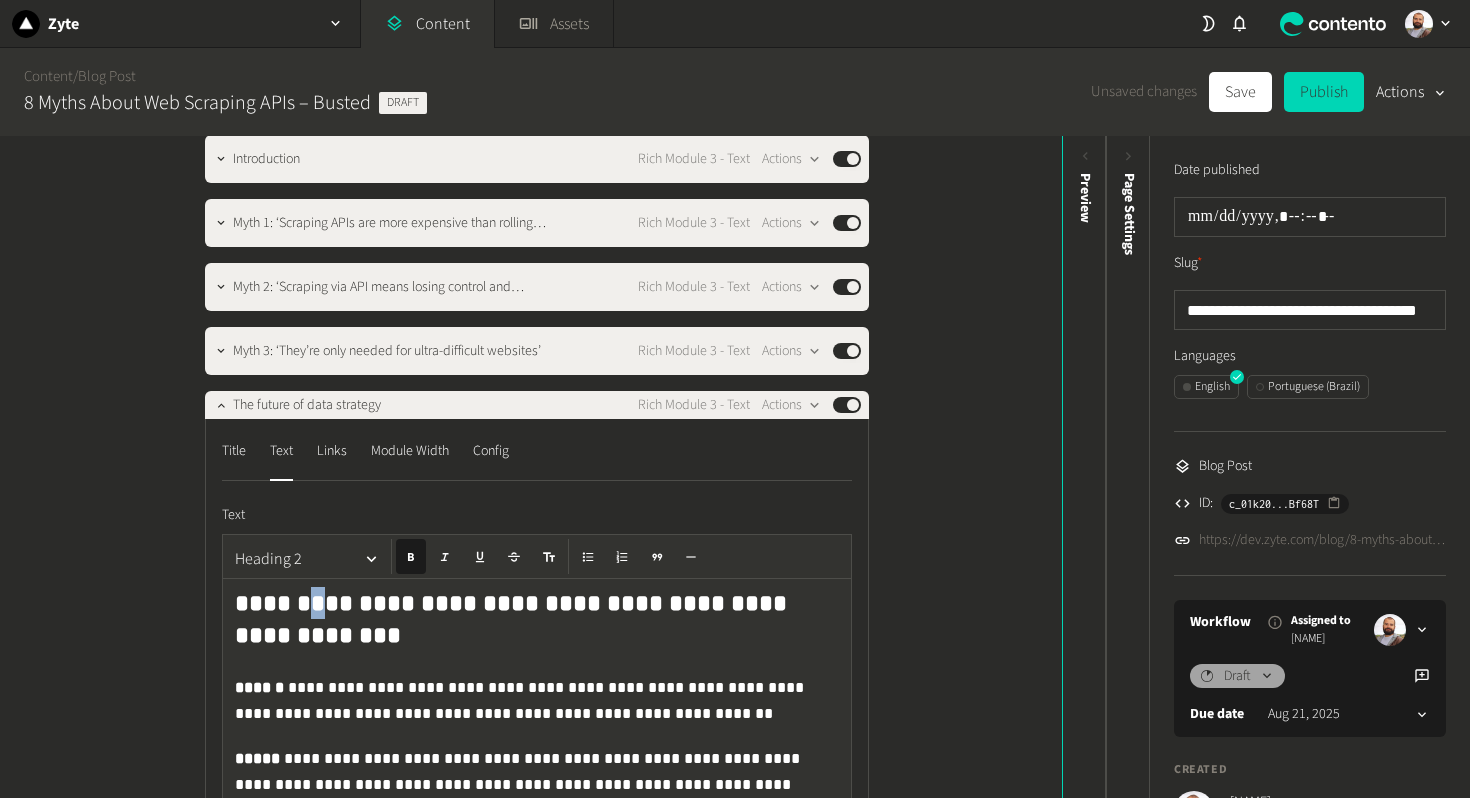 click on "**********" 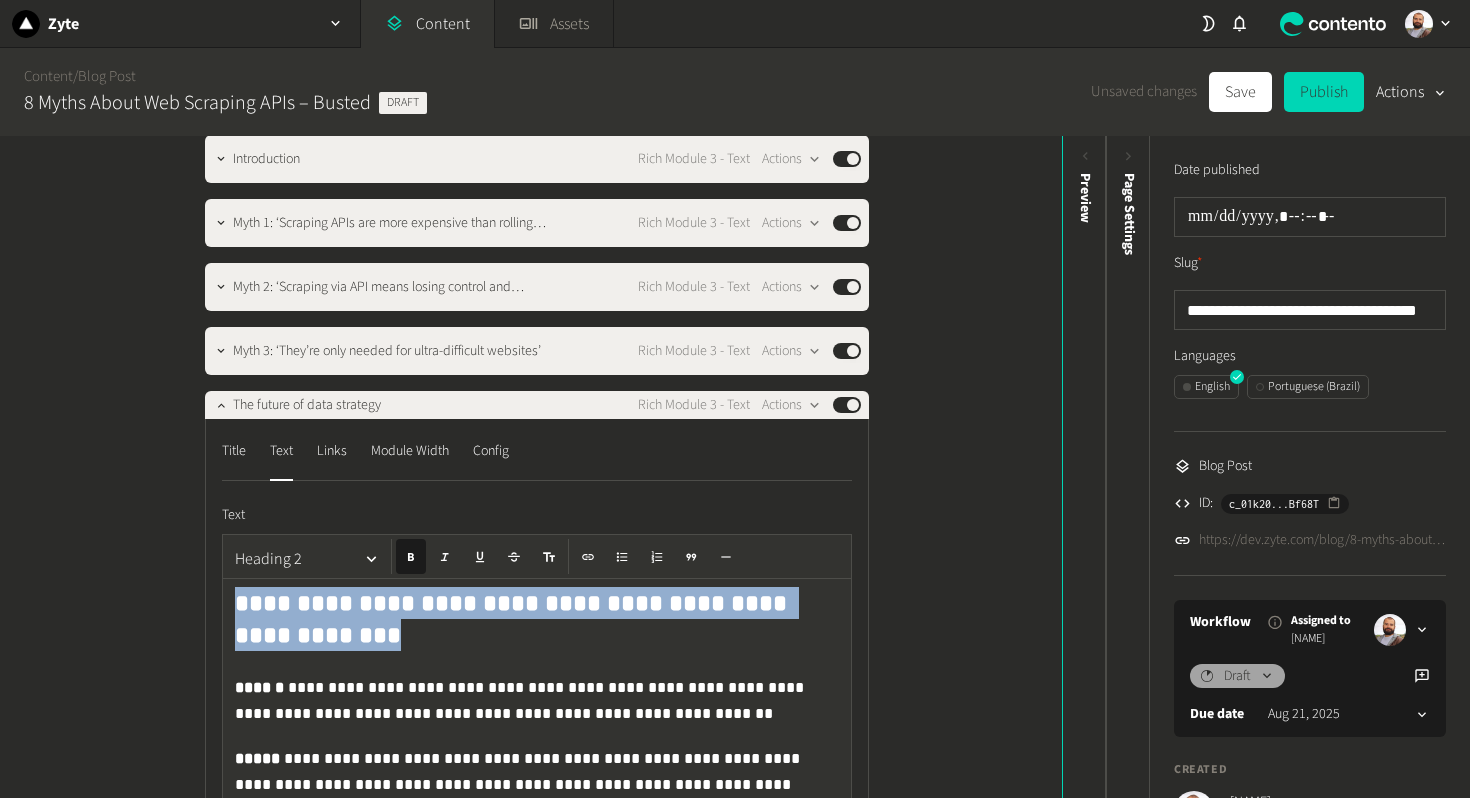click on "**********" 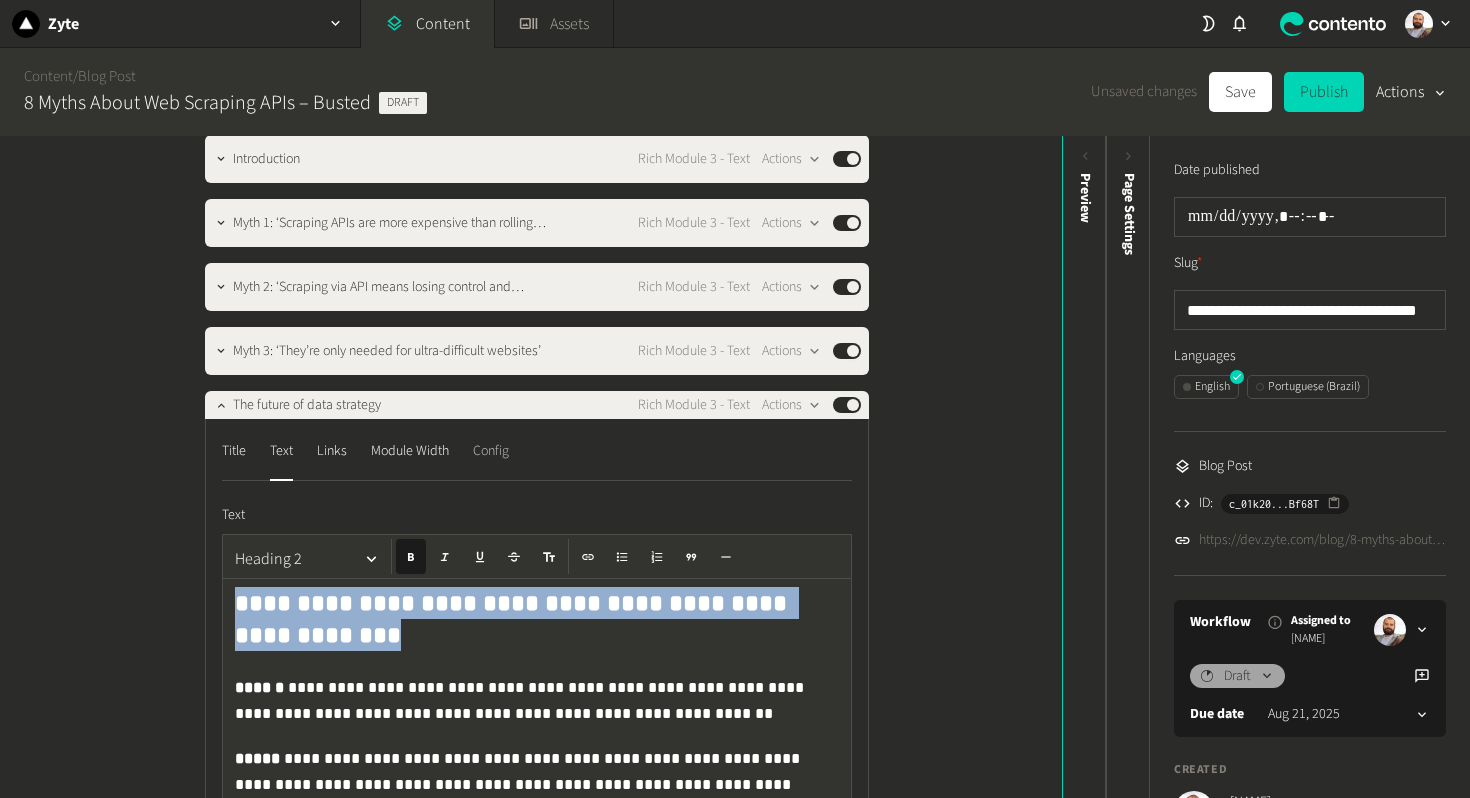 click on "Config" 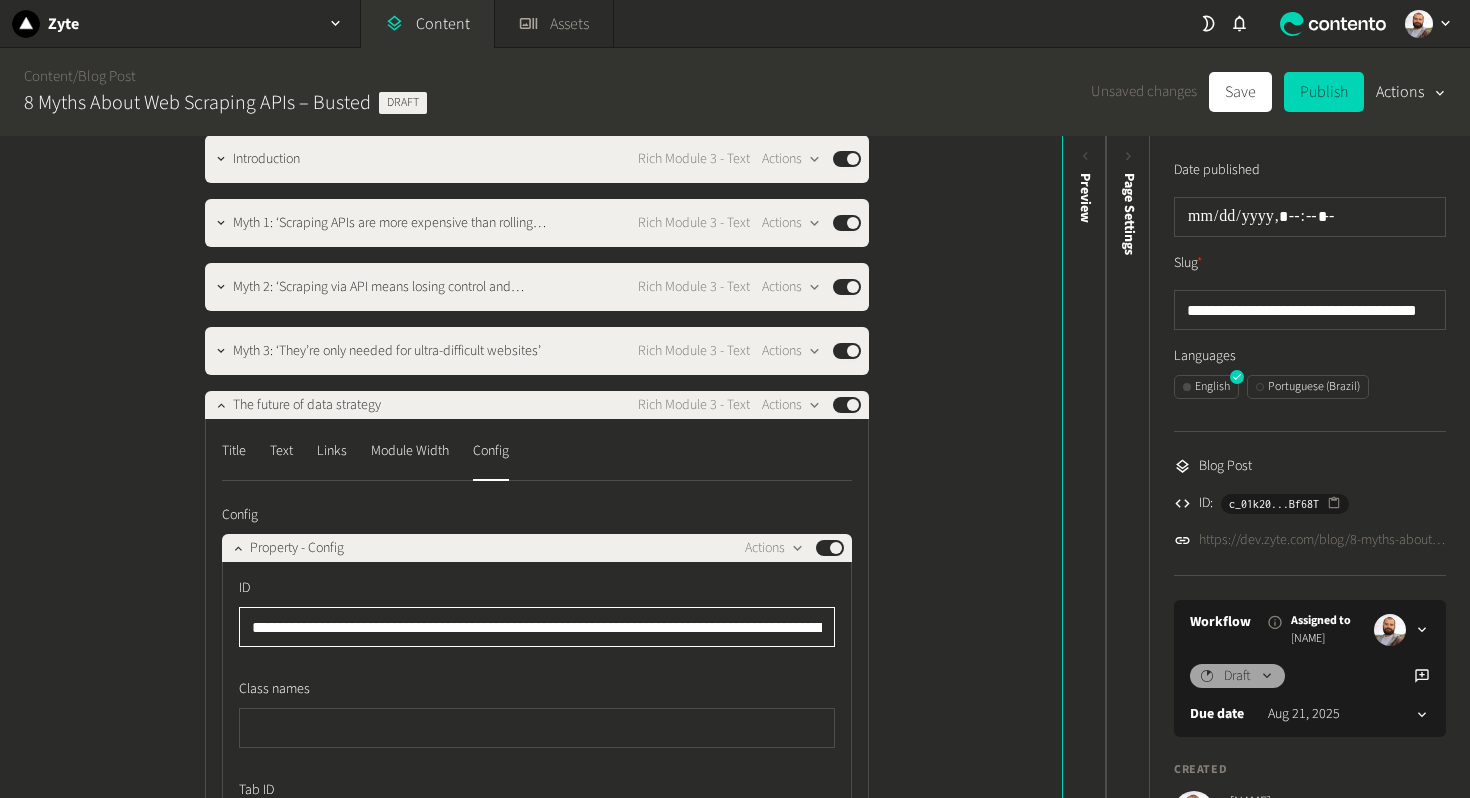 click 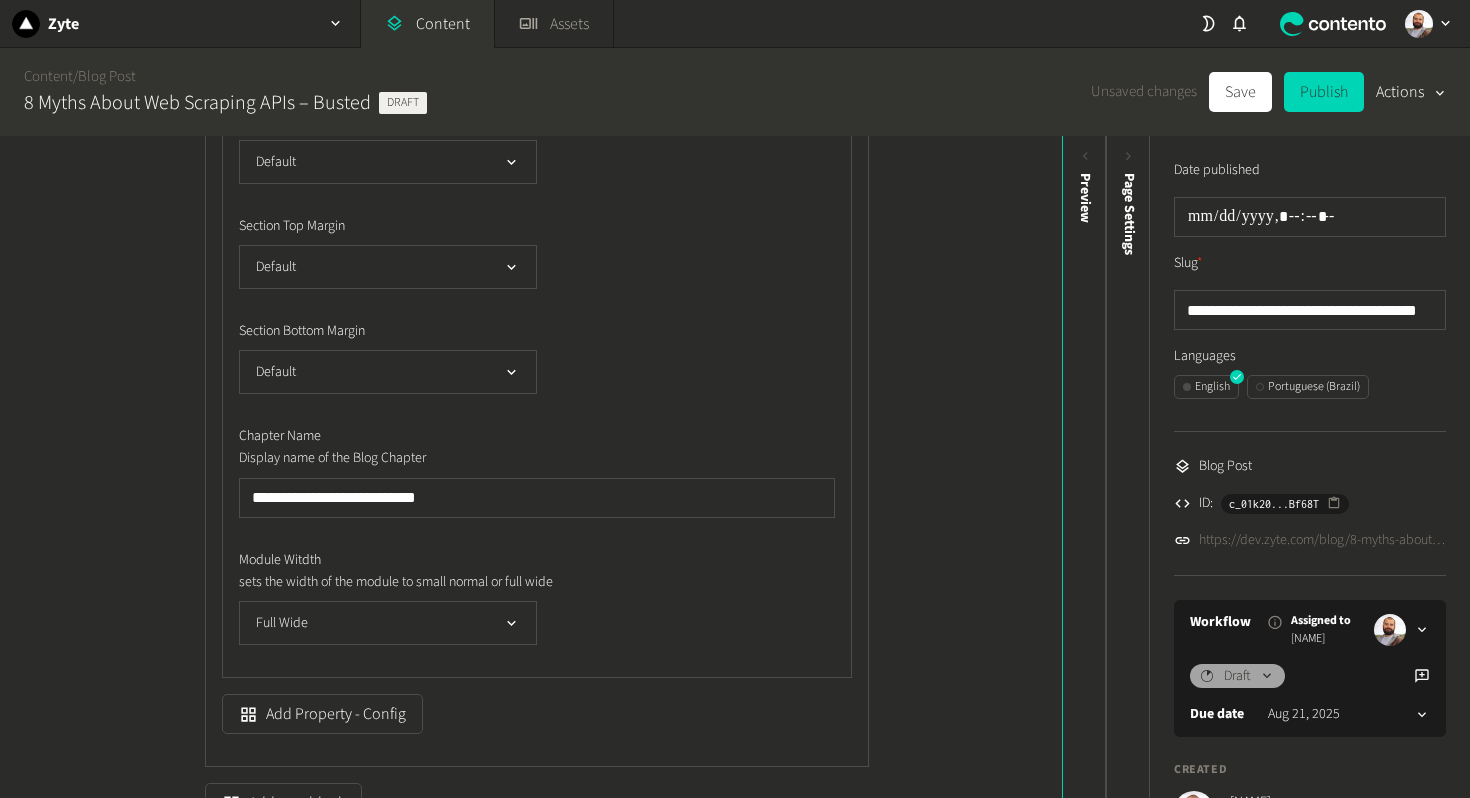 type on "**********" 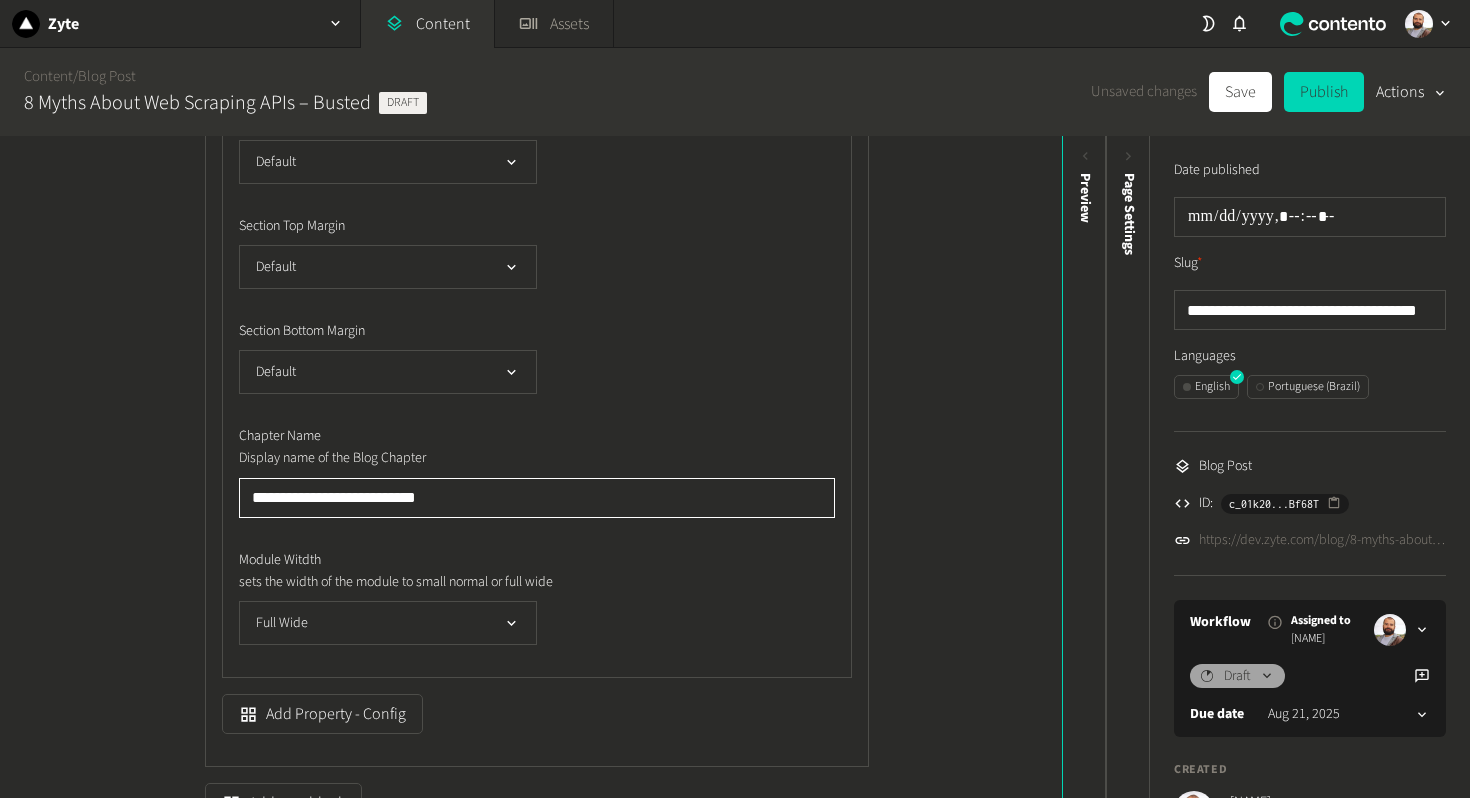 click on "**********" 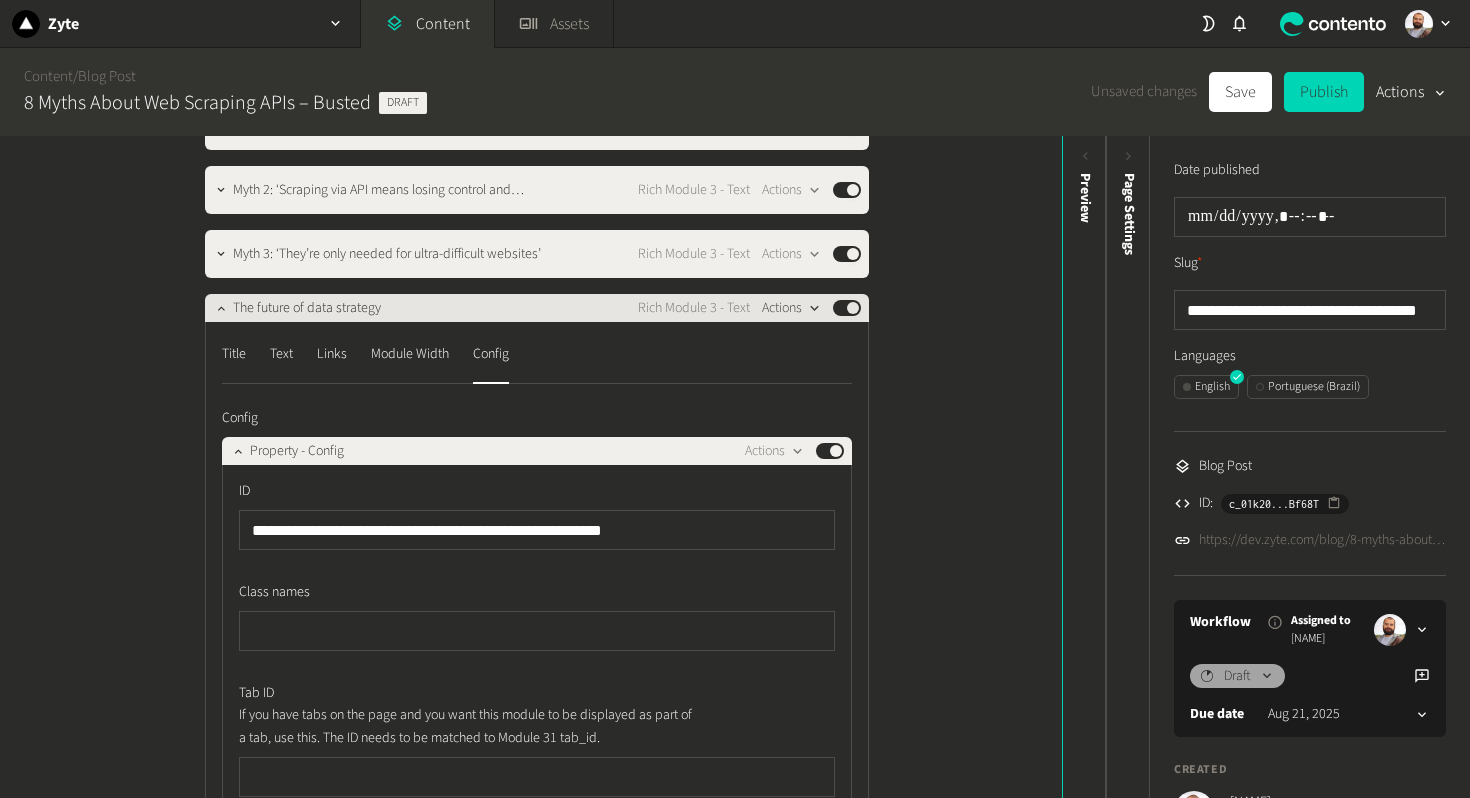 type on "**********" 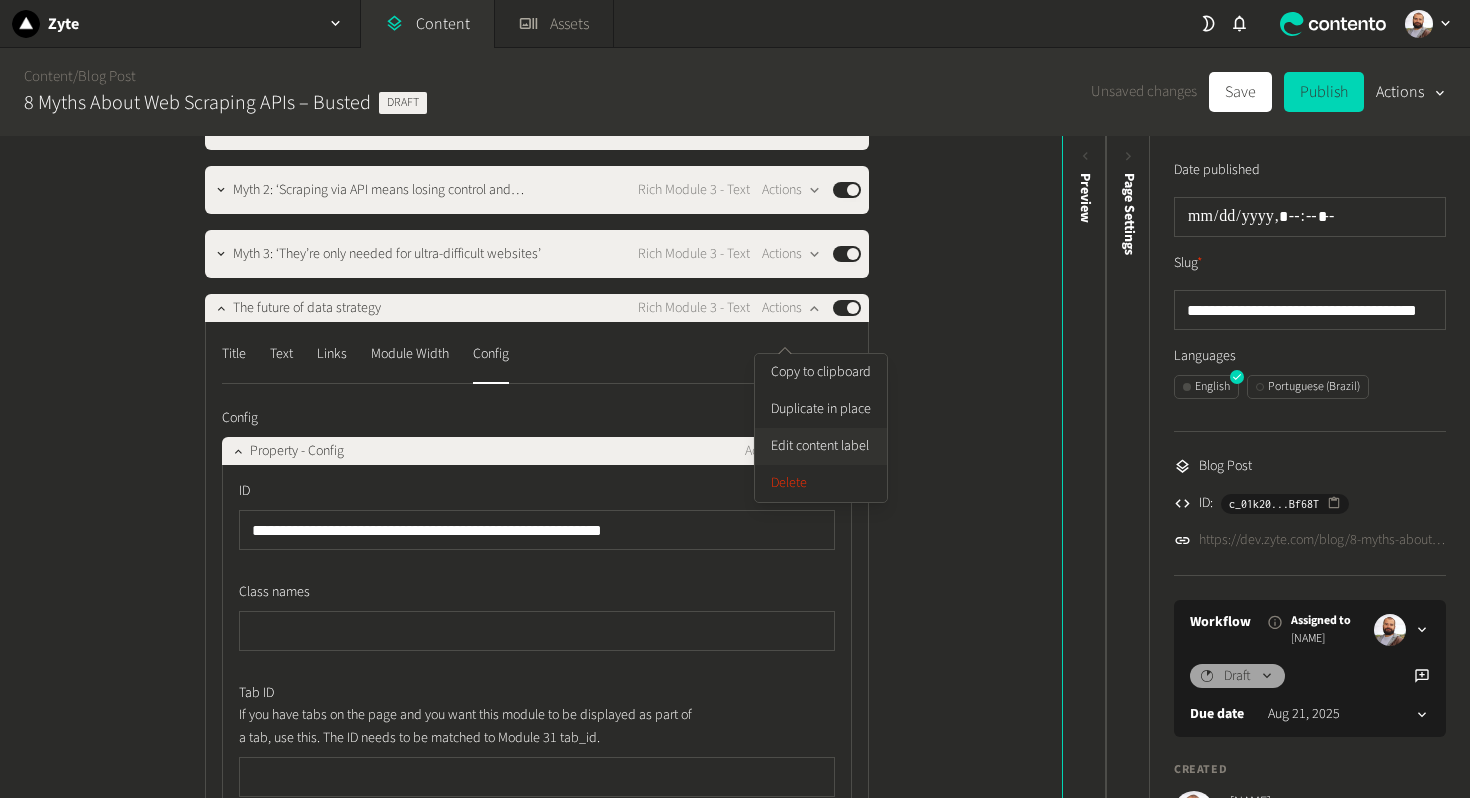 click on "Edit content label" 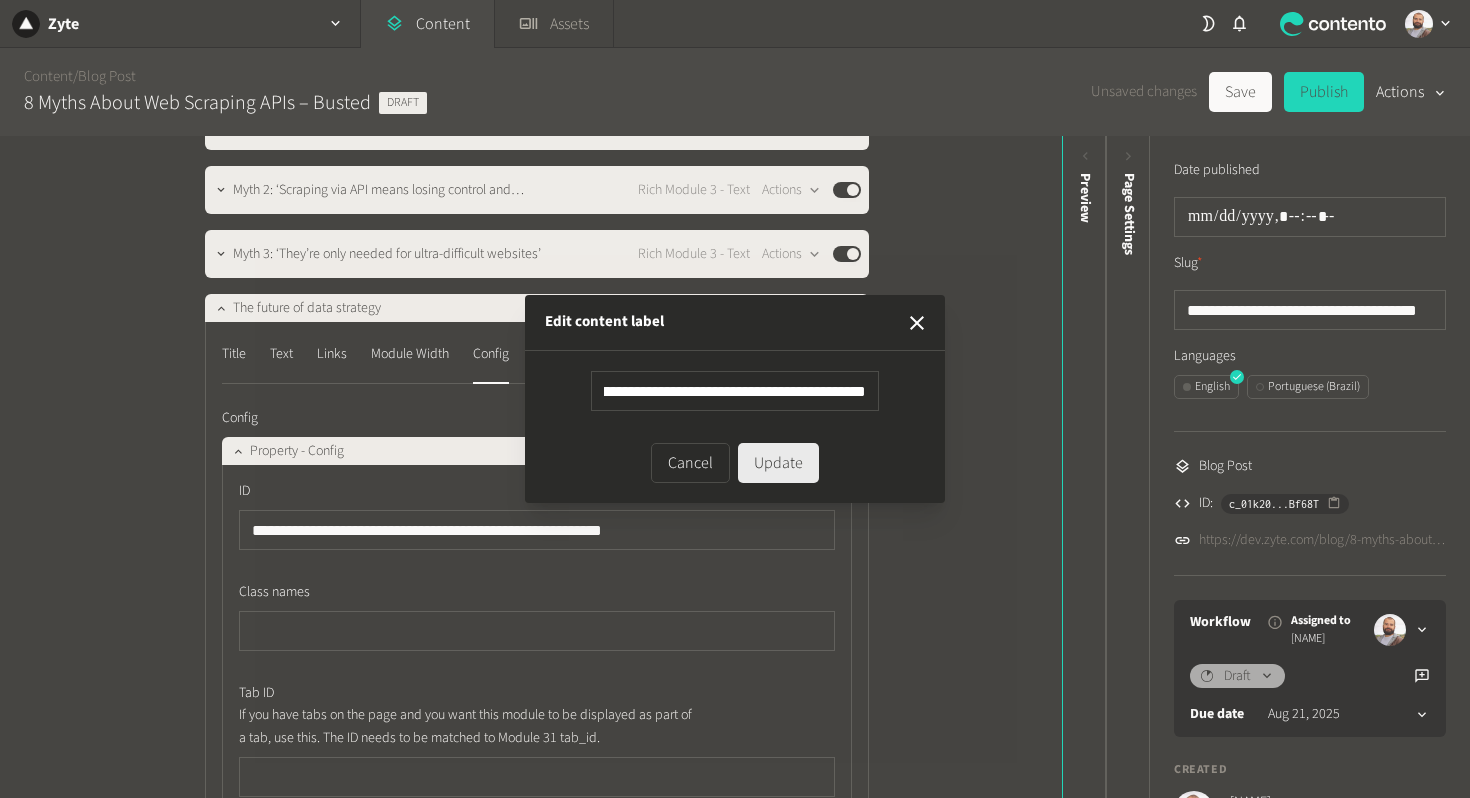 type on "**********" 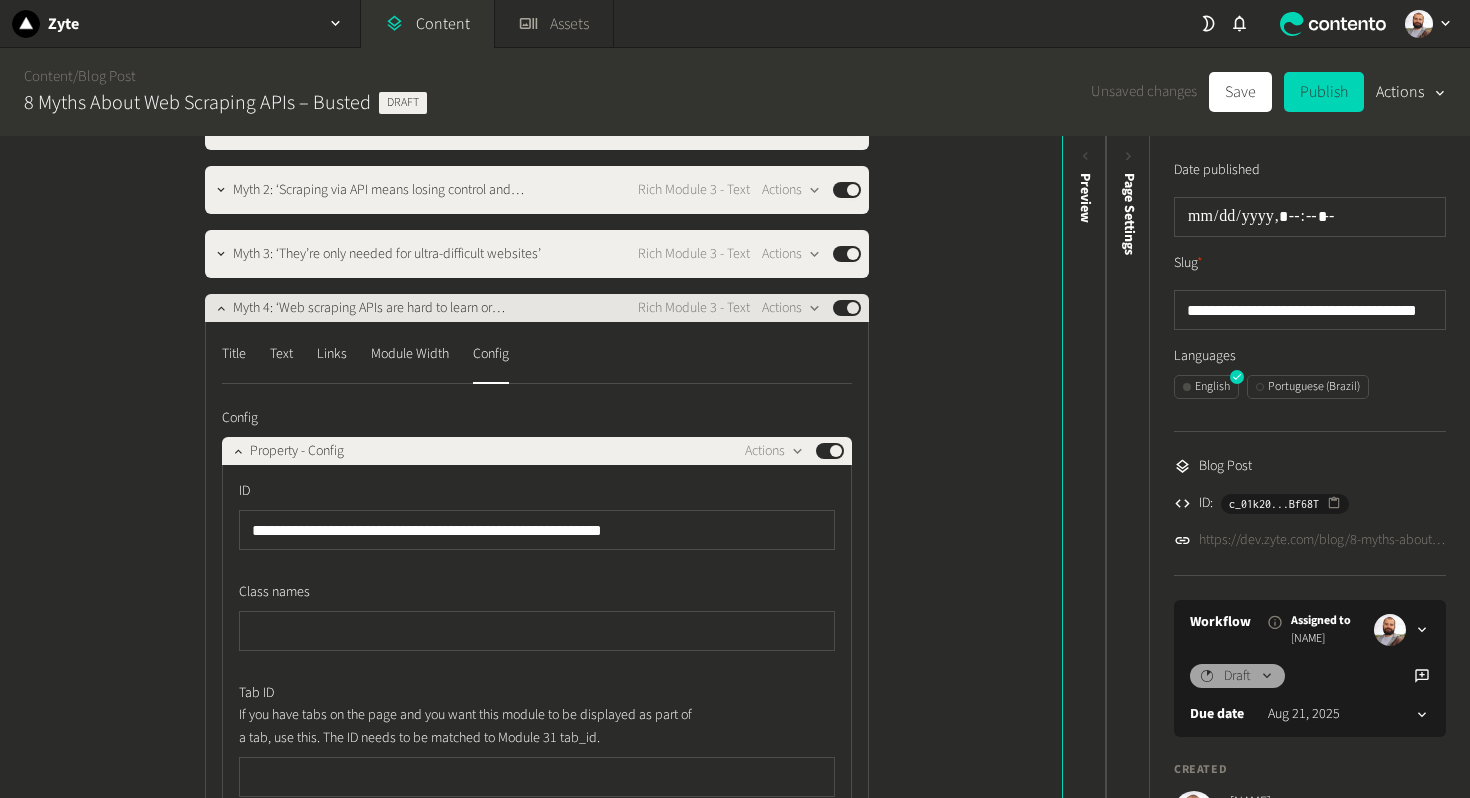 click on "Myth 4: ‘Web scraping APIs are hard to learn or integrate’" 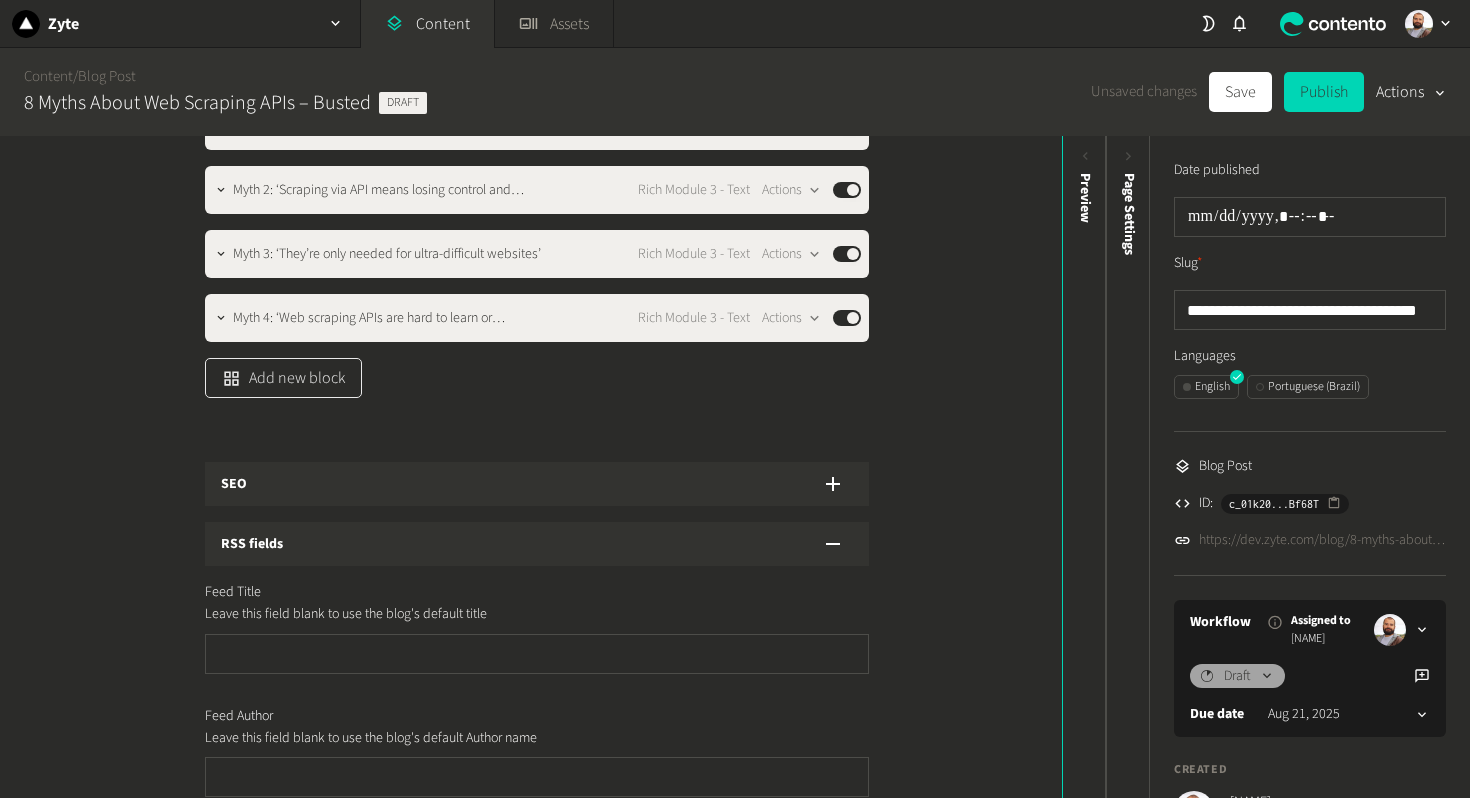 click on "Add new block" 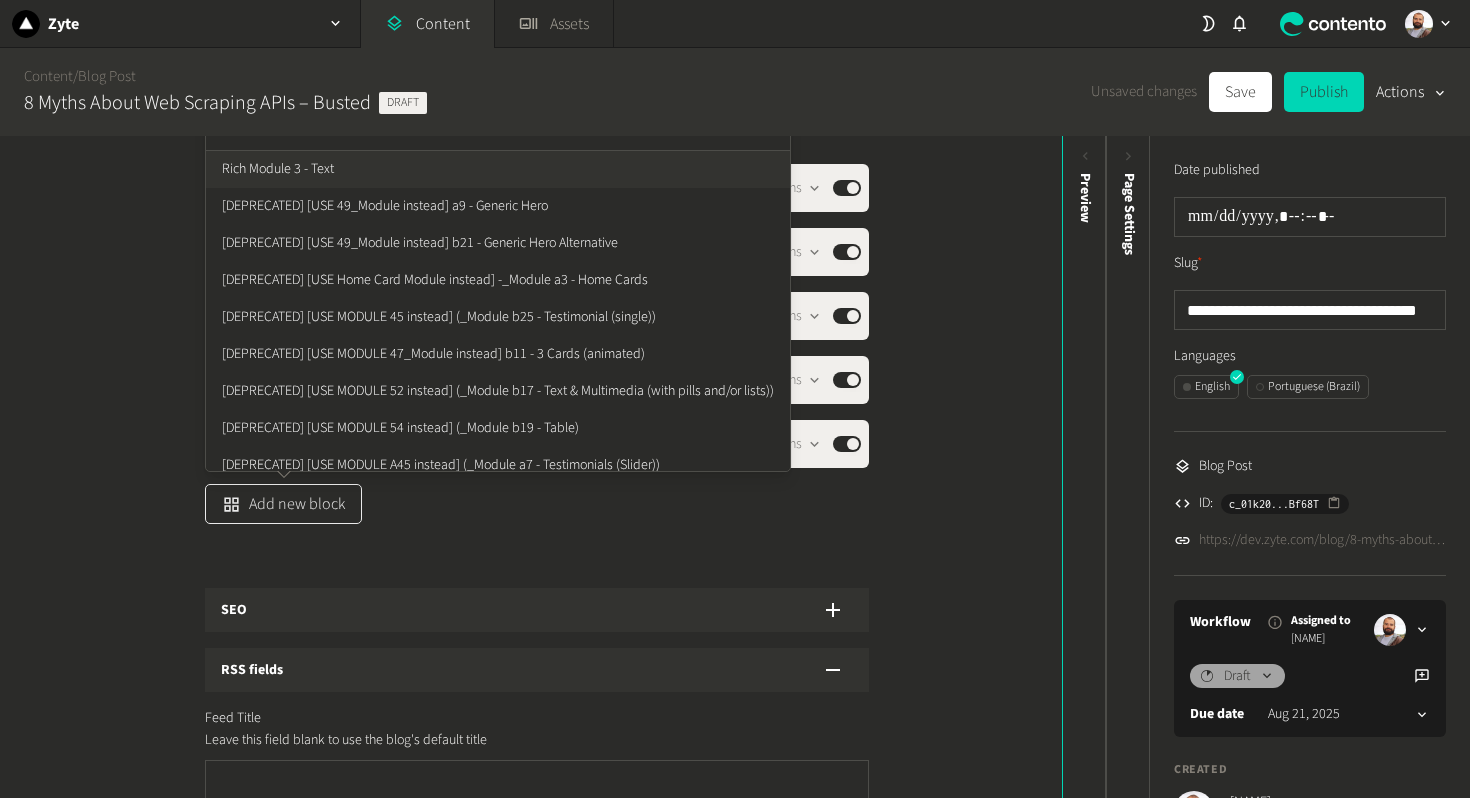 type on "***" 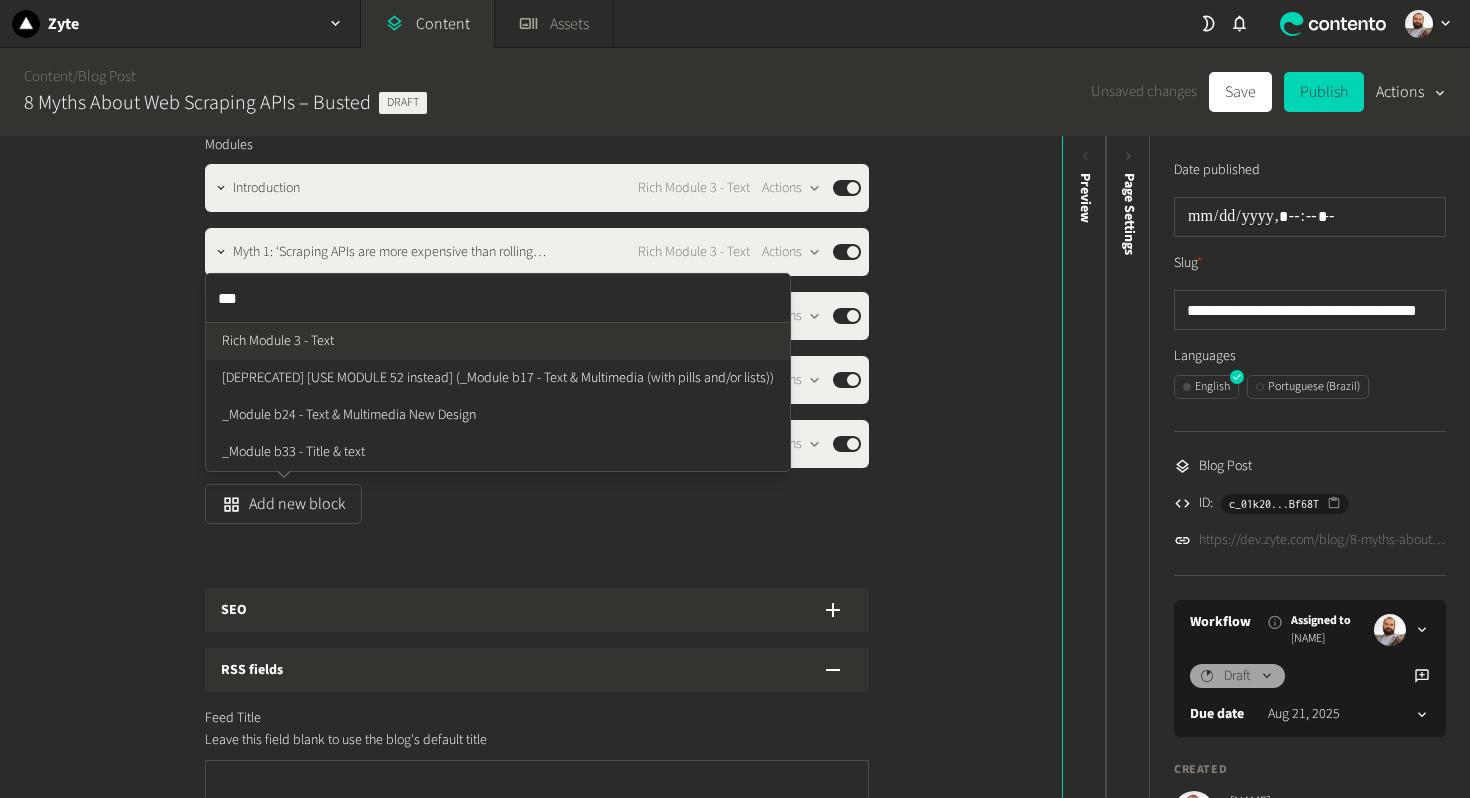 type 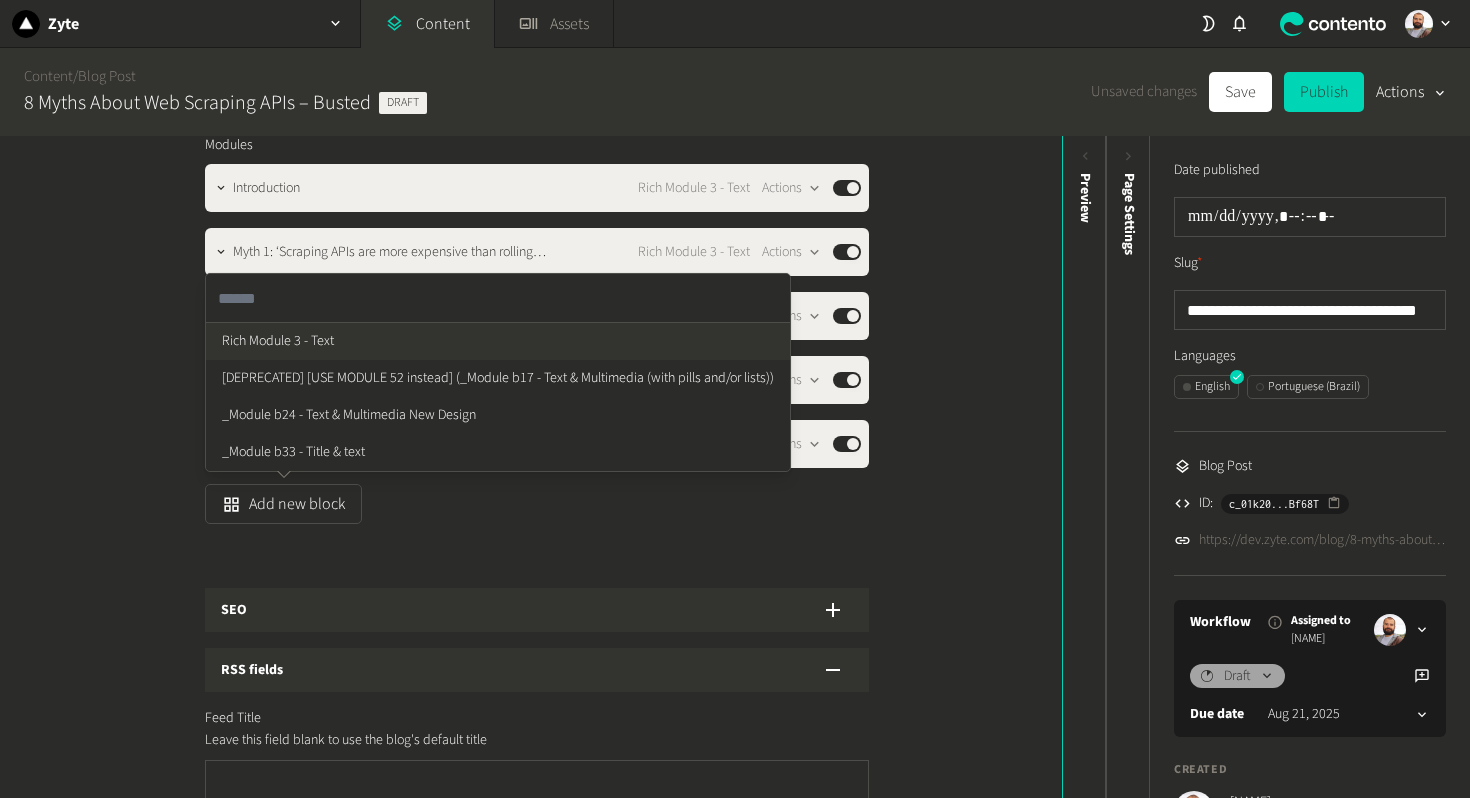 click on "Rich Module 3 - Text" 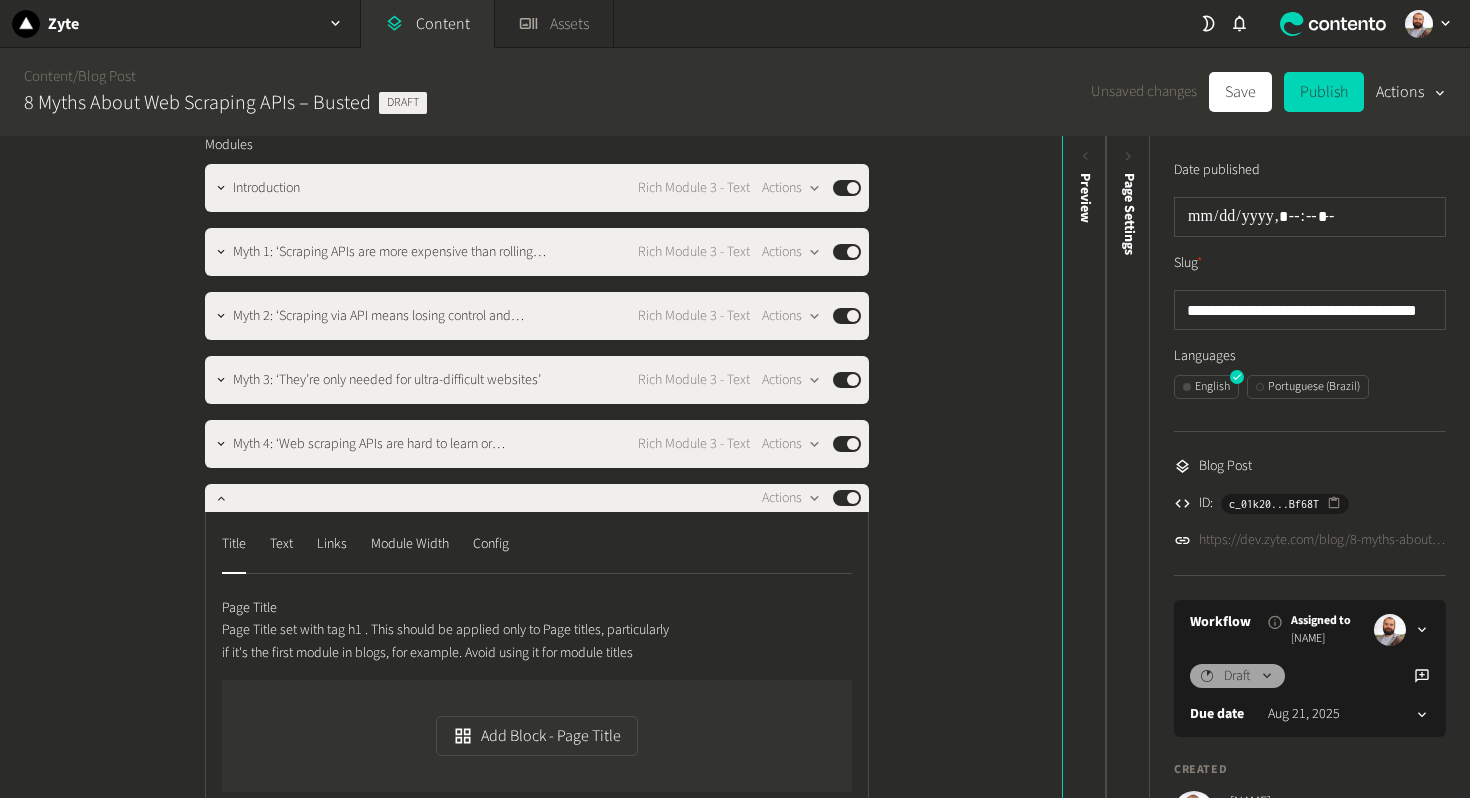 click on "**********" 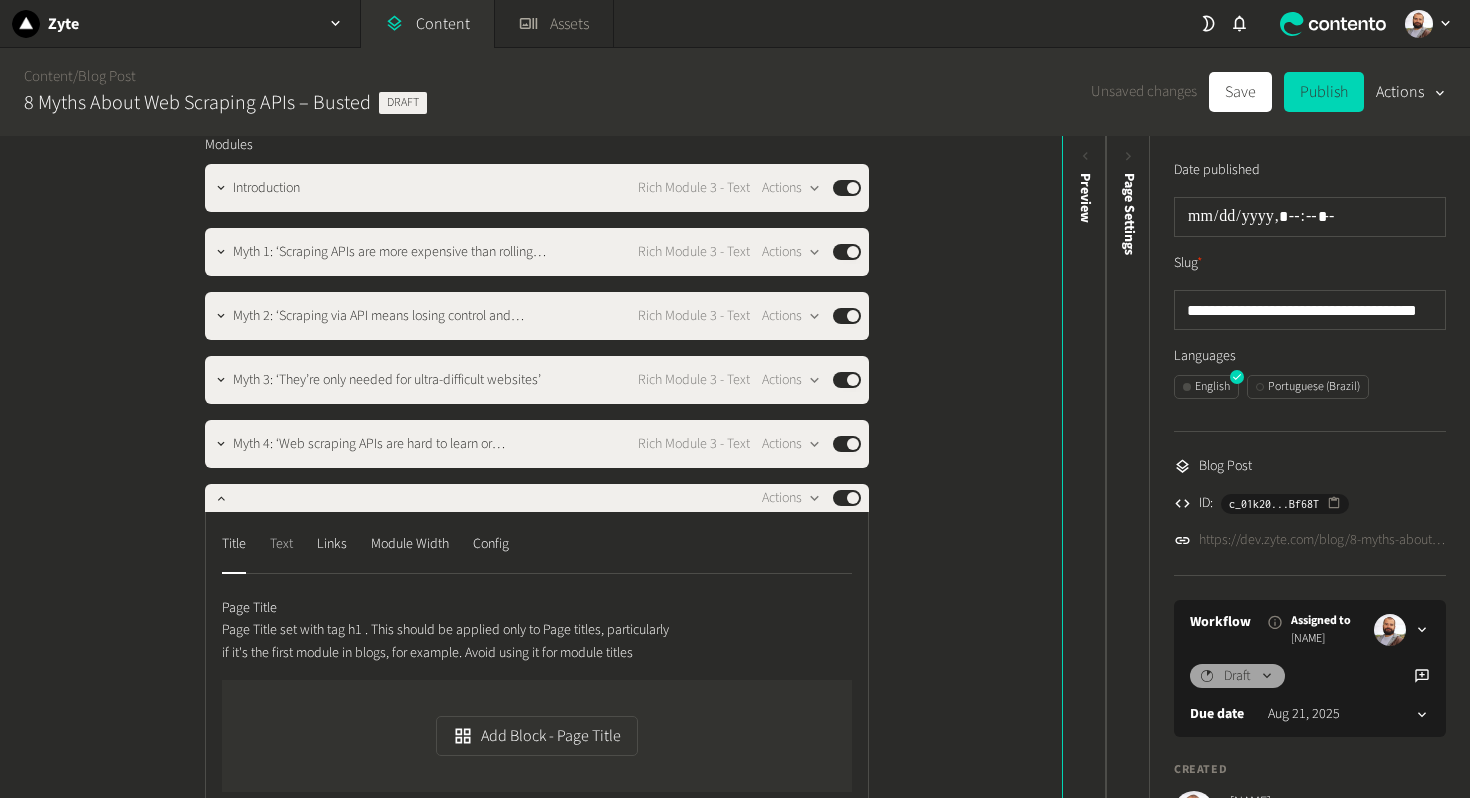 click on "Text" 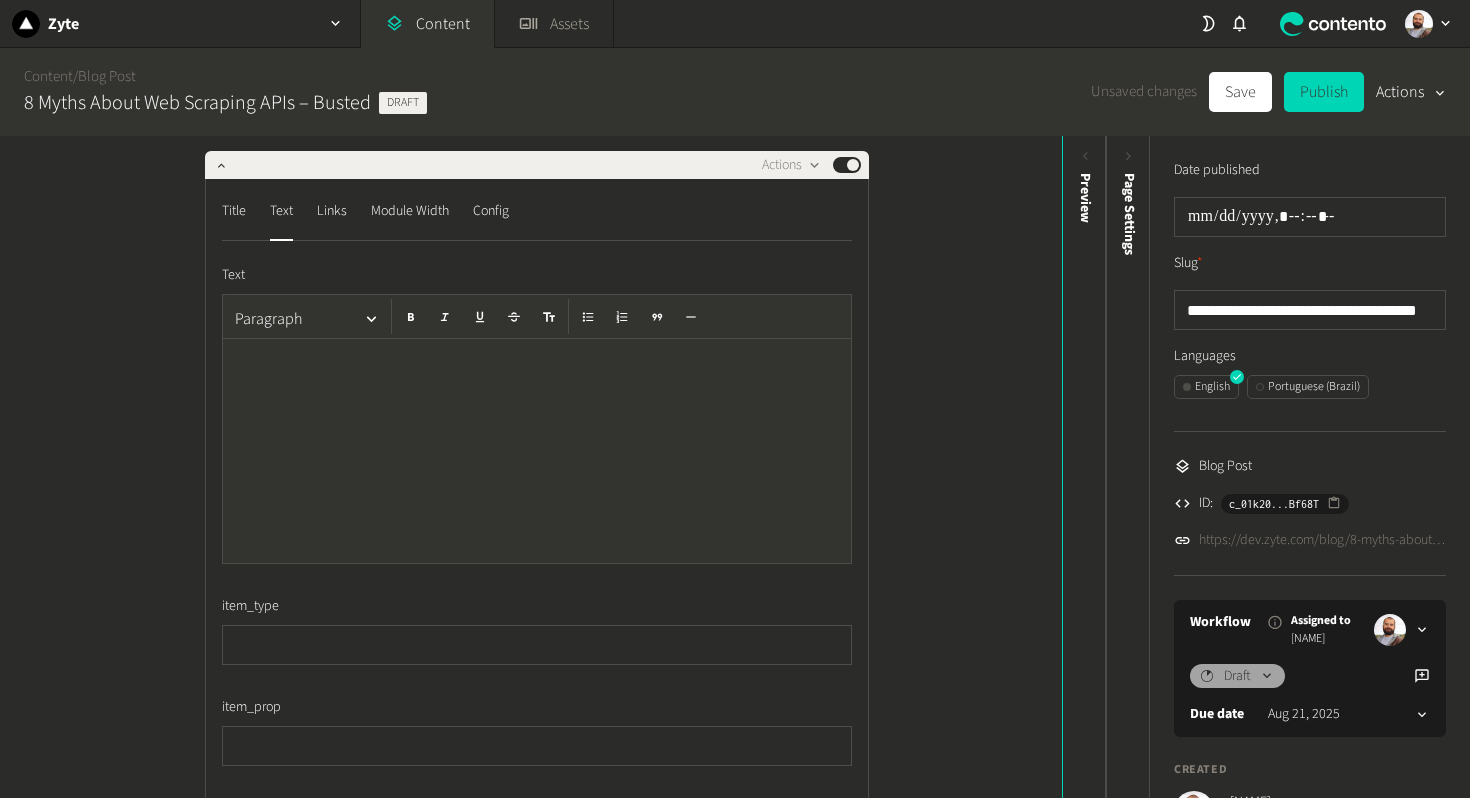click 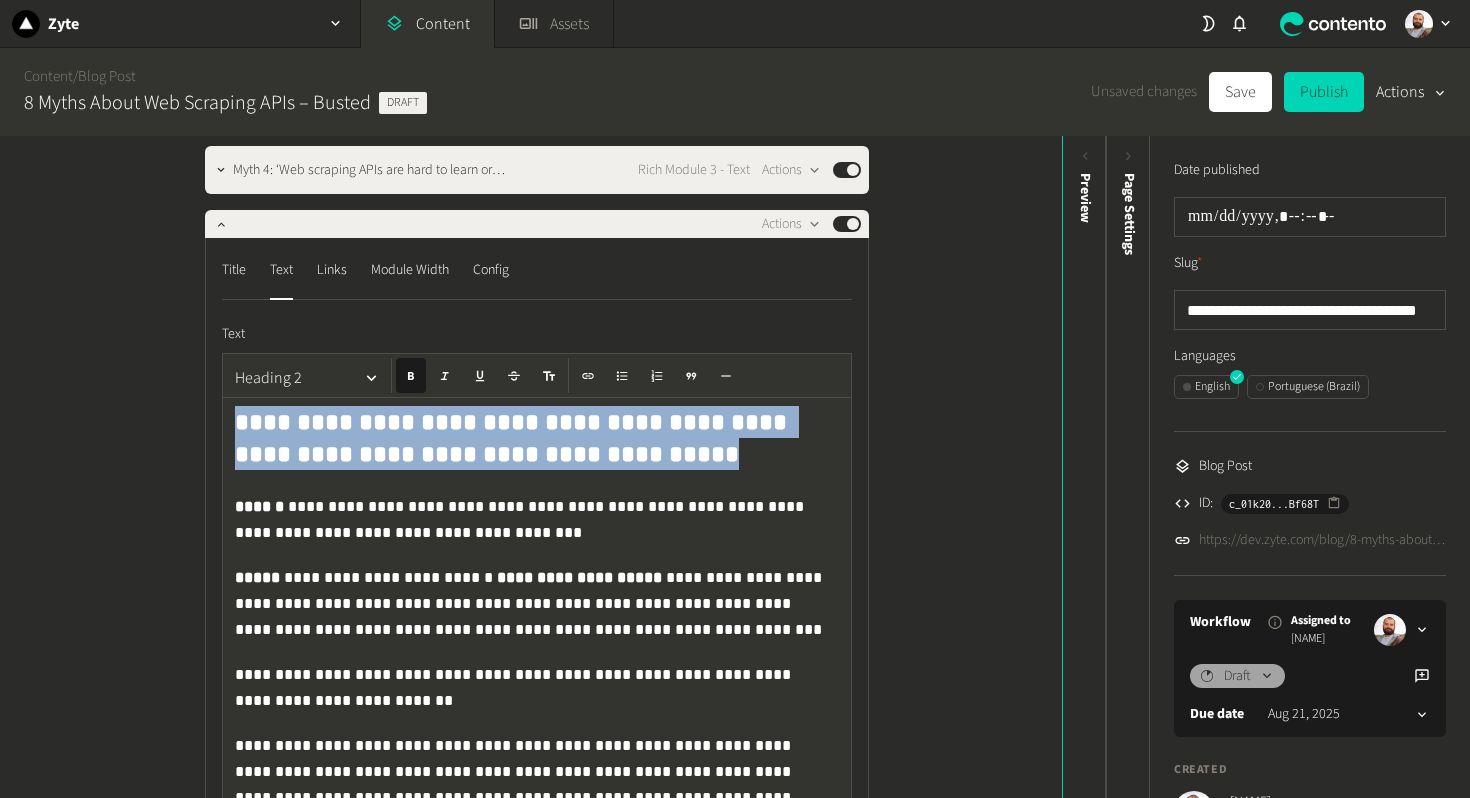 drag, startPoint x: 363, startPoint y: 436, endPoint x: 122, endPoint y: 406, distance: 242.86005 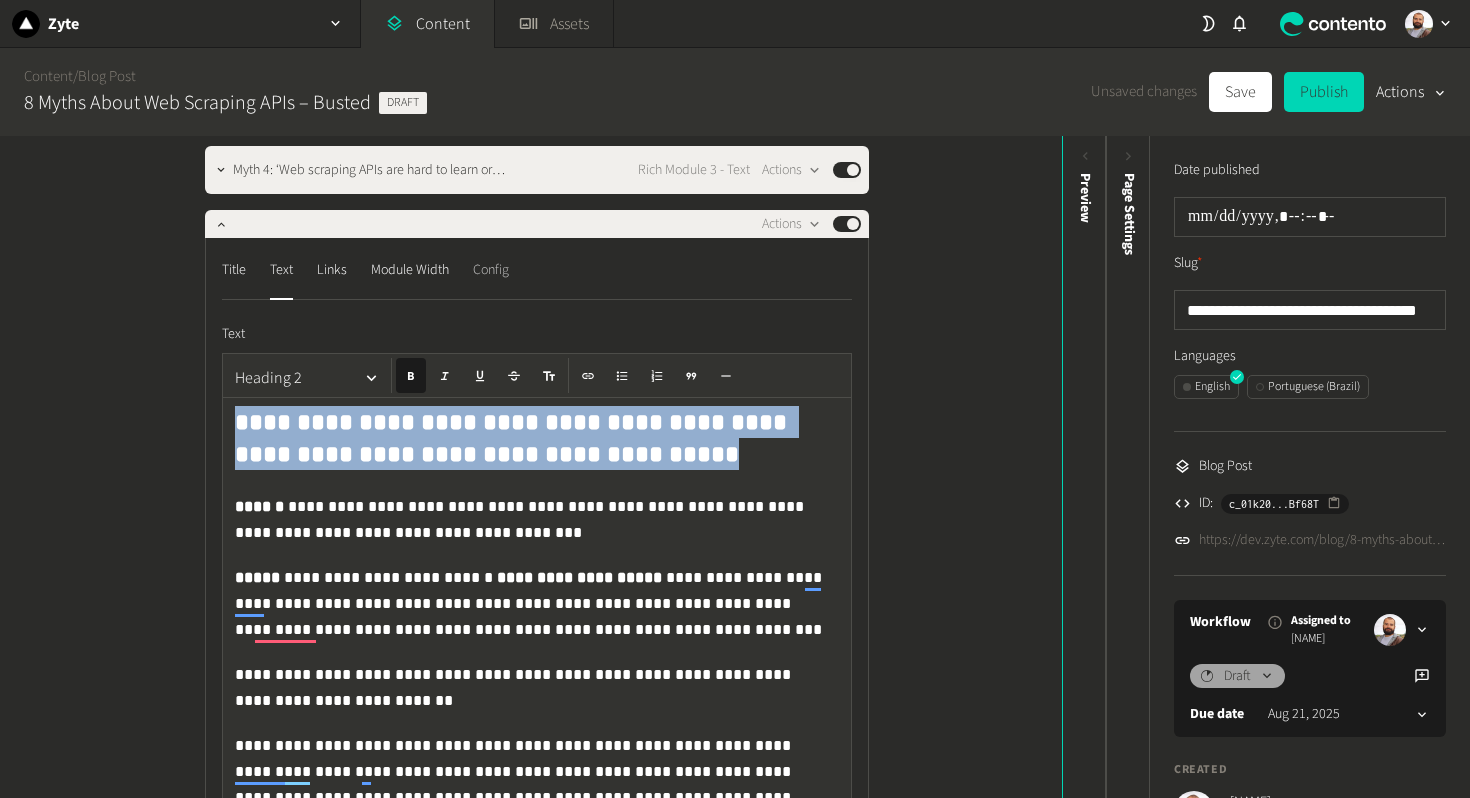 click on "Config" 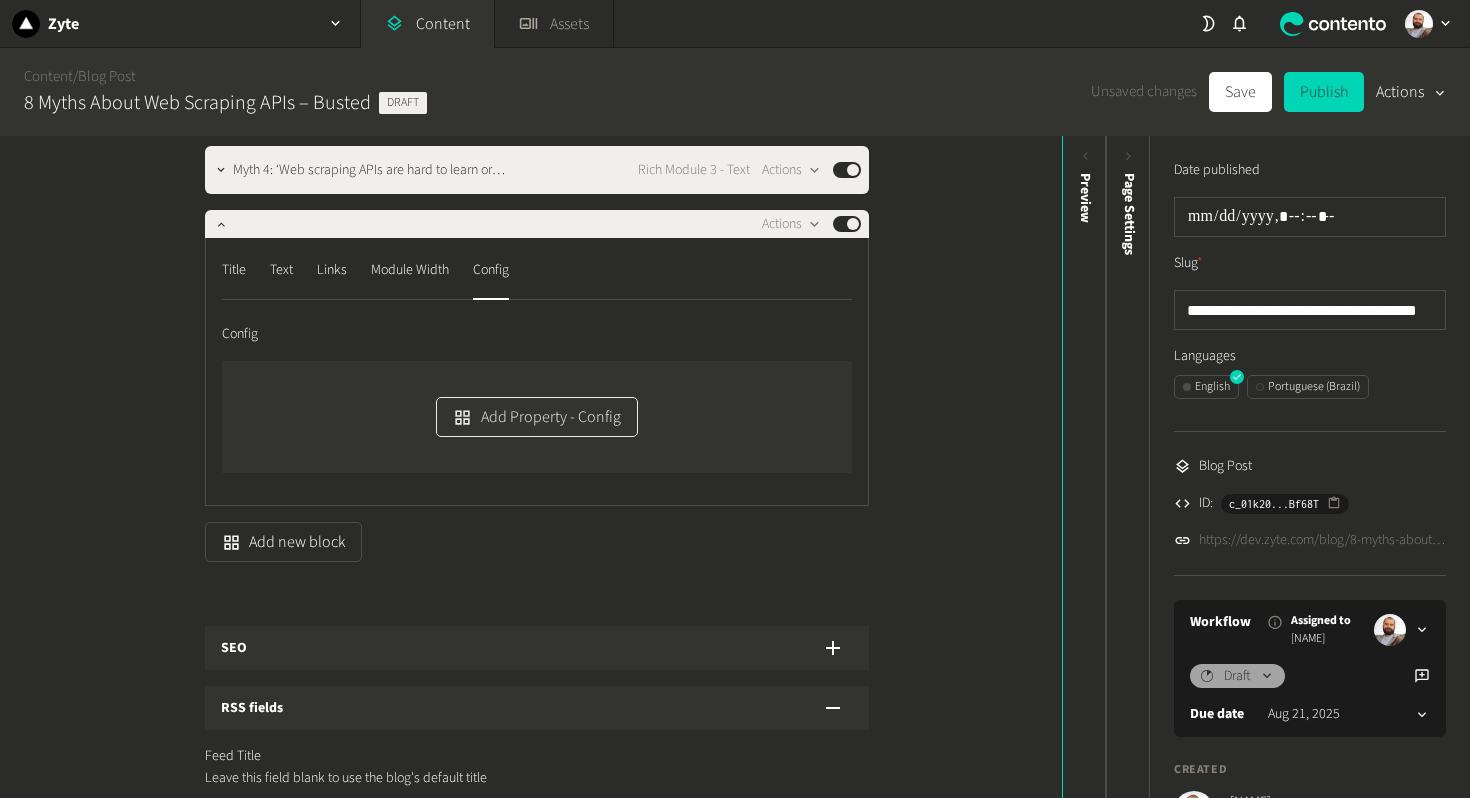 click on "Add Property - Config" 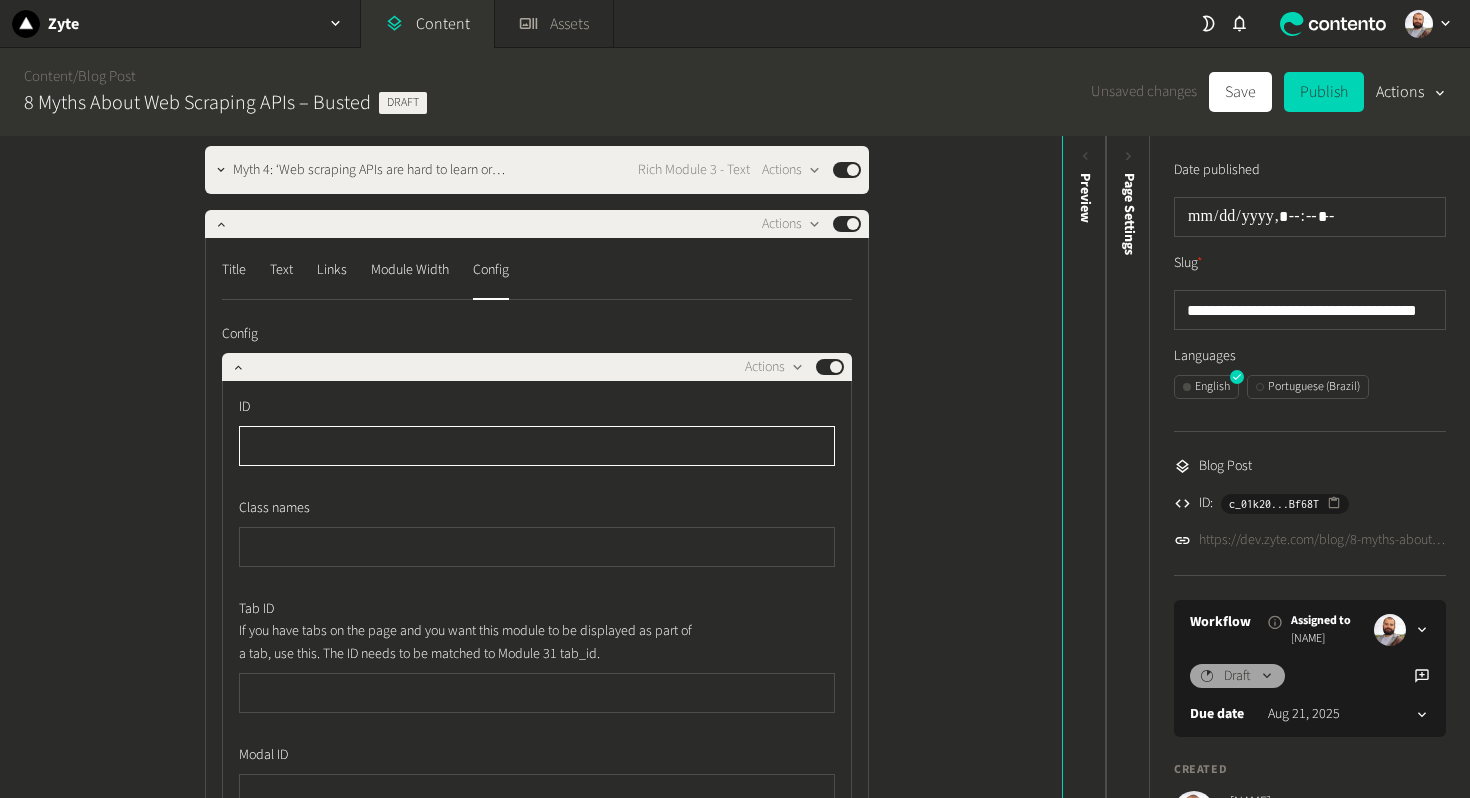 paste on "**********" 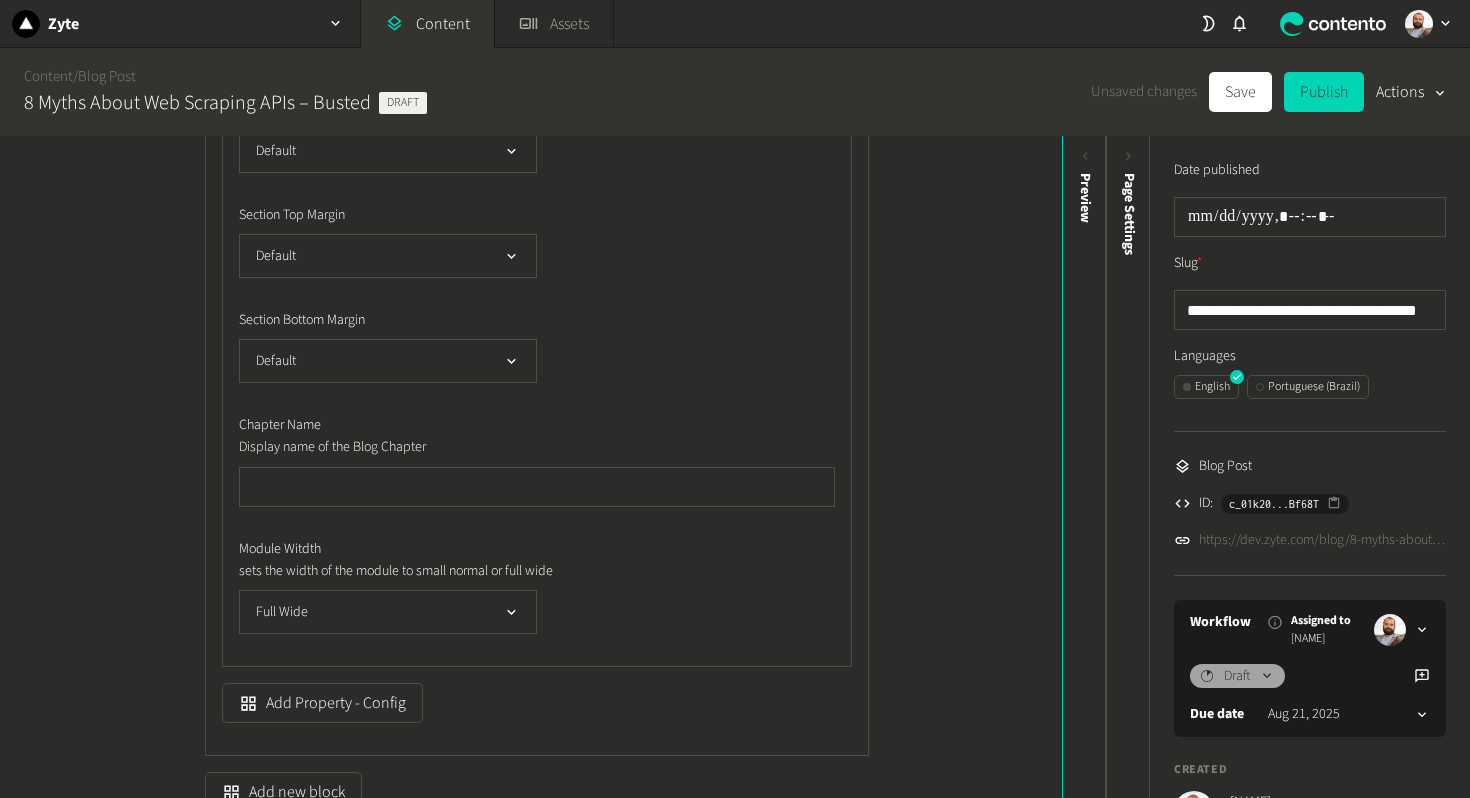 type on "**********" 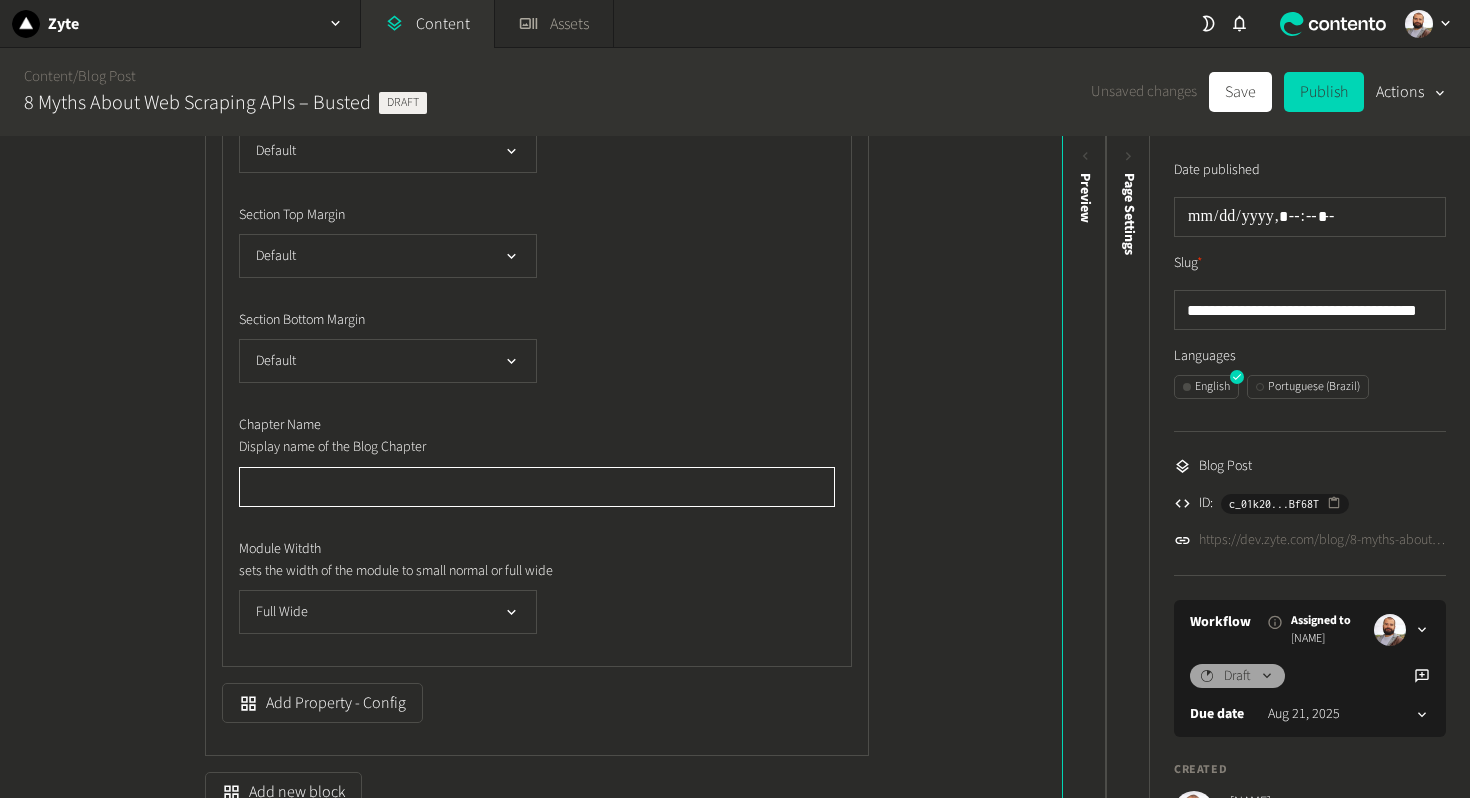 click 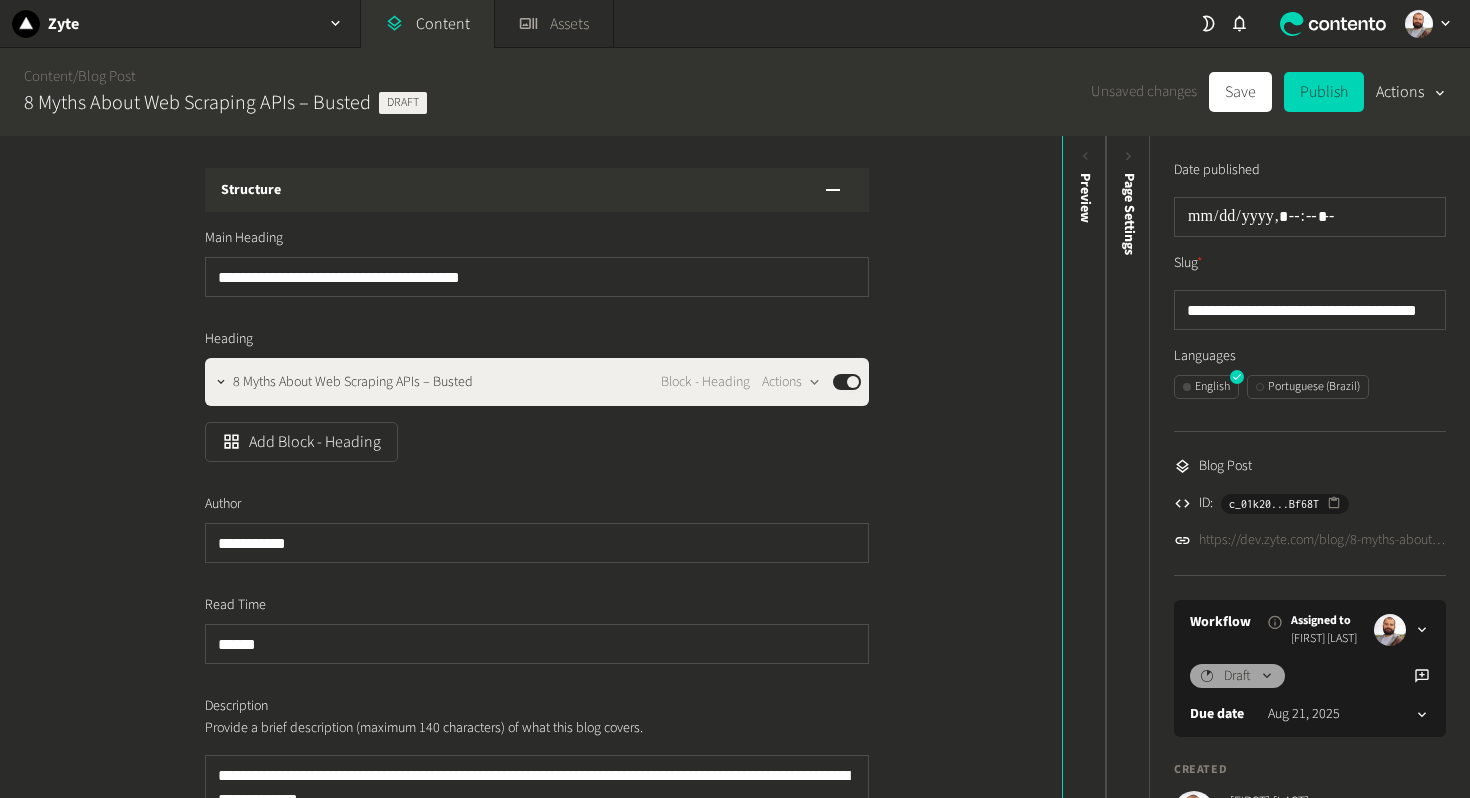 scroll, scrollTop: 0, scrollLeft: 0, axis: both 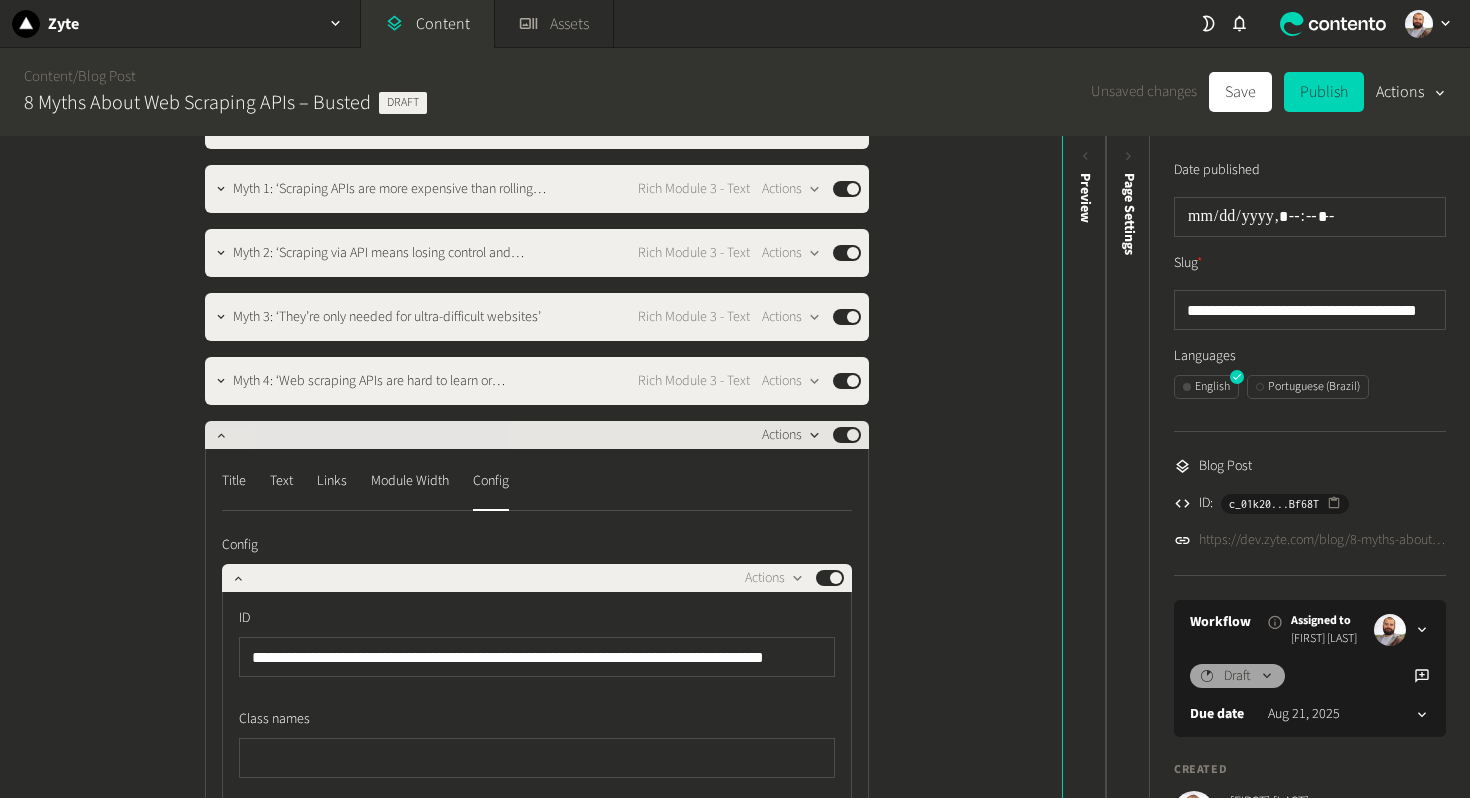 type on "**********" 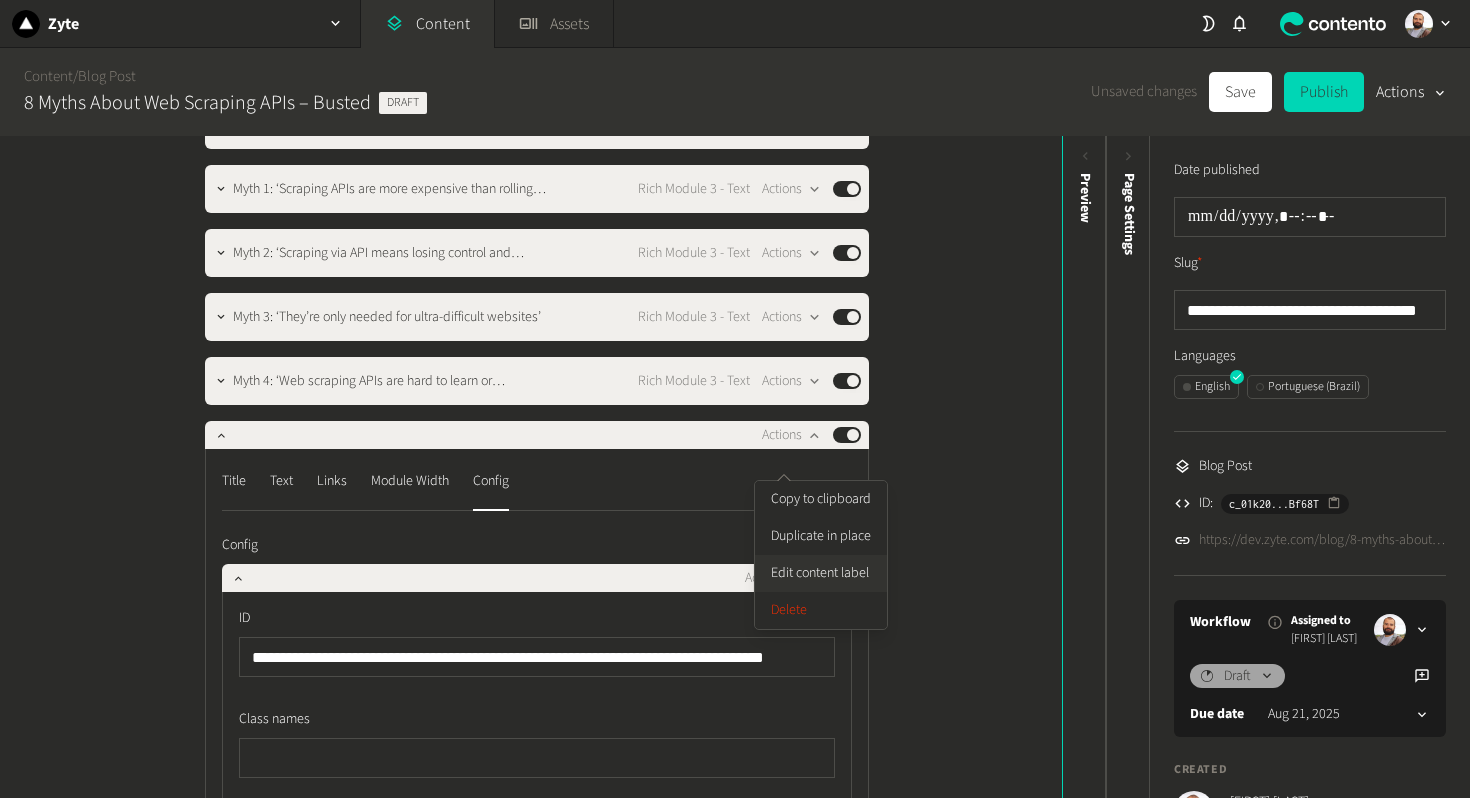 click on "Edit content label" 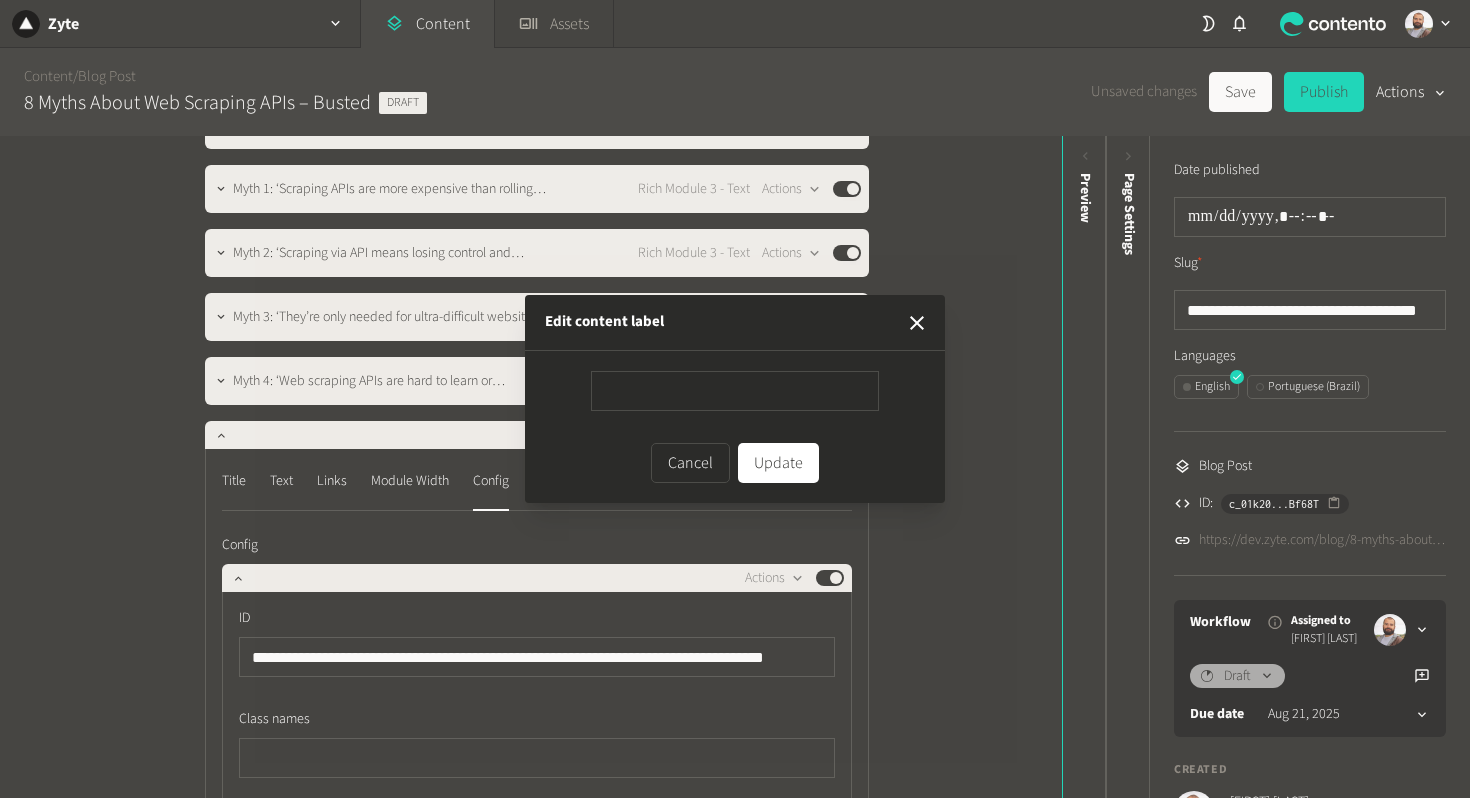type on "**********" 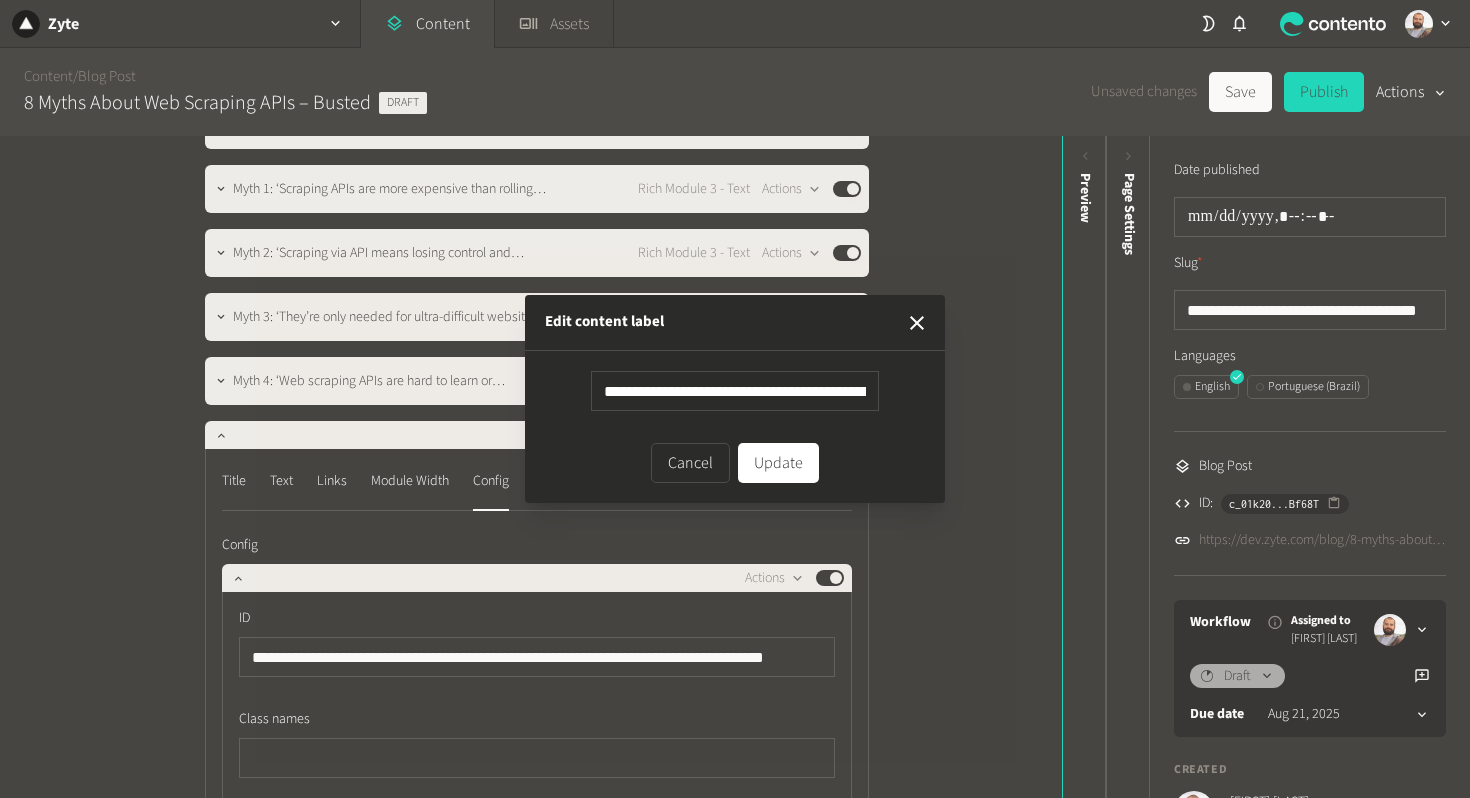 scroll, scrollTop: 0, scrollLeft: 284, axis: horizontal 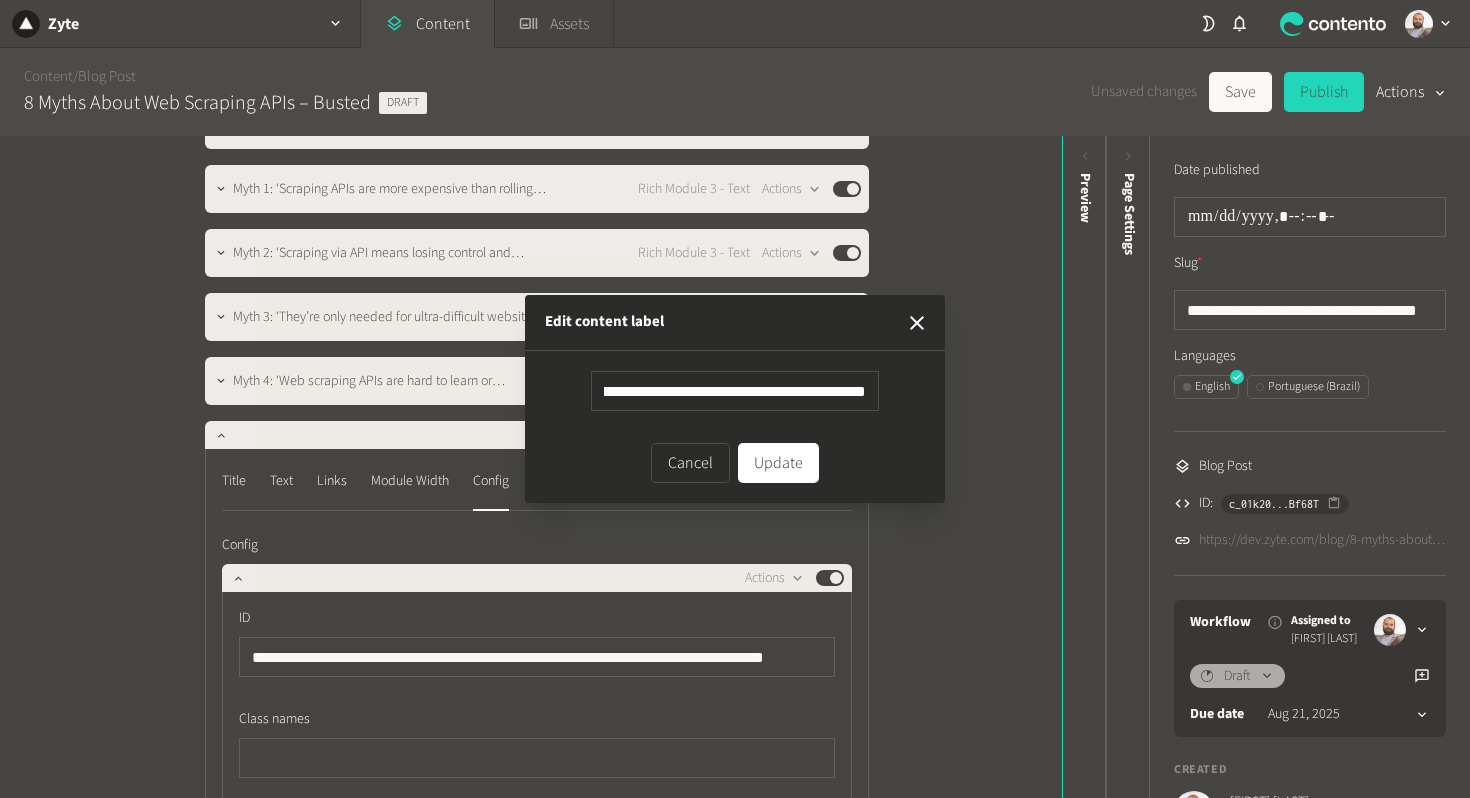 click on "Update" at bounding box center [778, 463] 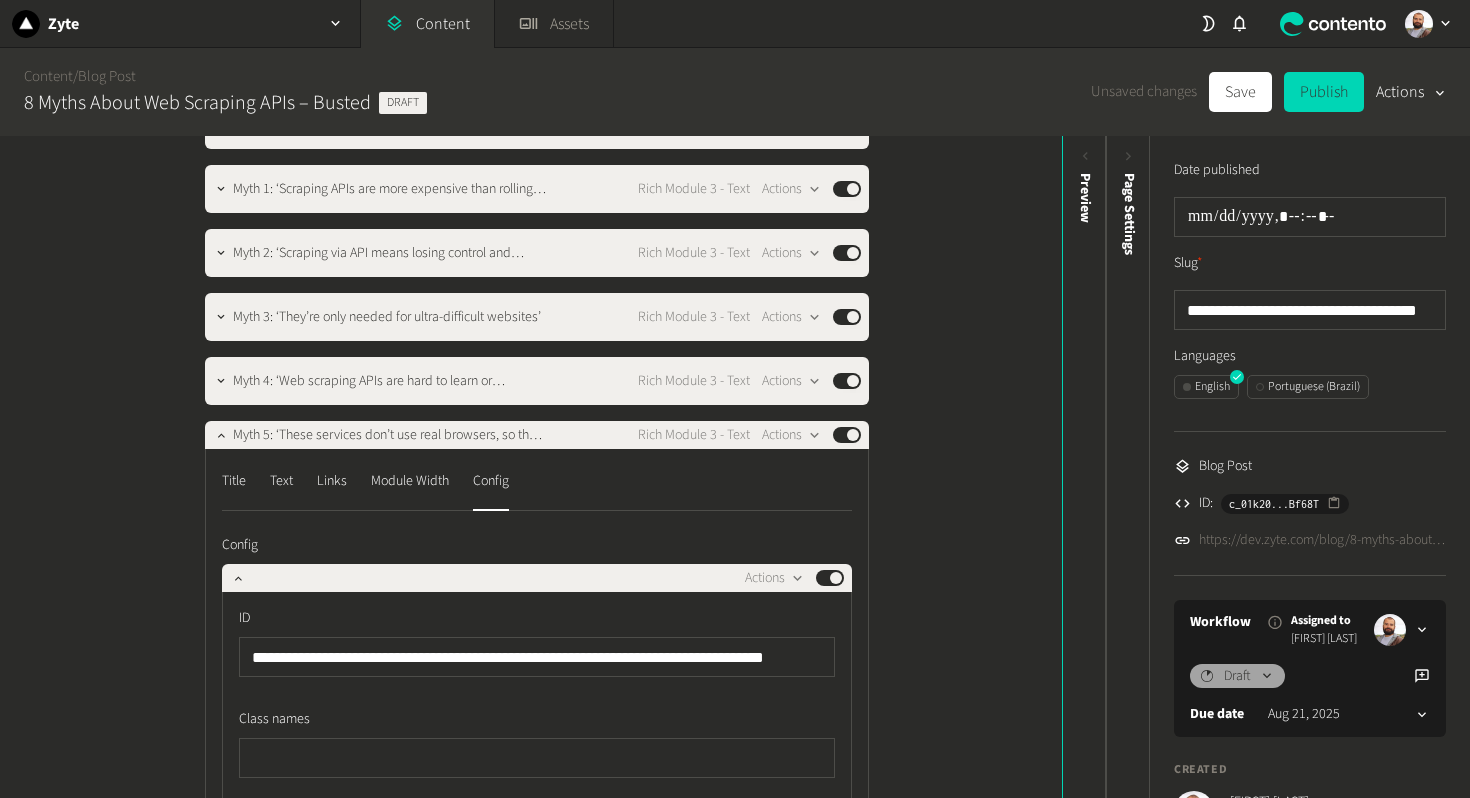 type 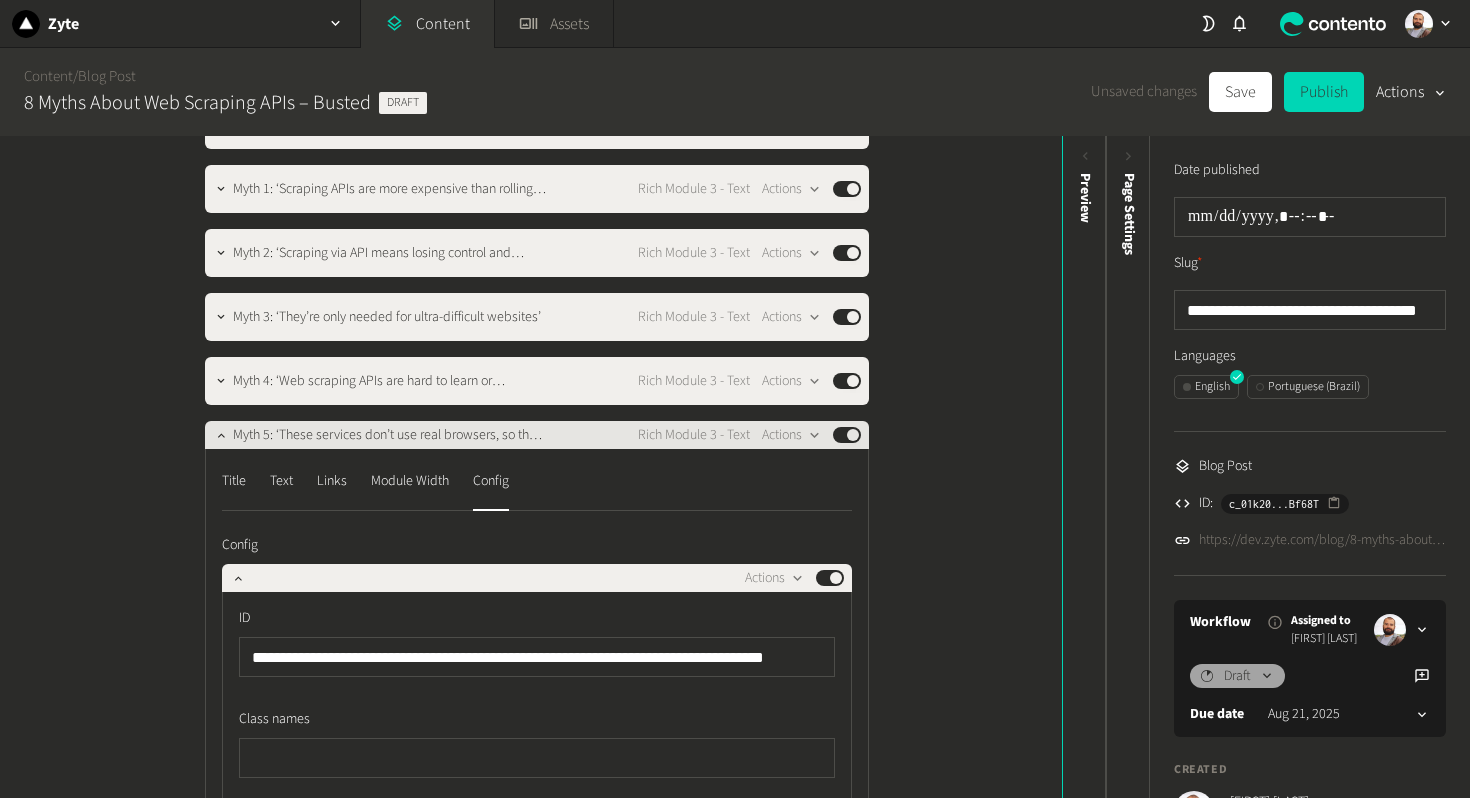 click on "Myth 5: ‘These services don’t use real browsers, so they can’t handle JS-heavy sites’" 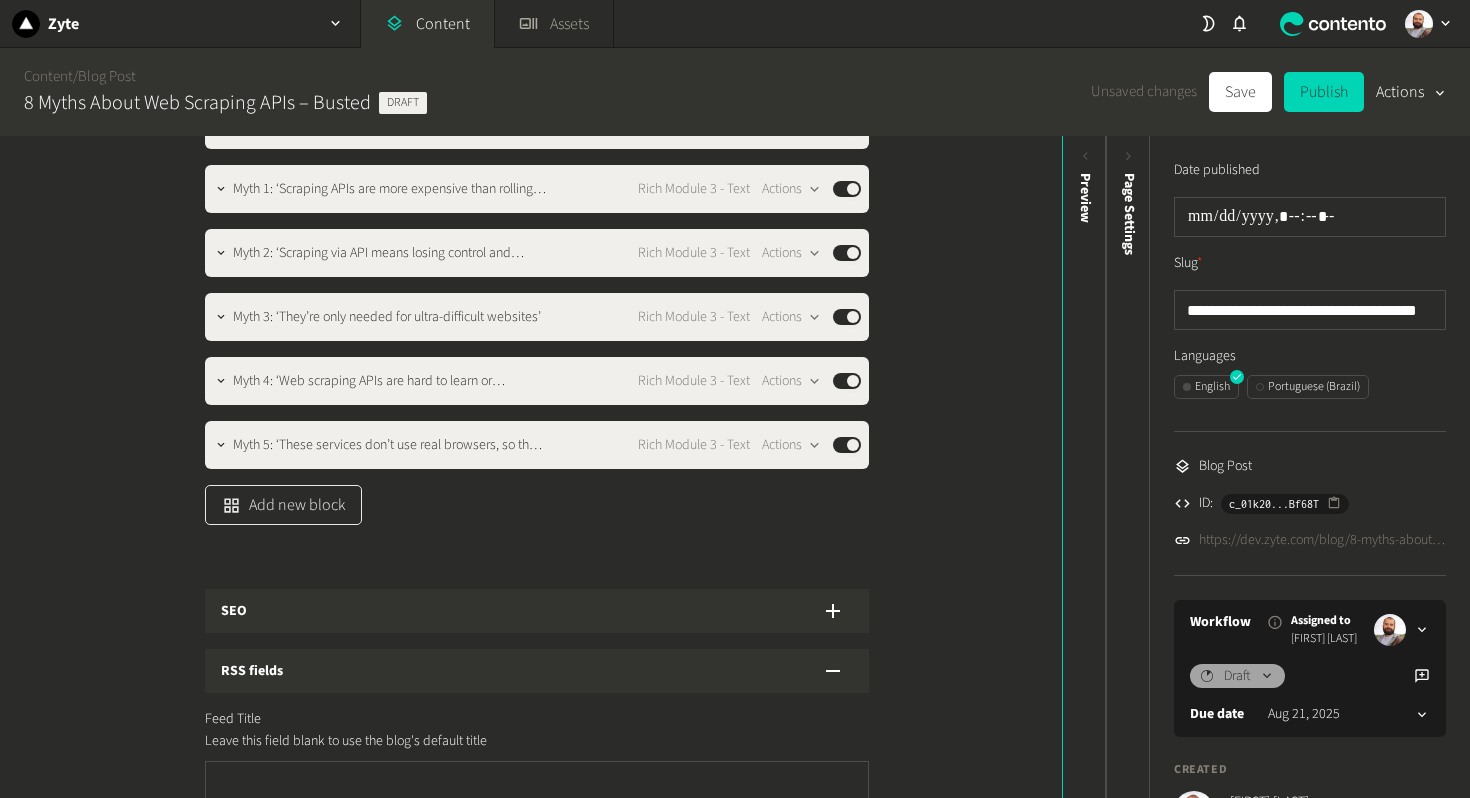 click on "Add new block" 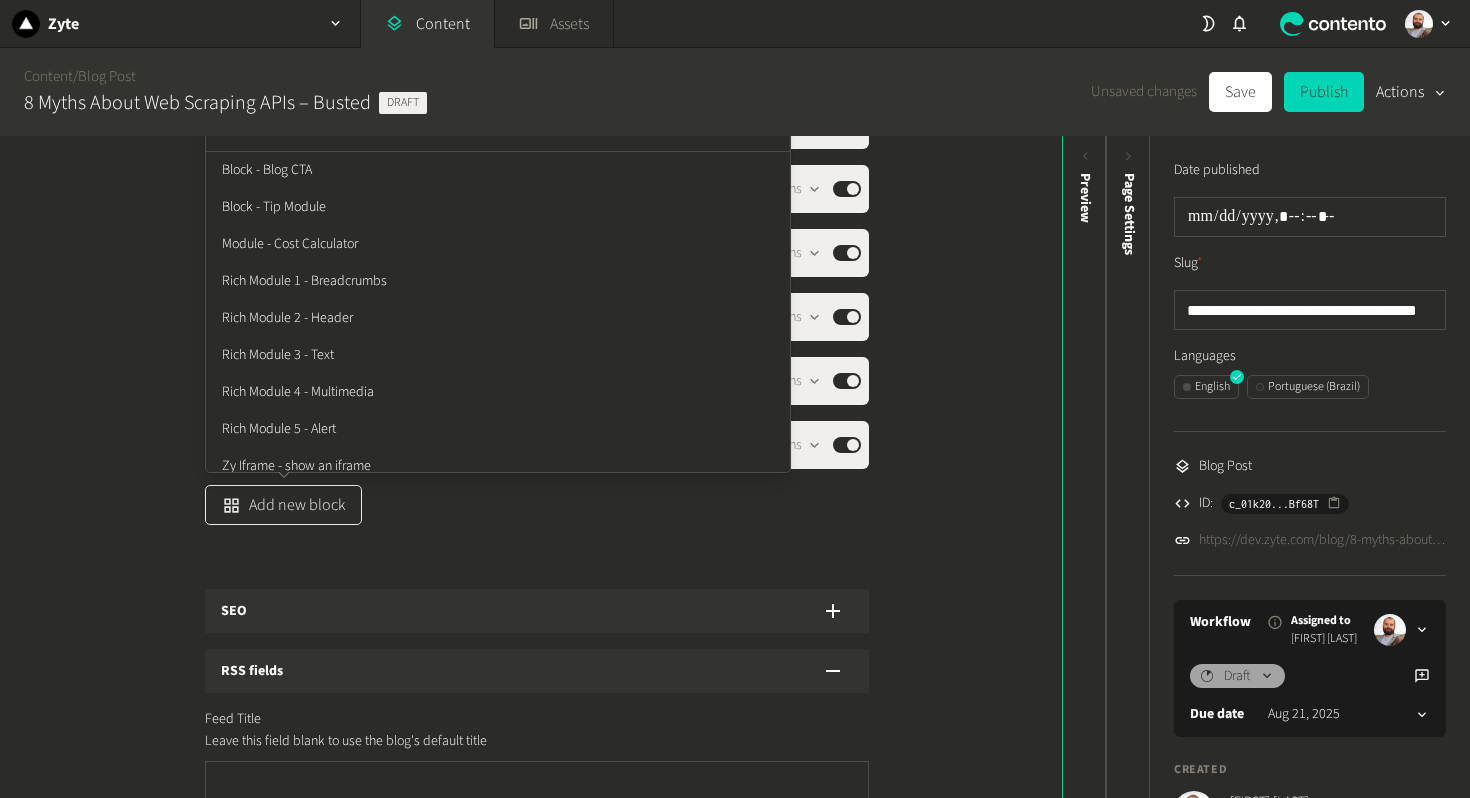 scroll, scrollTop: 1727, scrollLeft: 0, axis: vertical 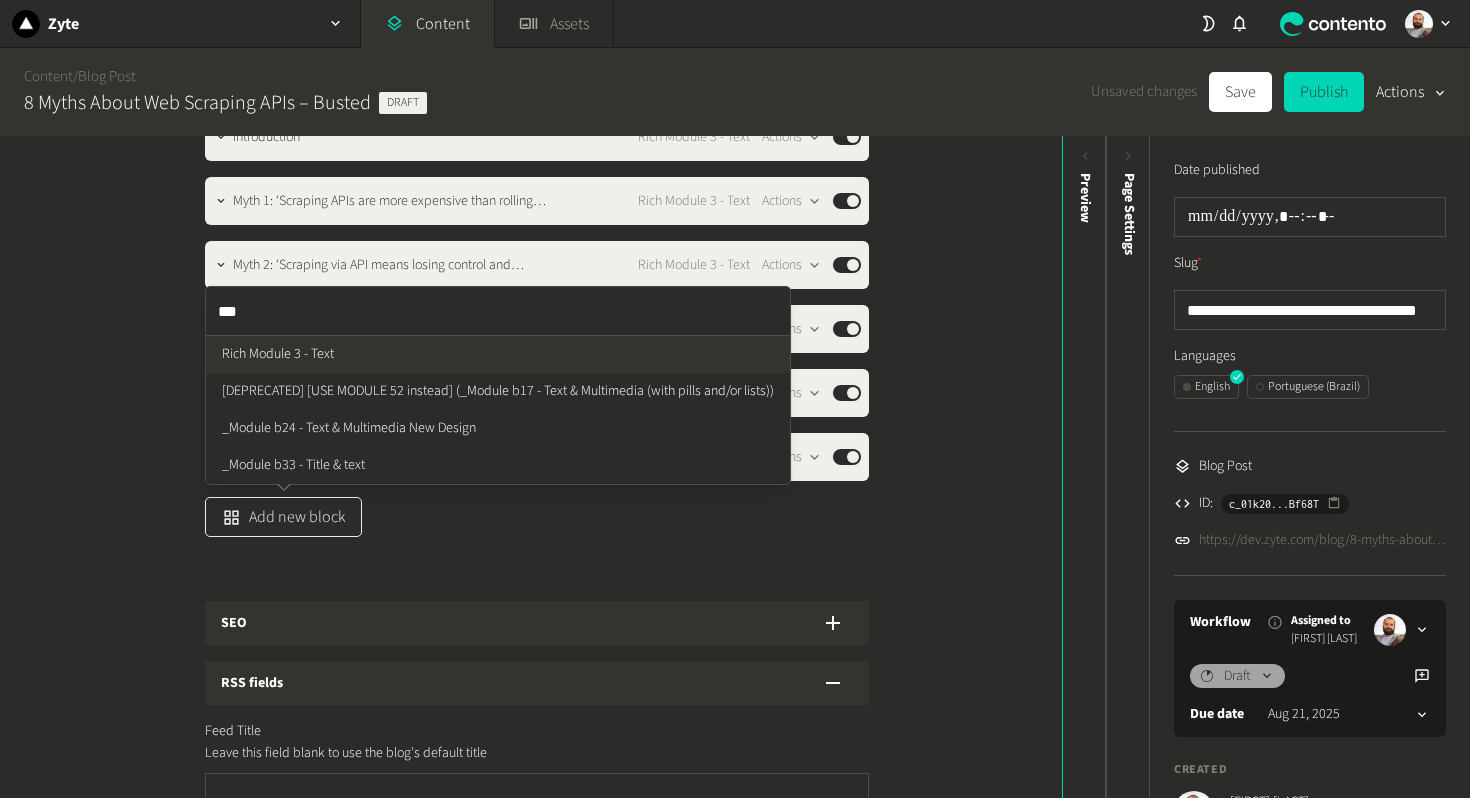 type on "****" 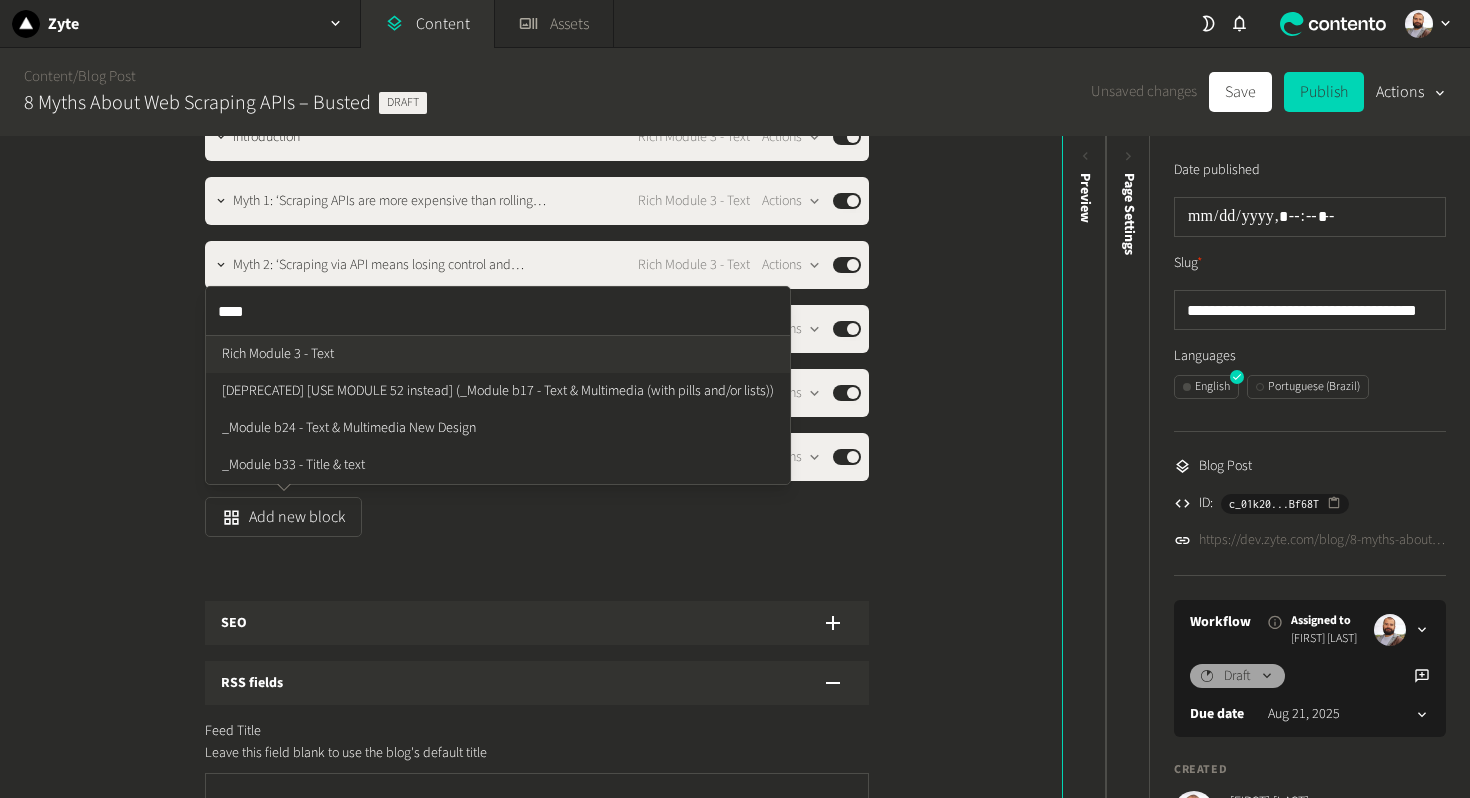 type 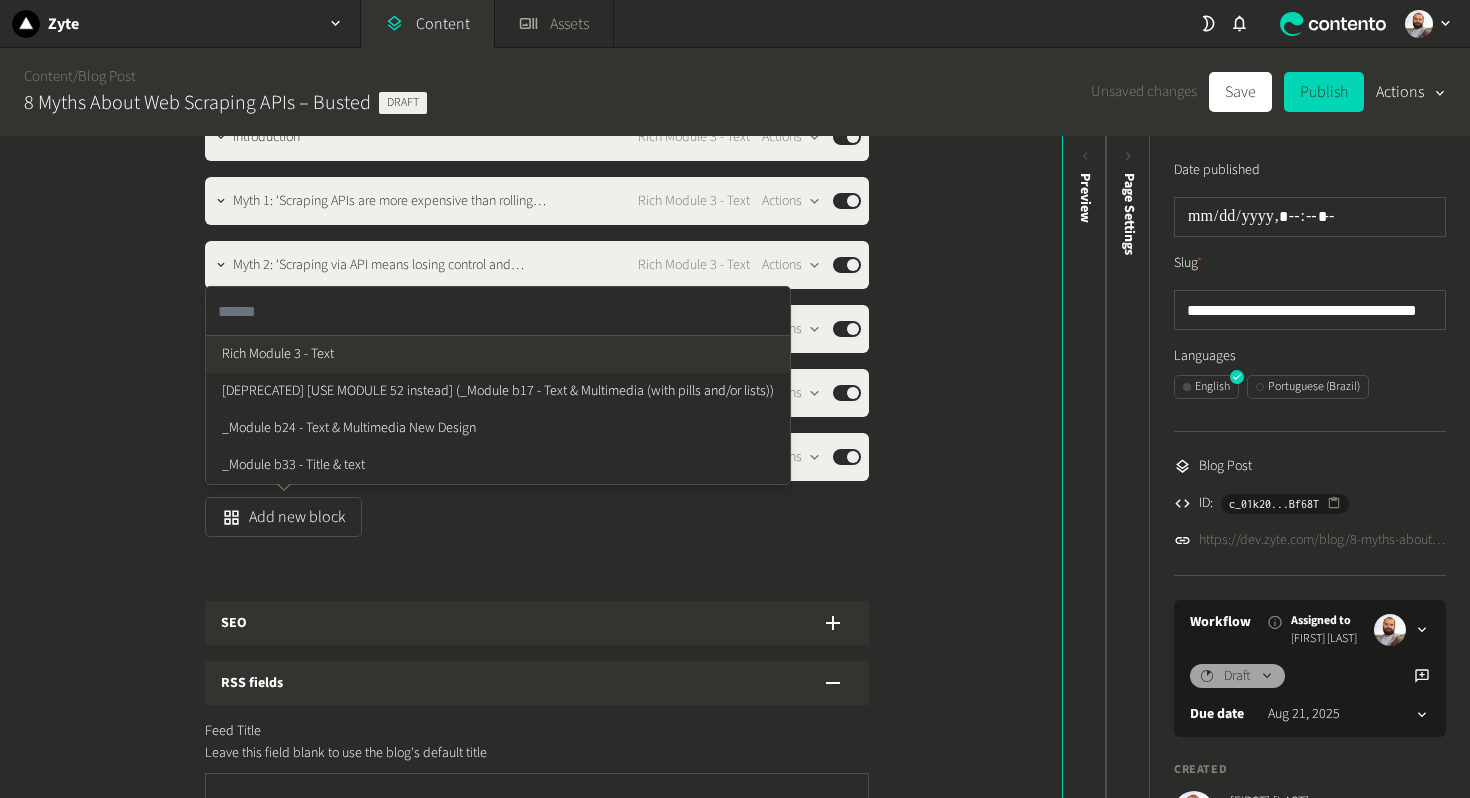 click on "Rich Module 3 - Text" 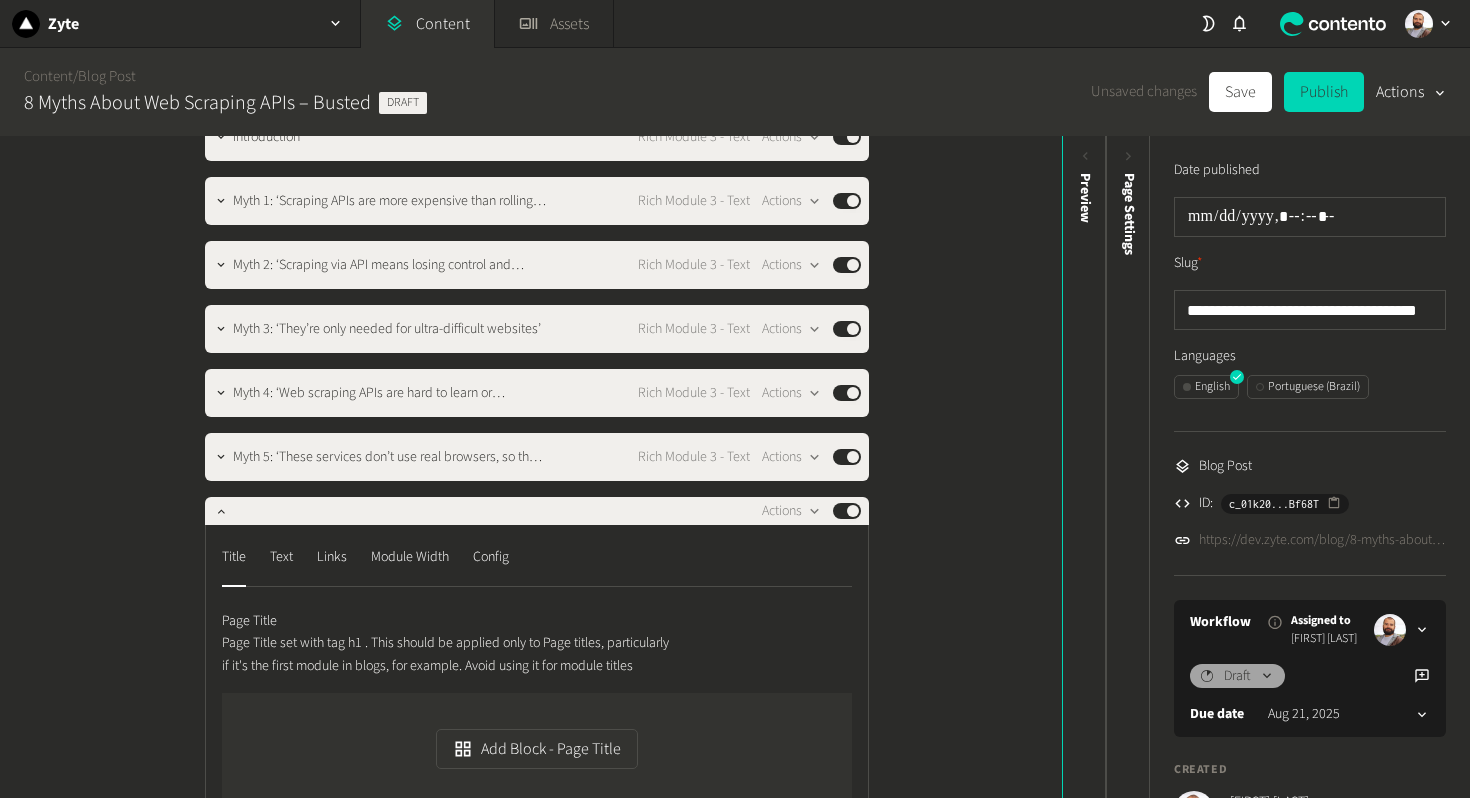 click on "**********" 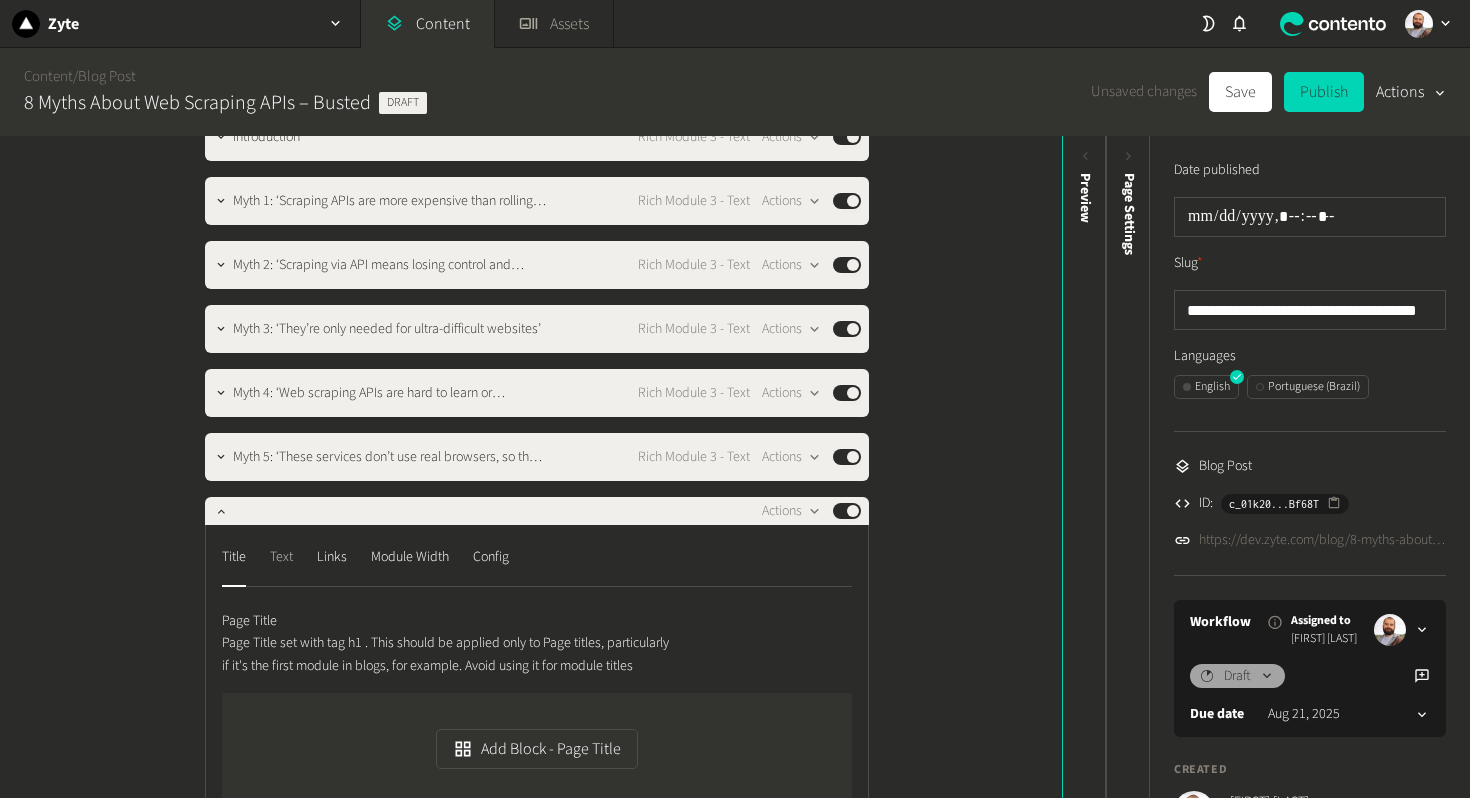 click on "Text" 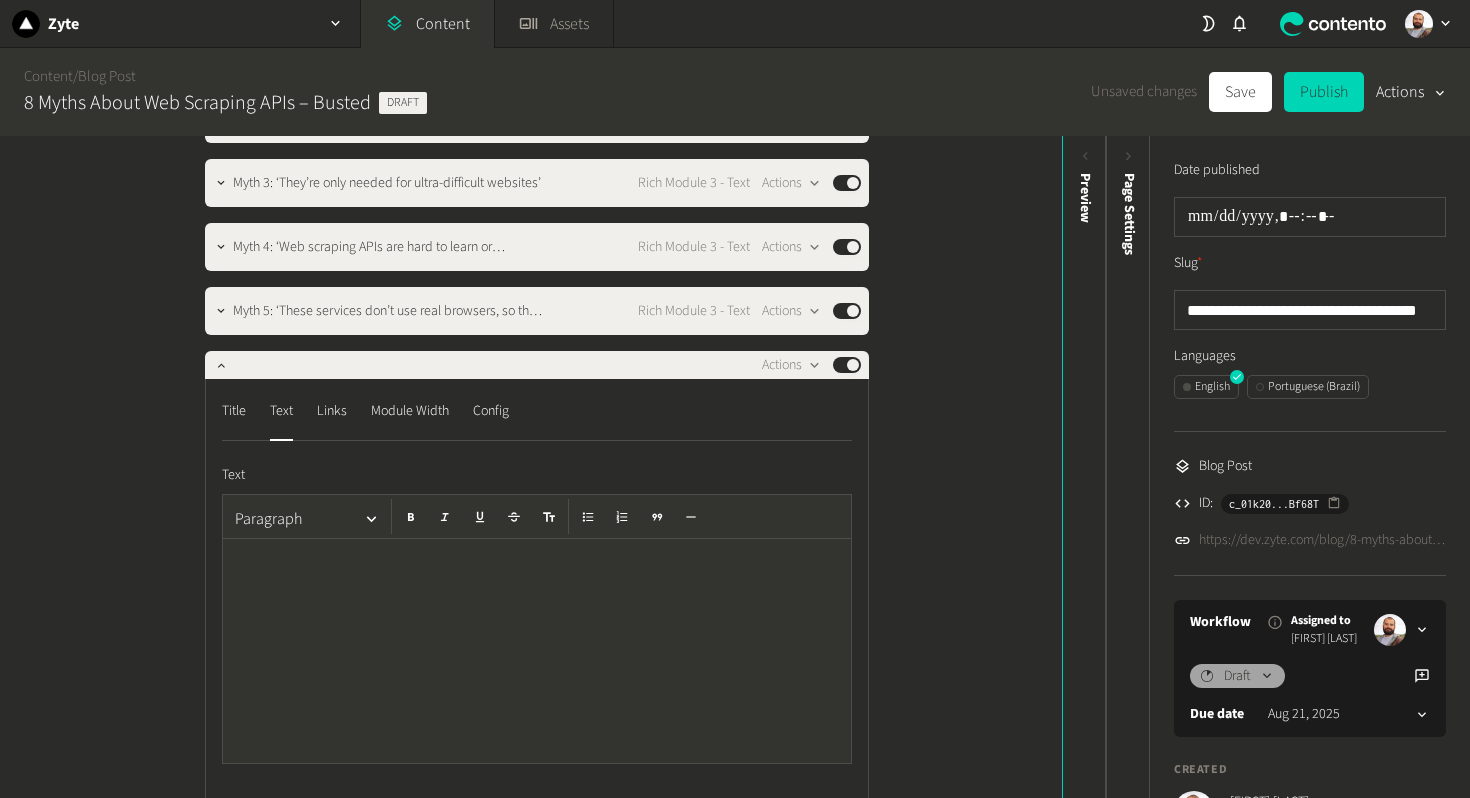 scroll, scrollTop: 1885, scrollLeft: 0, axis: vertical 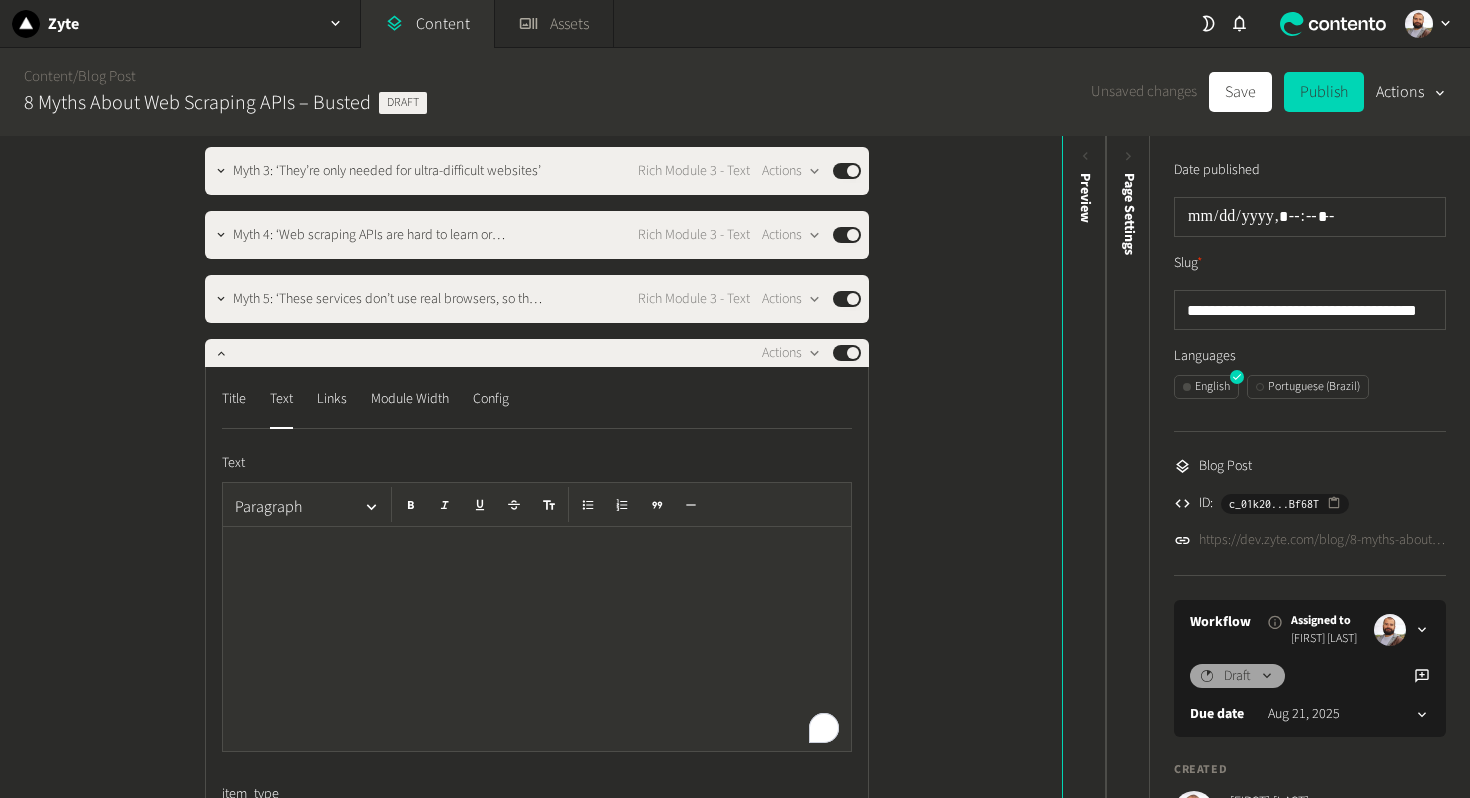 click 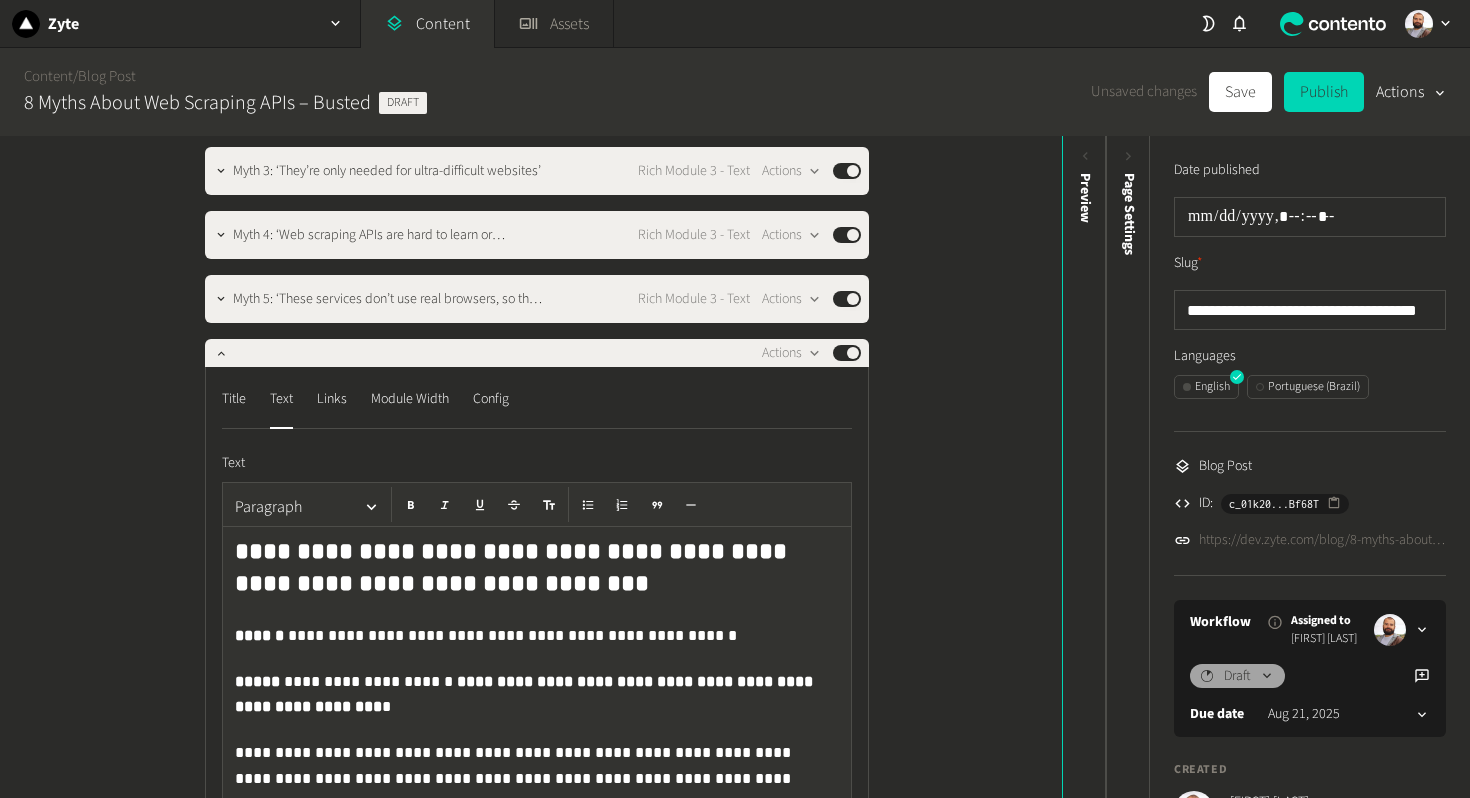 scroll, scrollTop: 25, scrollLeft: 0, axis: vertical 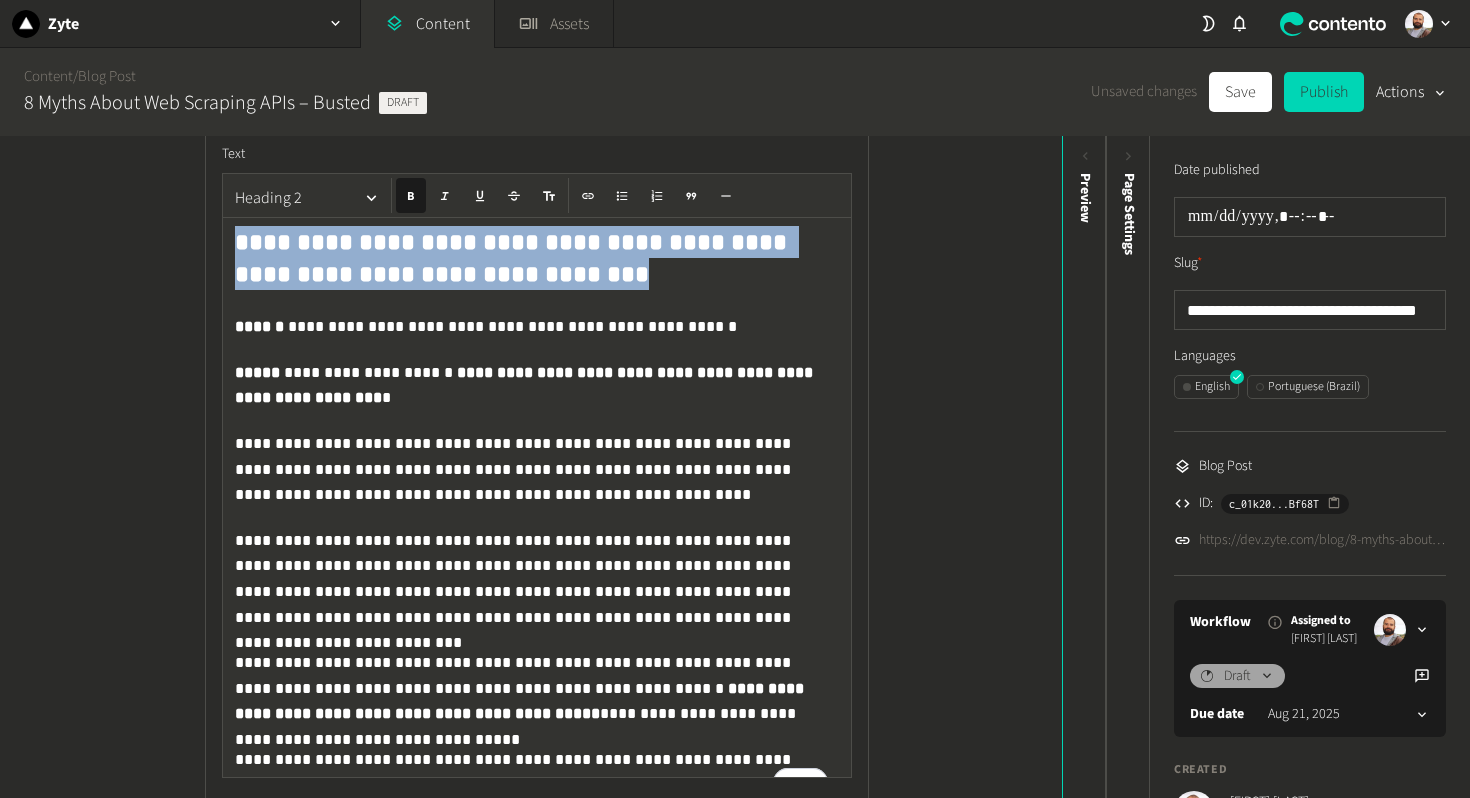 drag, startPoint x: 452, startPoint y: 297, endPoint x: 154, endPoint y: 242, distance: 303.033 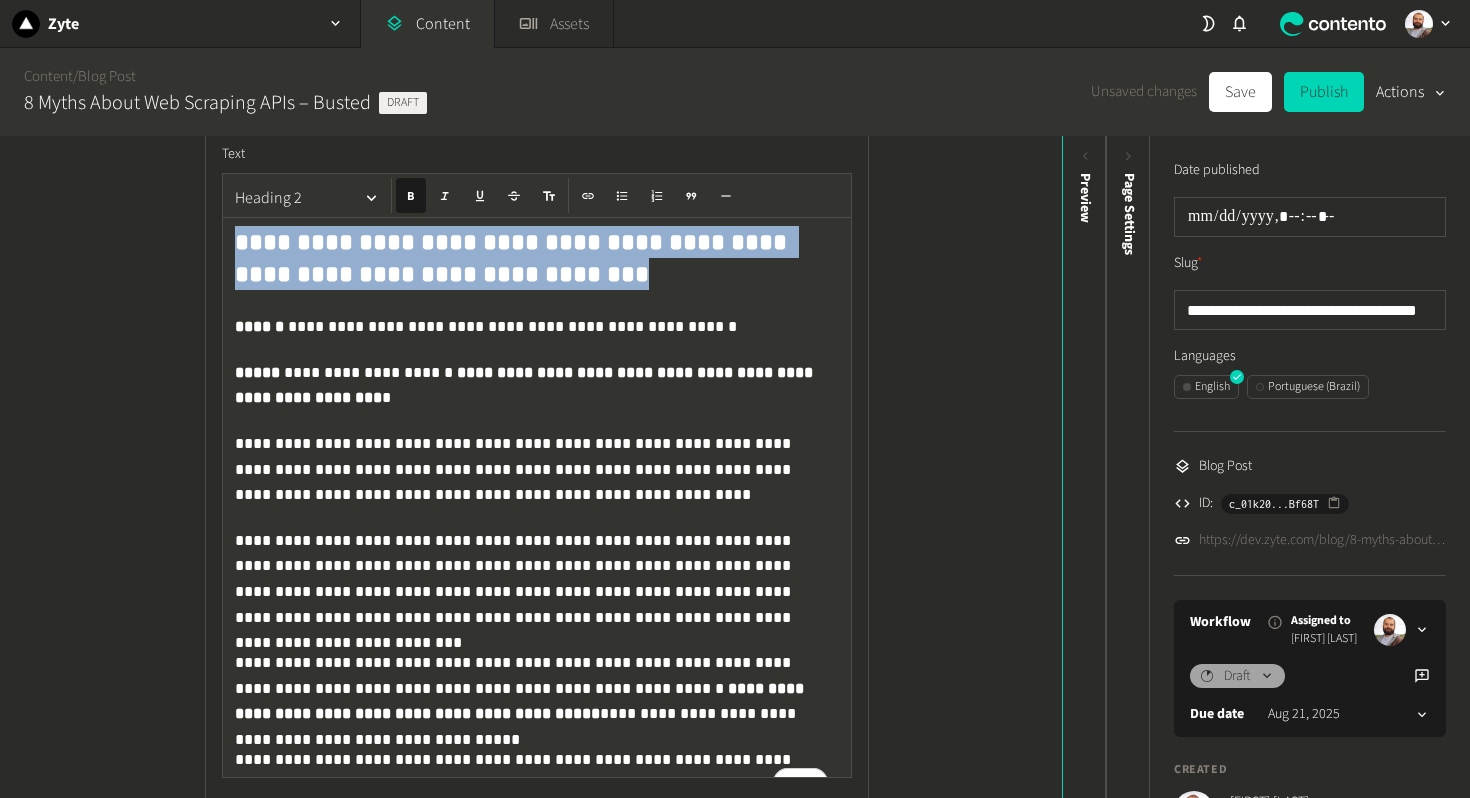 click on "**********" 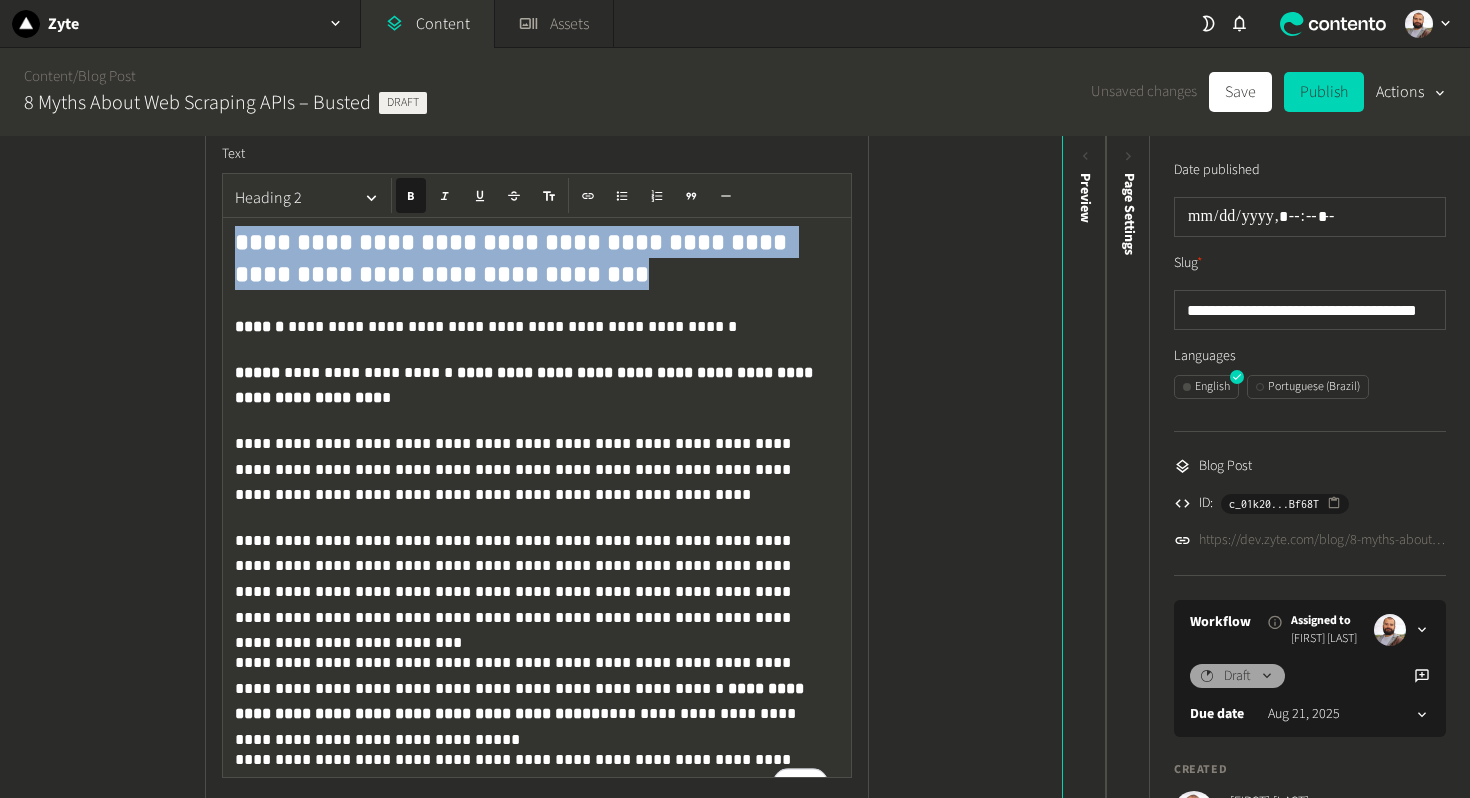 copy on "**********" 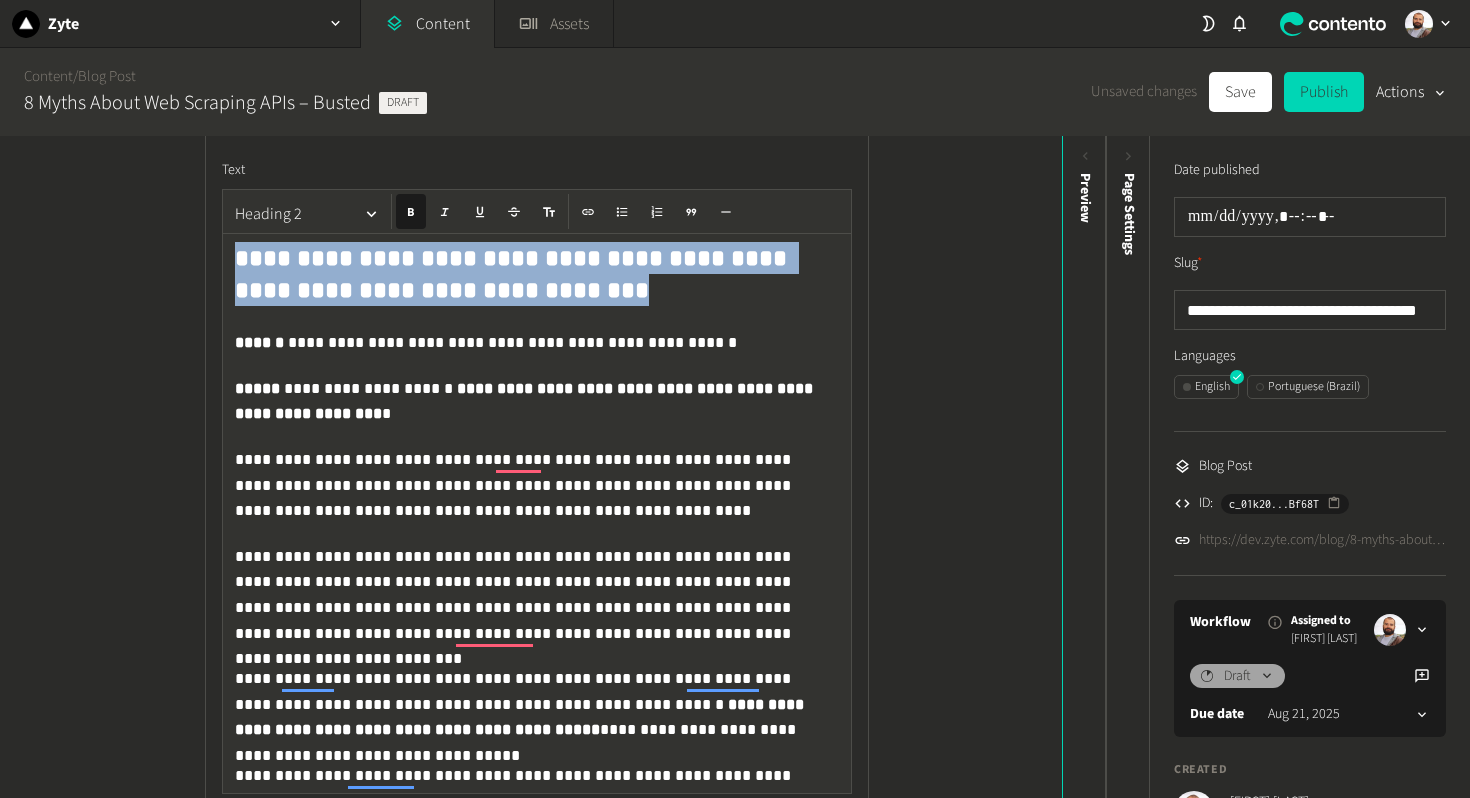 scroll, scrollTop: 2093, scrollLeft: 0, axis: vertical 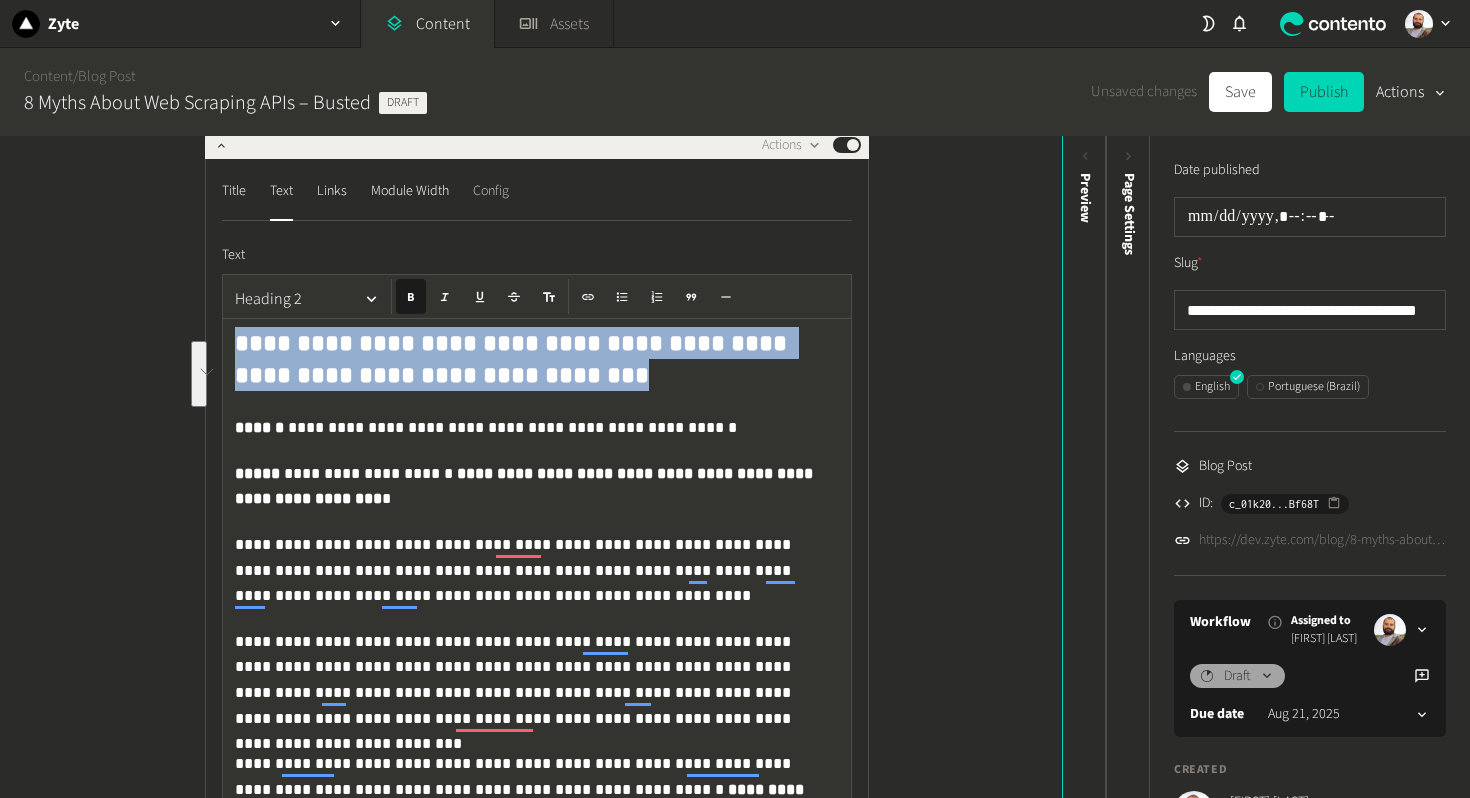 click on "Config" 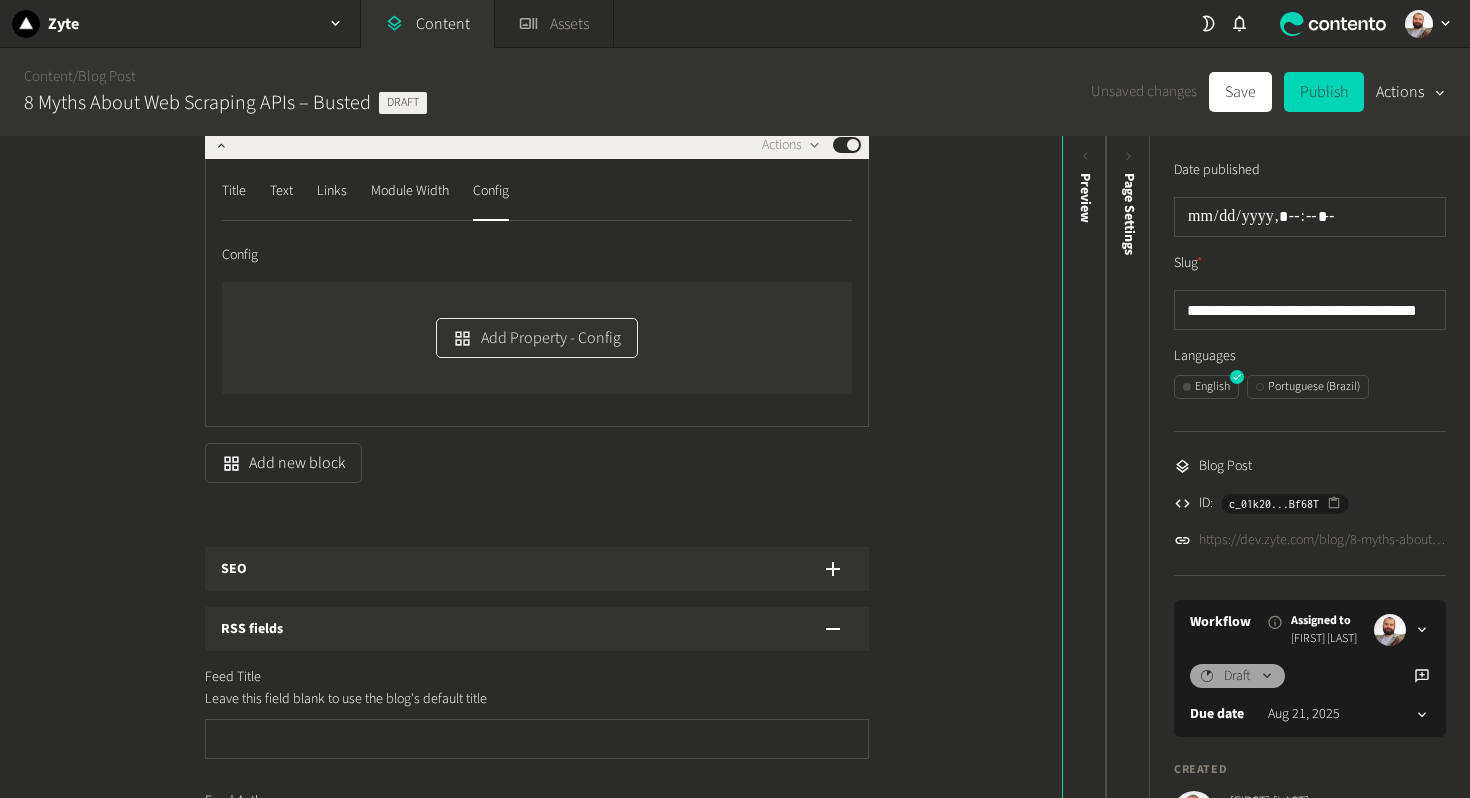 click 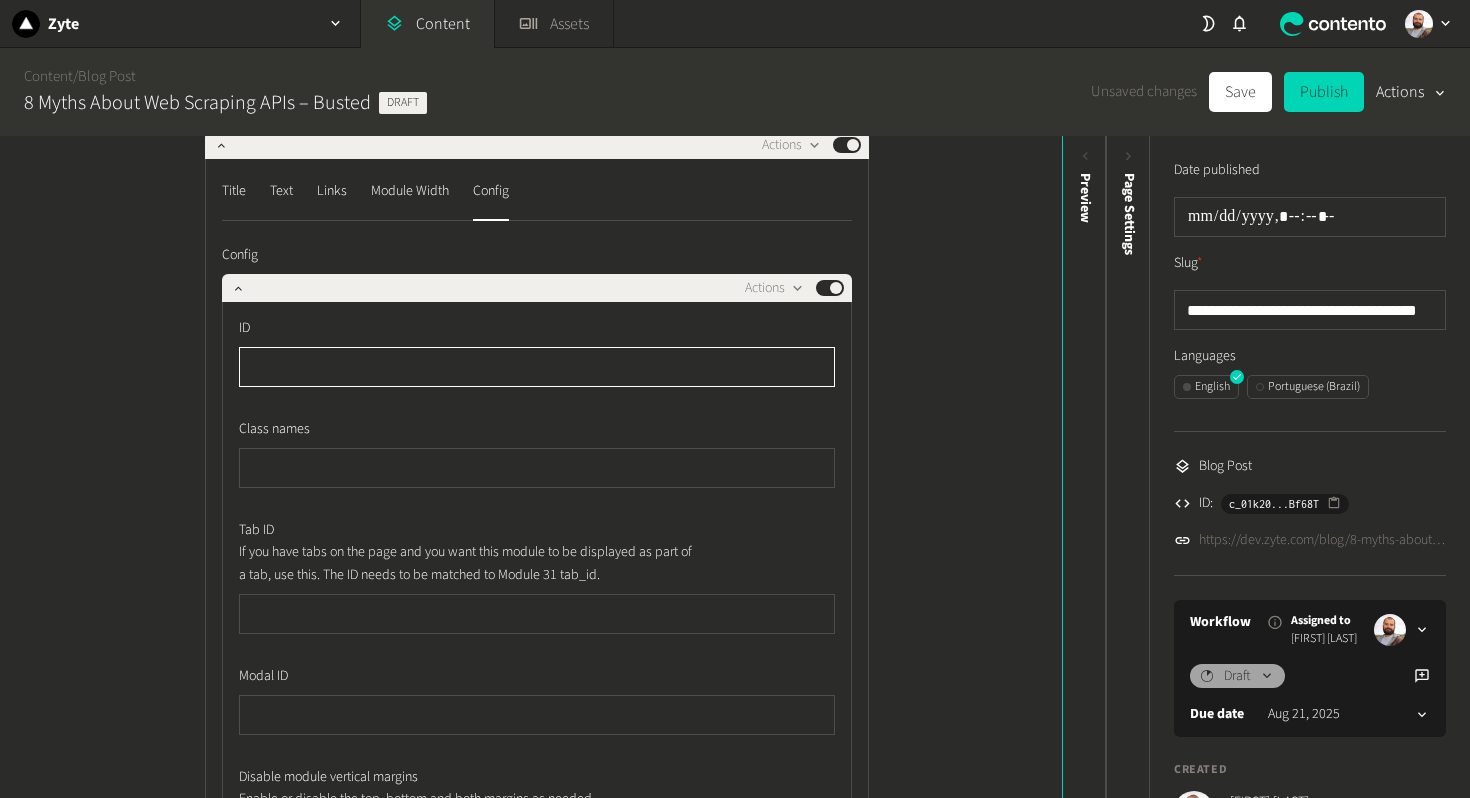 paste on "**********" 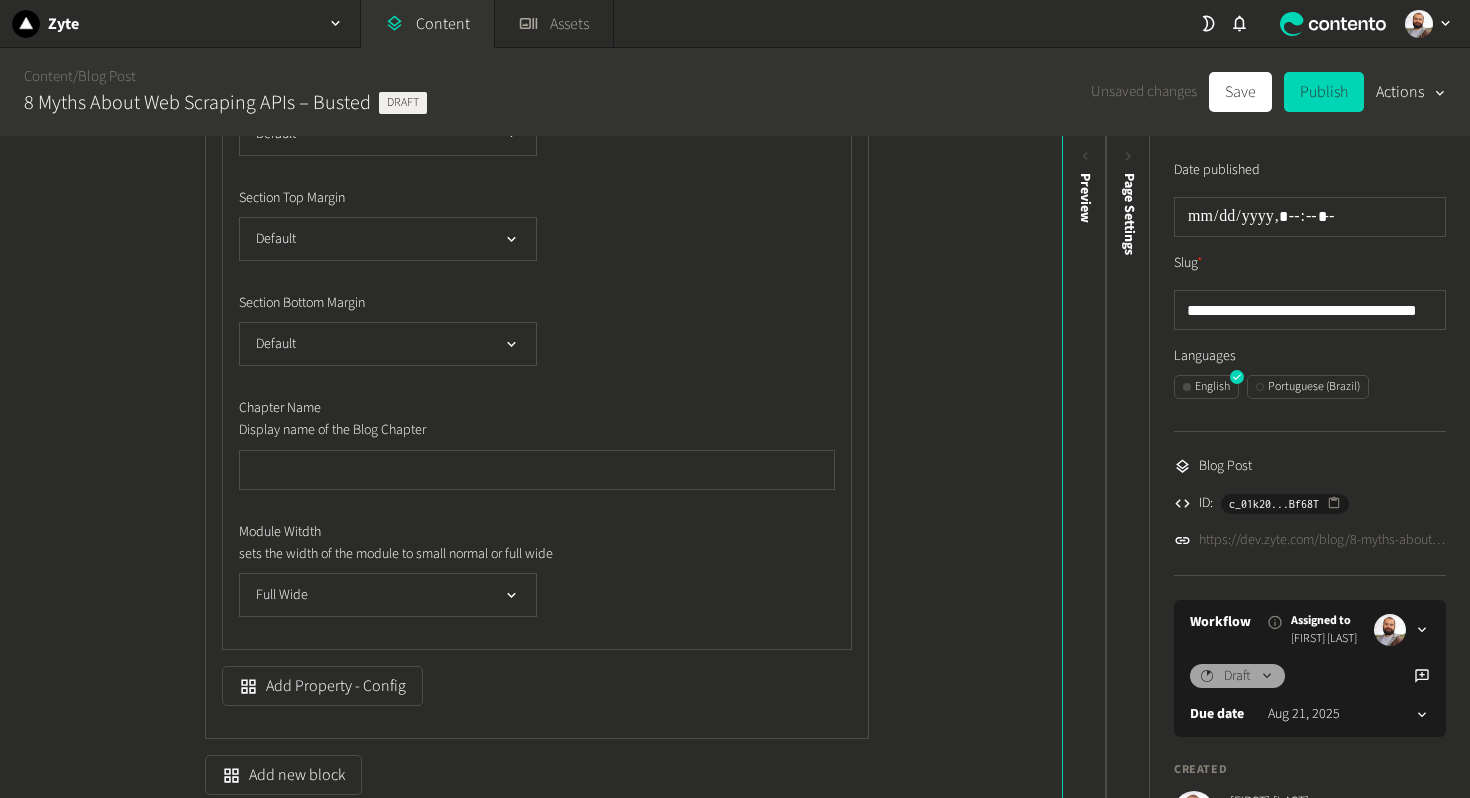 type on "**********" 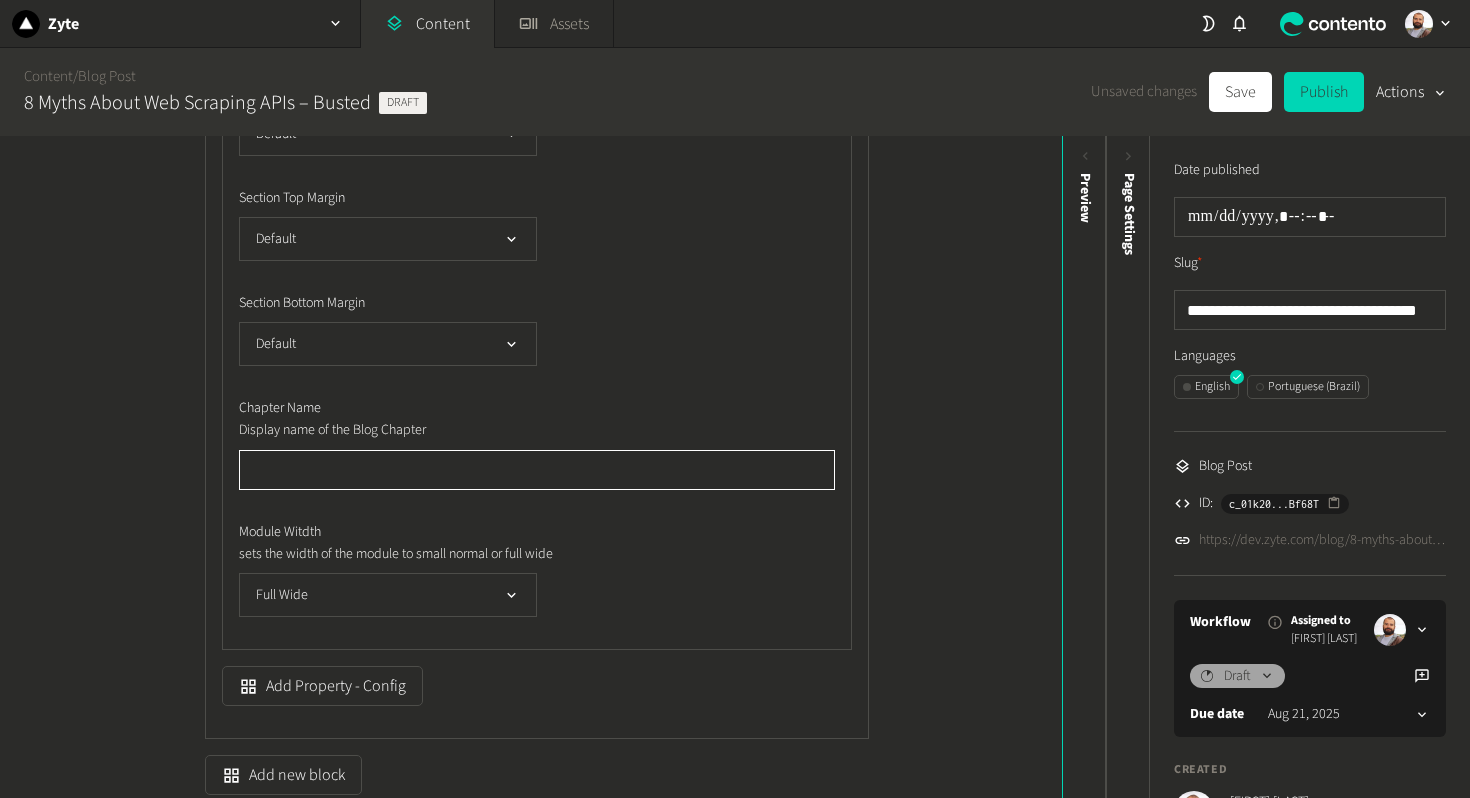 click 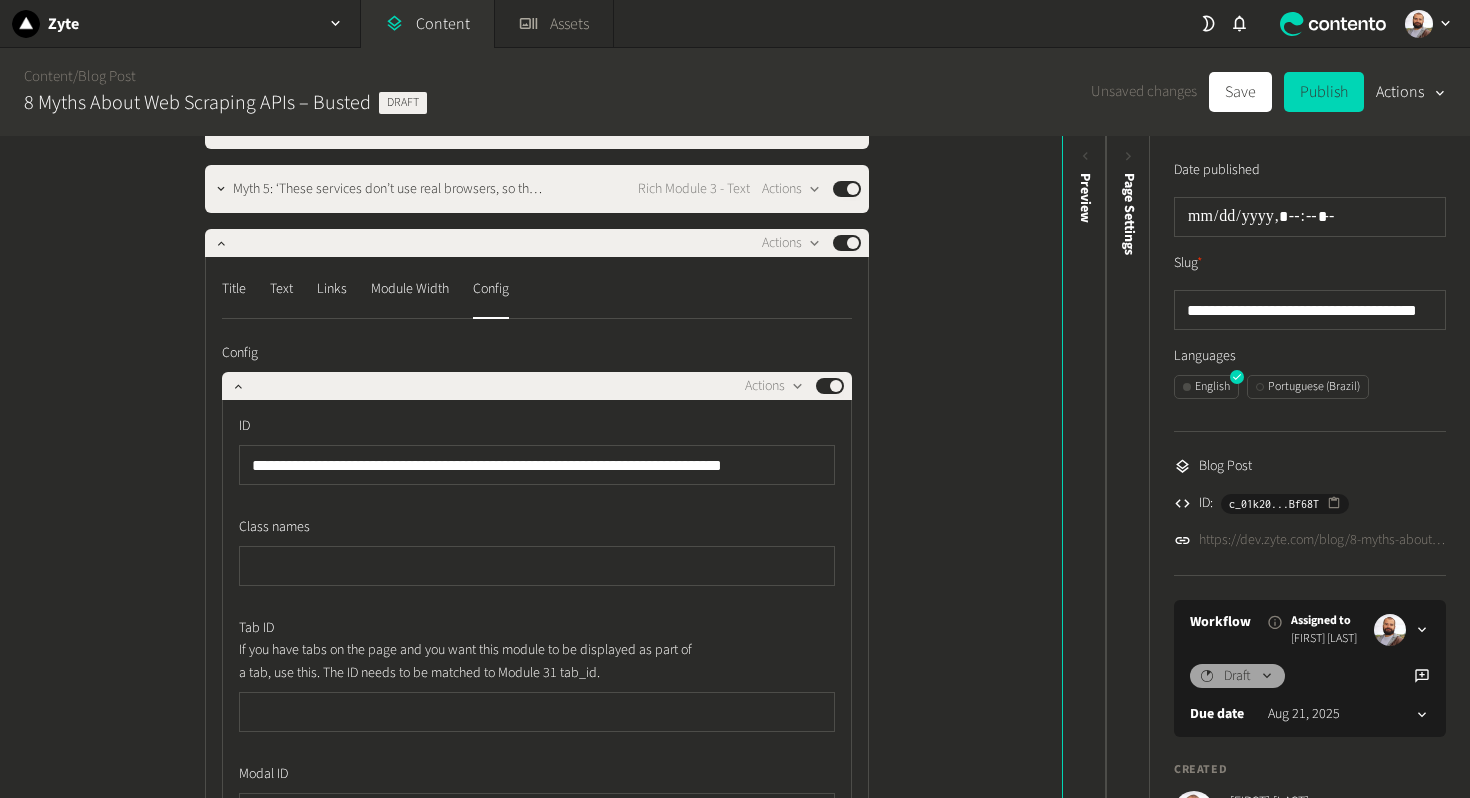 scroll, scrollTop: 1993, scrollLeft: 0, axis: vertical 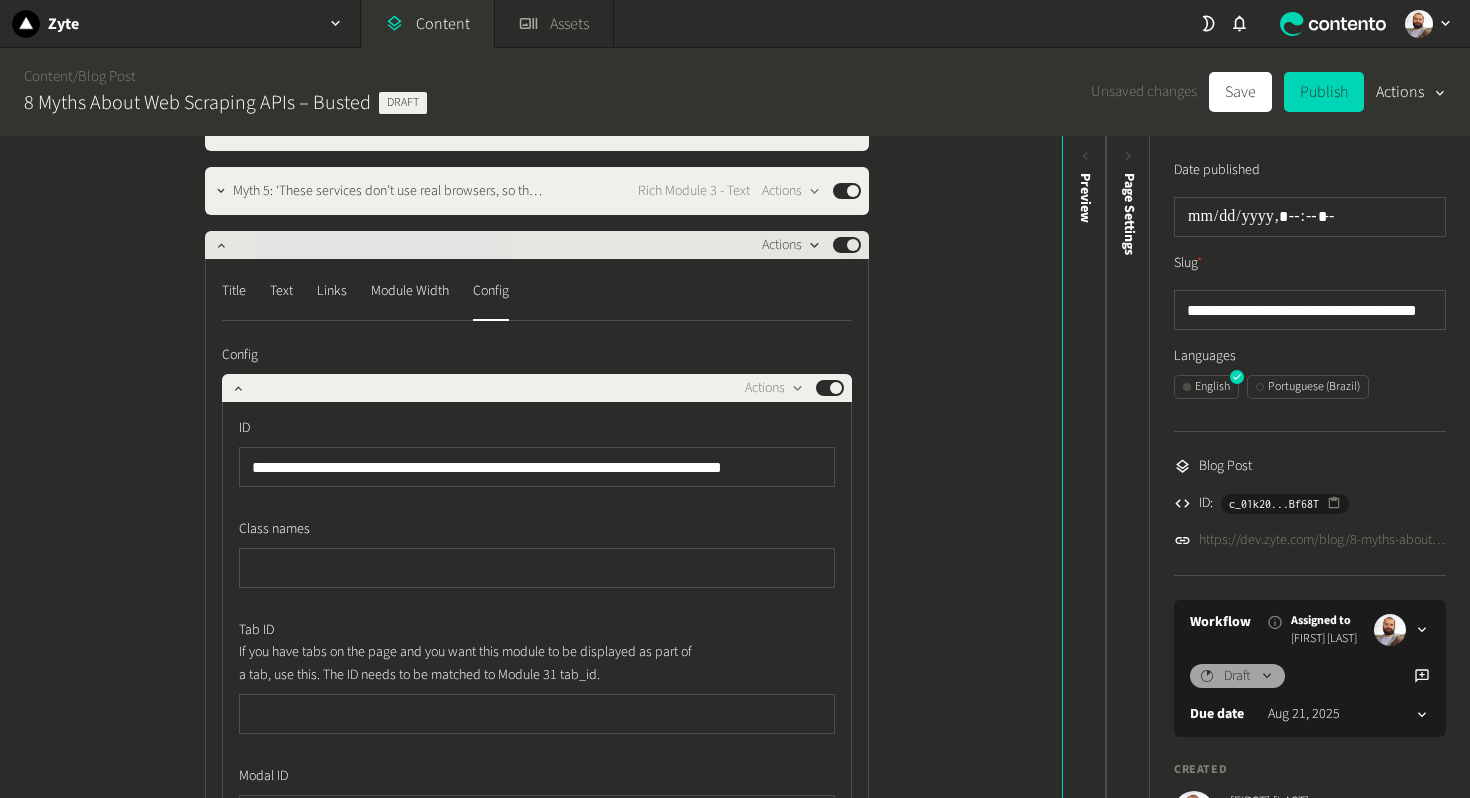 type on "**********" 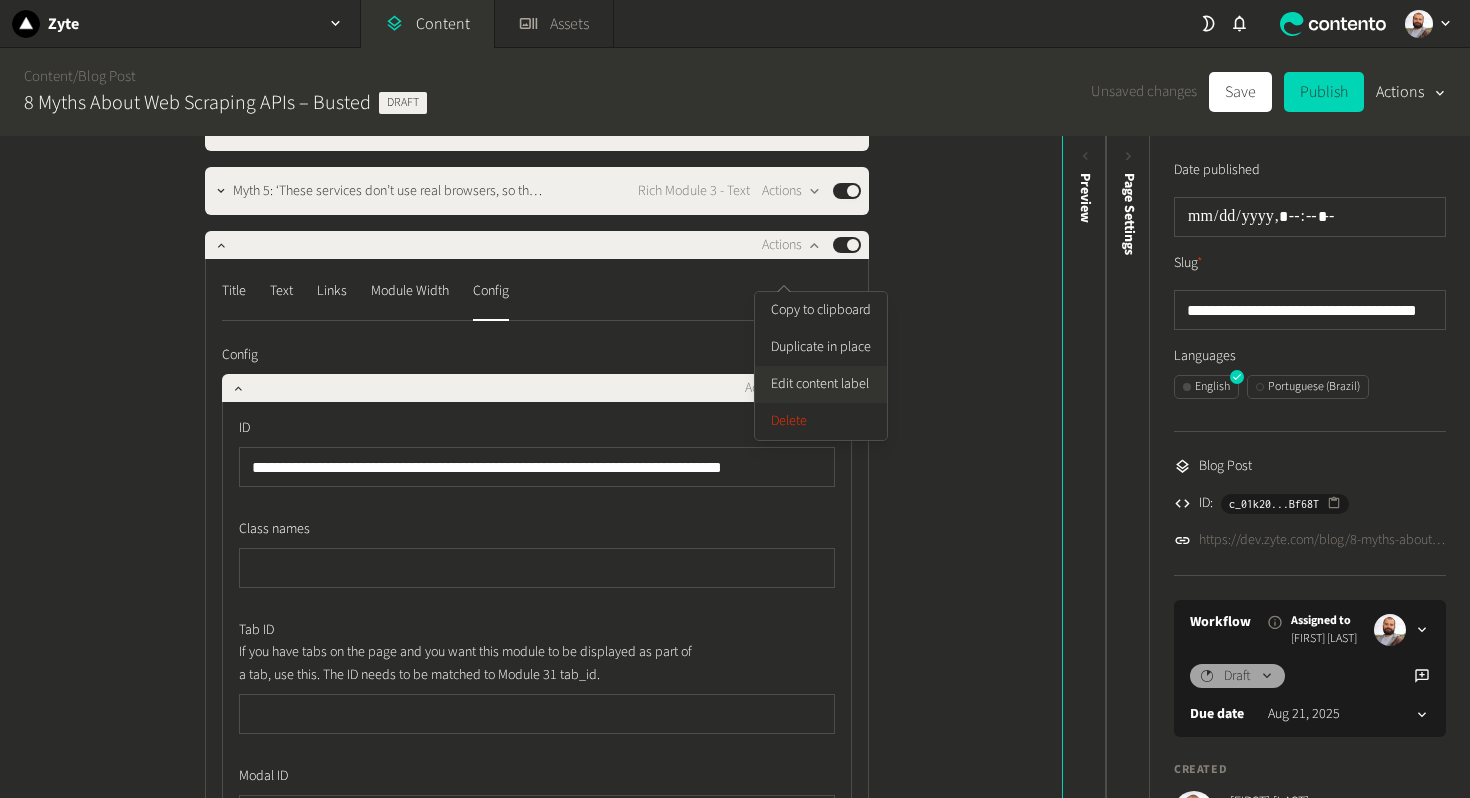 click on "Edit content label" 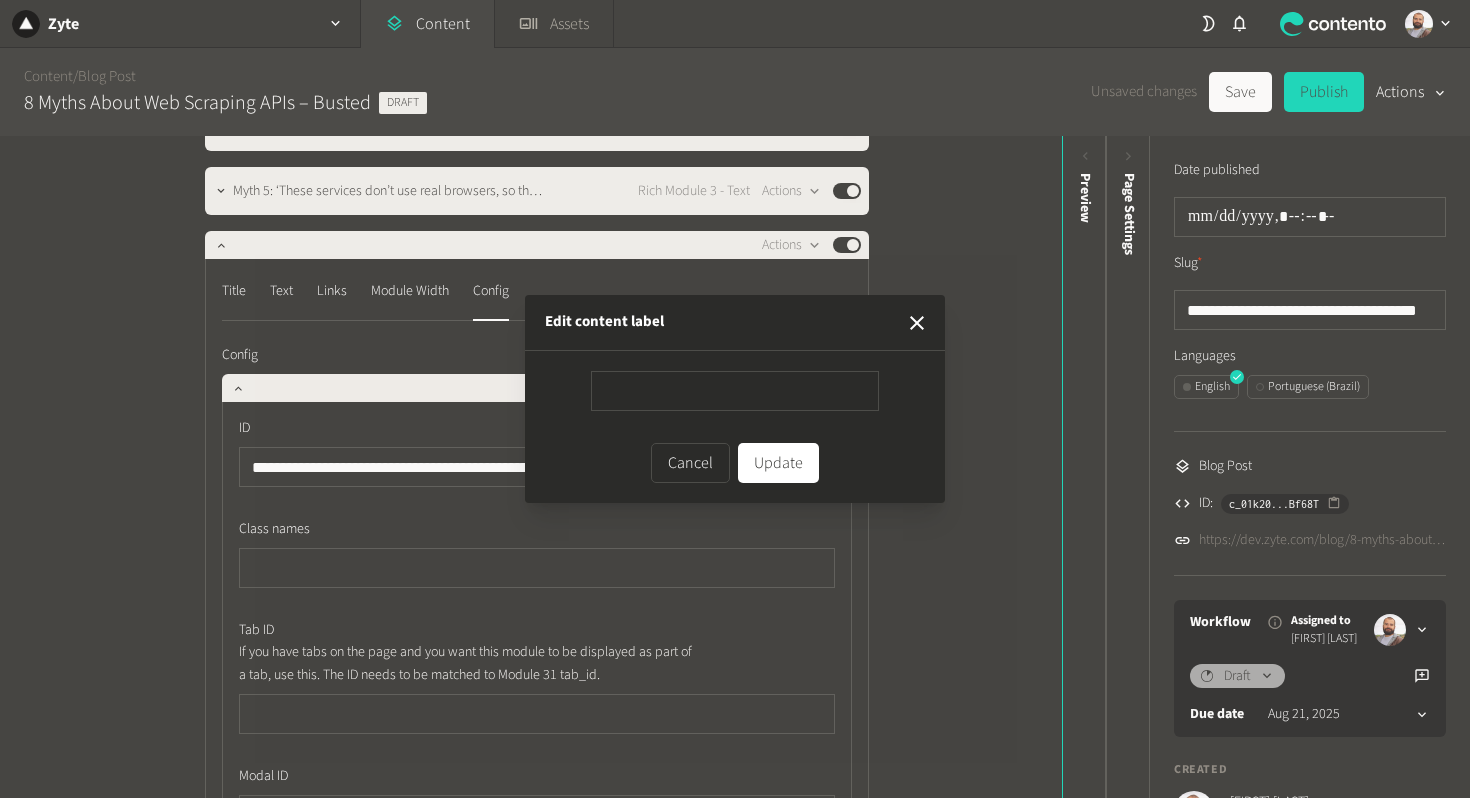 type on "**********" 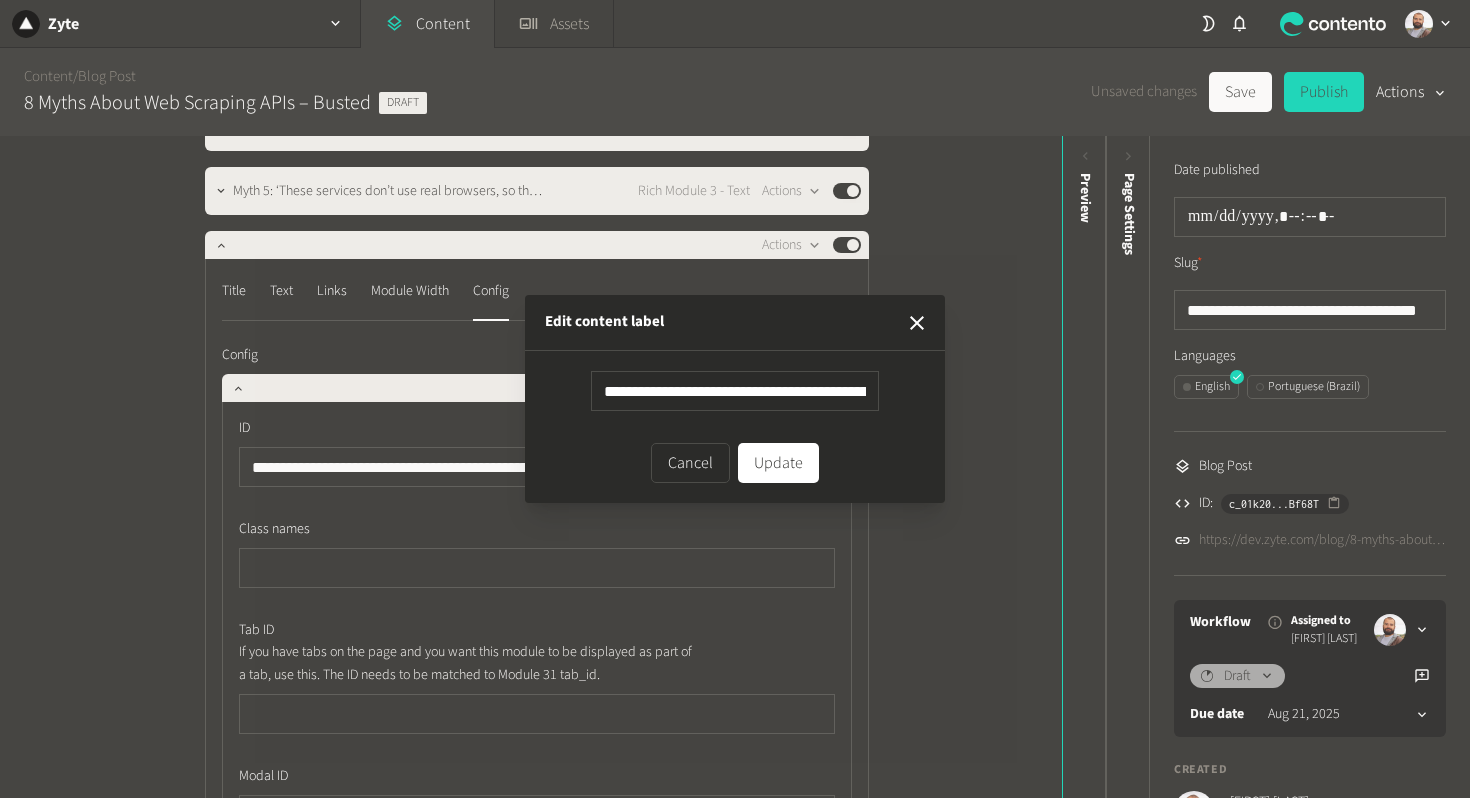 scroll, scrollTop: 0, scrollLeft: 242, axis: horizontal 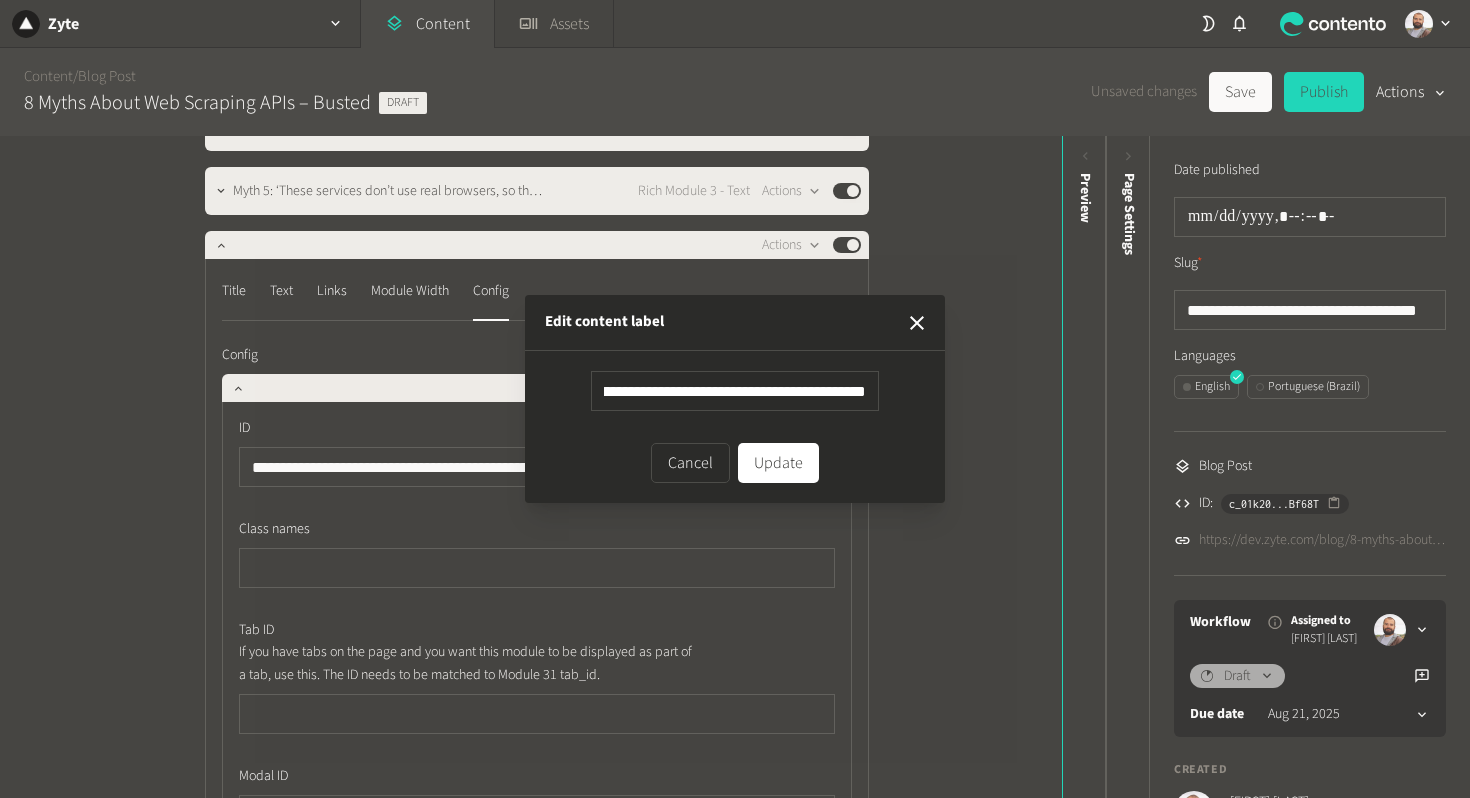 click on "Update" at bounding box center (778, 463) 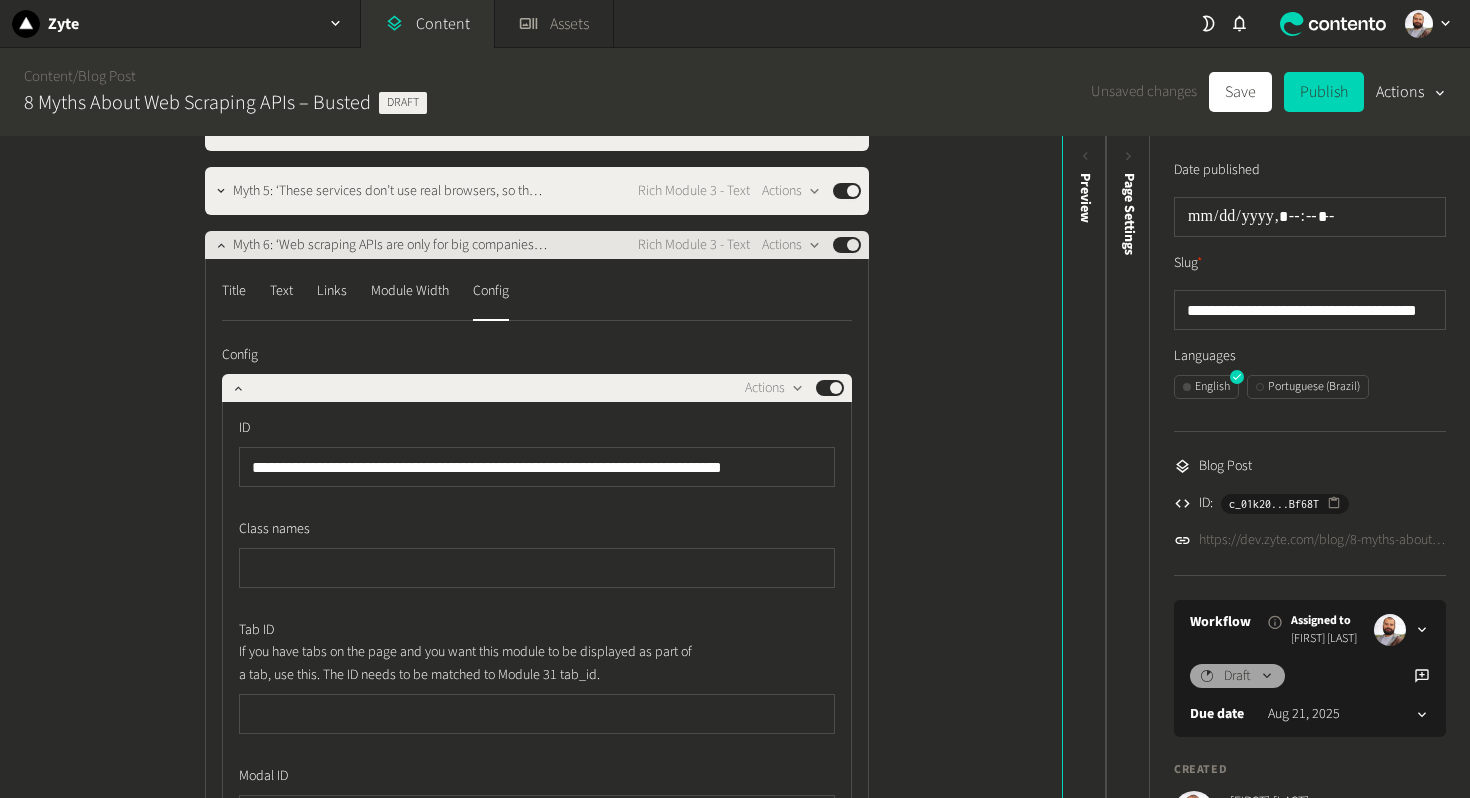 click on "Myth 6: ‘Web scraping APIs are only for big companies or large-scale projects’" 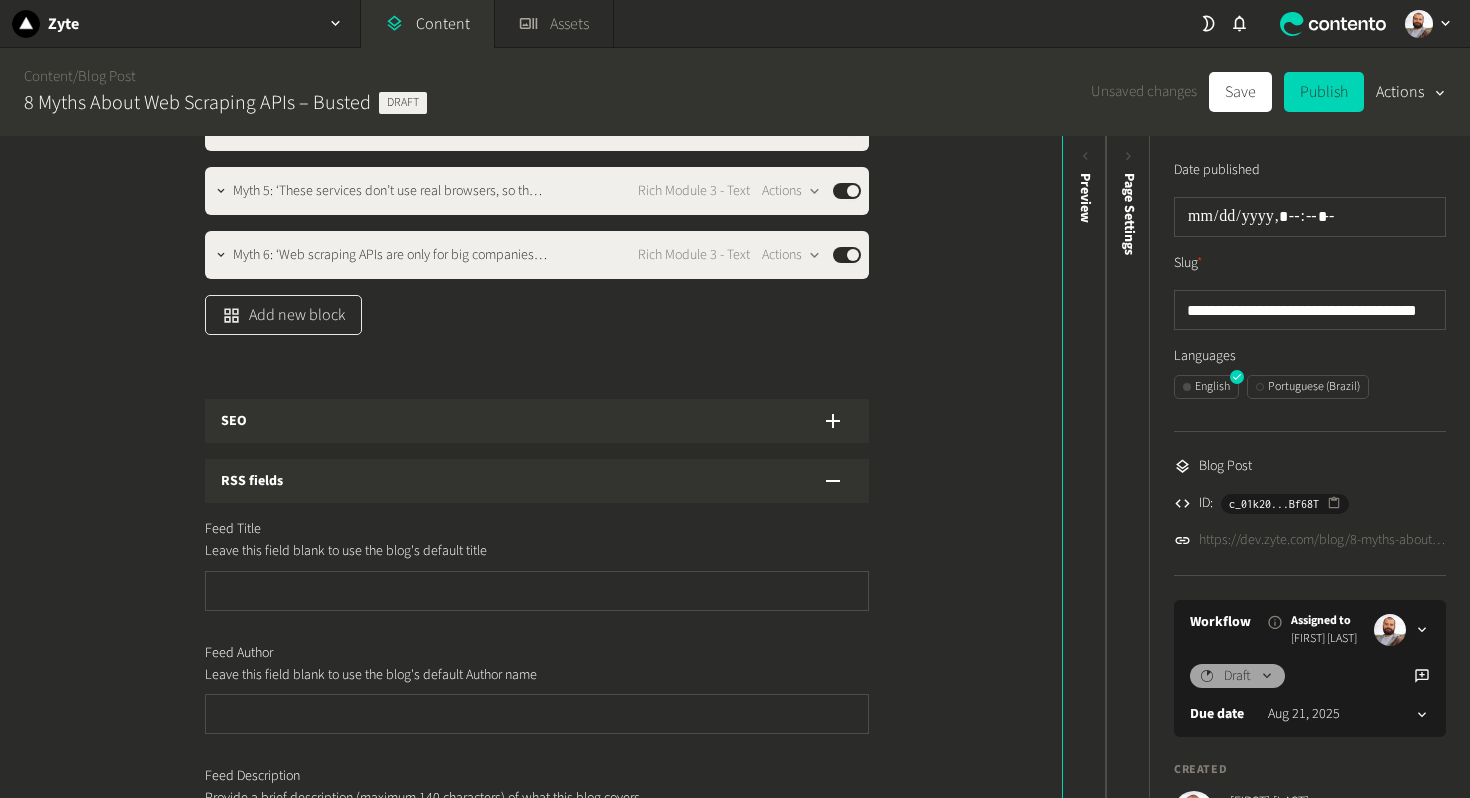 click on "Add new block" 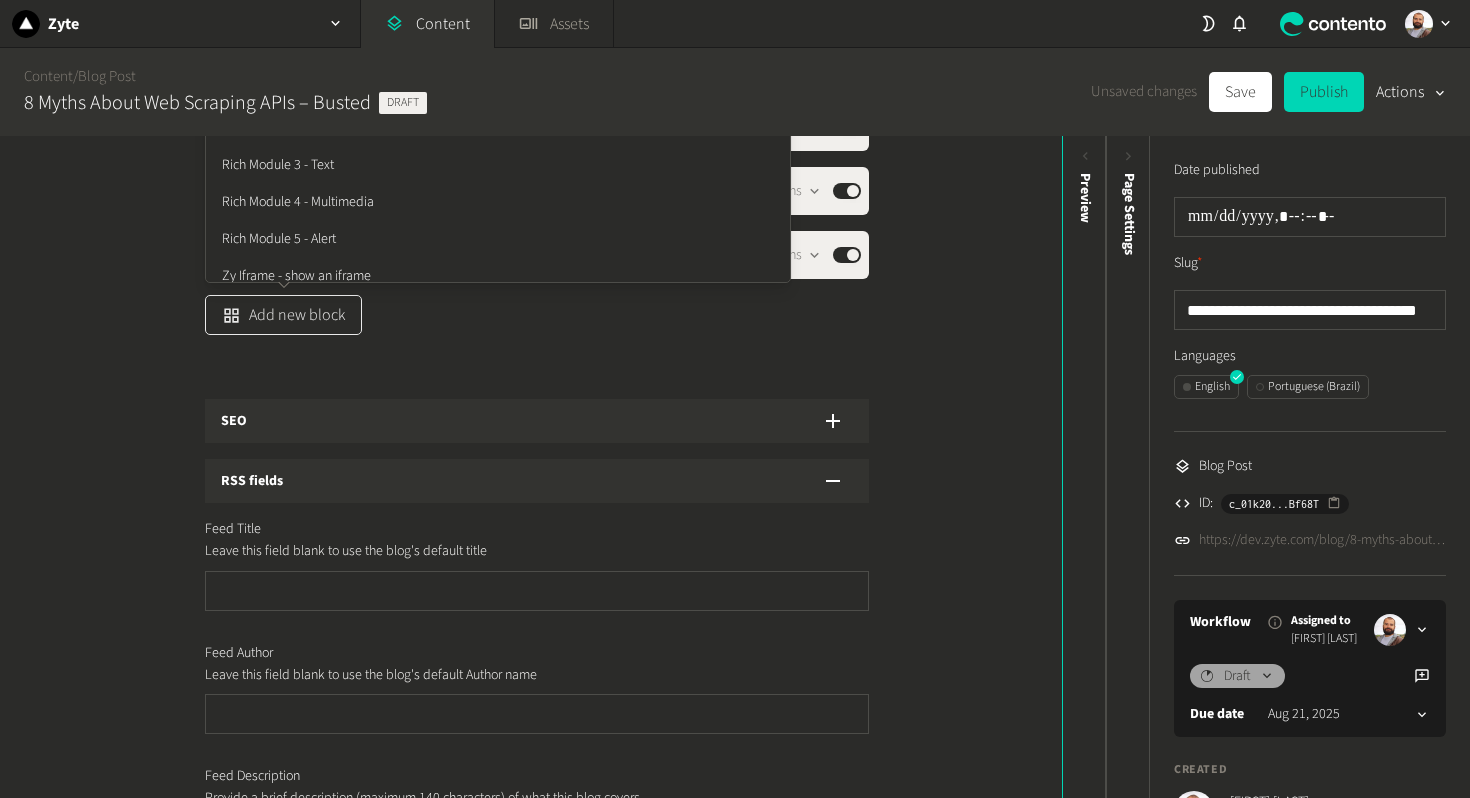 scroll, scrollTop: 1484, scrollLeft: 0, axis: vertical 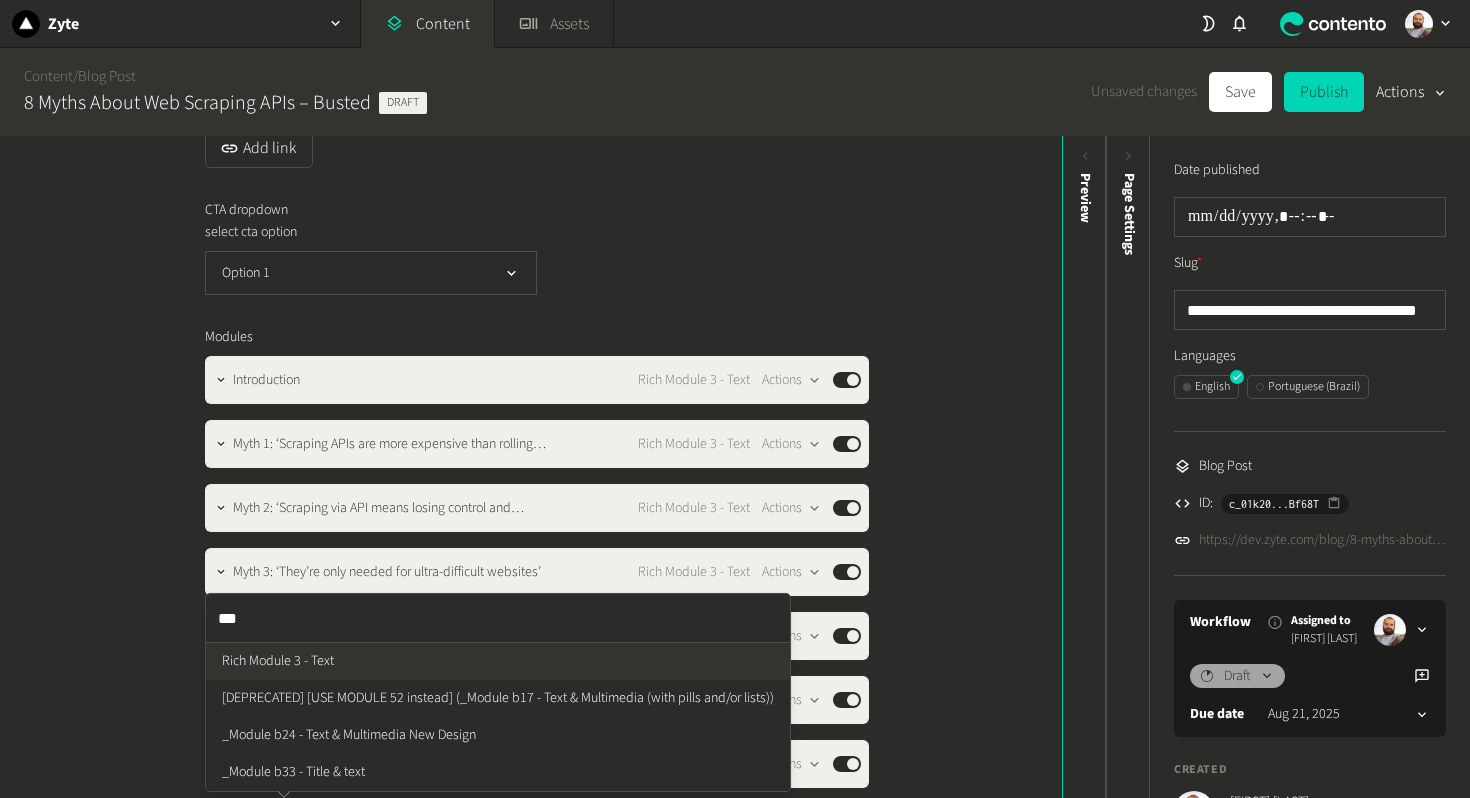 type on "****" 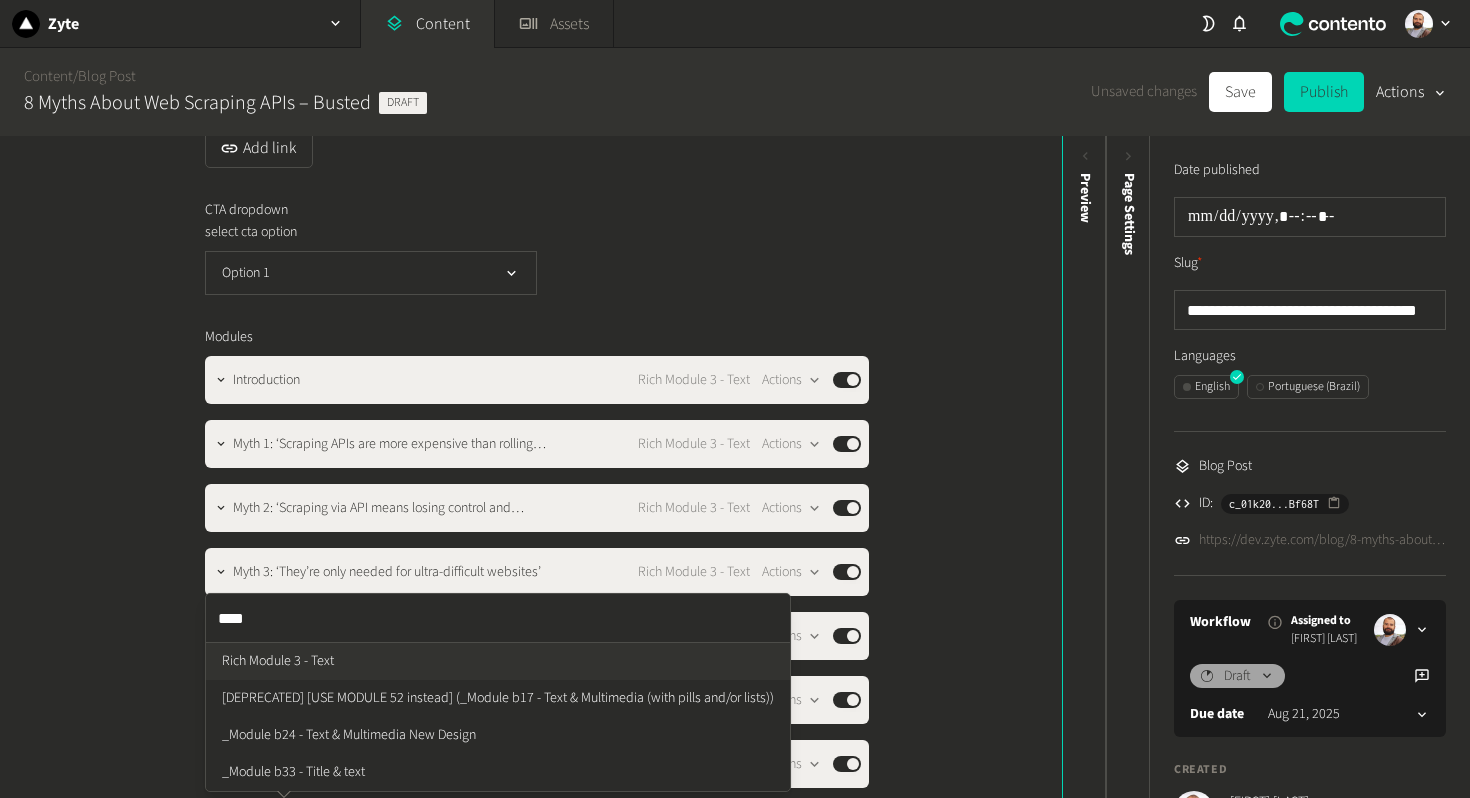 type 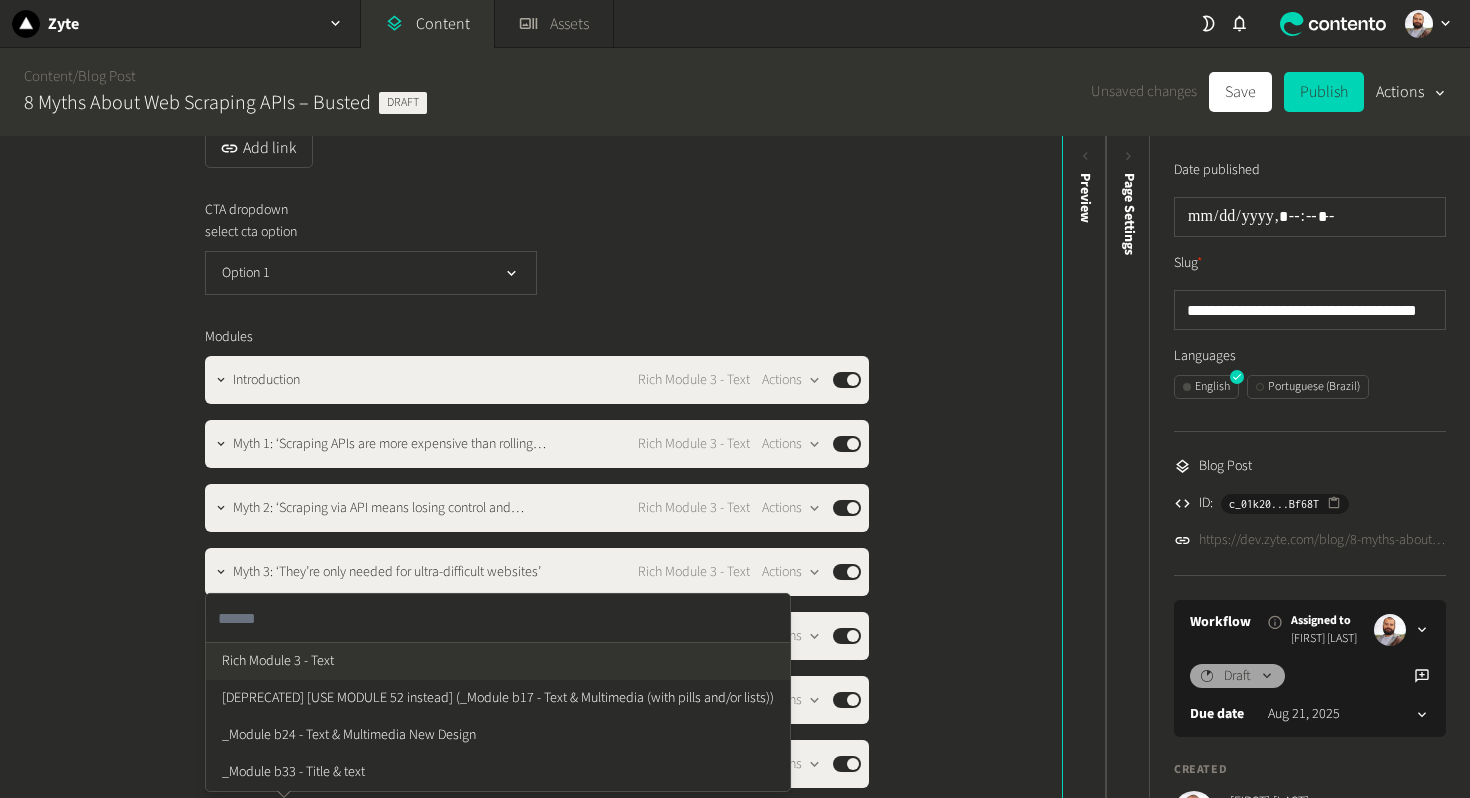 click on "Rich Module 3 - Text" 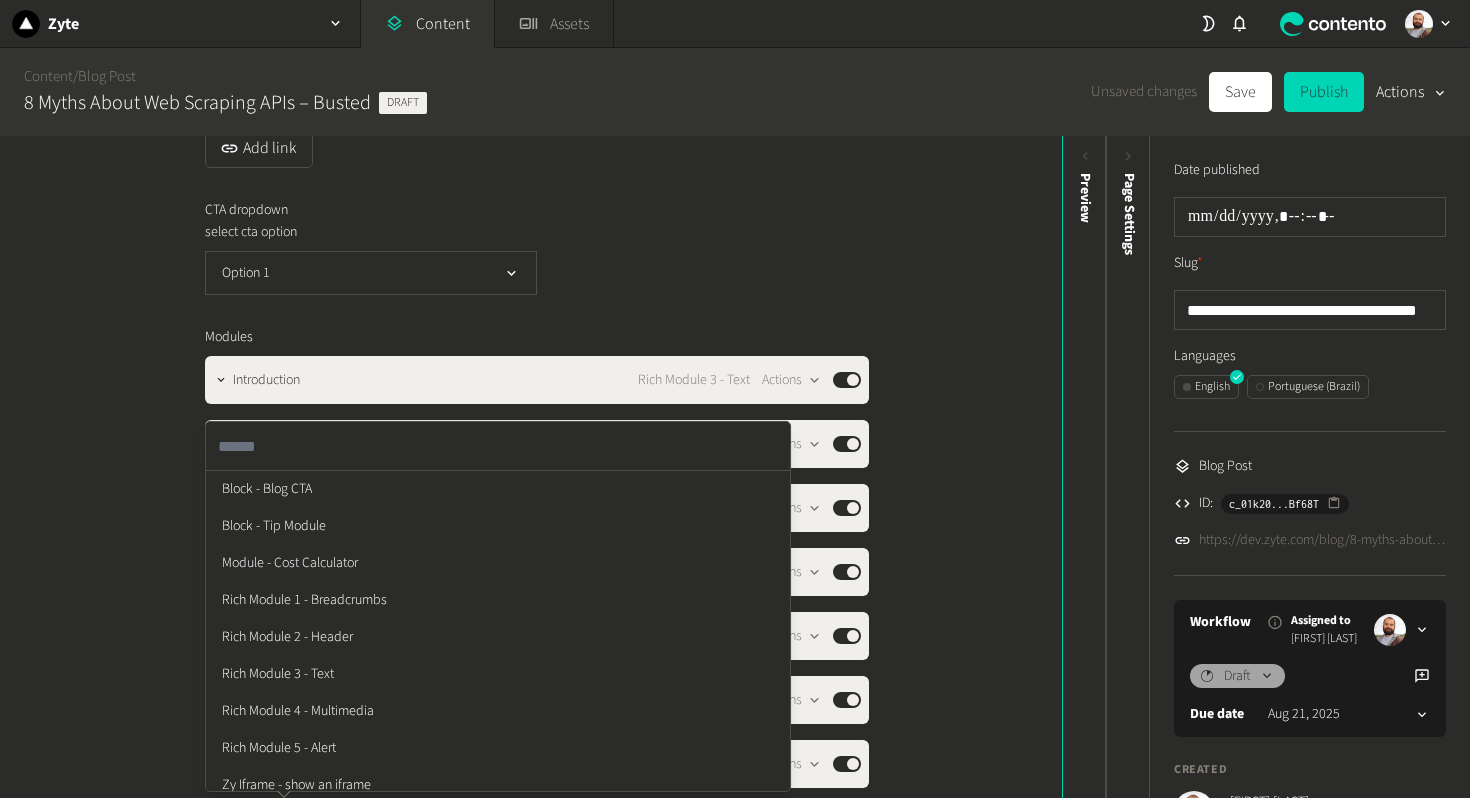 click on "**********" 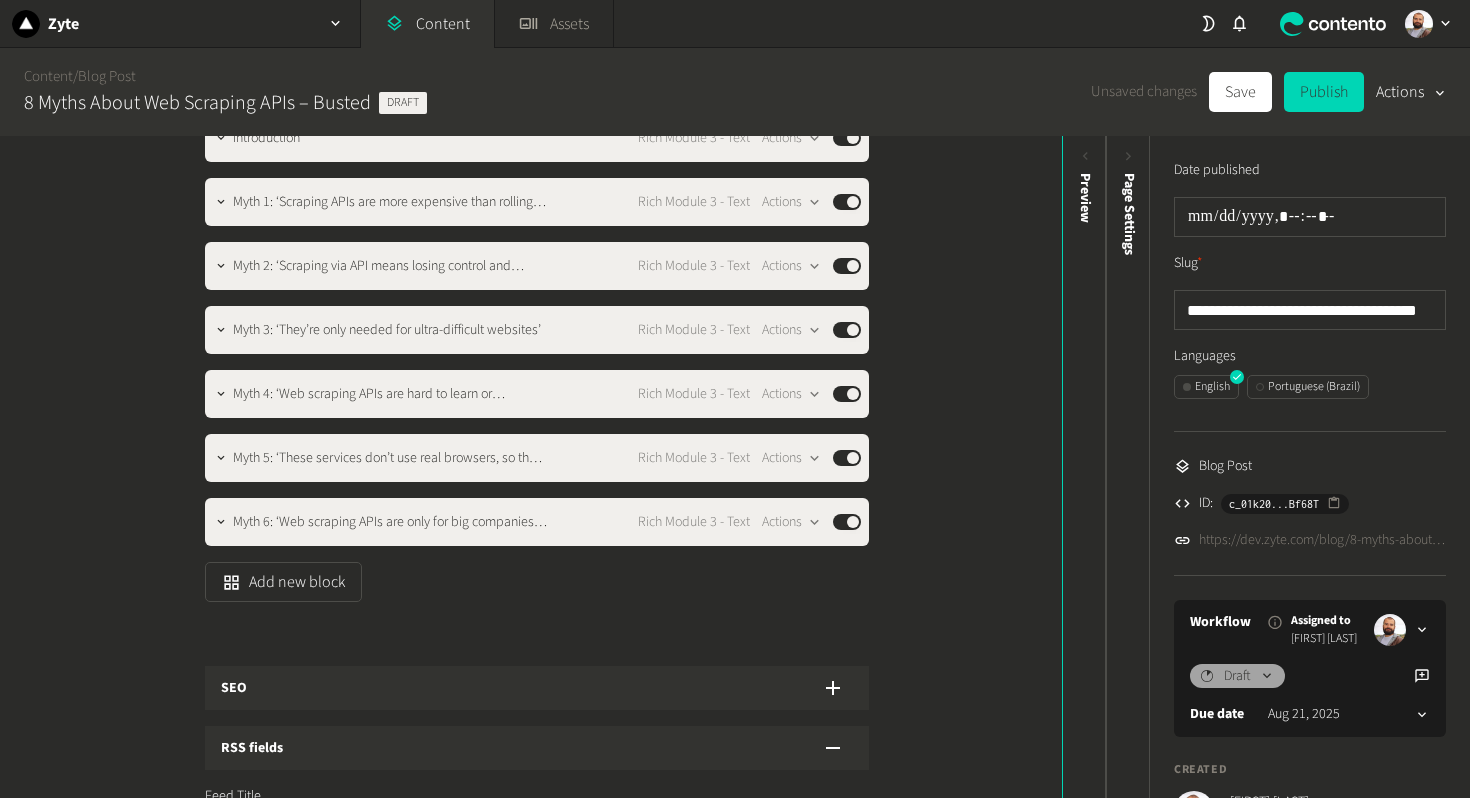 scroll, scrollTop: 1872, scrollLeft: 0, axis: vertical 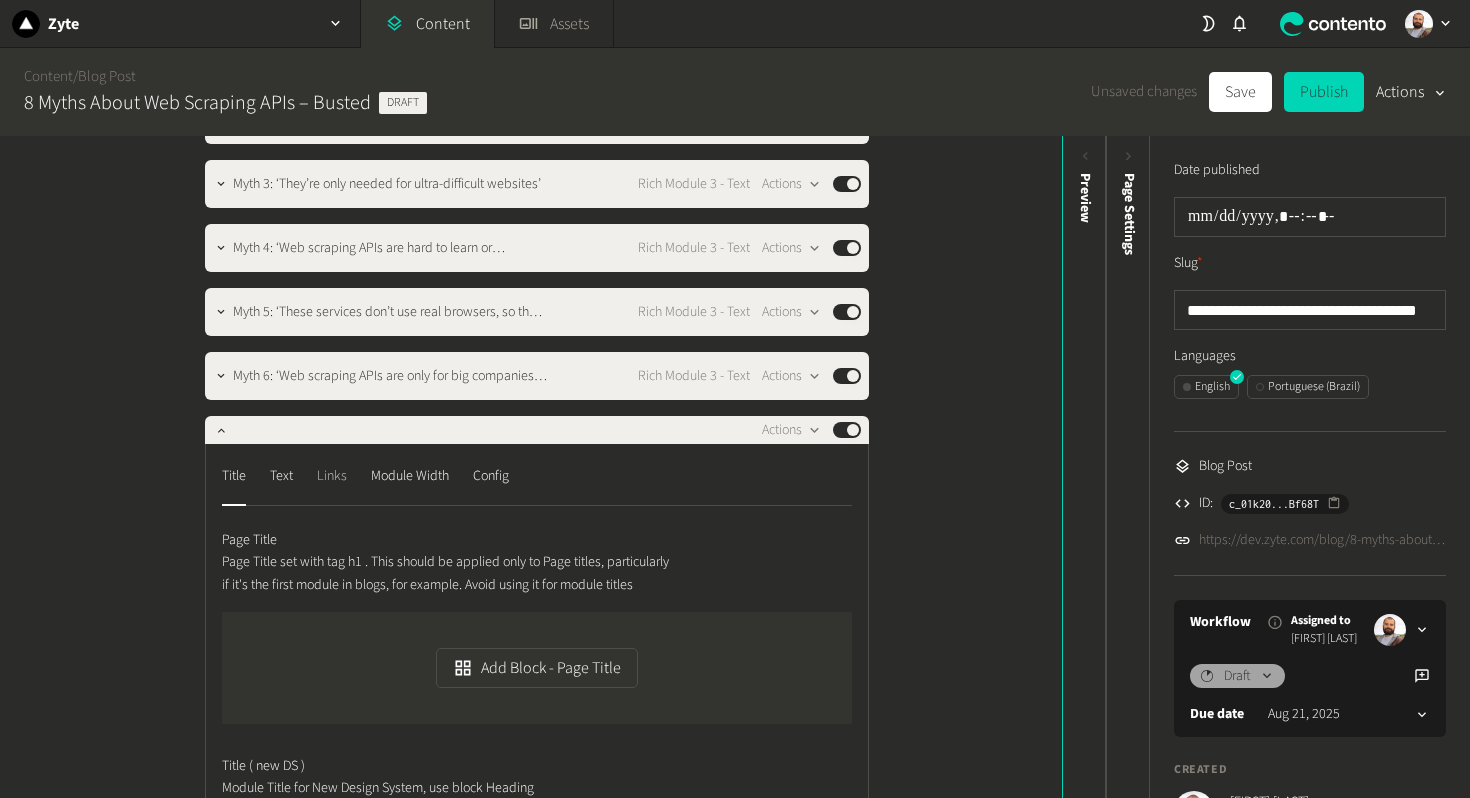 click on "Links" 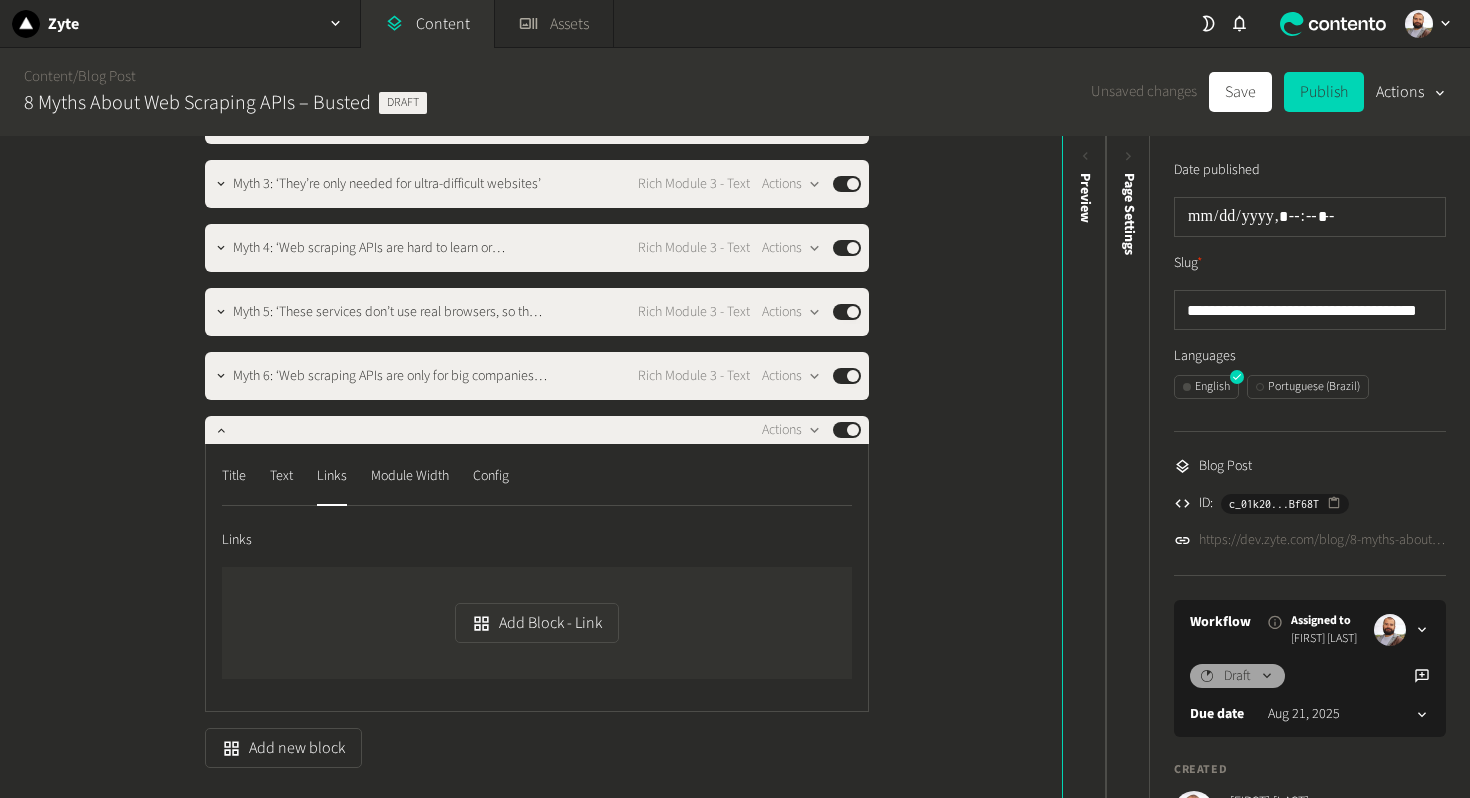 click on "Title  Text  Links  Module Width  Config" 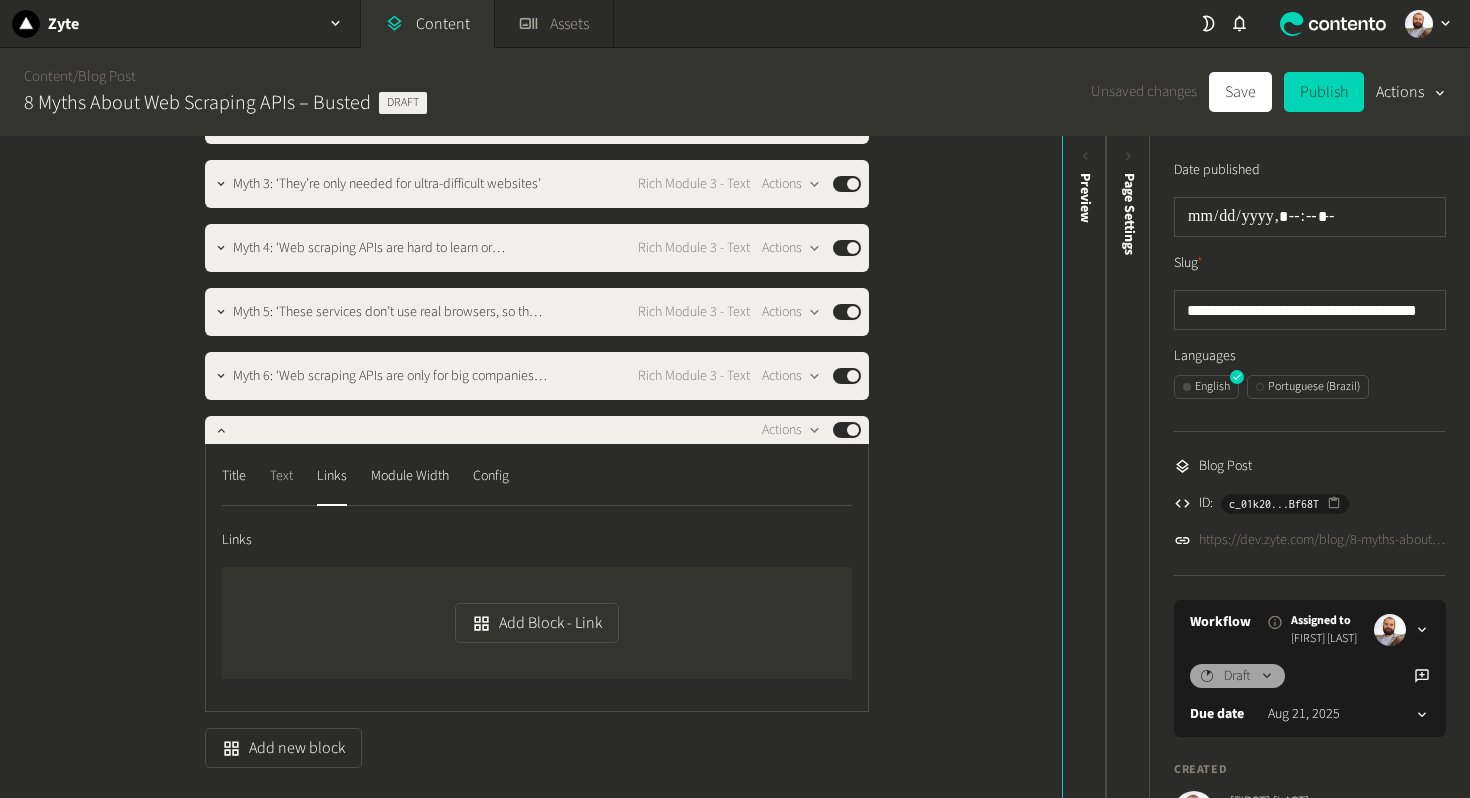 click on "Text" 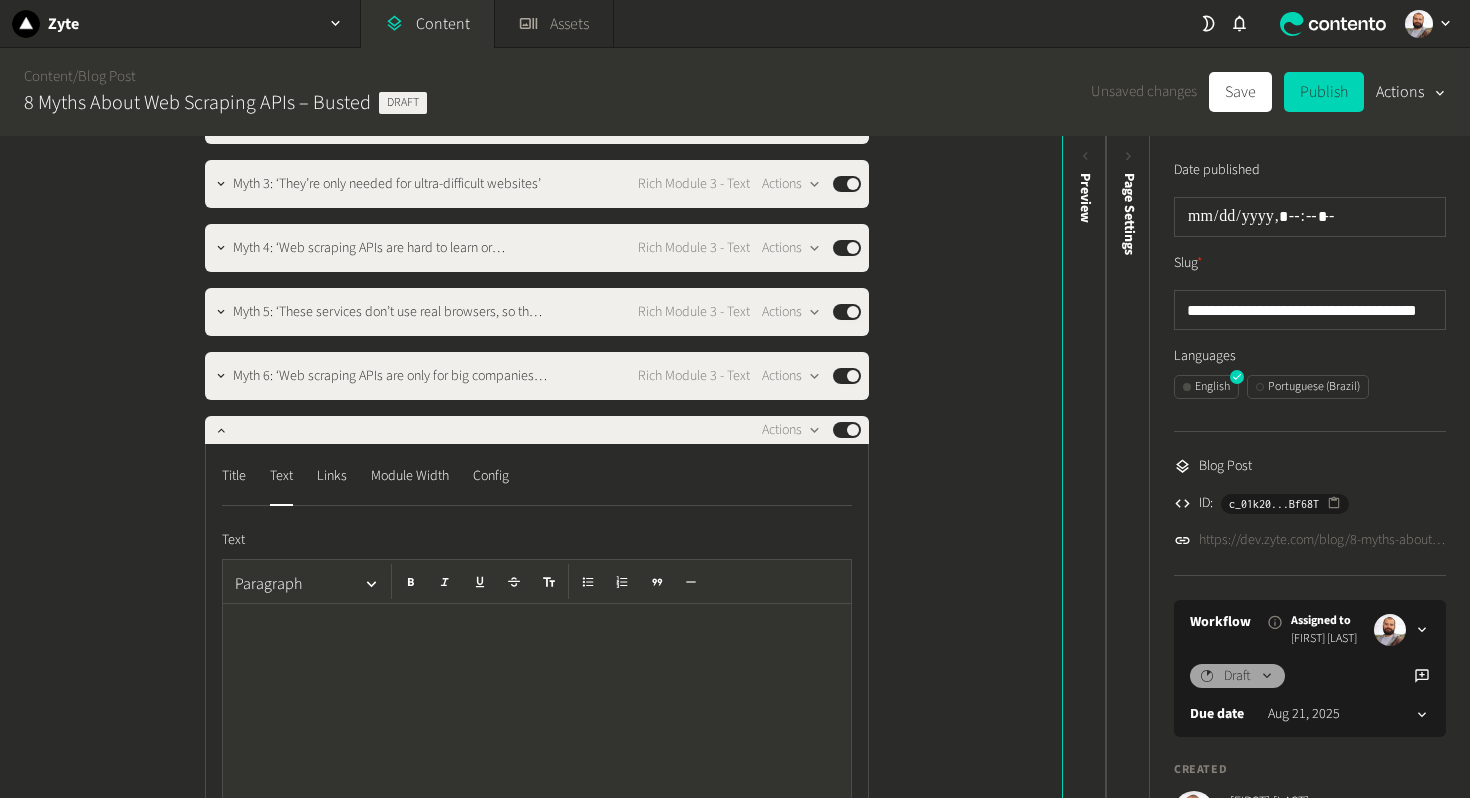 click 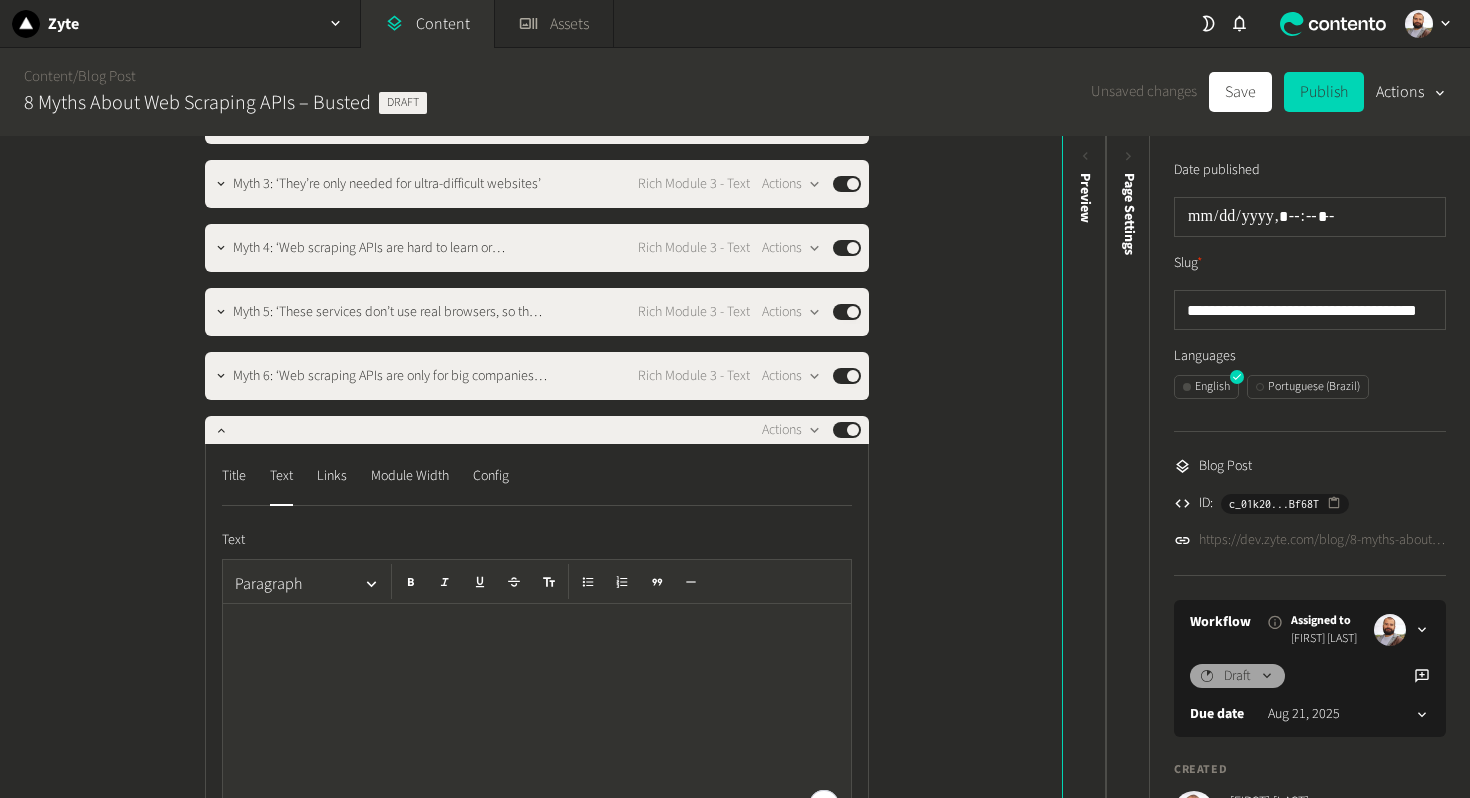 scroll, scrollTop: 178, scrollLeft: 0, axis: vertical 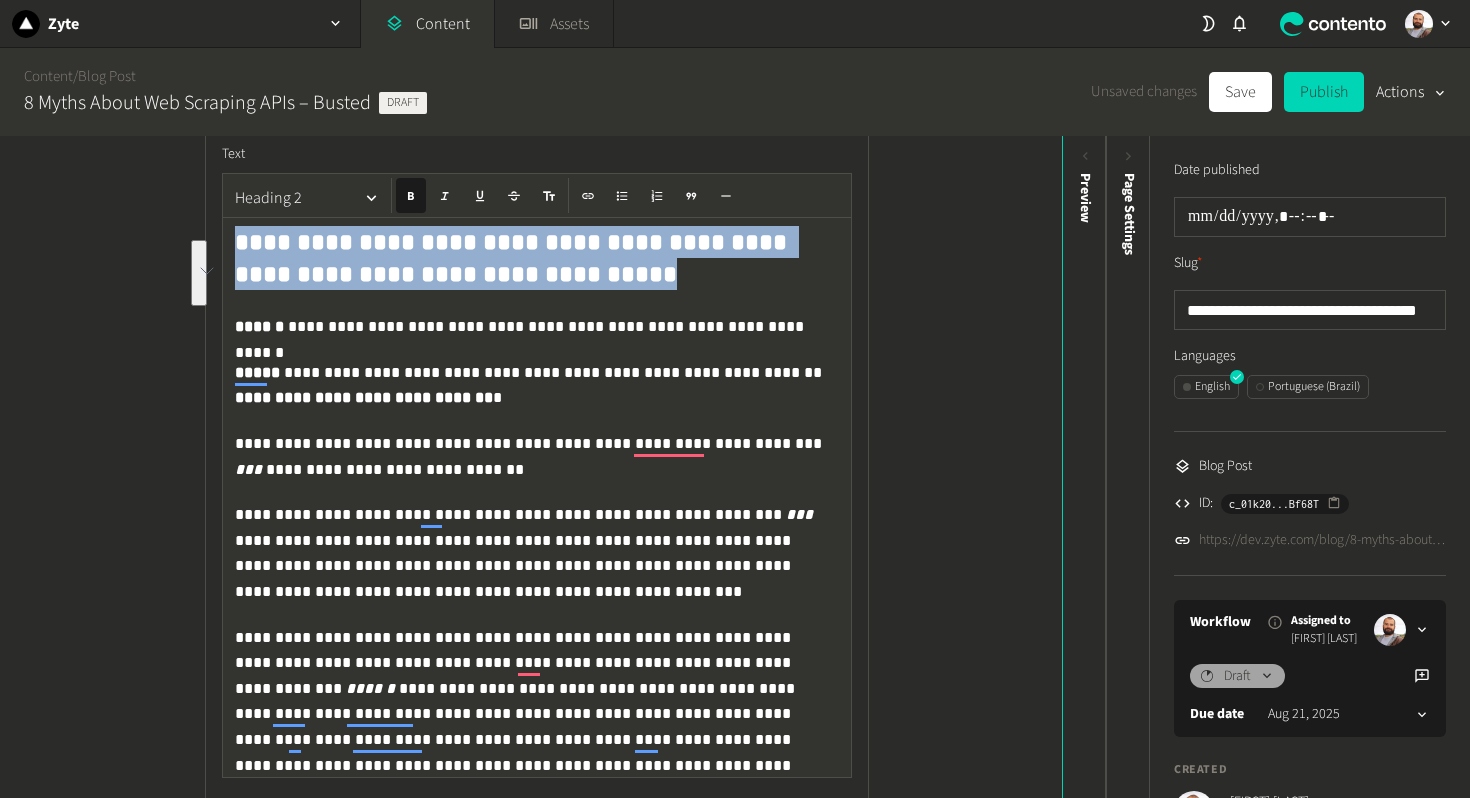drag, startPoint x: 485, startPoint y: 291, endPoint x: 209, endPoint y: 263, distance: 277.41666 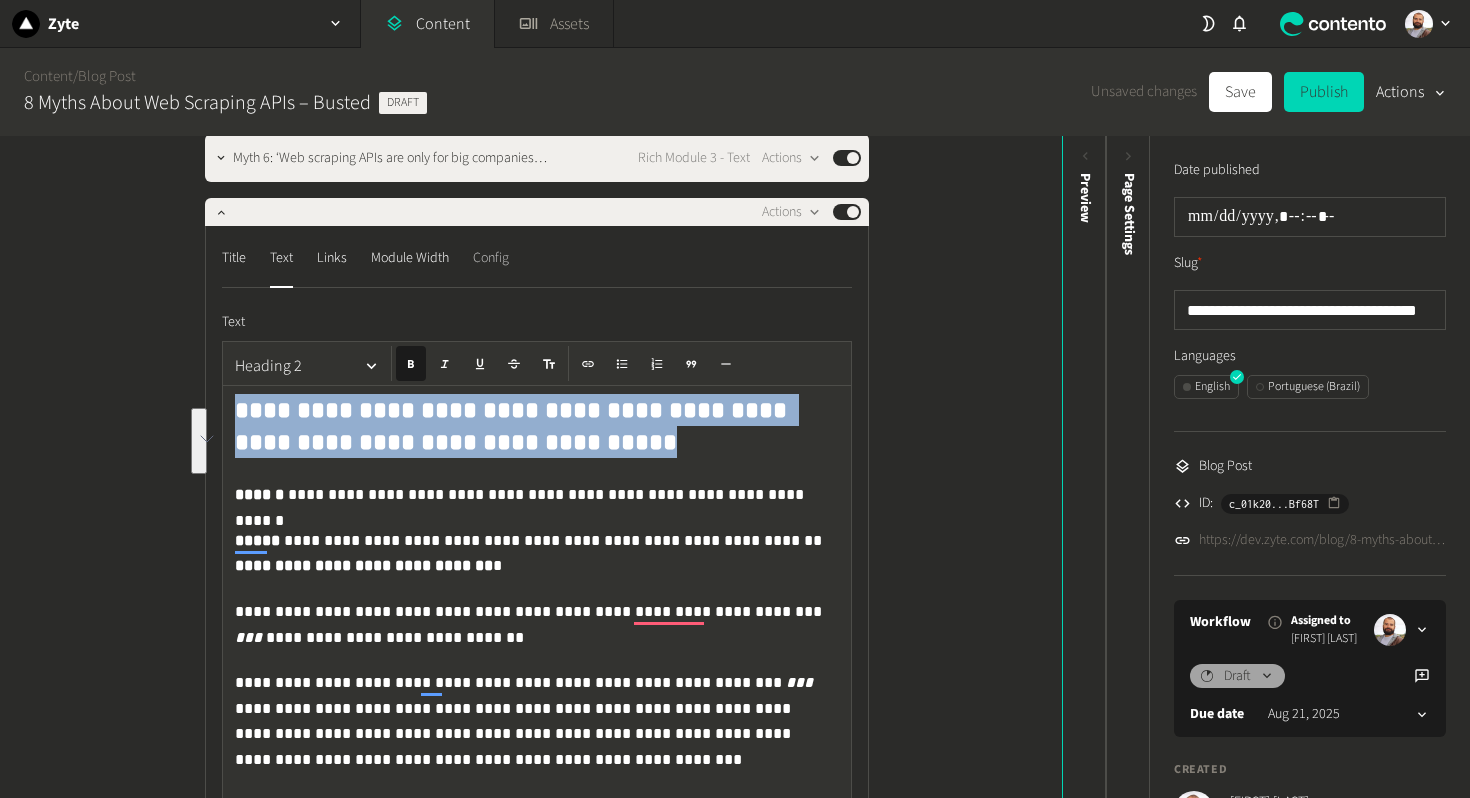 click on "Config" 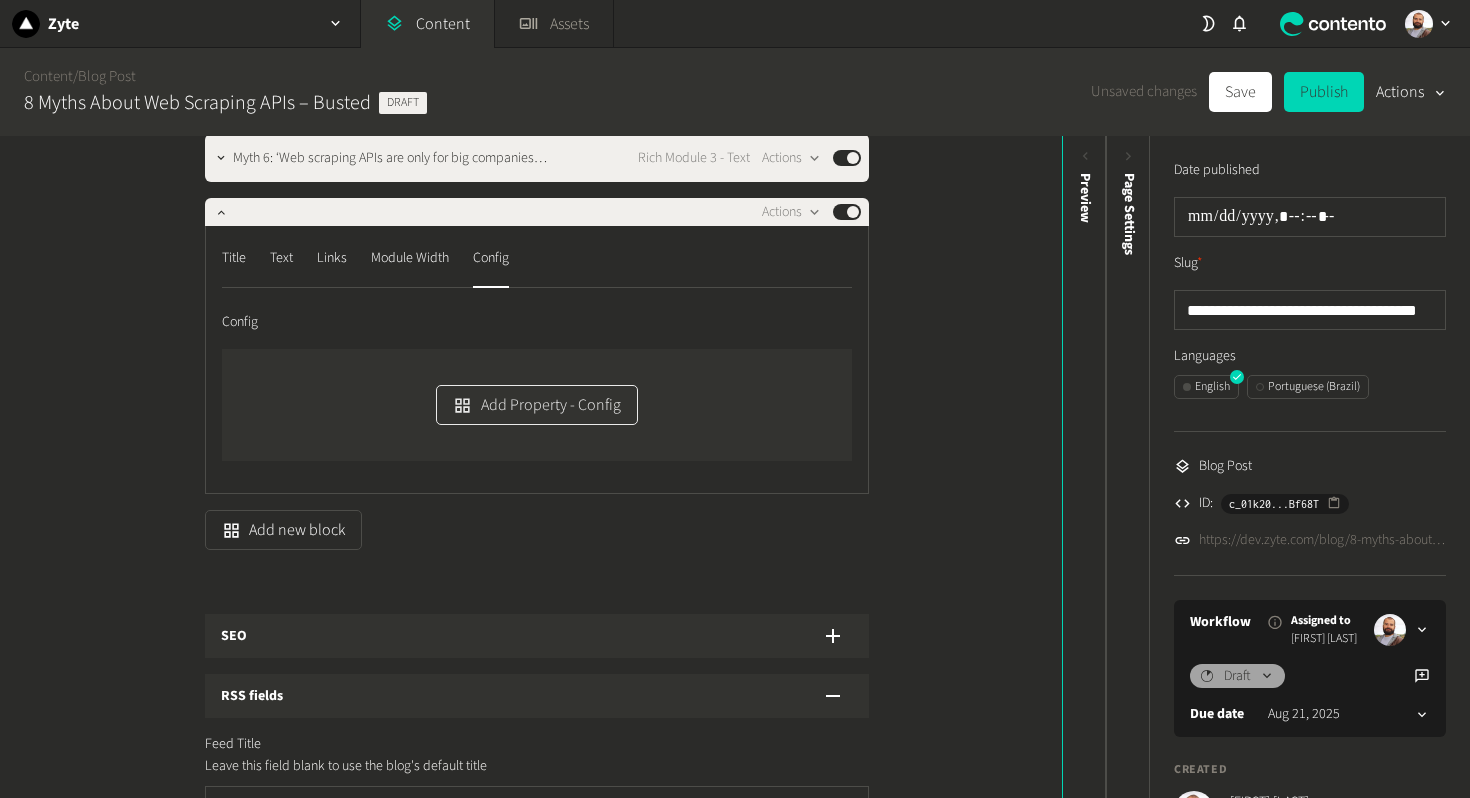 click 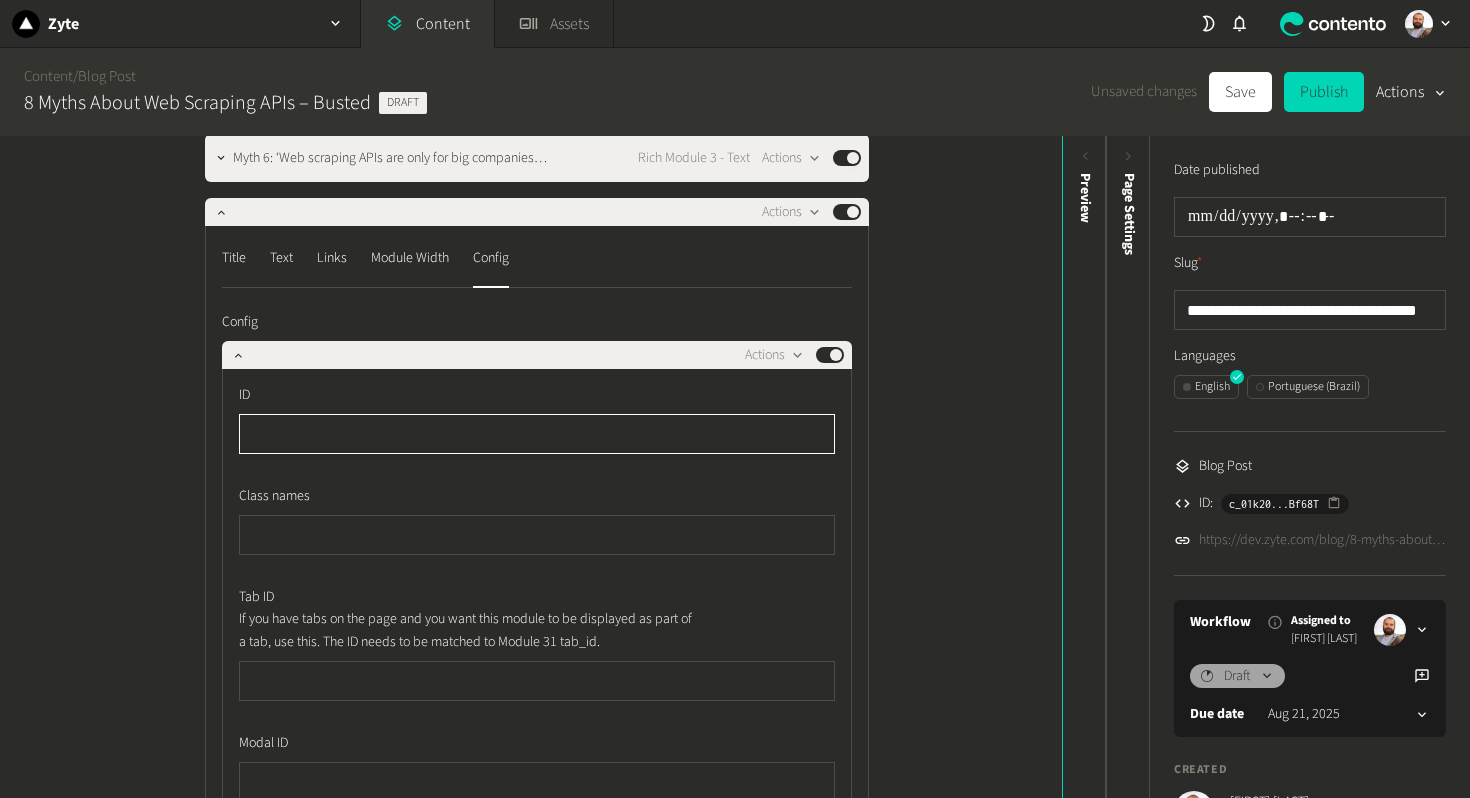 paste on "**********" 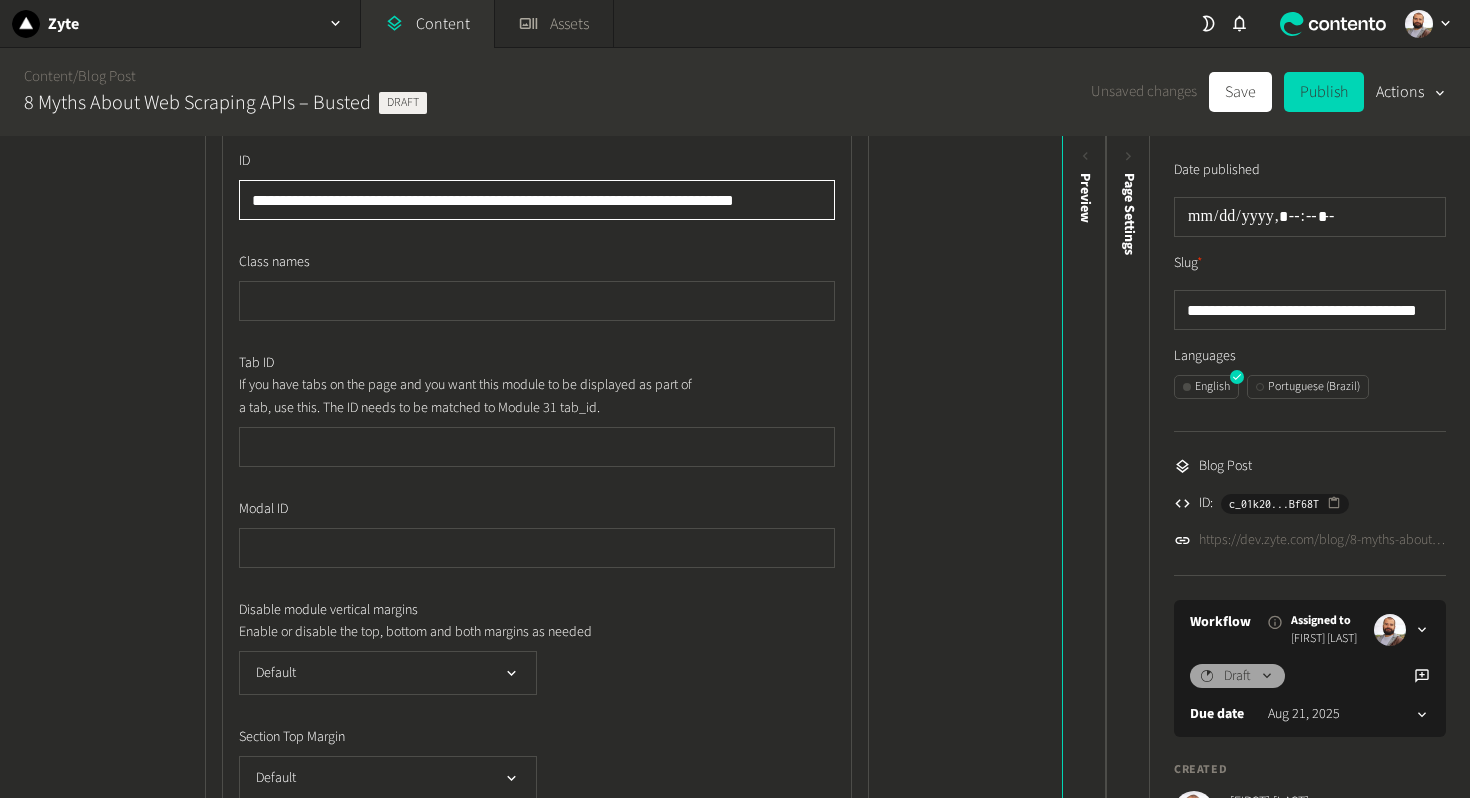 scroll, scrollTop: 2728, scrollLeft: 0, axis: vertical 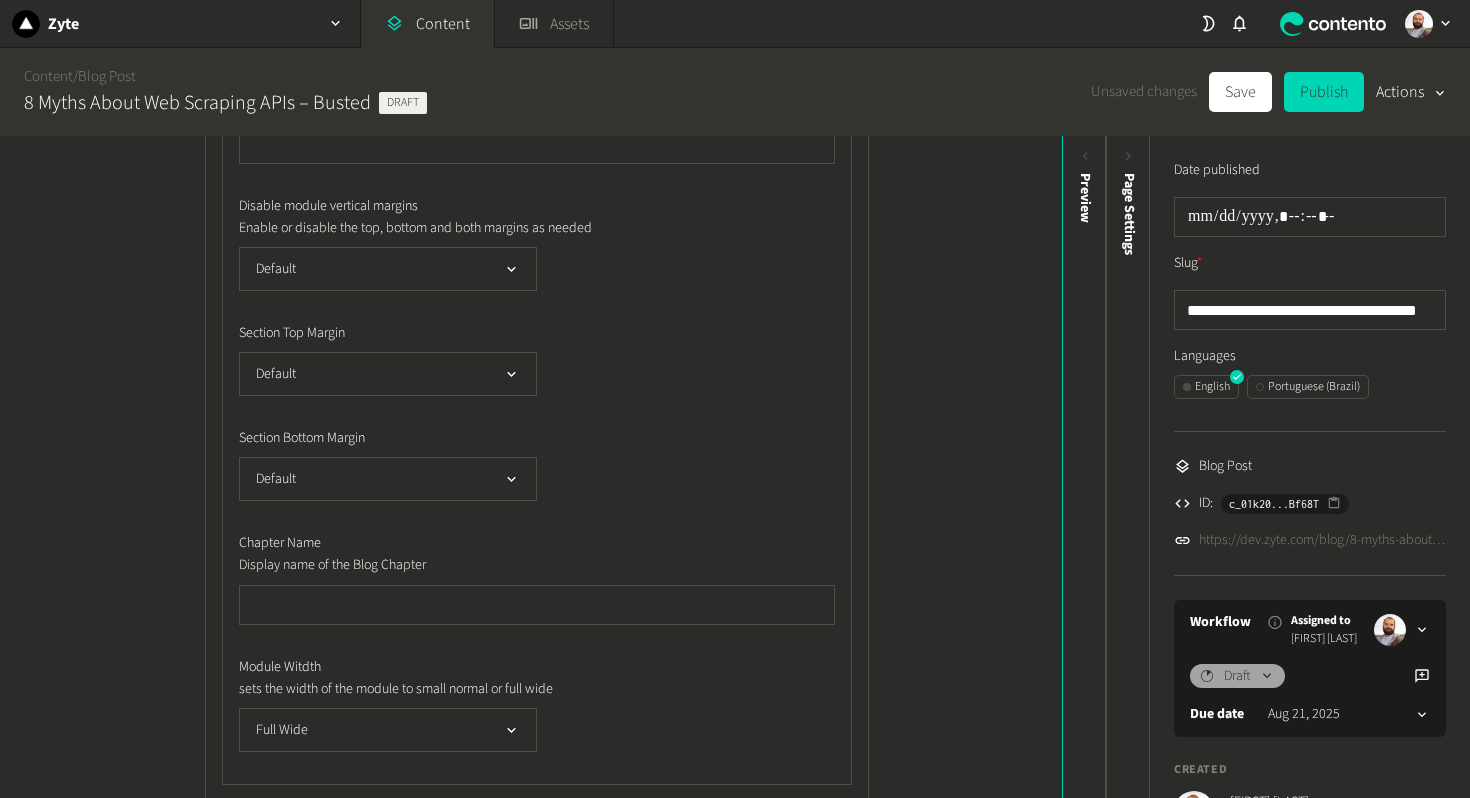 type on "**********" 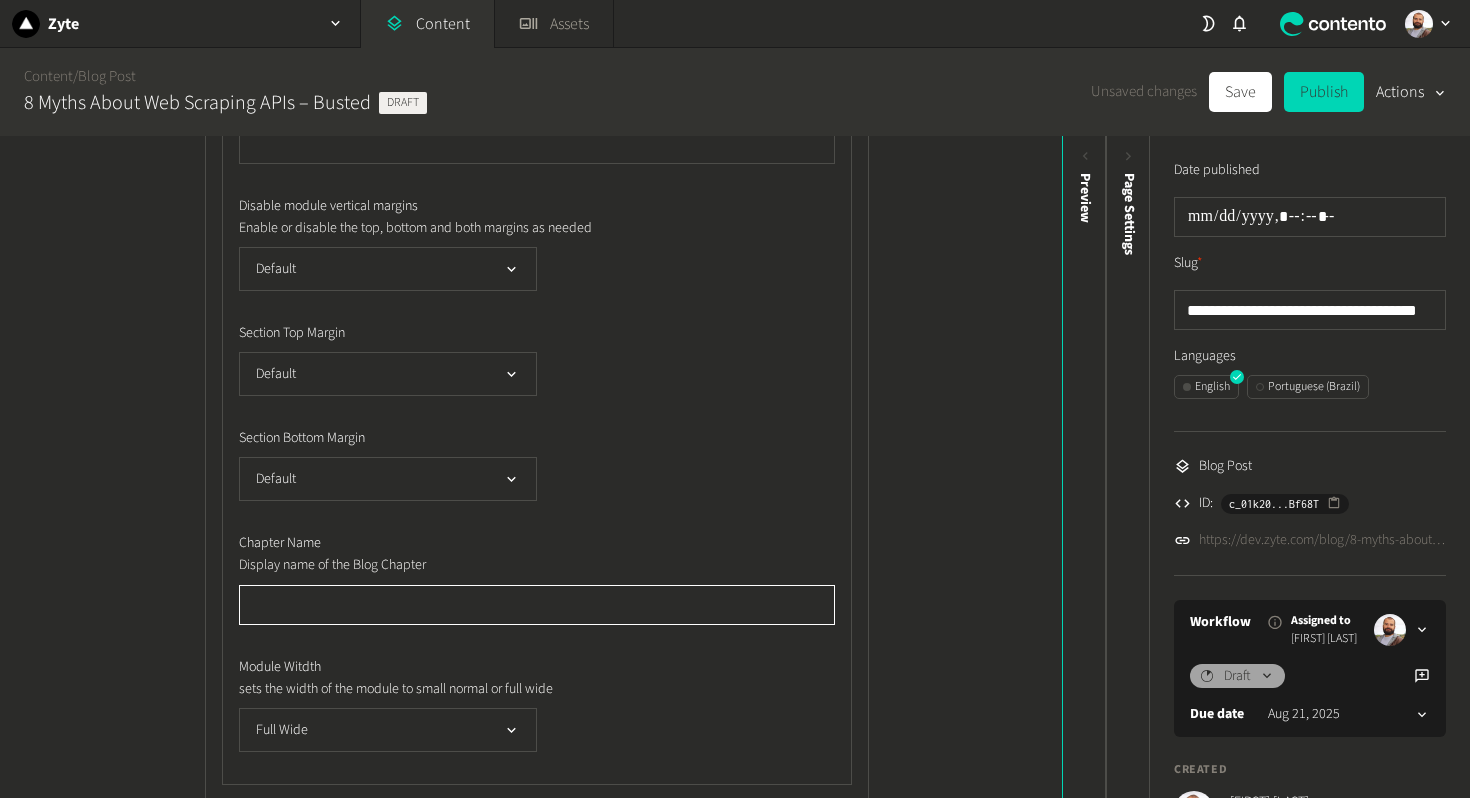click 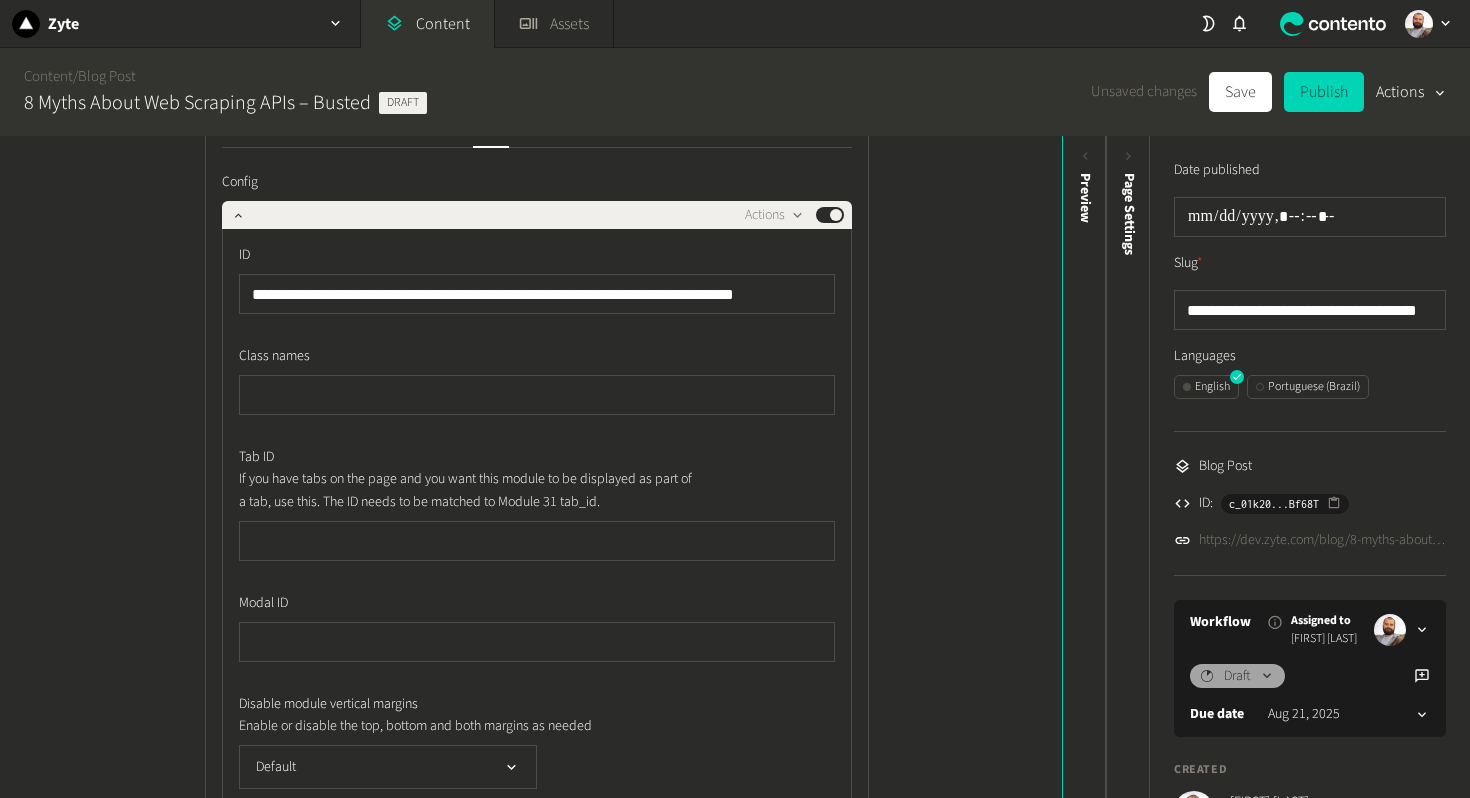 scroll, scrollTop: 2096, scrollLeft: 0, axis: vertical 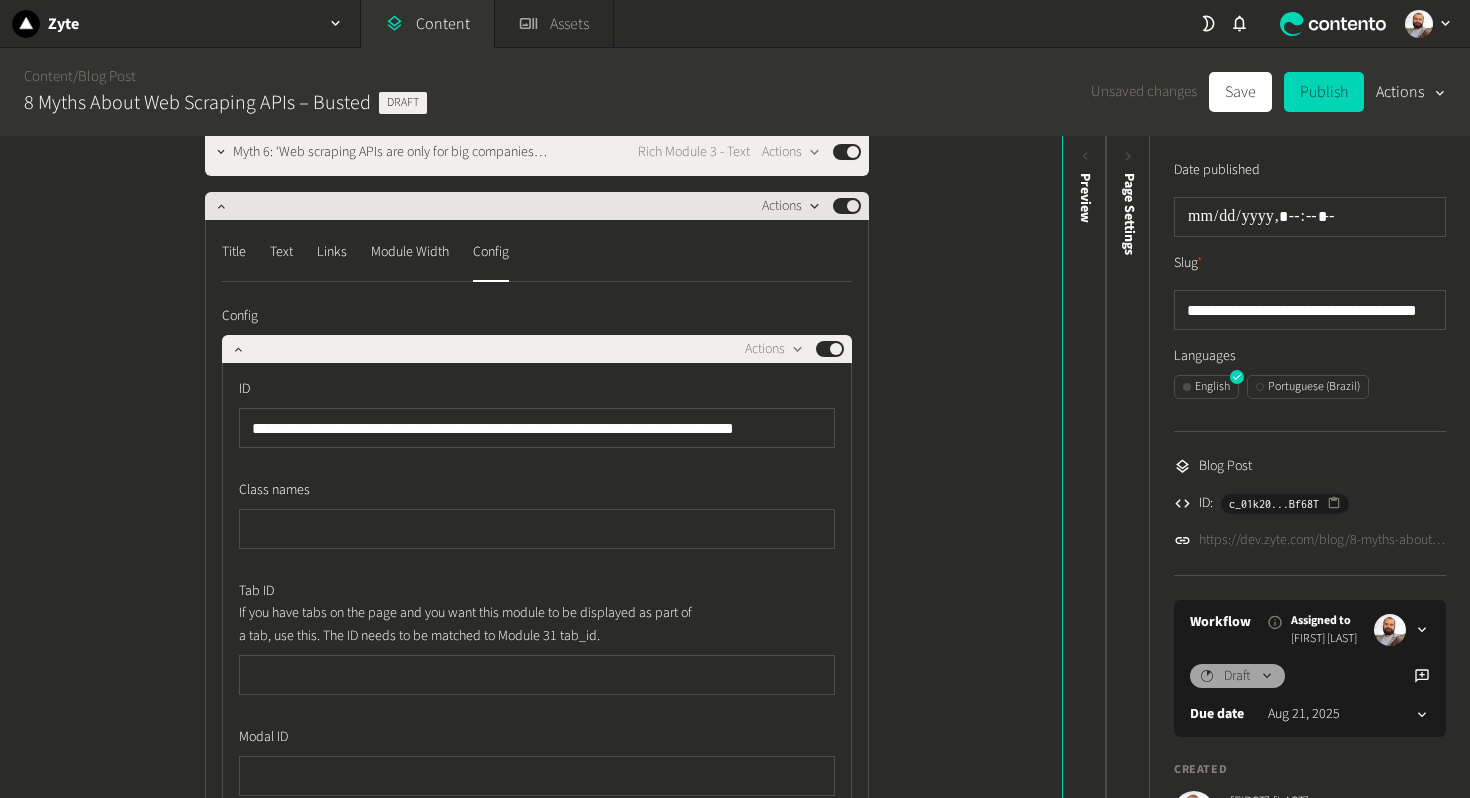 type on "**********" 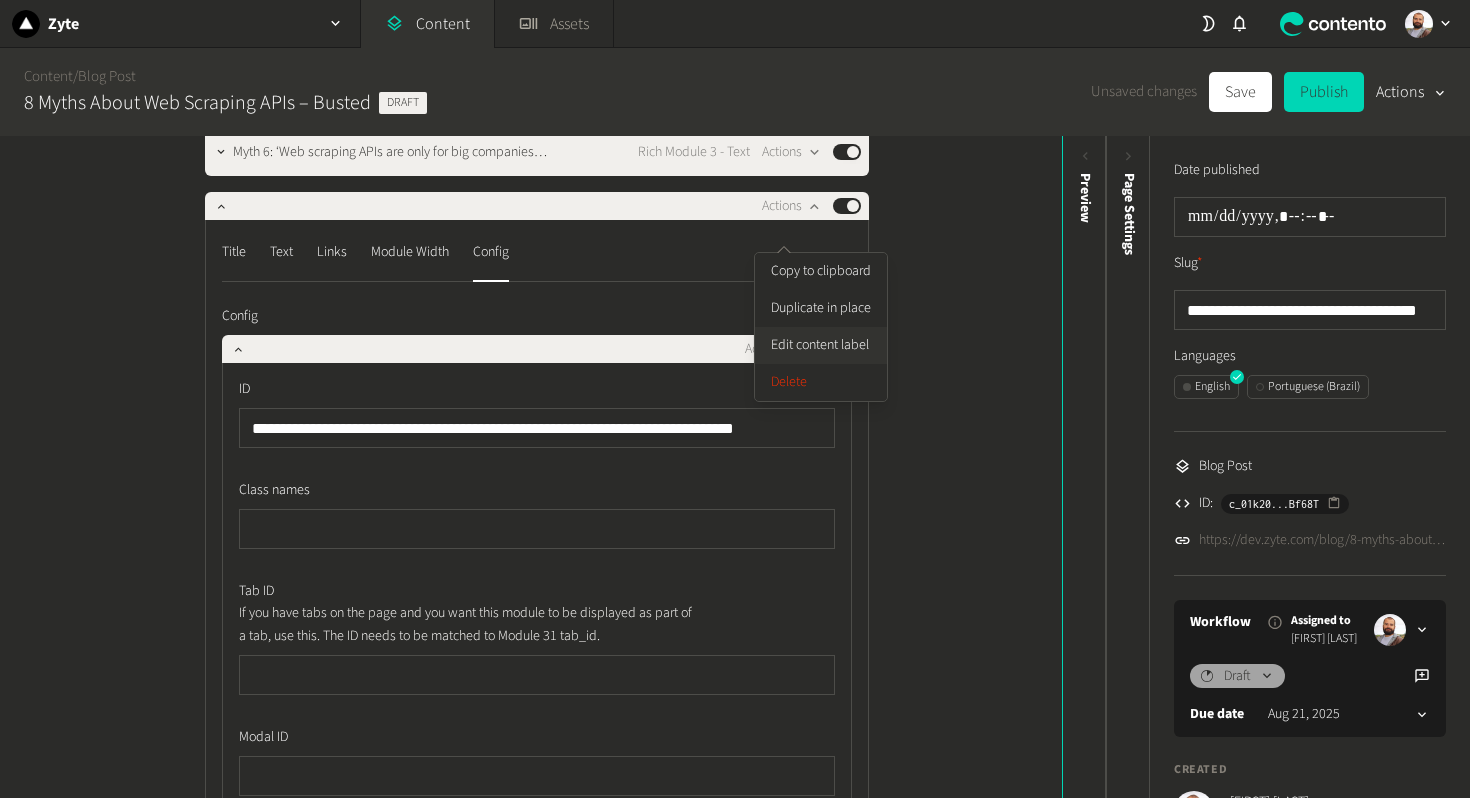 click on "Edit content label" 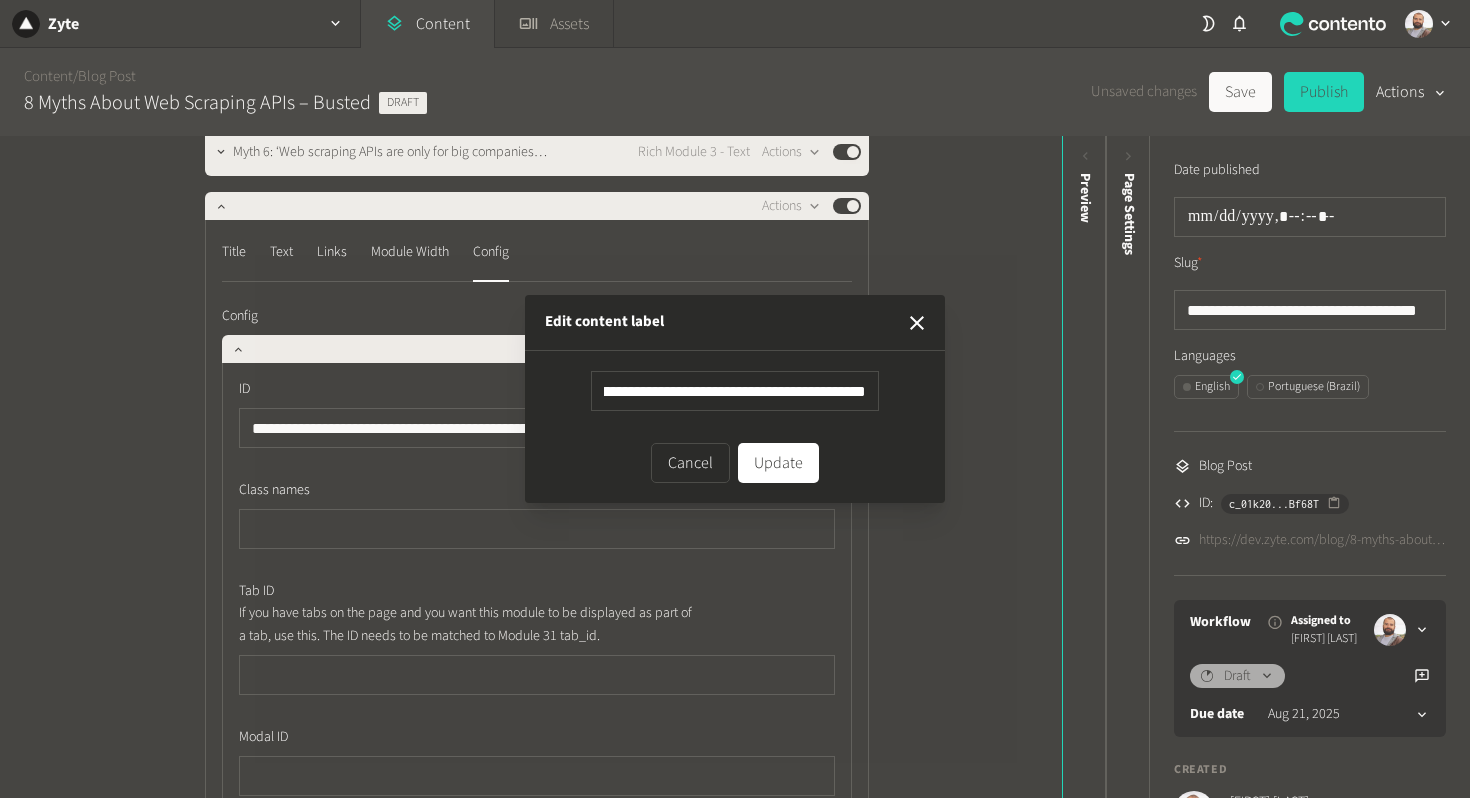 type on "**********" 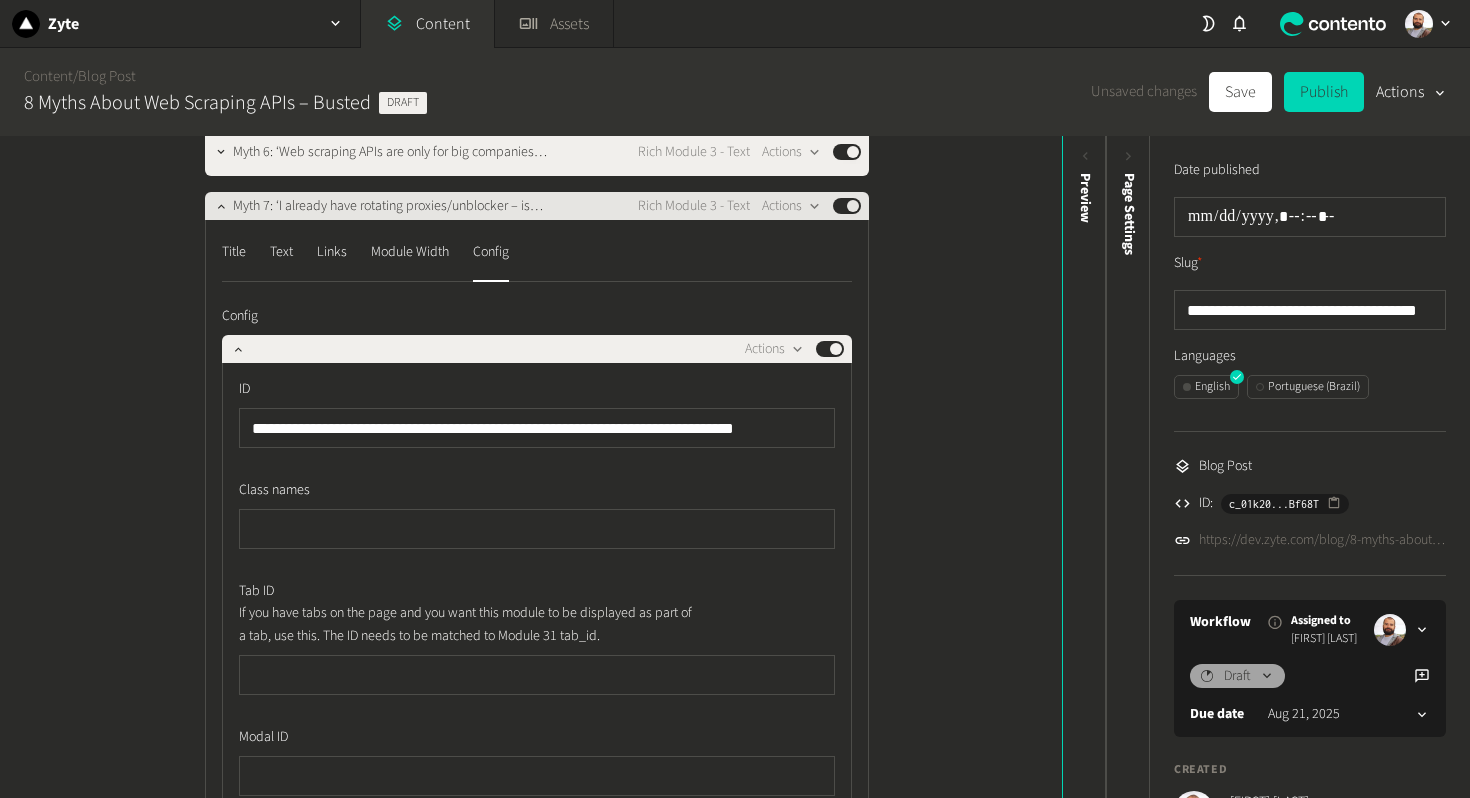 click on "Myth 7: ‘I already have rotating proxies/unblocker – isn’t that the same thing?’" 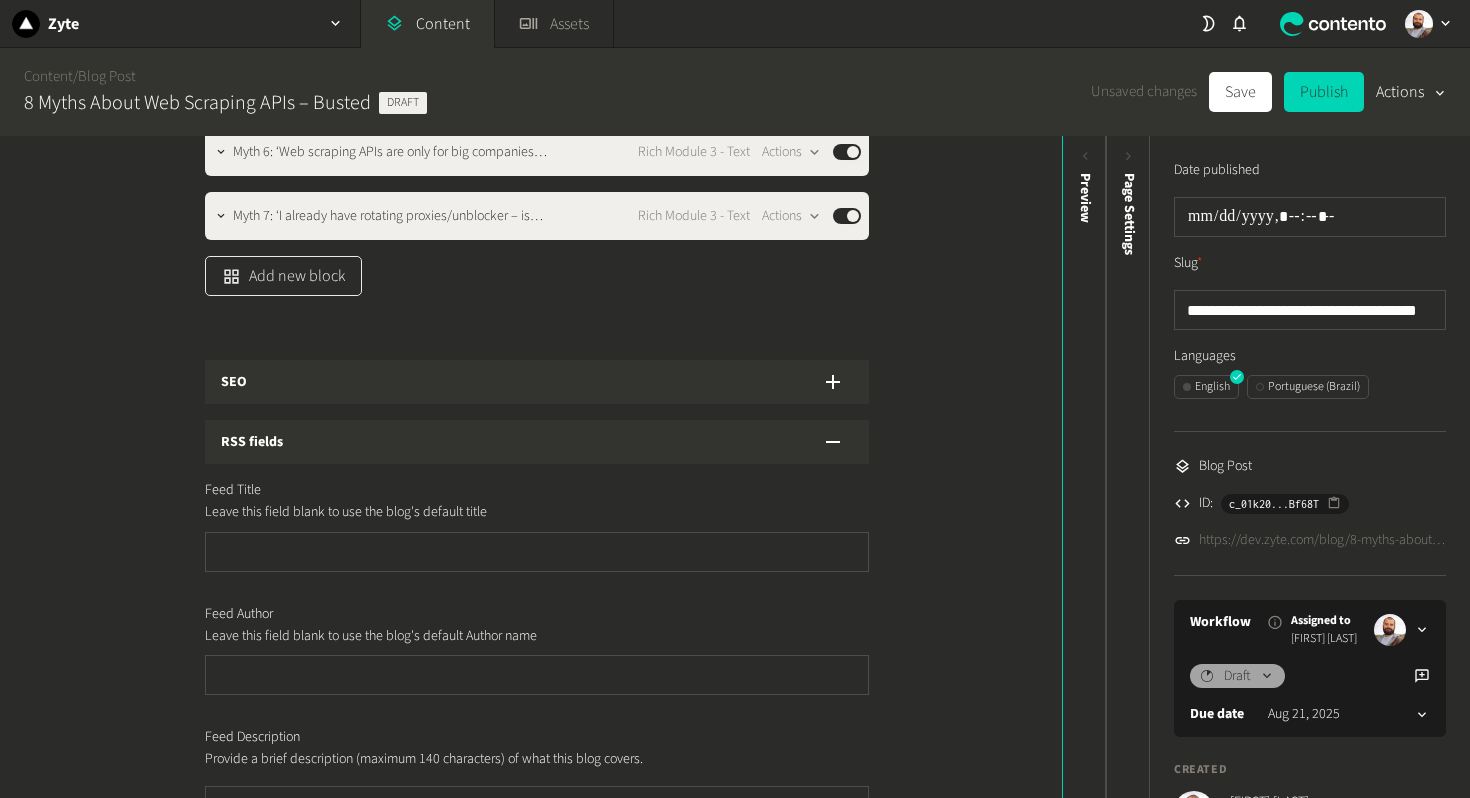 click on "Add new block" 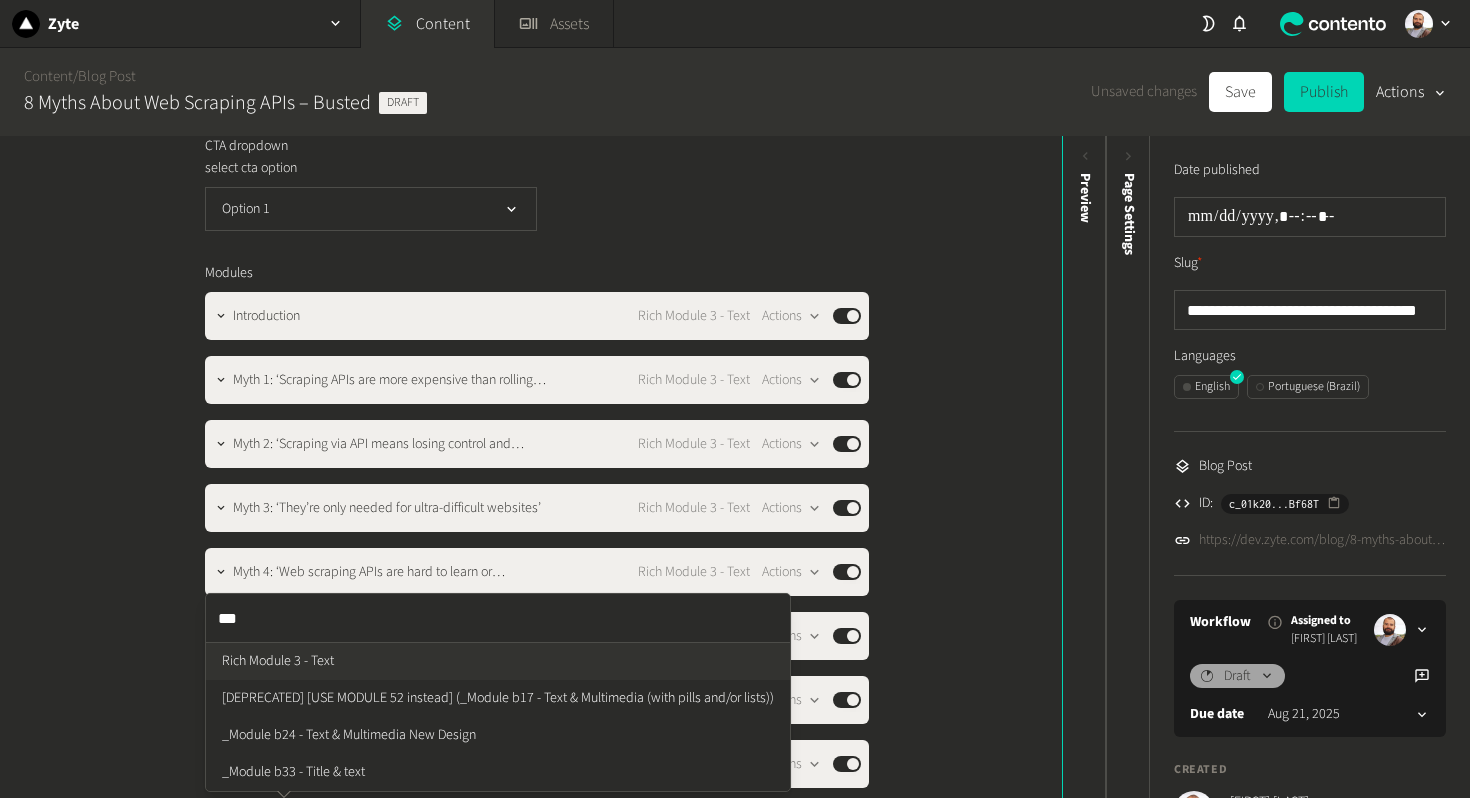 type on "****" 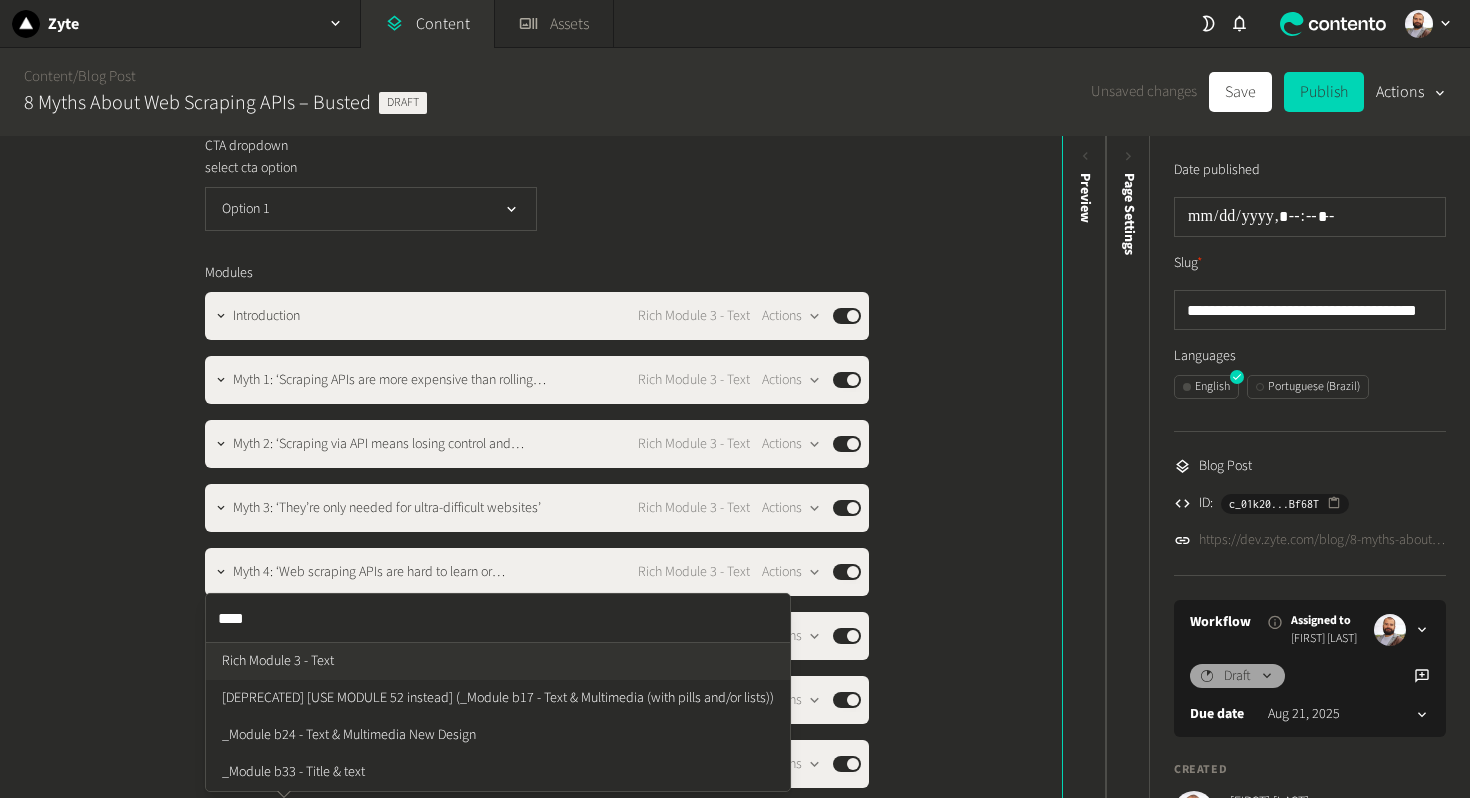 type 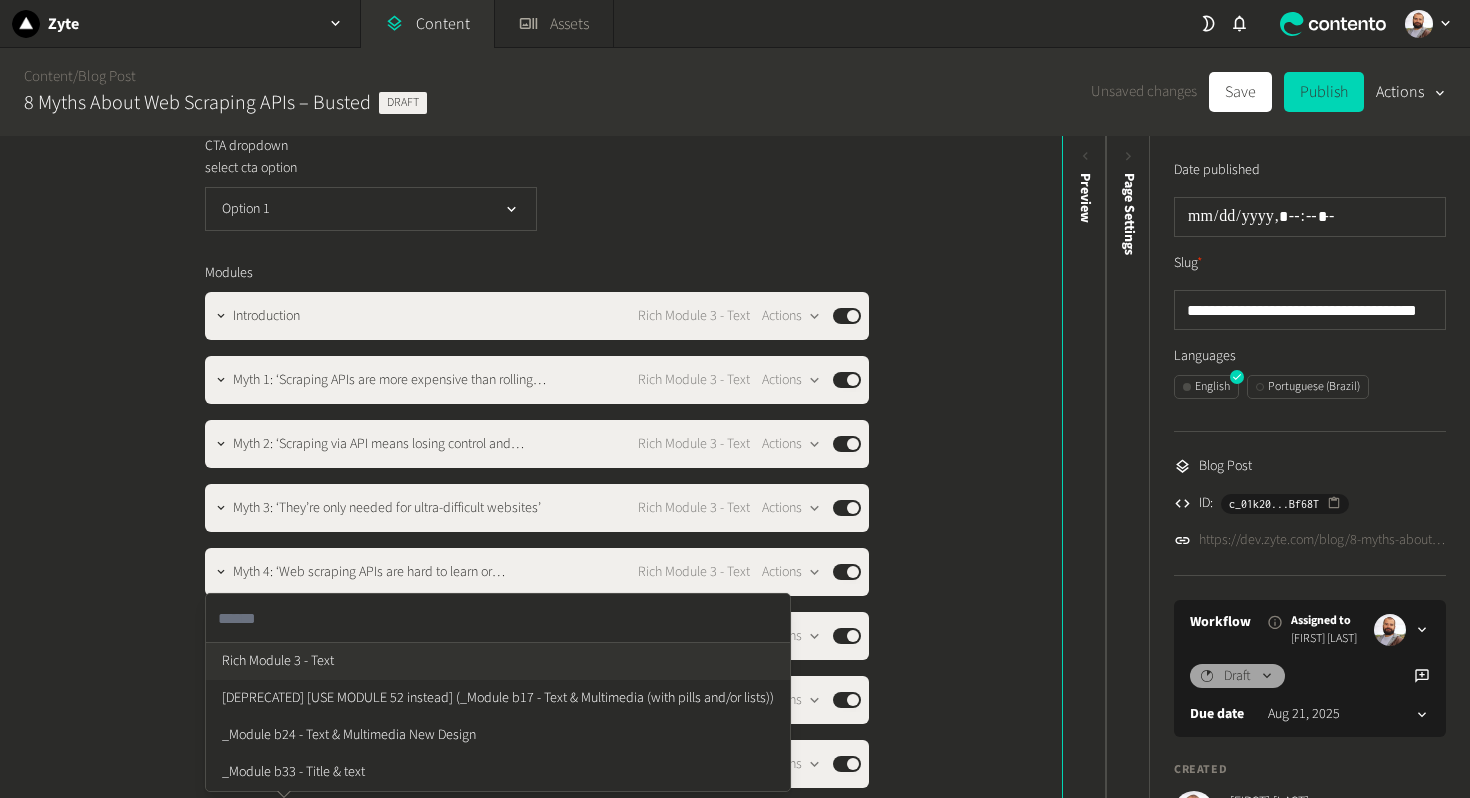 click on "Rich Module 3 - Text" 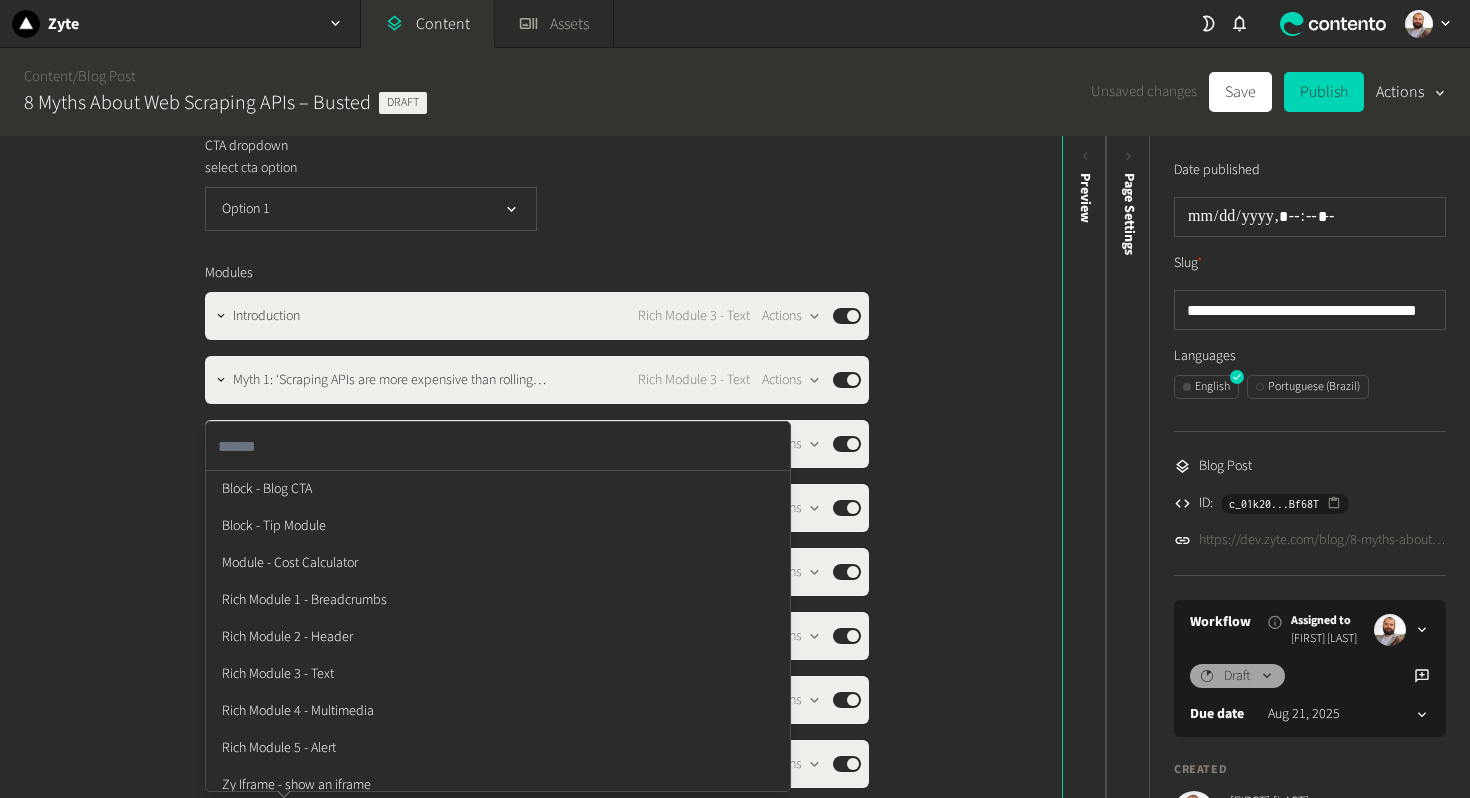click on "**********" 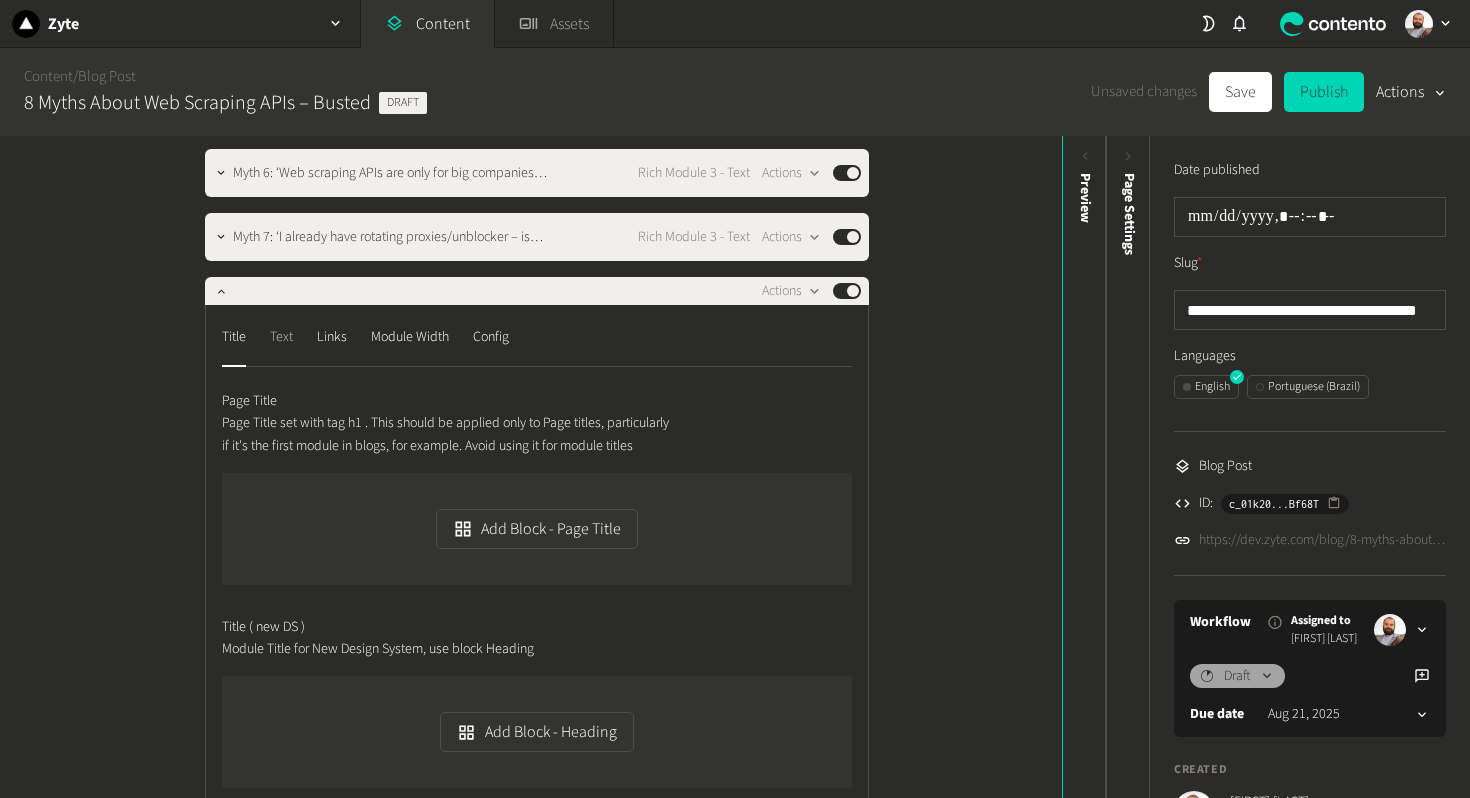 click on "Text" 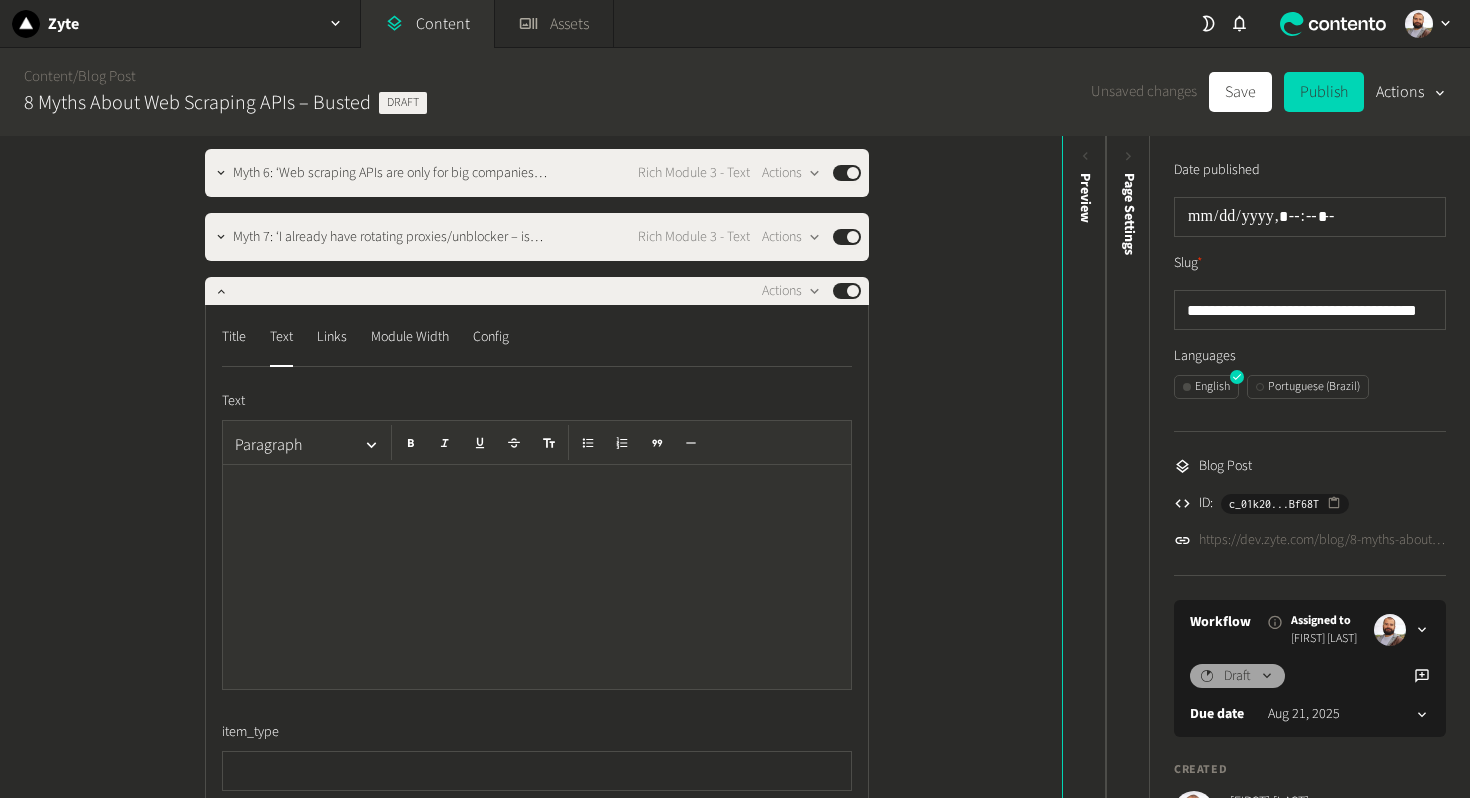 click 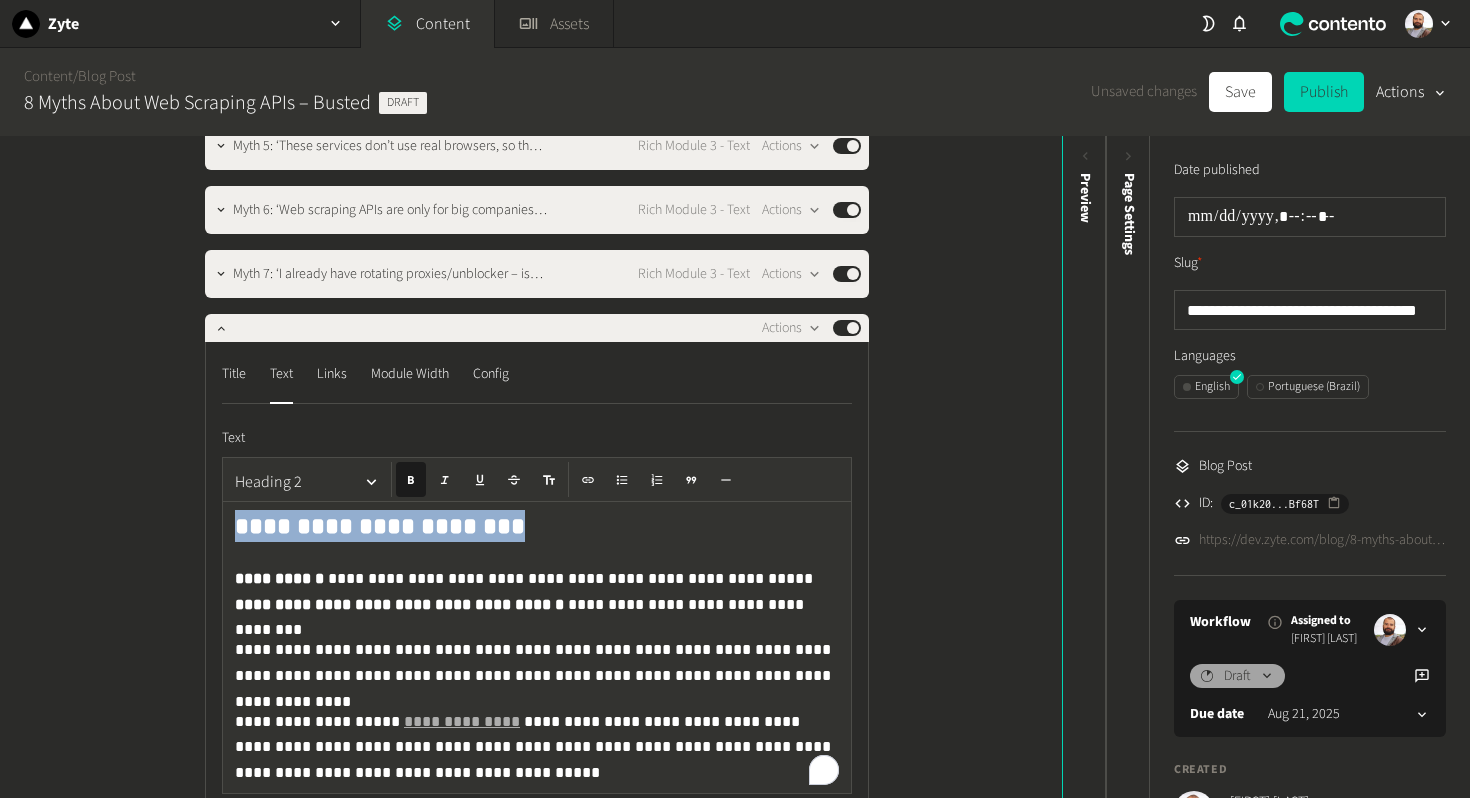 drag, startPoint x: 207, startPoint y: 520, endPoint x: 153, endPoint y: 523, distance: 54.08327 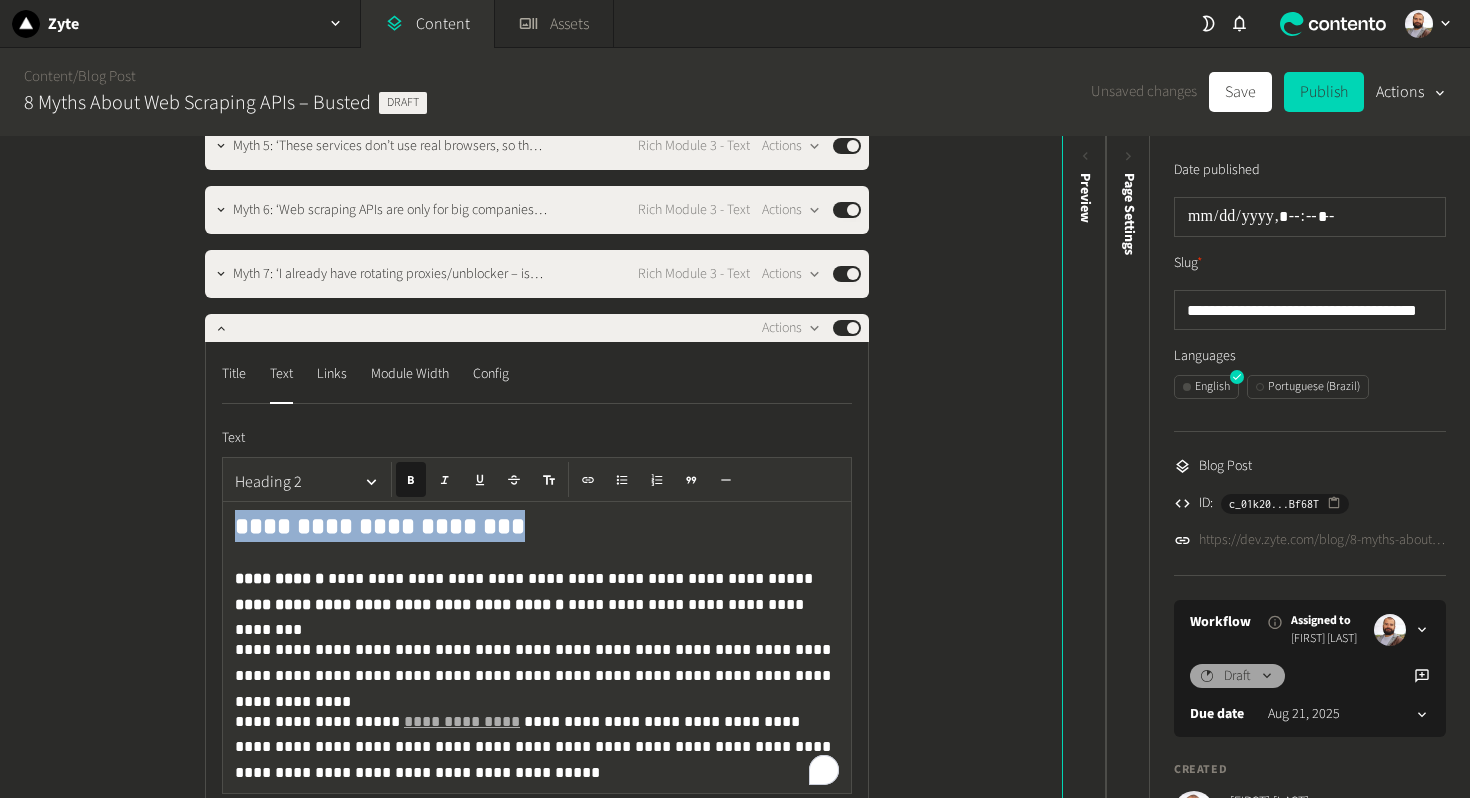 click on "**********" 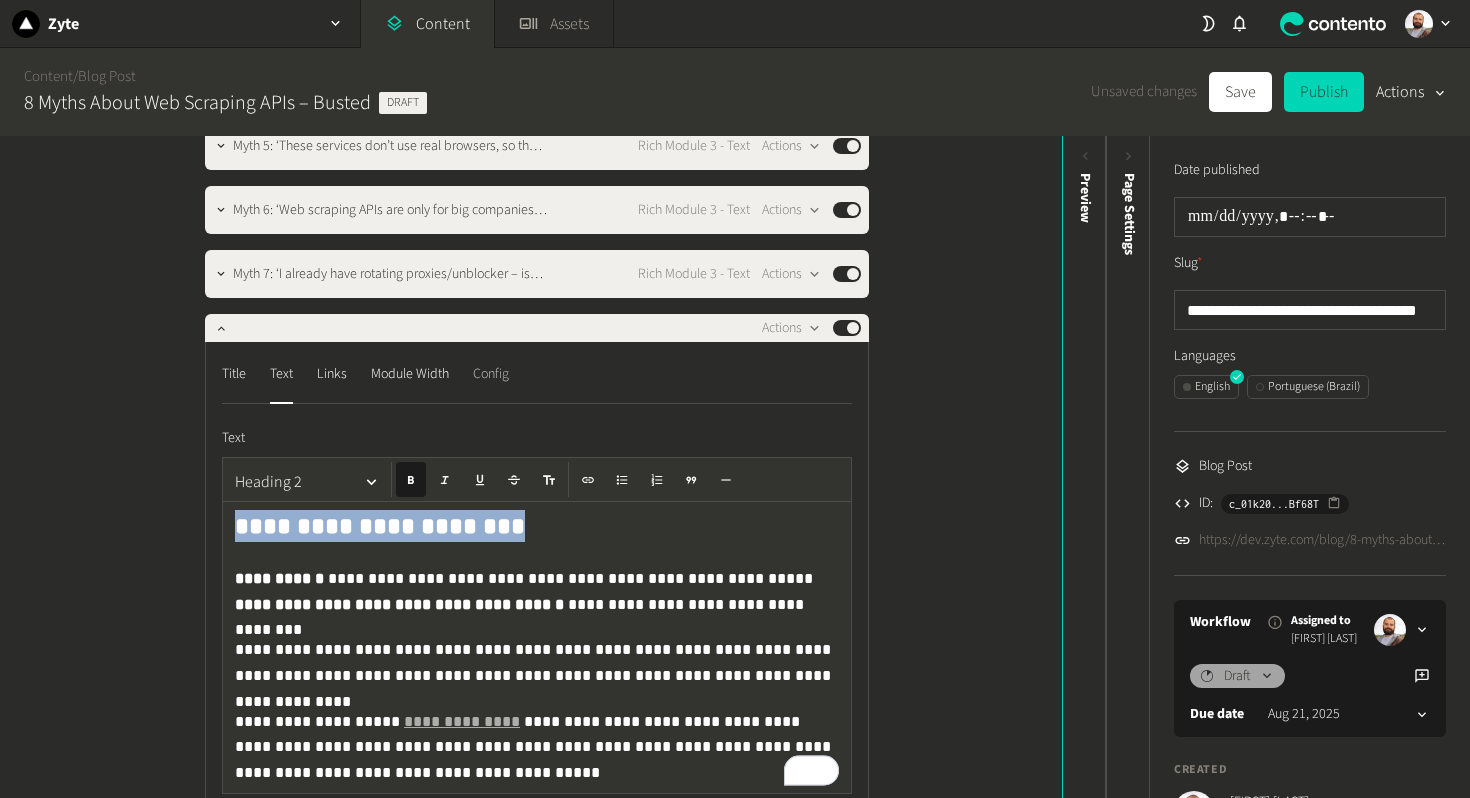 click on "Config" 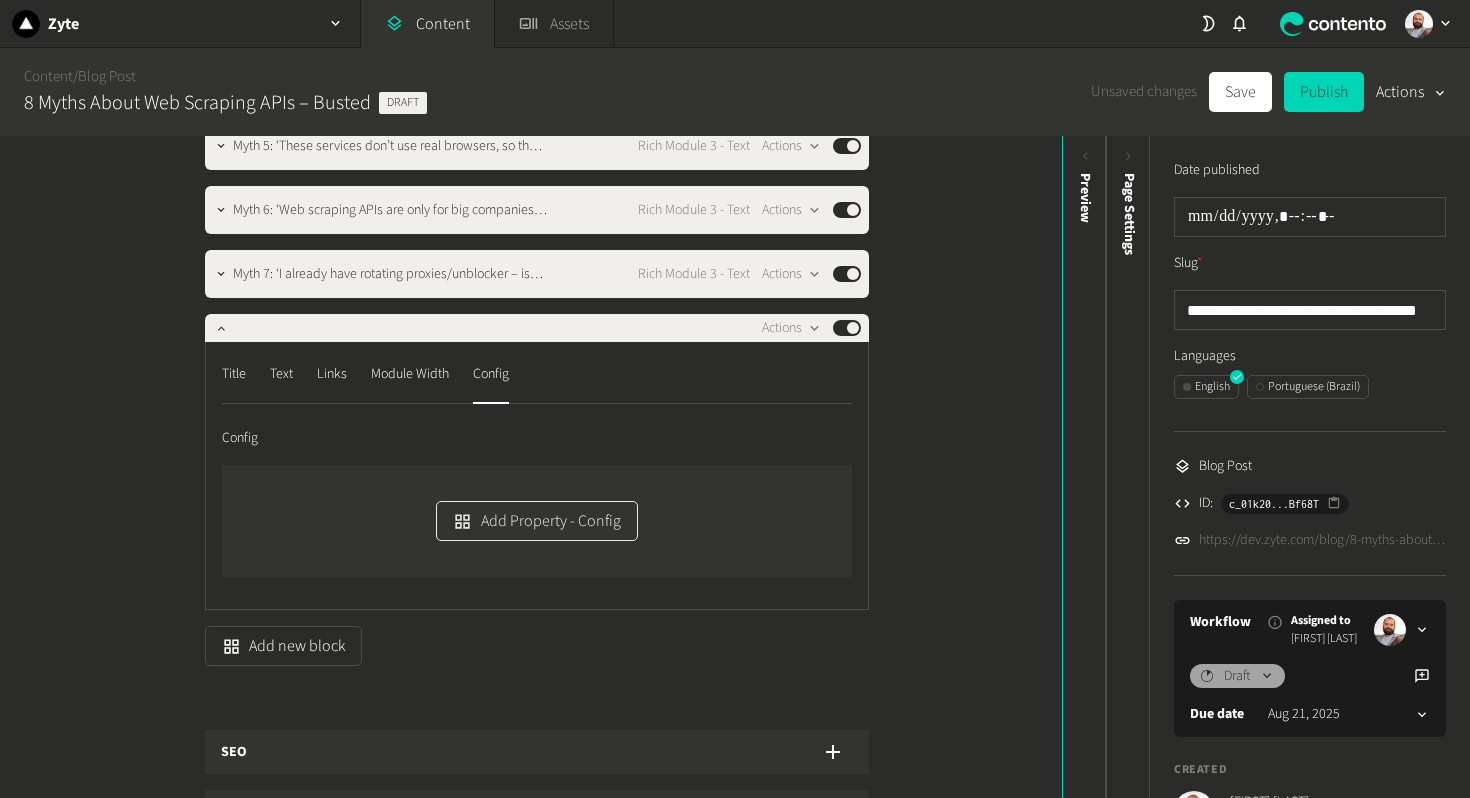 click on "Add Property - Config" 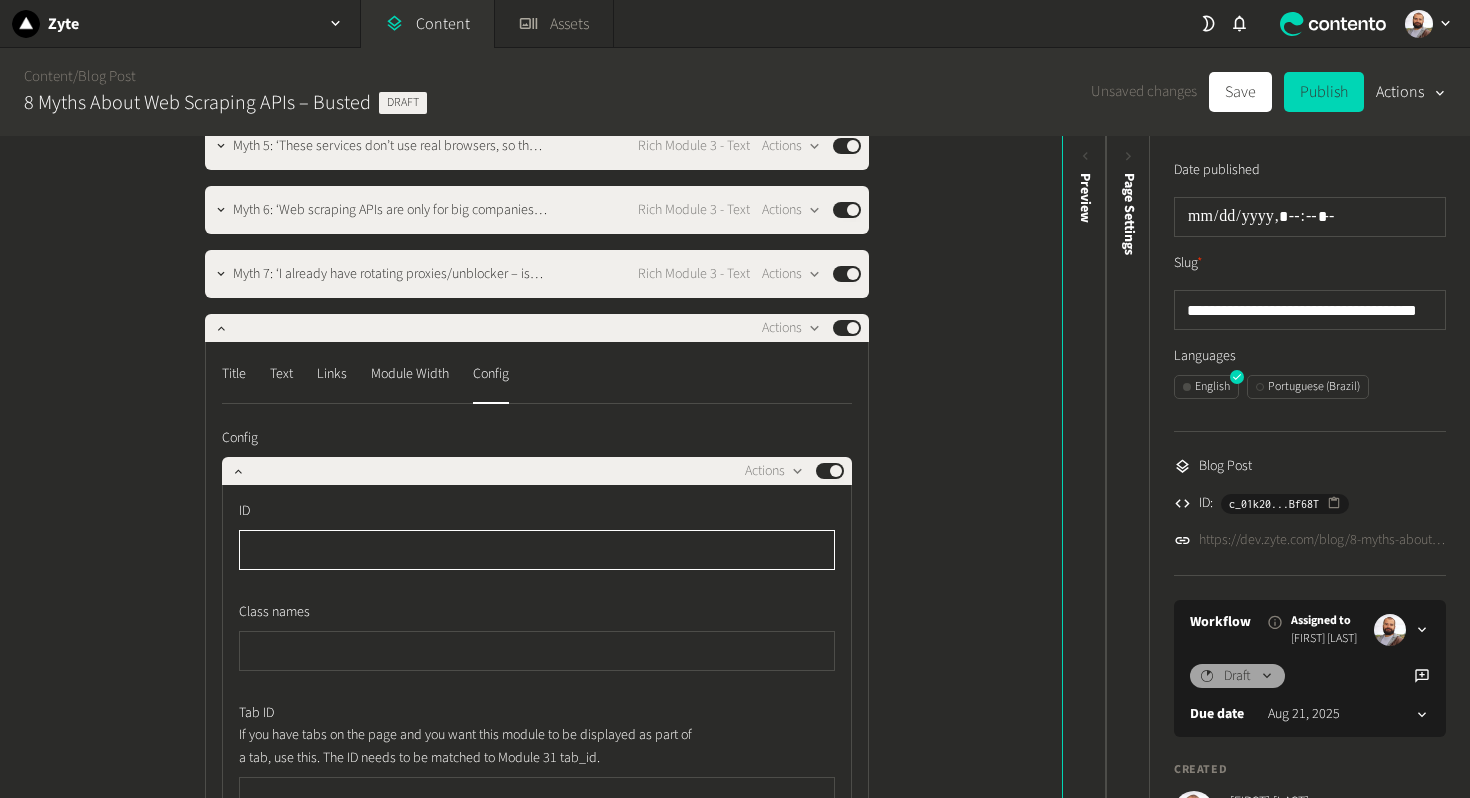 paste on "**********" 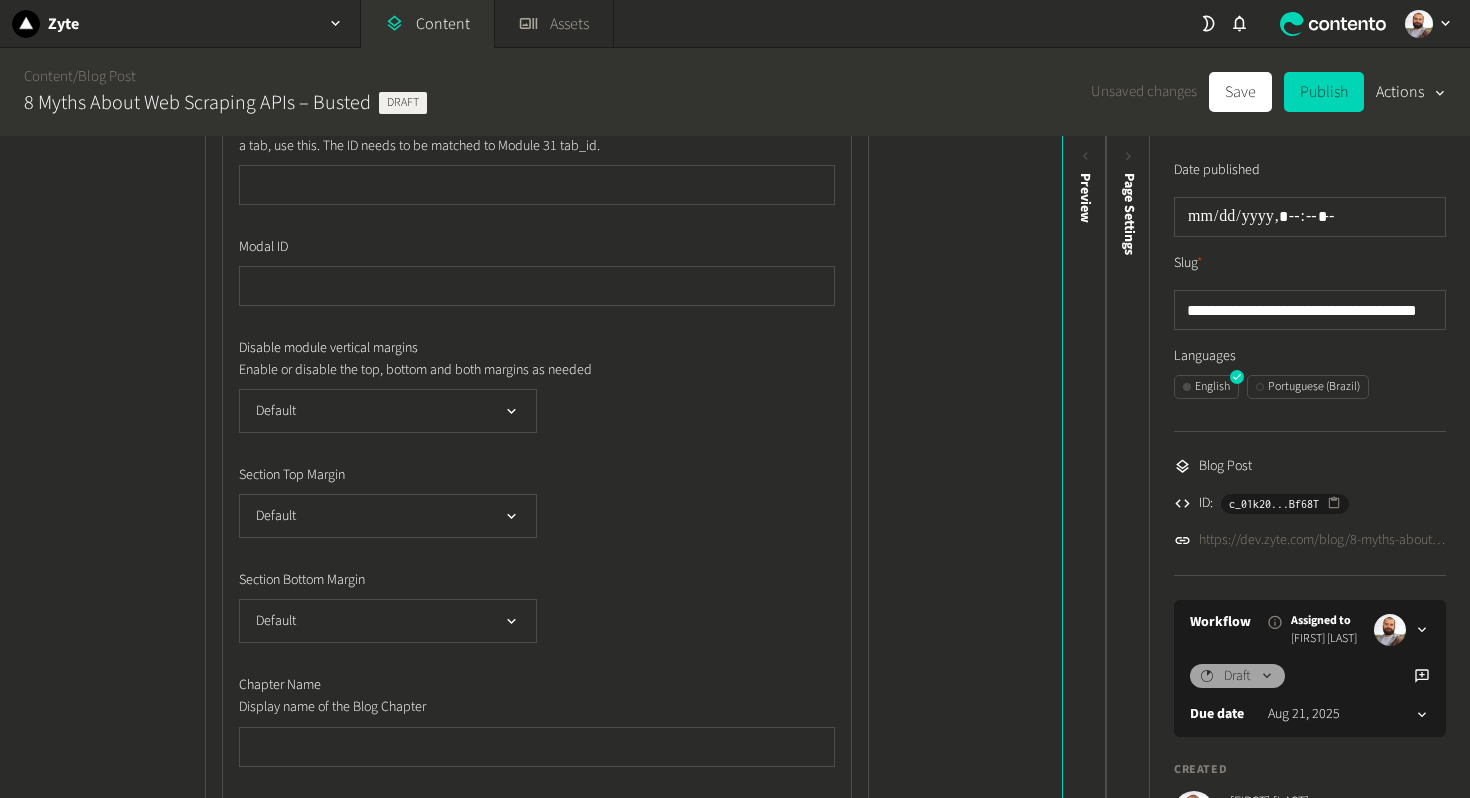 type on "**********" 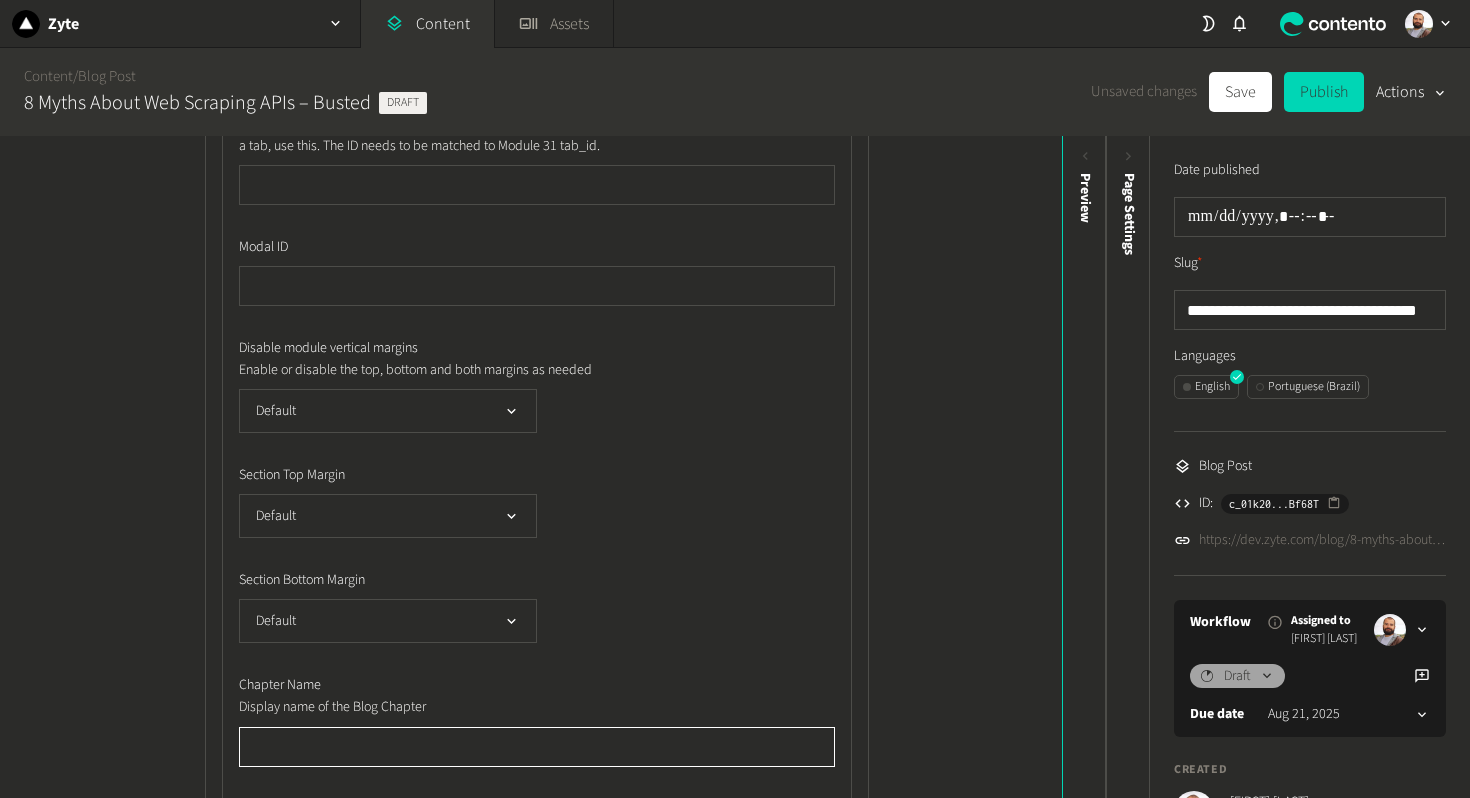 click 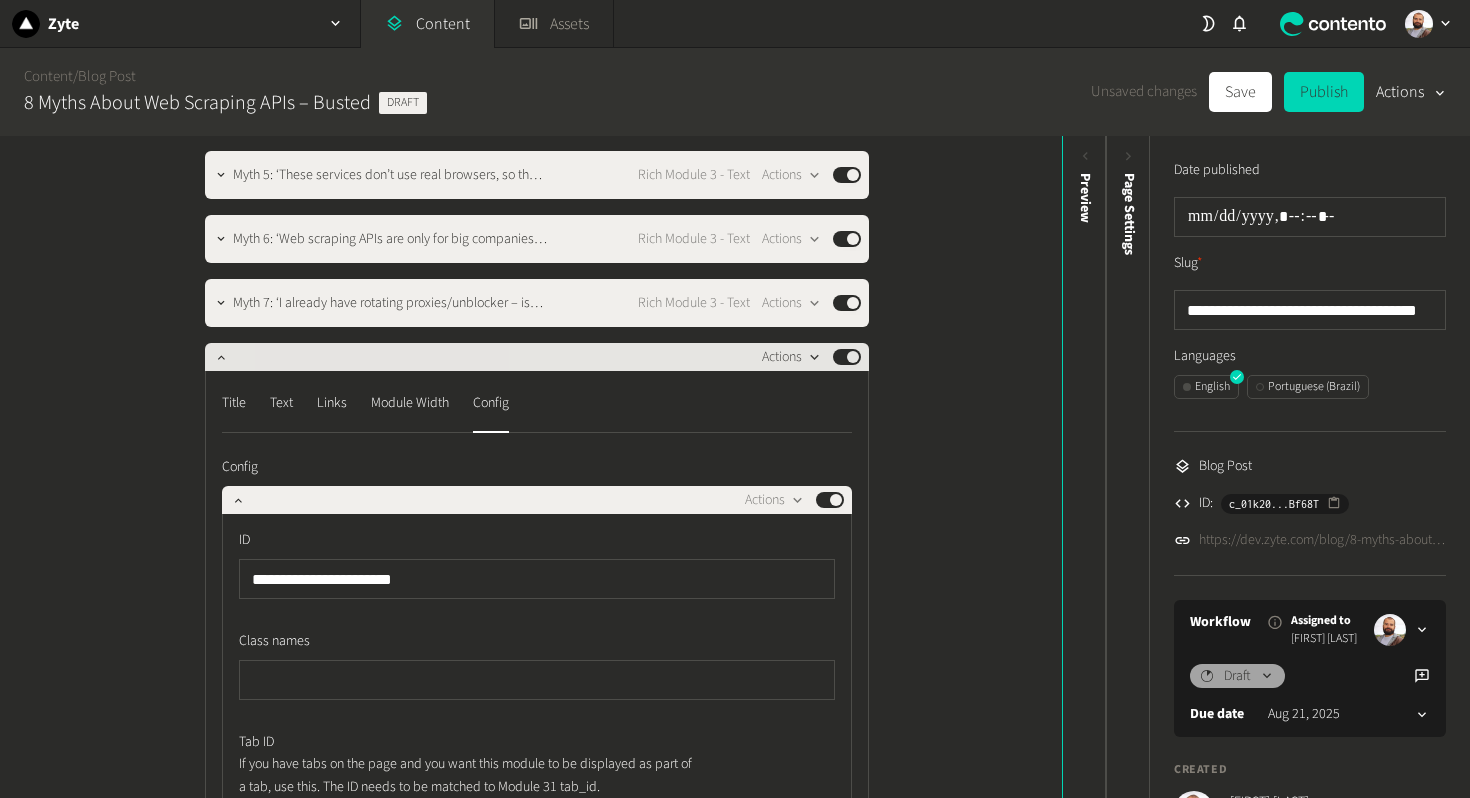 type on "**********" 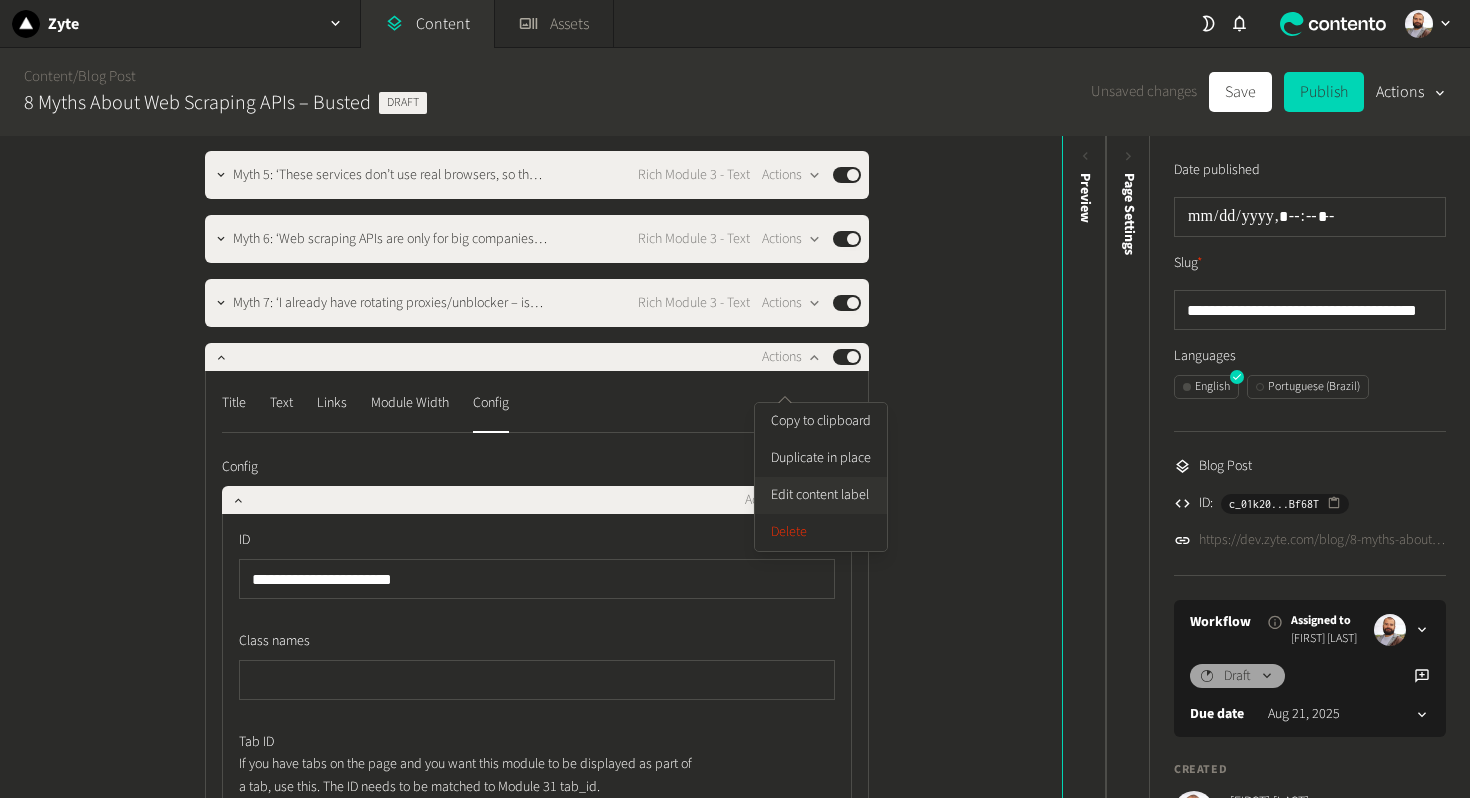 click on "Edit content label" 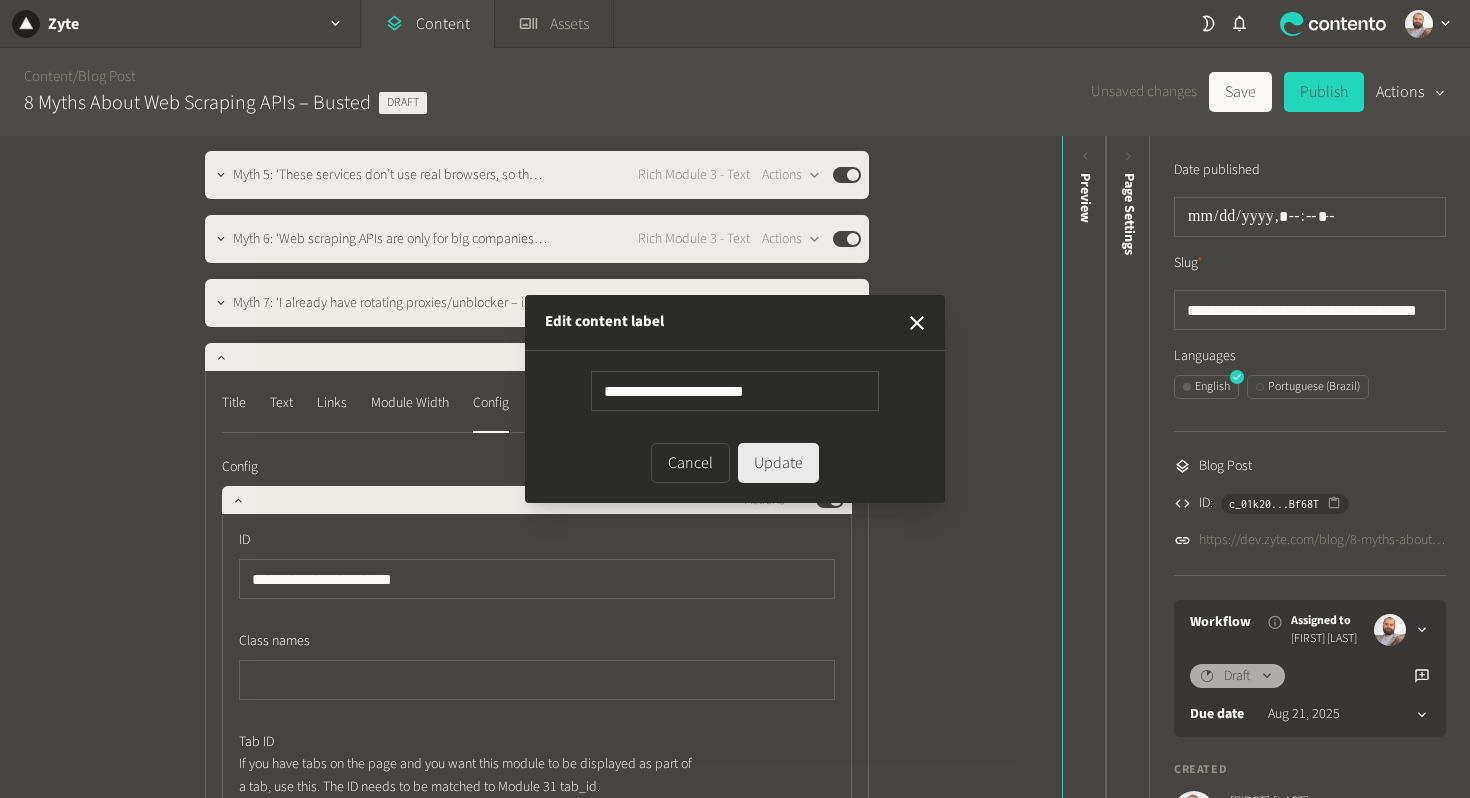 type on "**********" 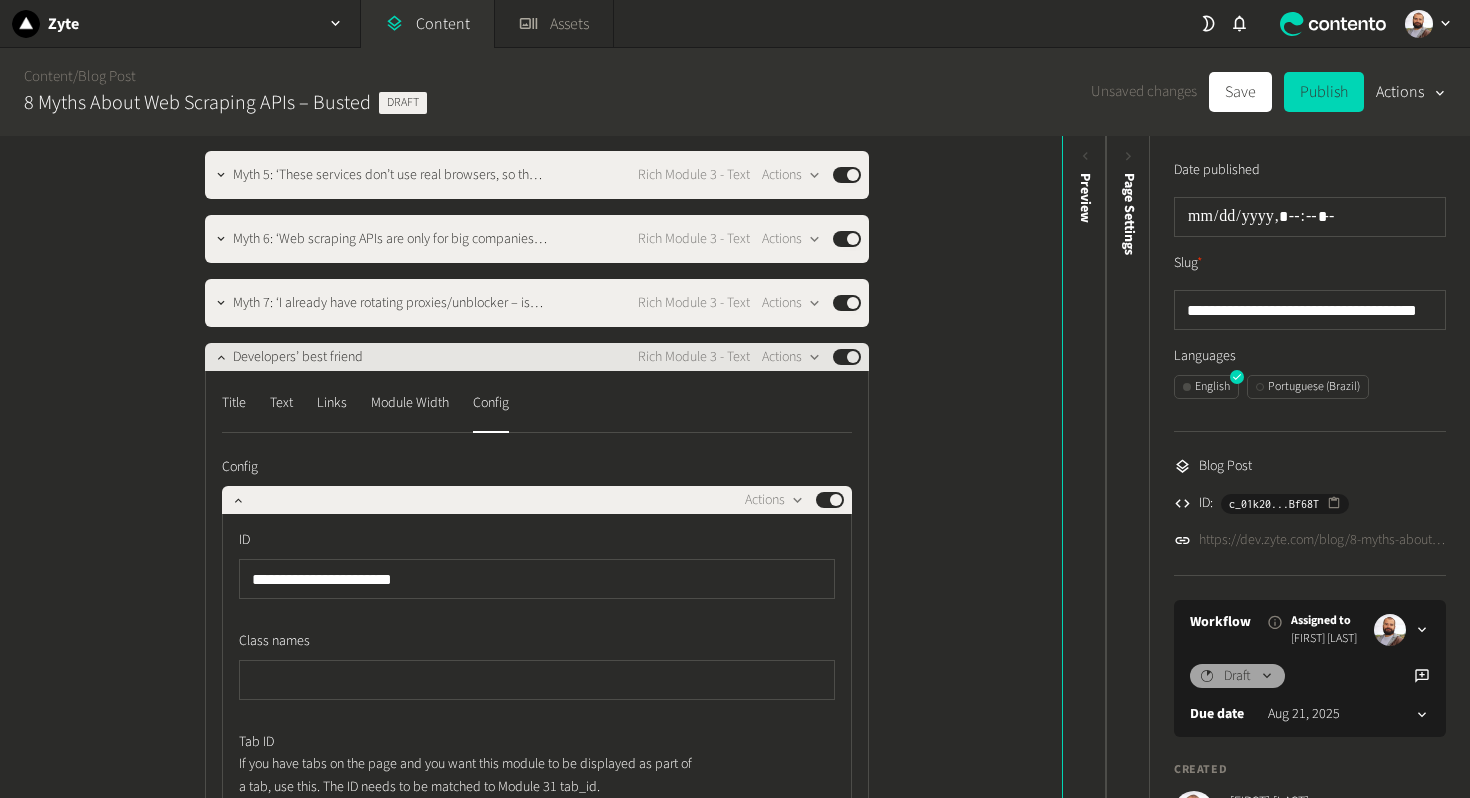 click on "Developers’ best friend Rich Module 3 - Text  Actions  Published" 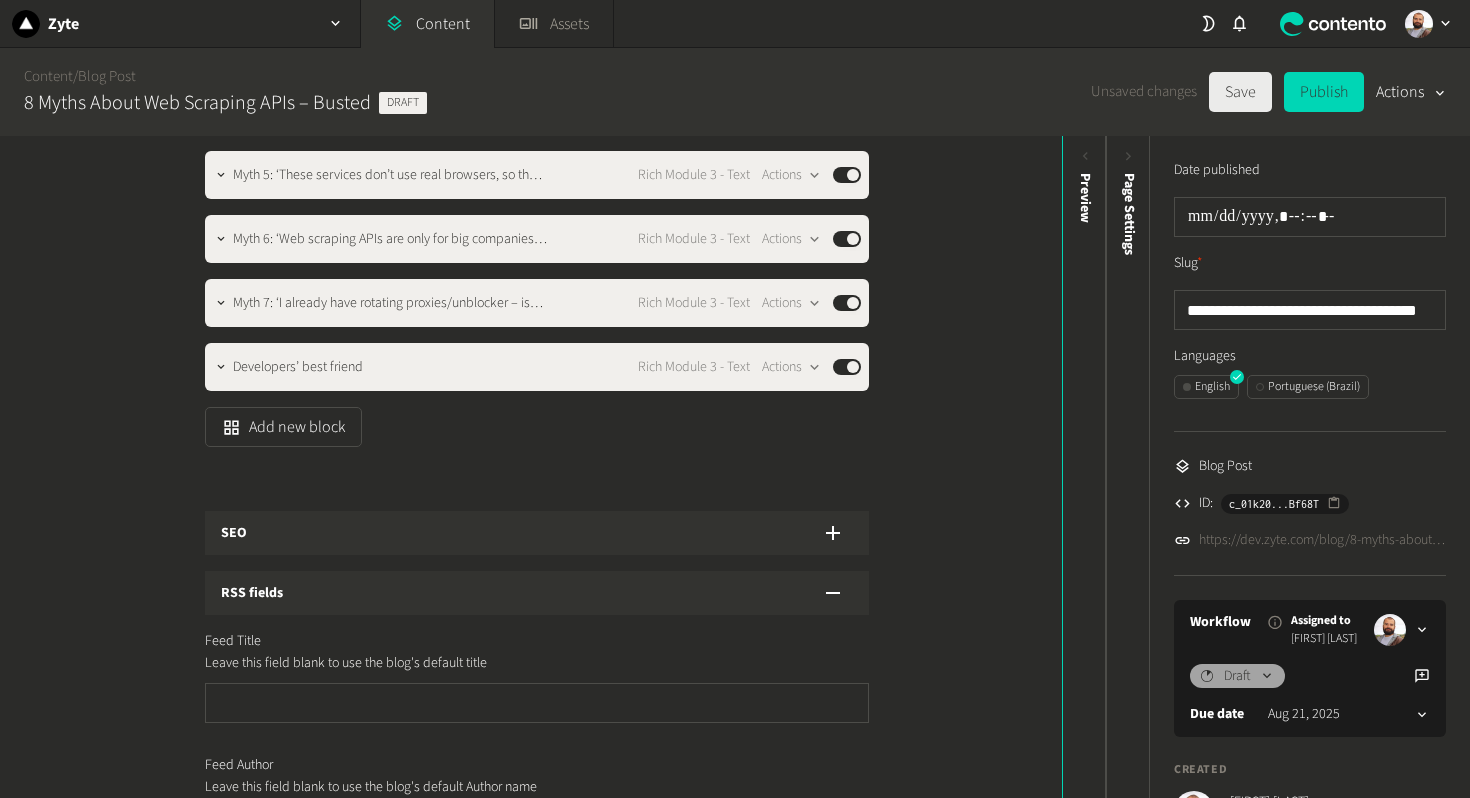 click on "Save" 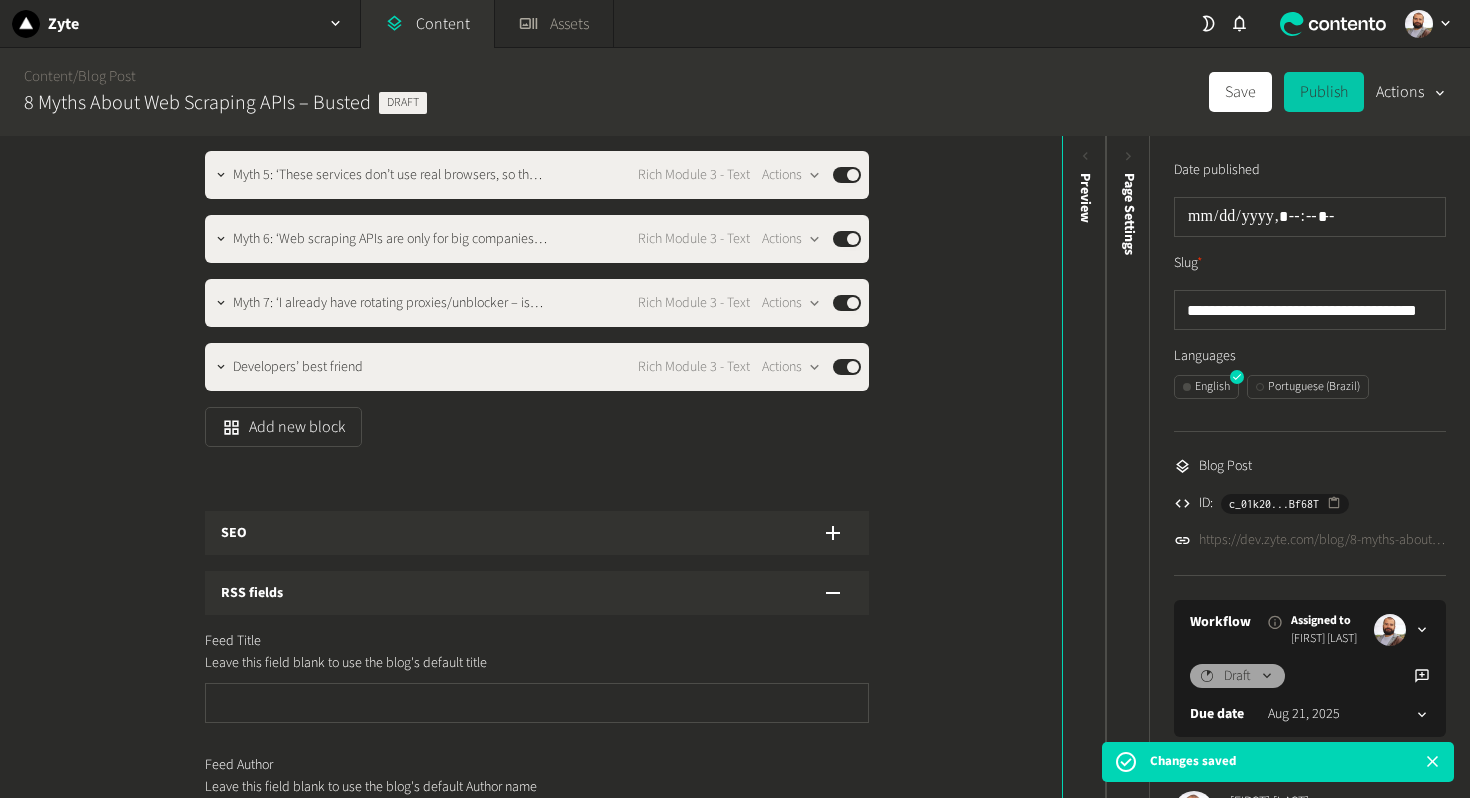 click on "Publish" 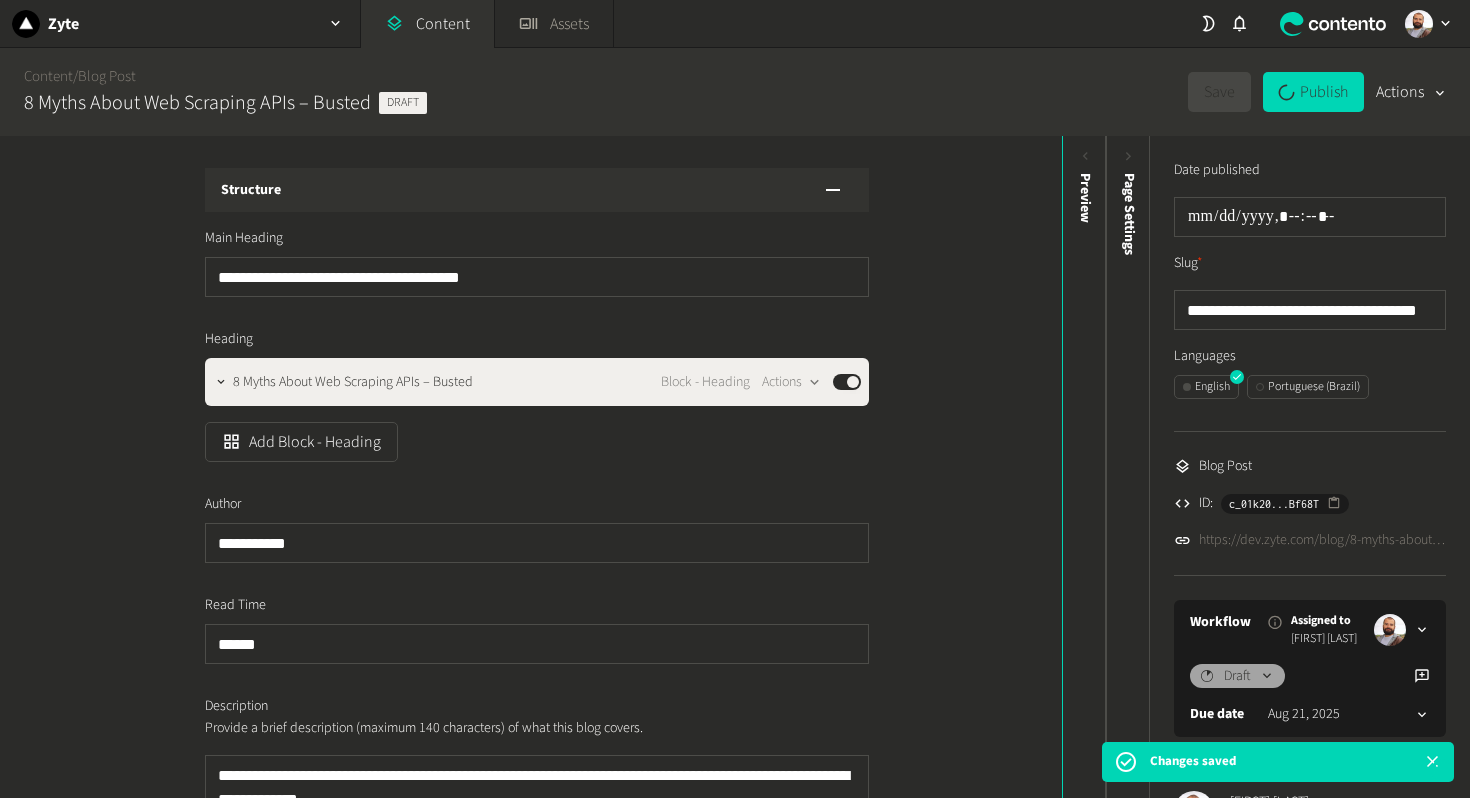 scroll, scrollTop: 0, scrollLeft: 0, axis: both 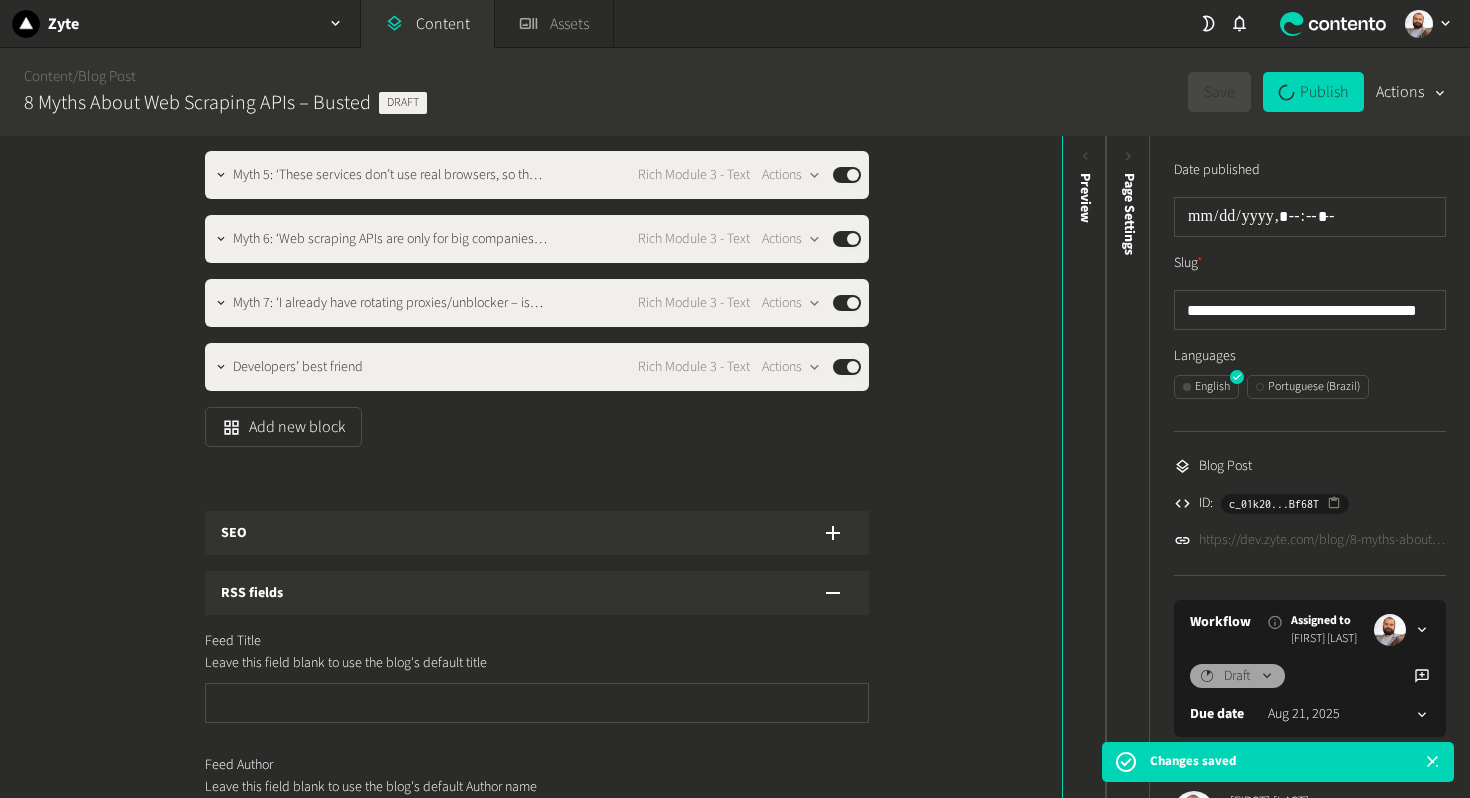 type on "**********" 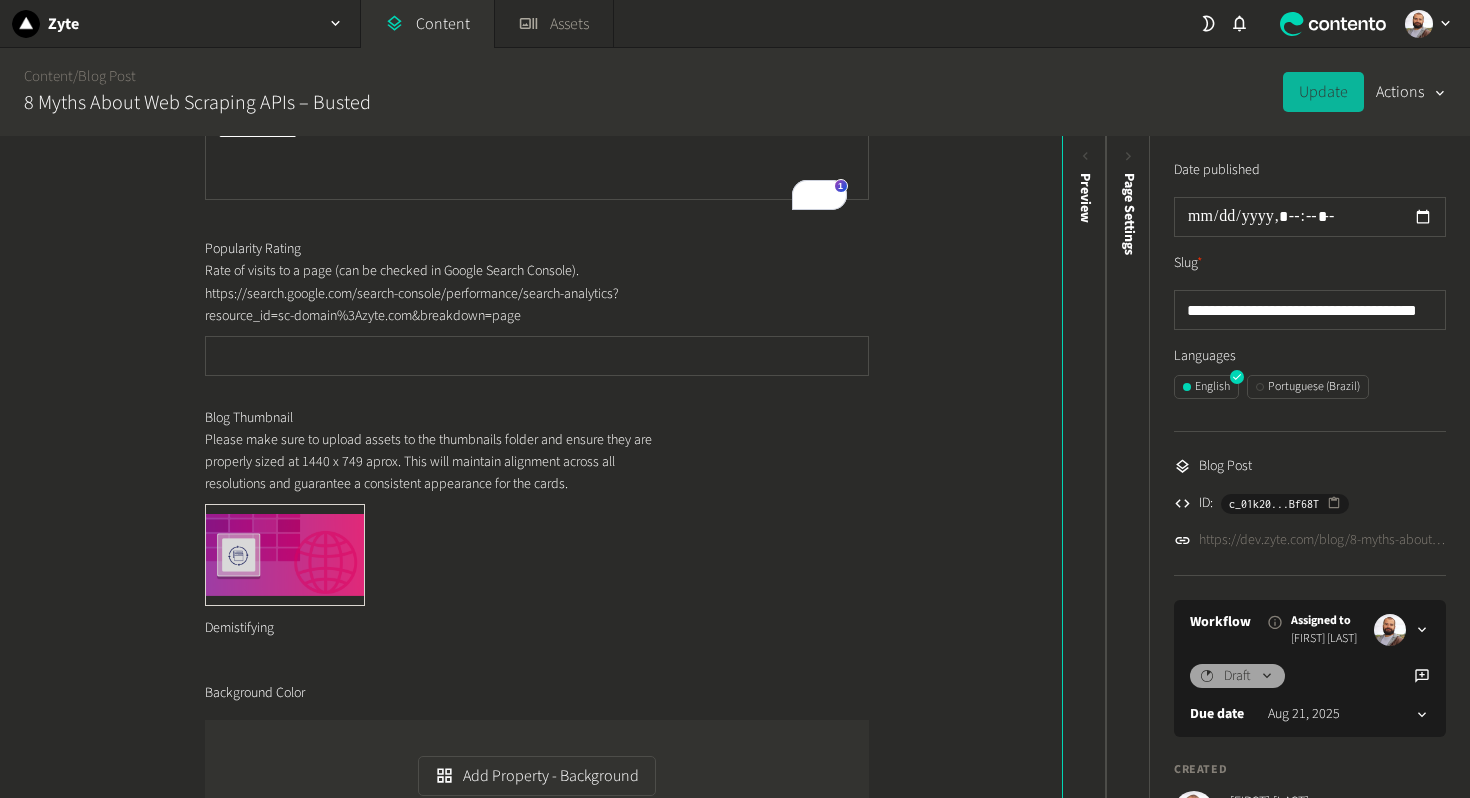scroll, scrollTop: 0, scrollLeft: 0, axis: both 